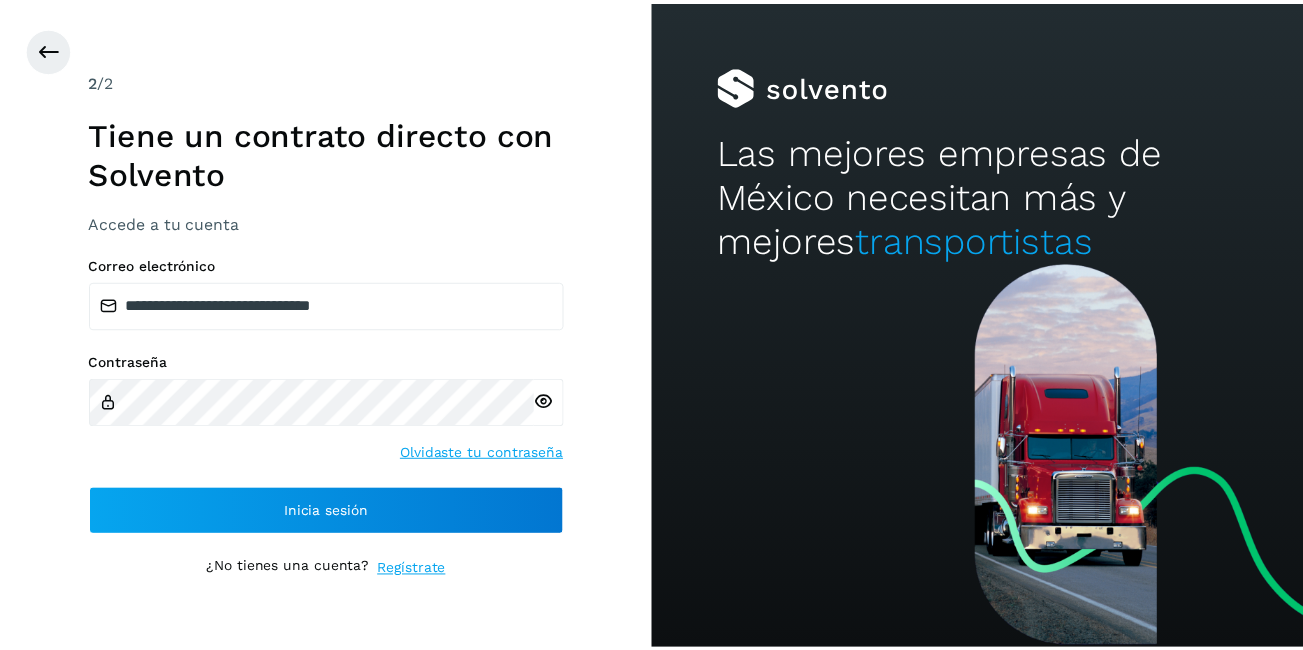 scroll, scrollTop: 0, scrollLeft: 0, axis: both 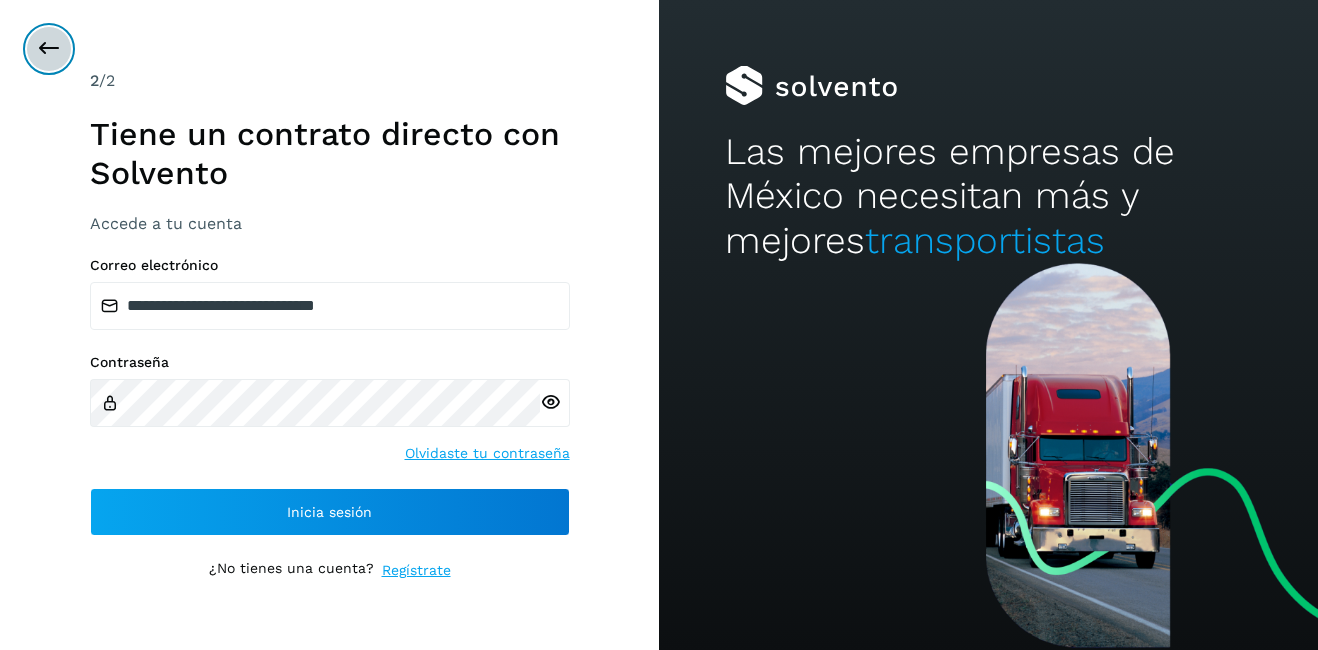 click at bounding box center (49, 49) 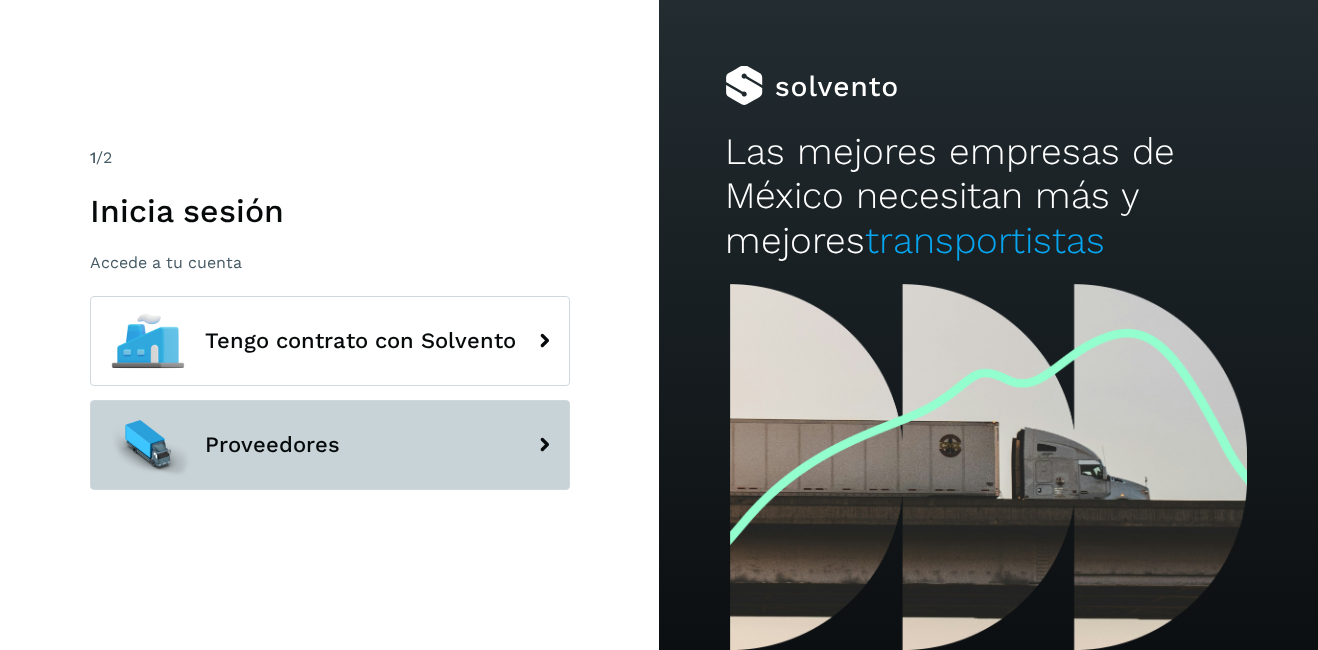 click on "Proveedores" 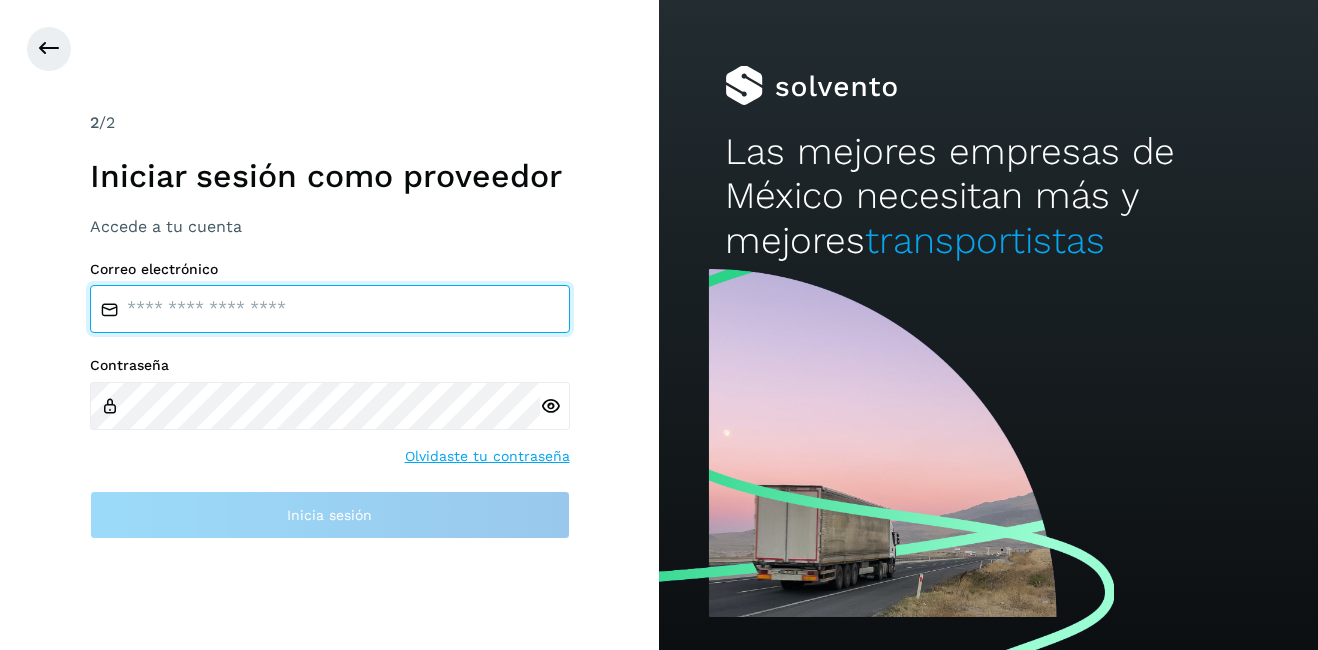 type on "**********" 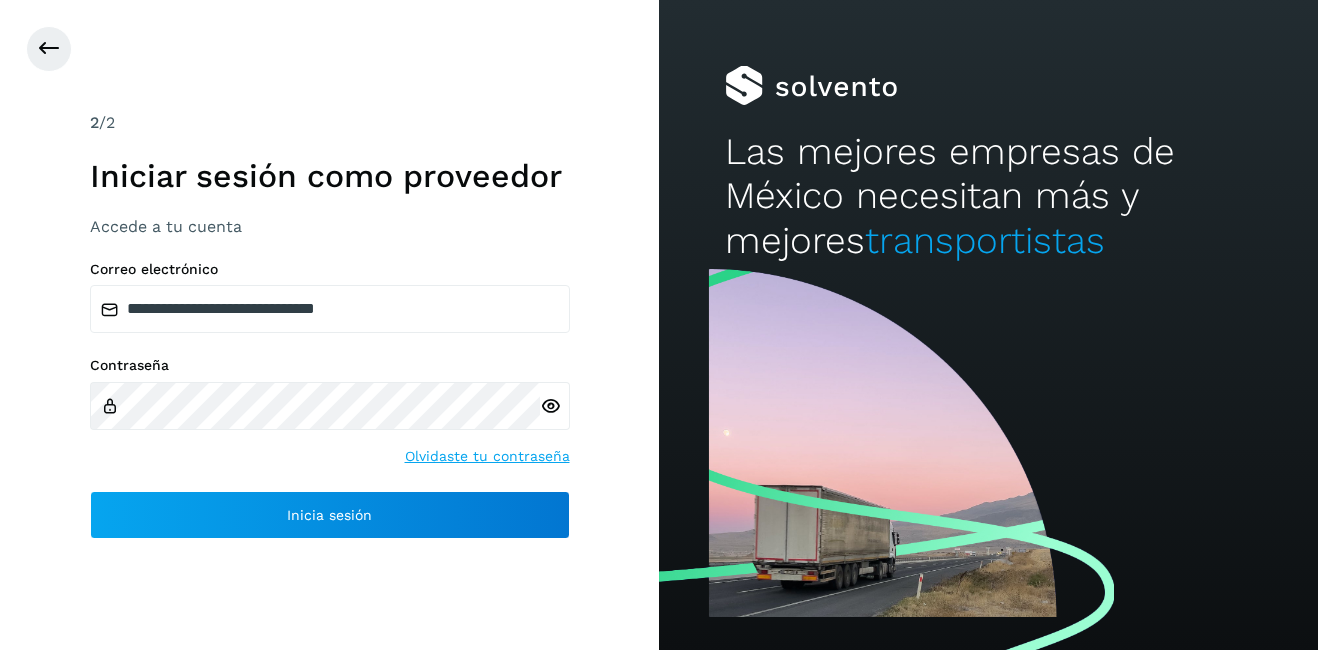 click on "**********" at bounding box center (329, 325) 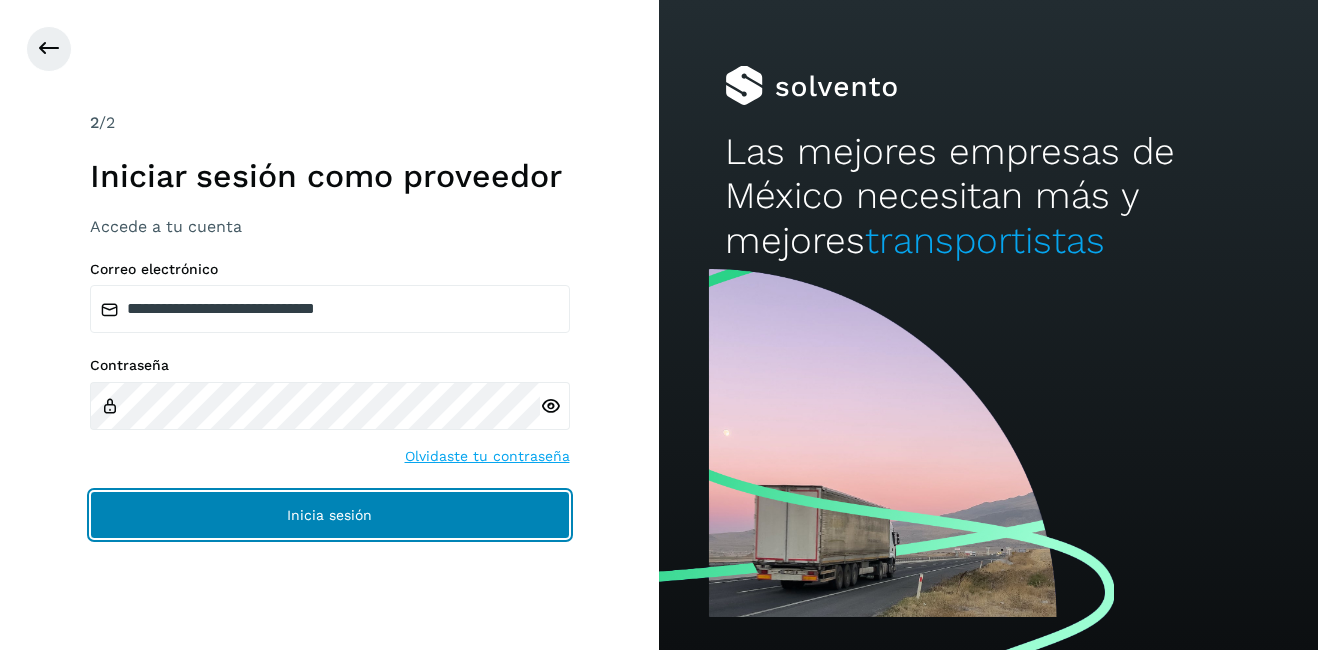 click on "Inicia sesión" at bounding box center [330, 515] 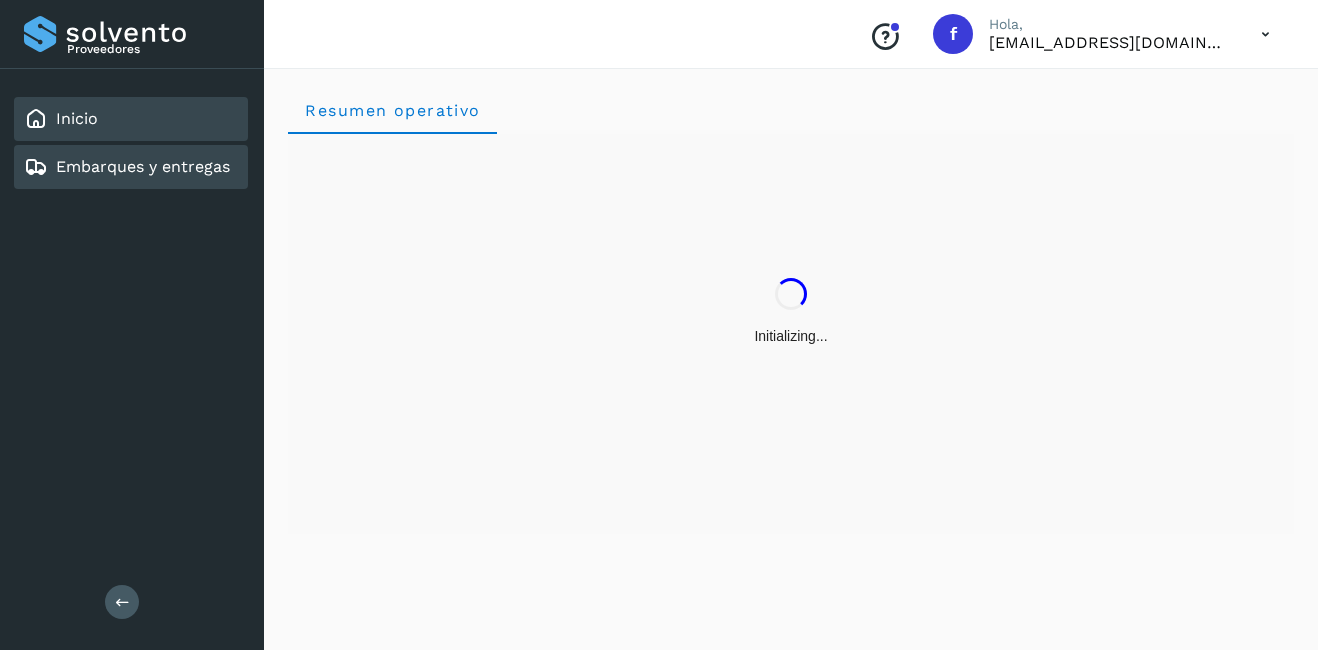 click on "Embarques y entregas" at bounding box center [143, 166] 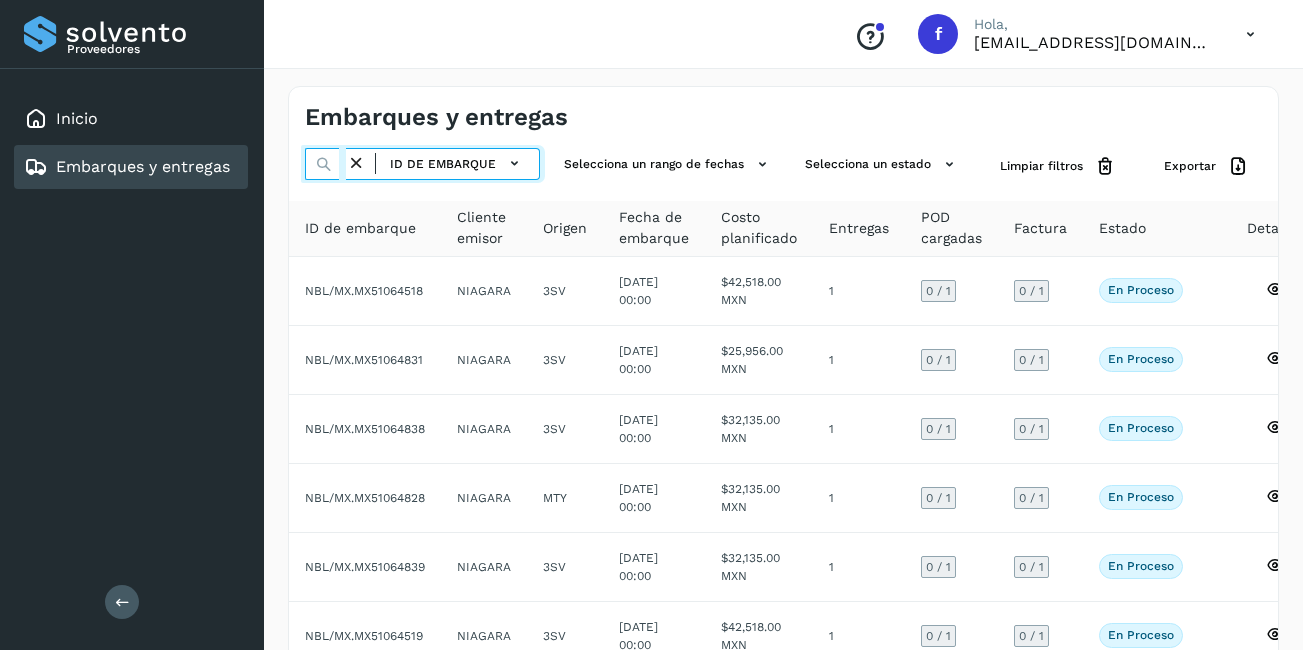 click at bounding box center (325, 164) 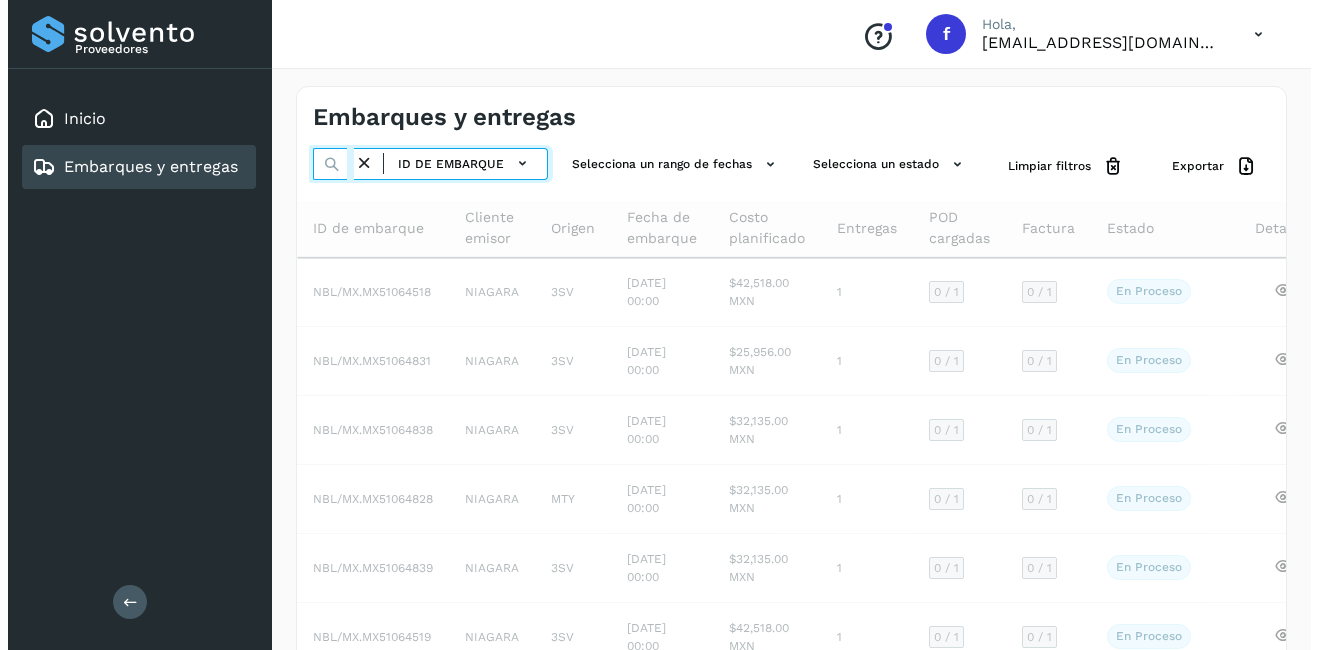 scroll, scrollTop: 0, scrollLeft: 60, axis: horizontal 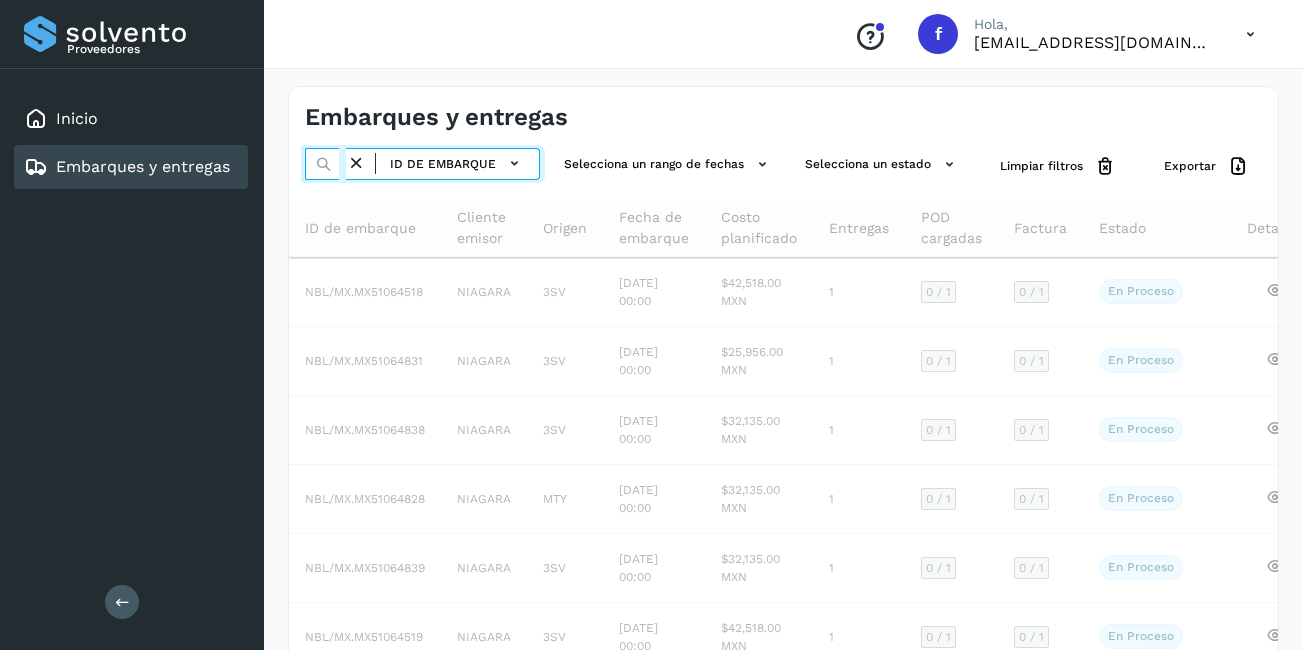 type on "********" 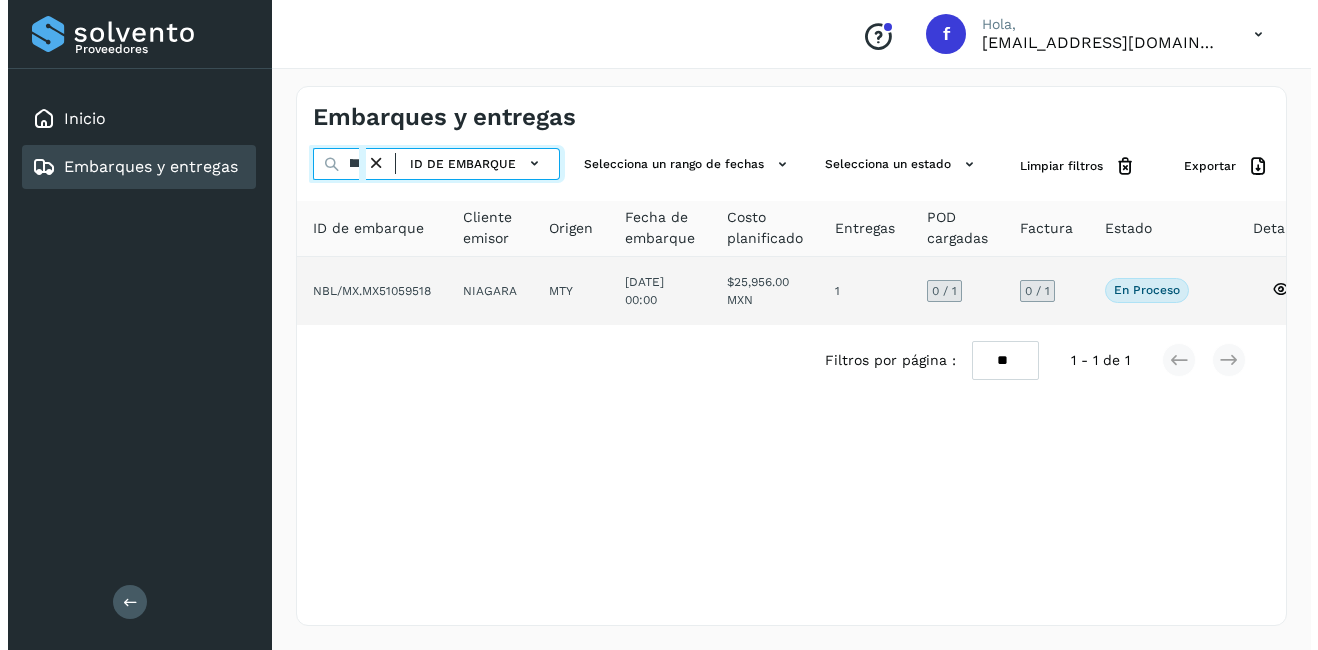 scroll, scrollTop: 0, scrollLeft: 49, axis: horizontal 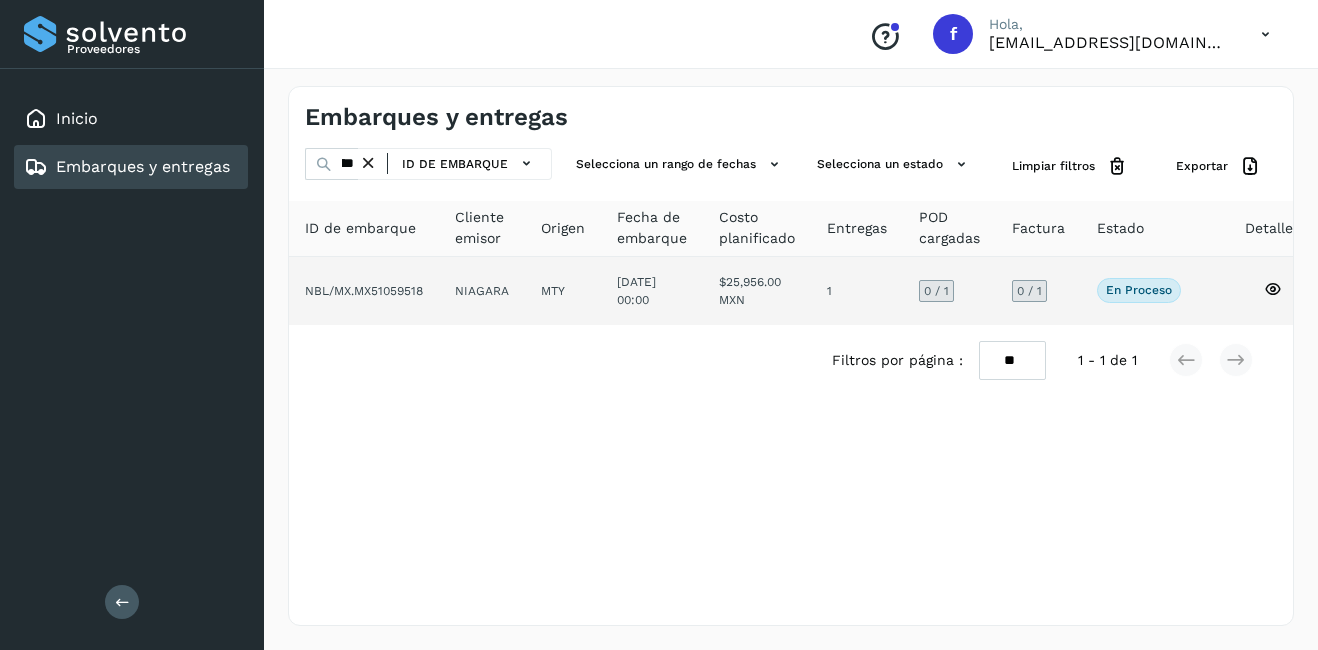 click on "NBL/MX.MX51059518" 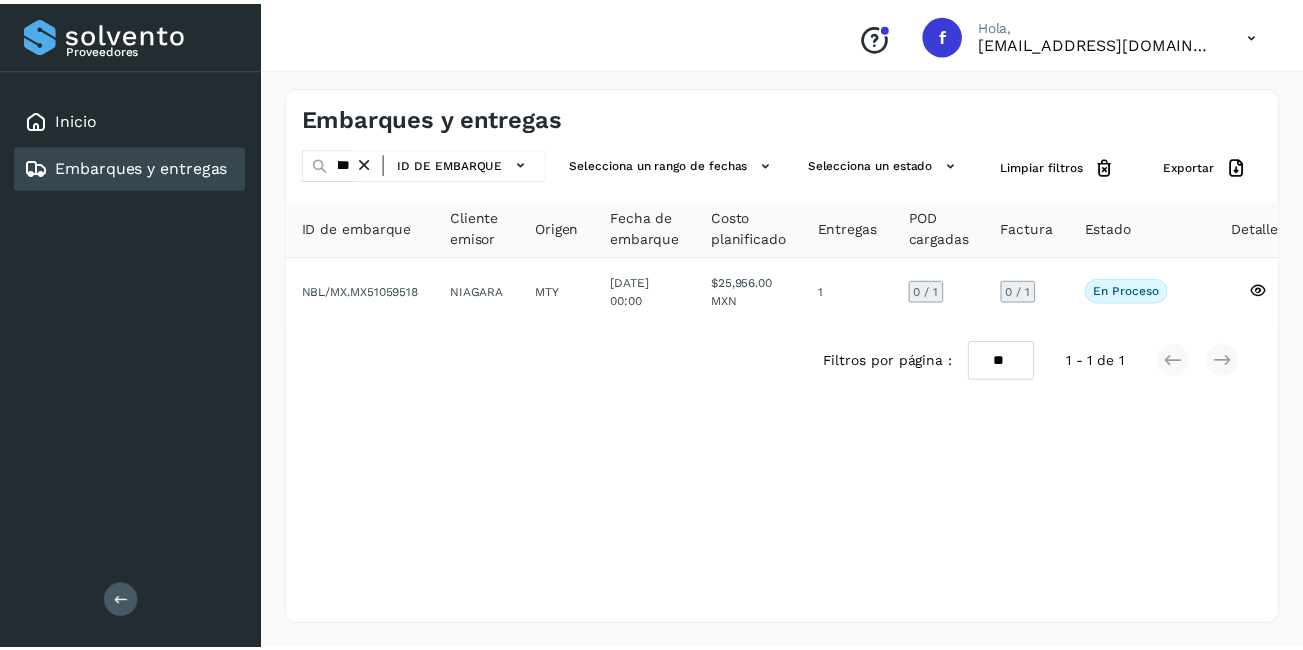 scroll, scrollTop: 0, scrollLeft: 0, axis: both 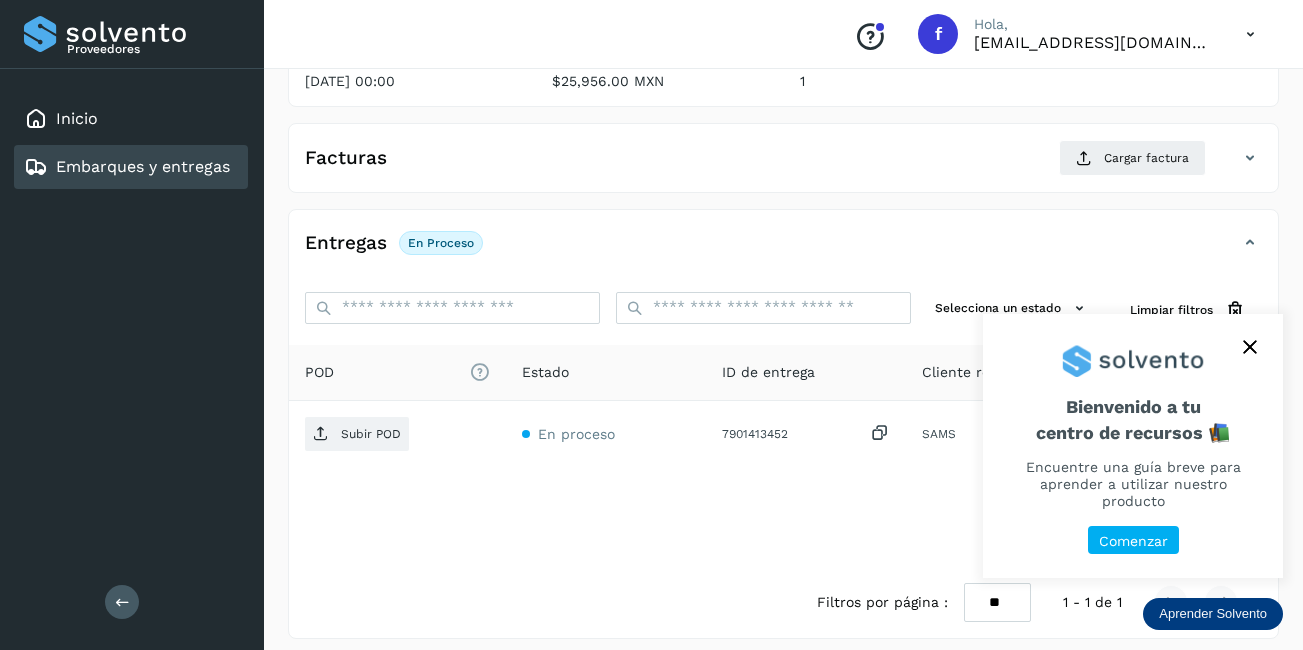 click 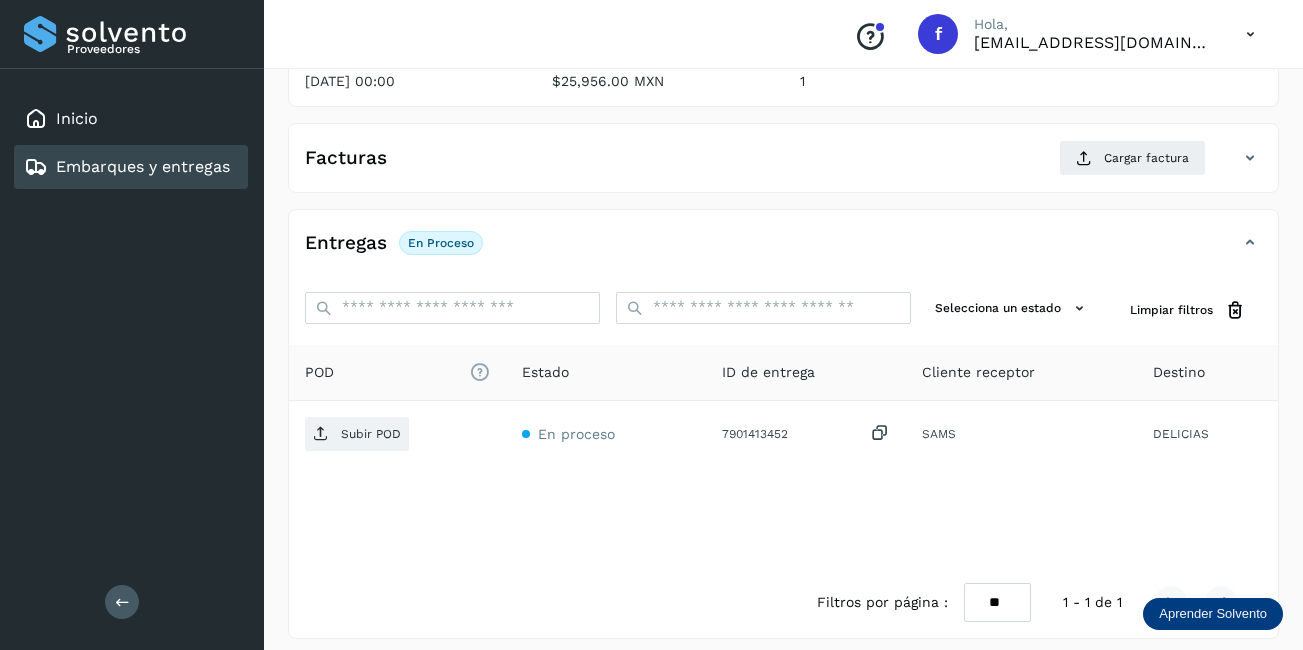 scroll, scrollTop: 0, scrollLeft: 0, axis: both 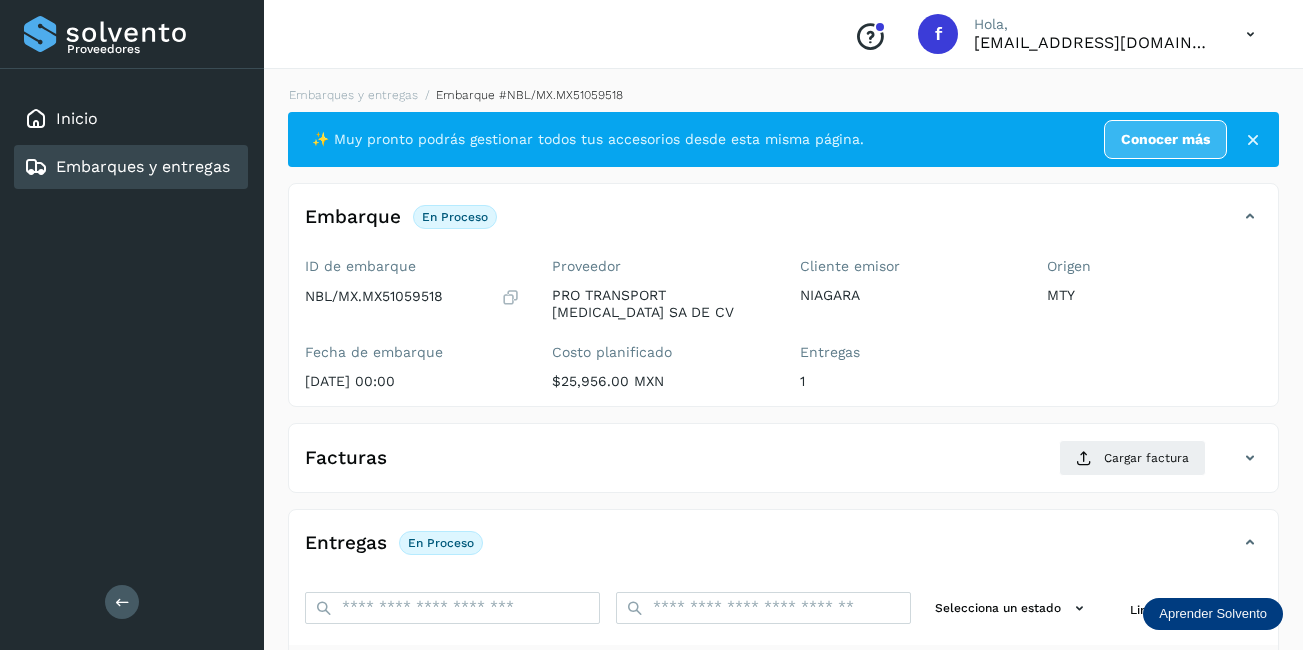 click on "Facturas Cargar factura" at bounding box center (783, 466) 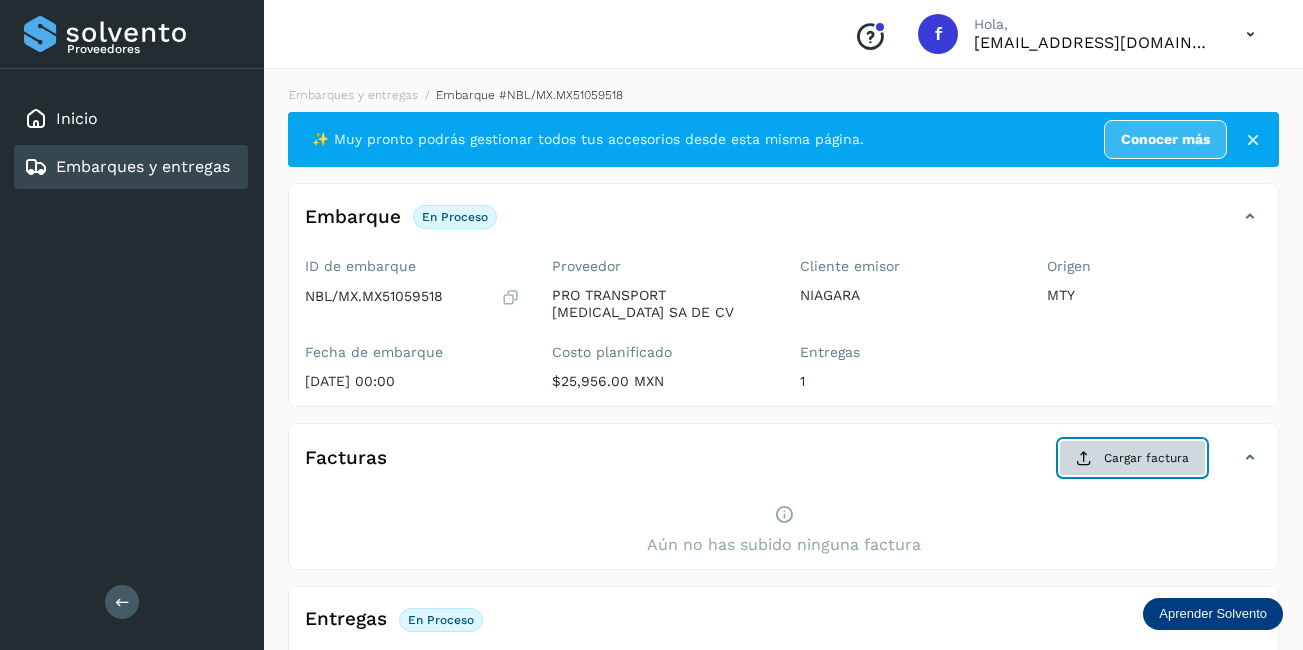 click on "Cargar factura" at bounding box center (1132, 458) 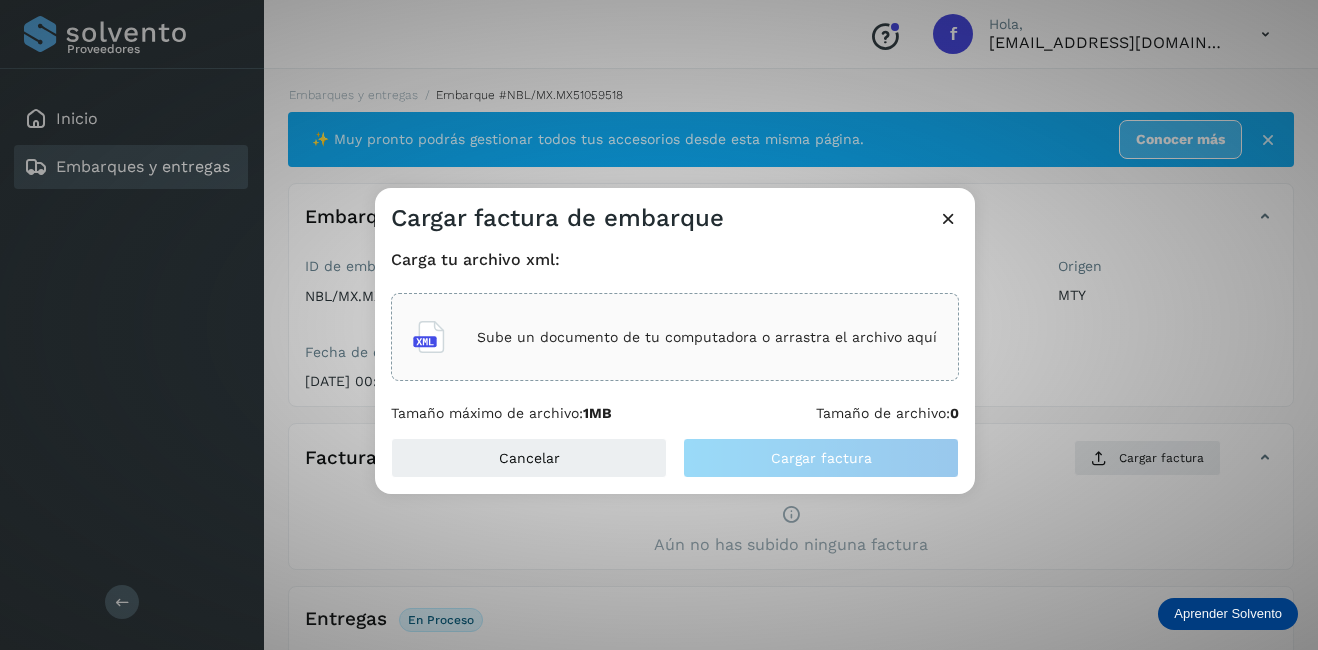 click on "Sube un documento de tu computadora o arrastra el archivo aquí" 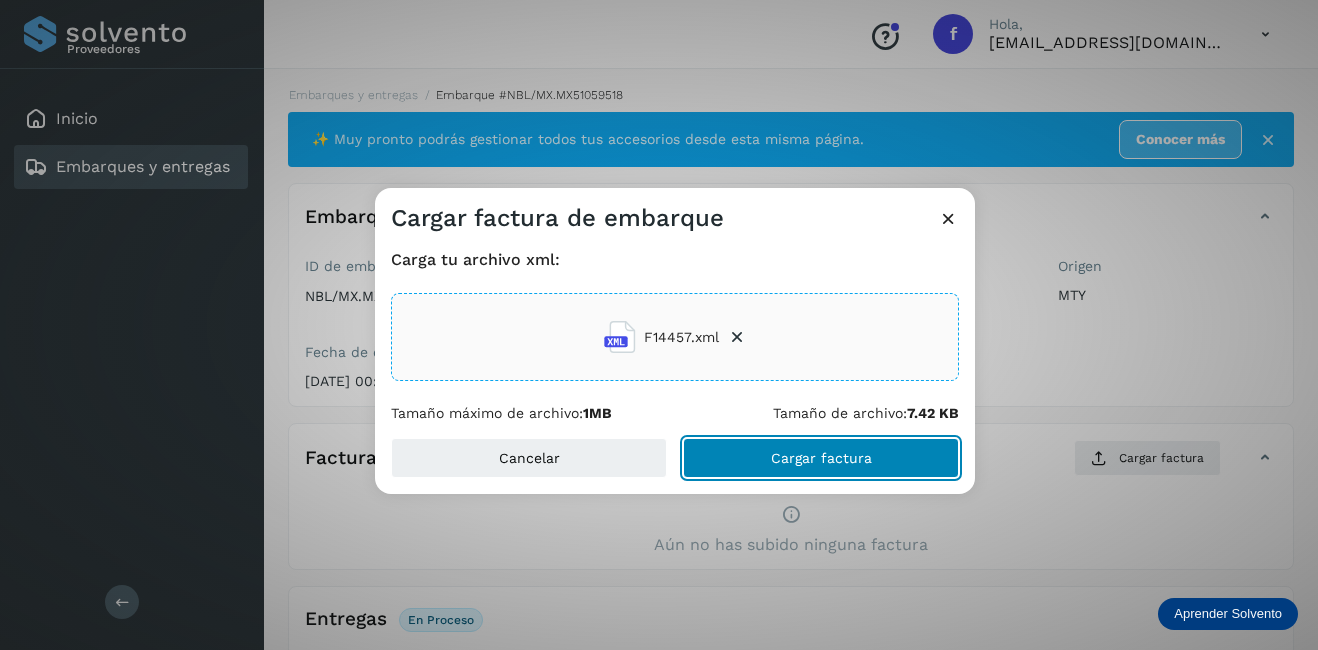 click on "Cargar factura" 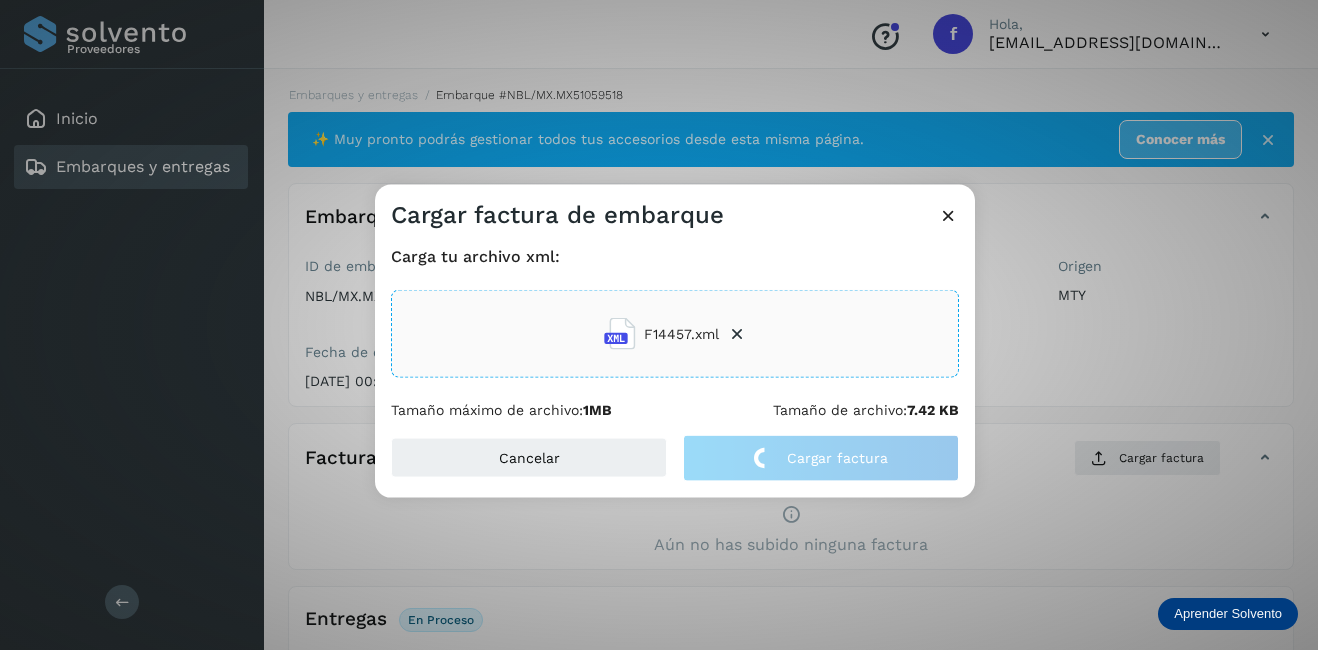 click on "Cargar factura de embarque Carga tu archivo xml: F14457.xml Tamaño máximo de archivo:  1MB Tamaño de archivo:  7.42 KB Cancelar Cargar factura" 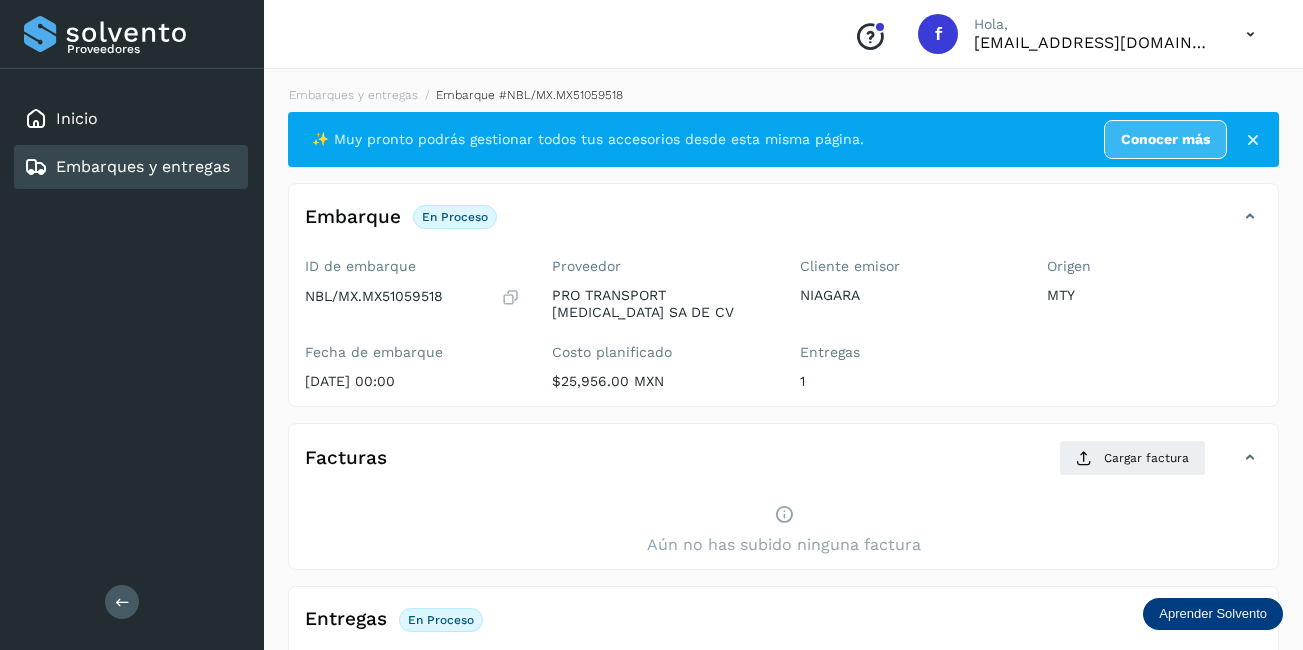 scroll, scrollTop: 390, scrollLeft: 0, axis: vertical 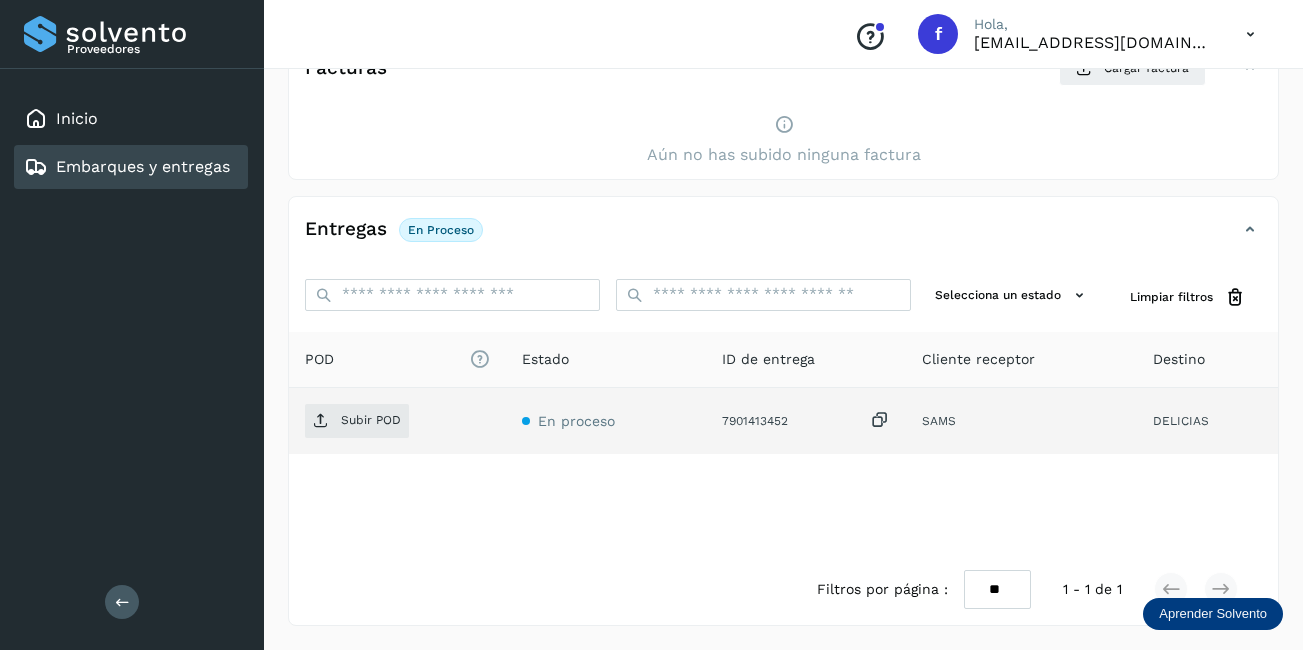 click on "Subir POD" 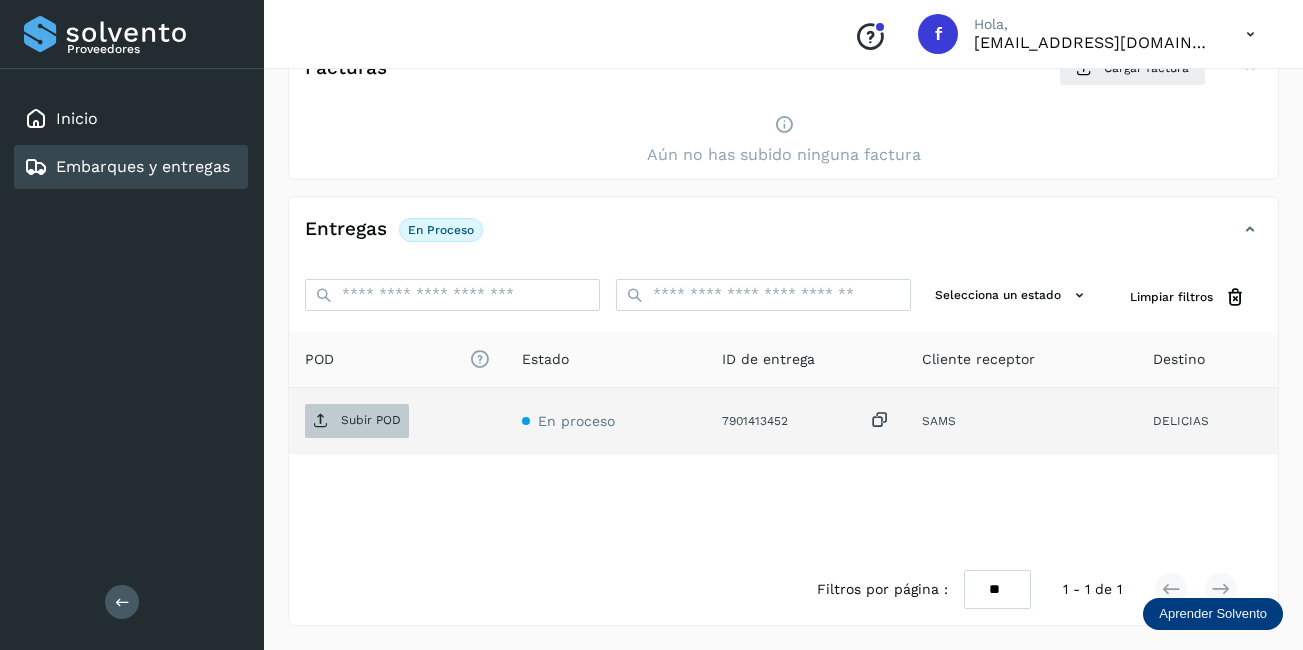 click on "Subir POD" at bounding box center (371, 420) 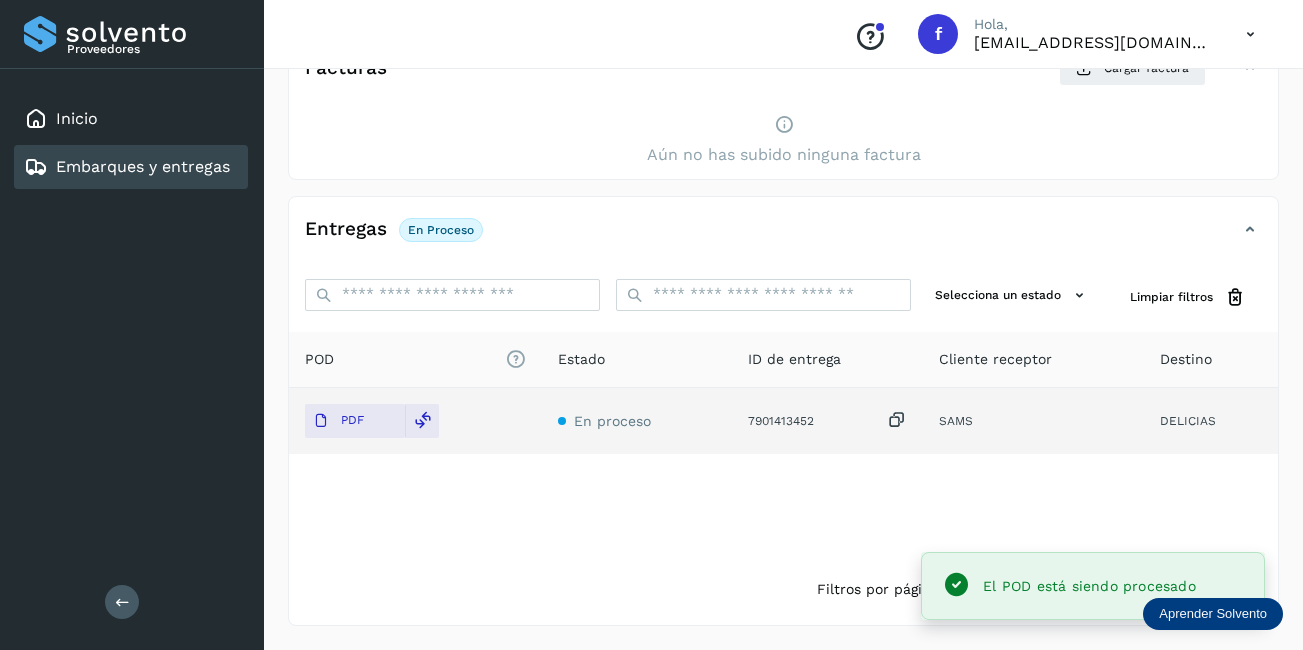scroll, scrollTop: 90, scrollLeft: 0, axis: vertical 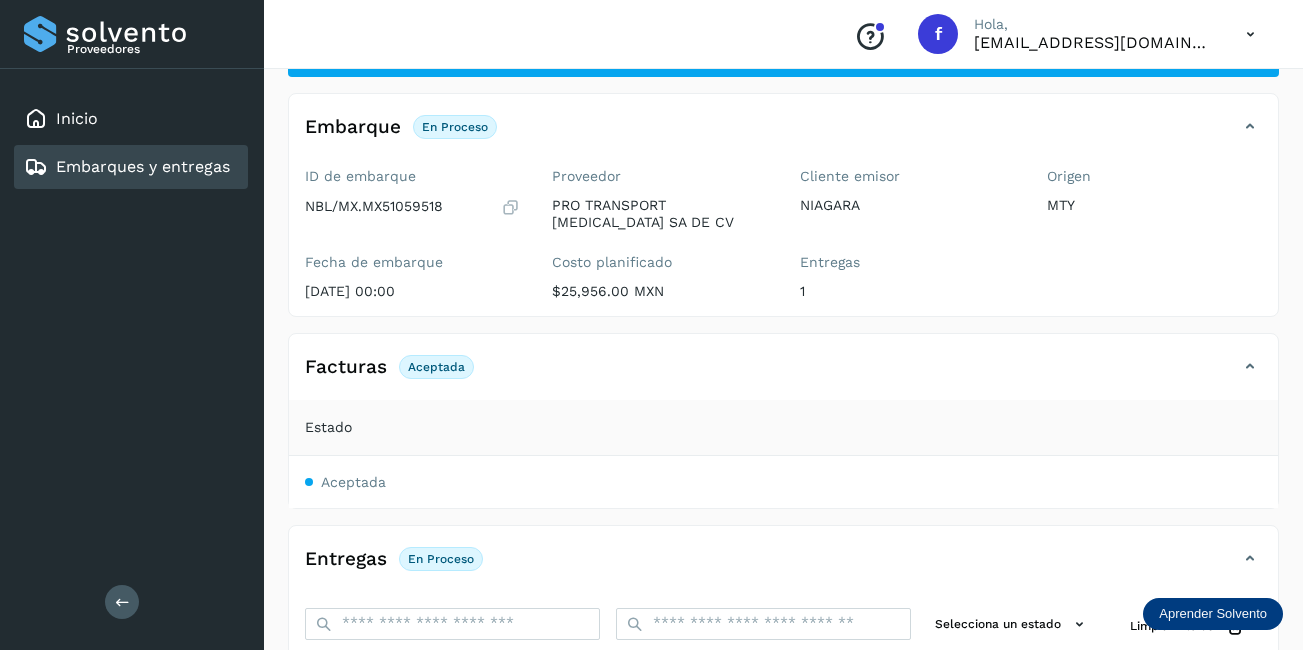 click on "Embarques y entregas" 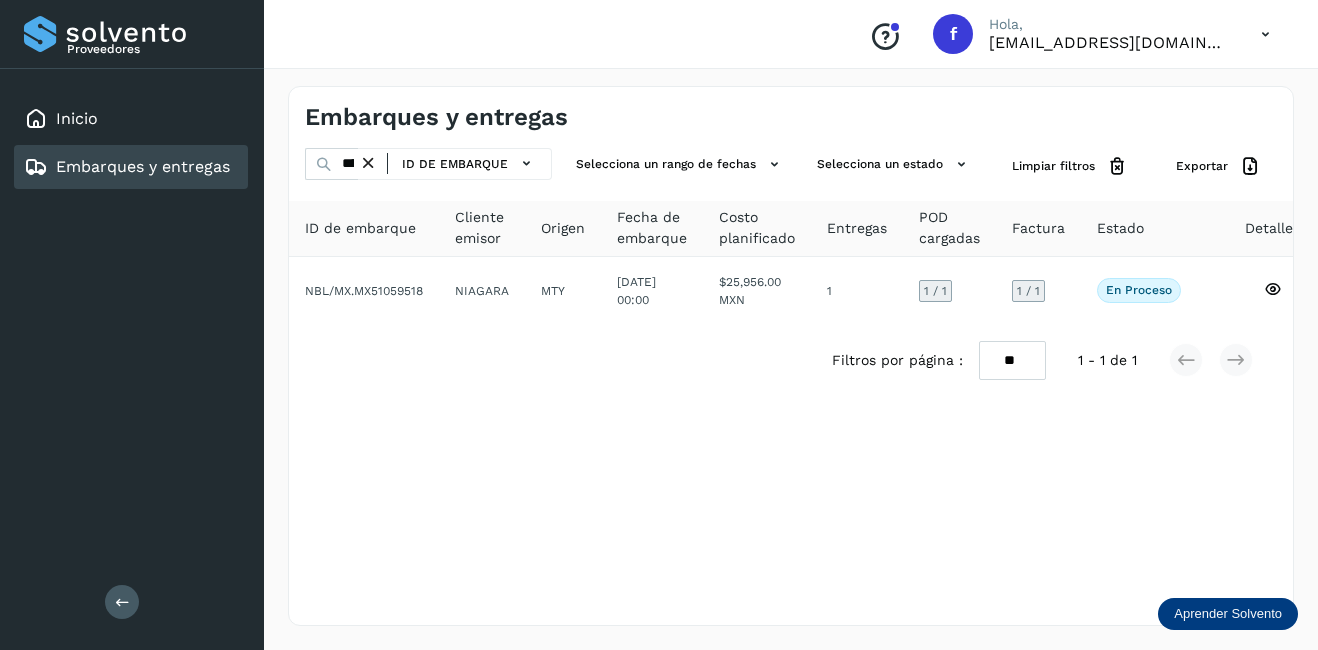 click at bounding box center (368, 163) 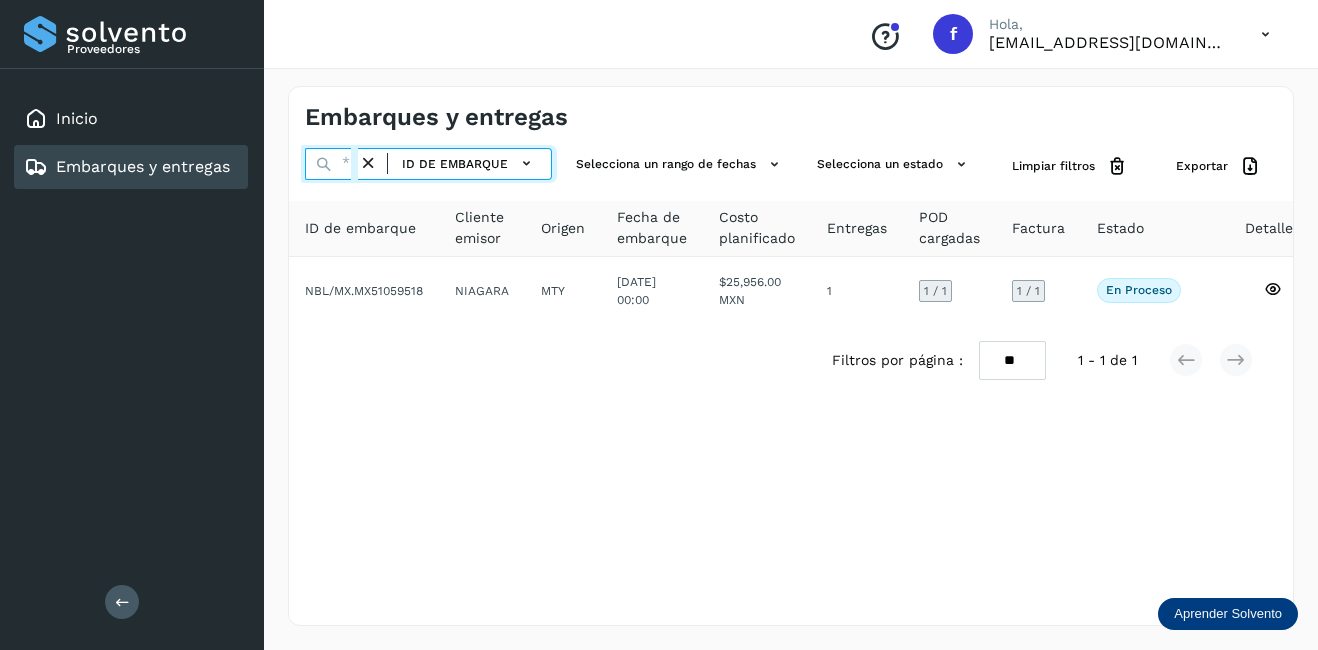 click at bounding box center [331, 164] 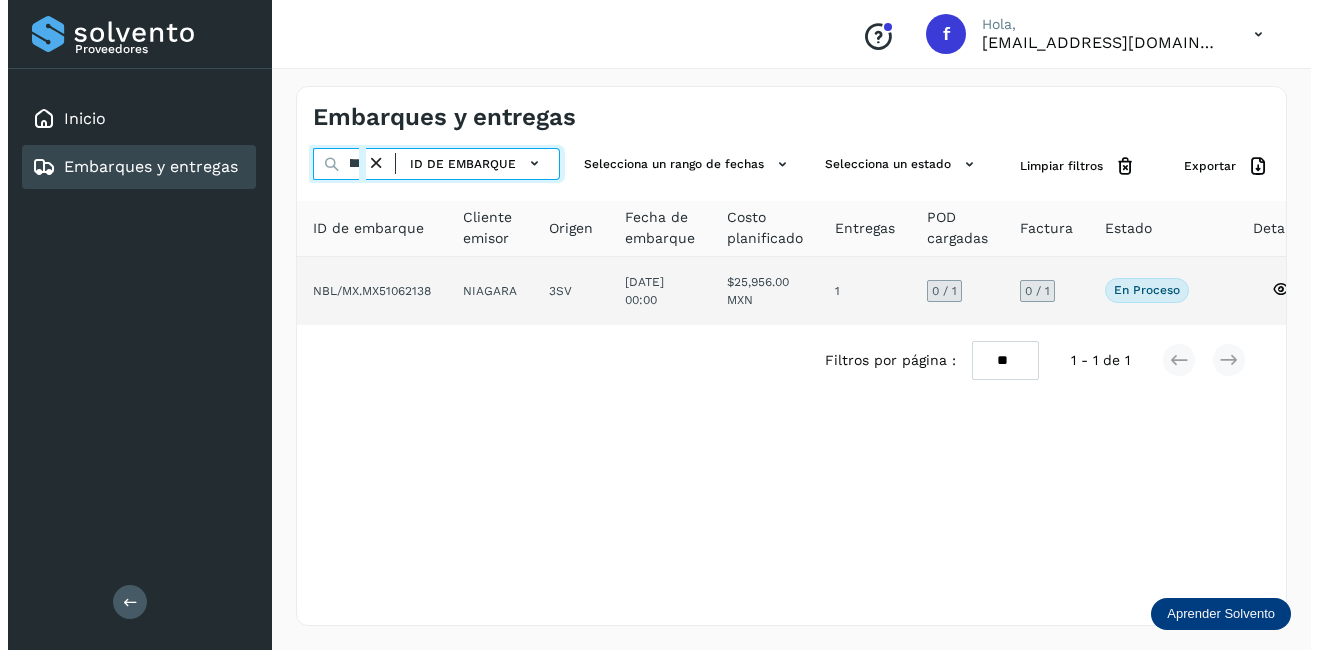 scroll, scrollTop: 0, scrollLeft: 49, axis: horizontal 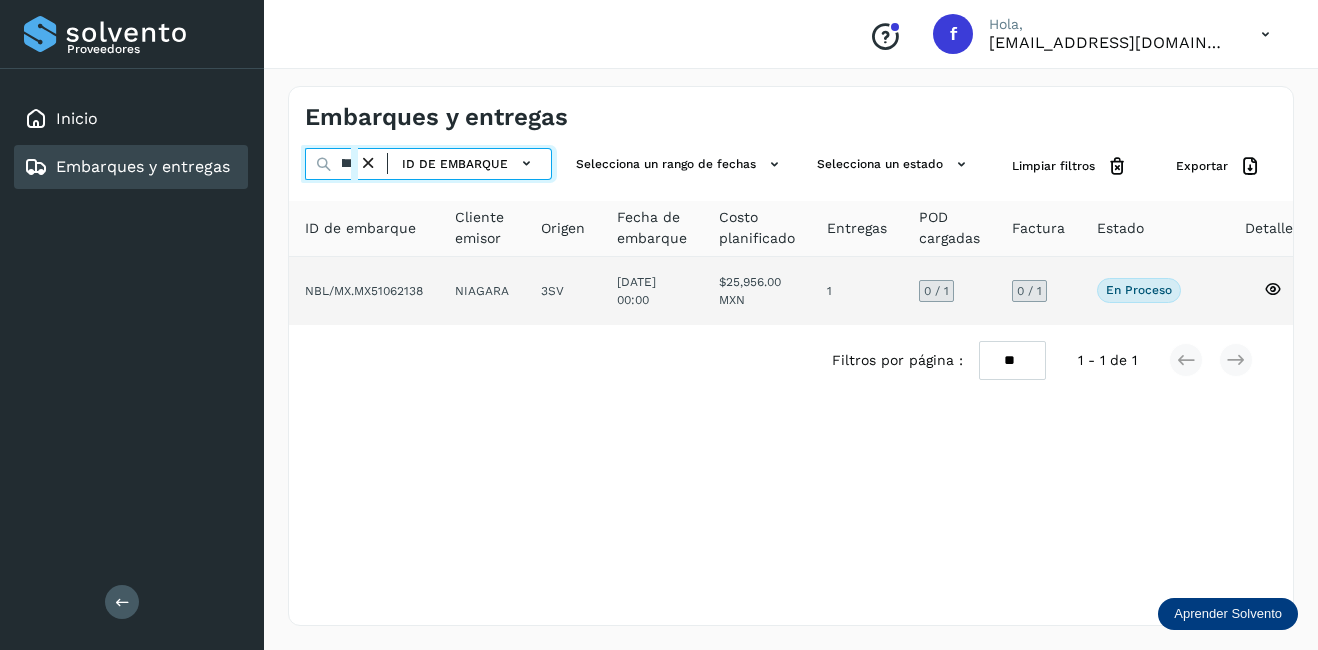 type on "********" 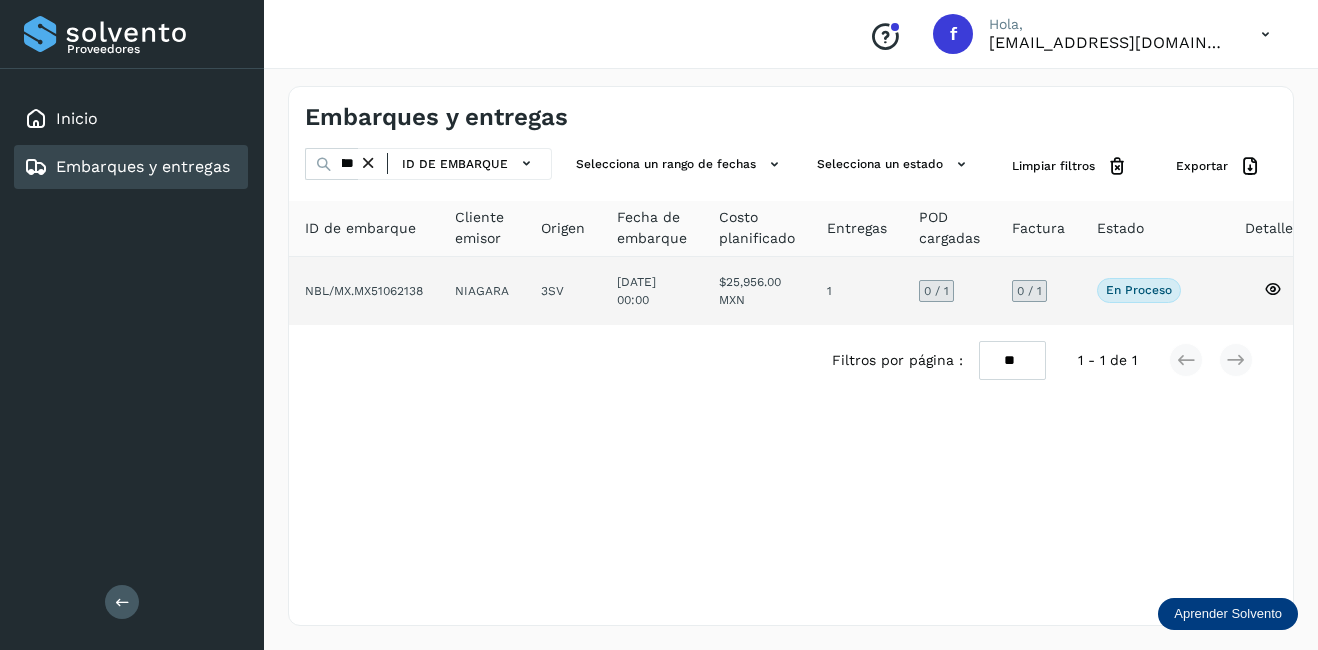 click on "NIAGARA" 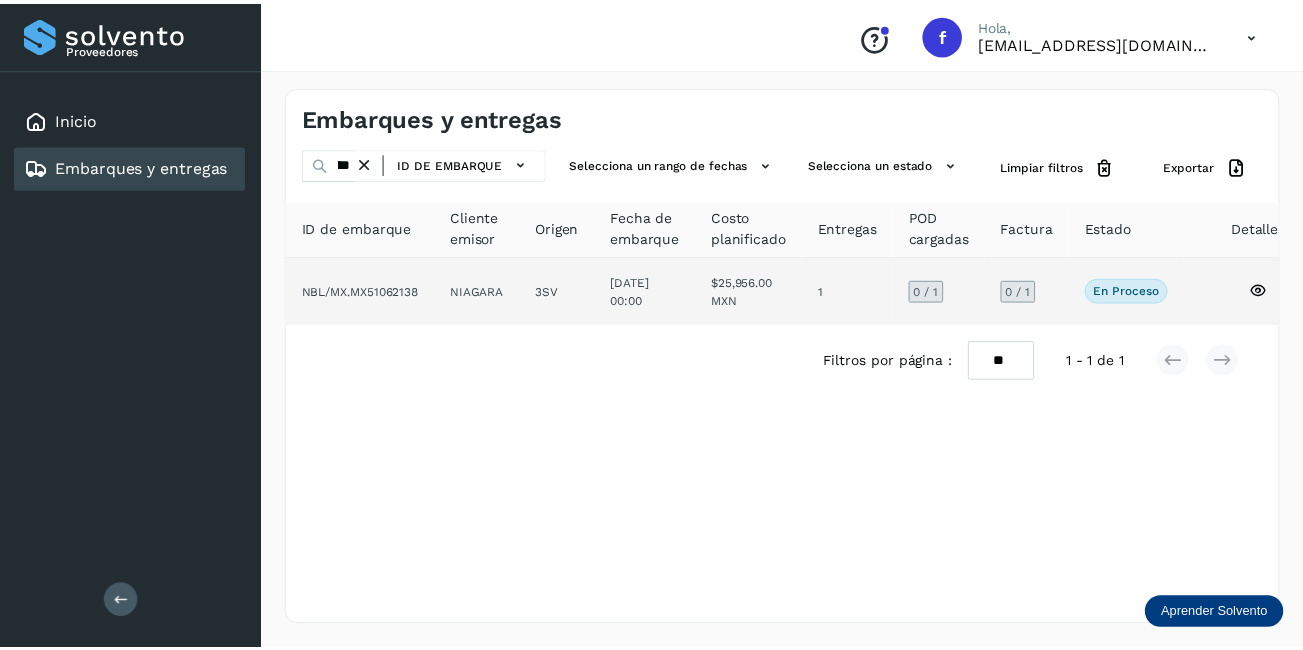 scroll, scrollTop: 0, scrollLeft: 0, axis: both 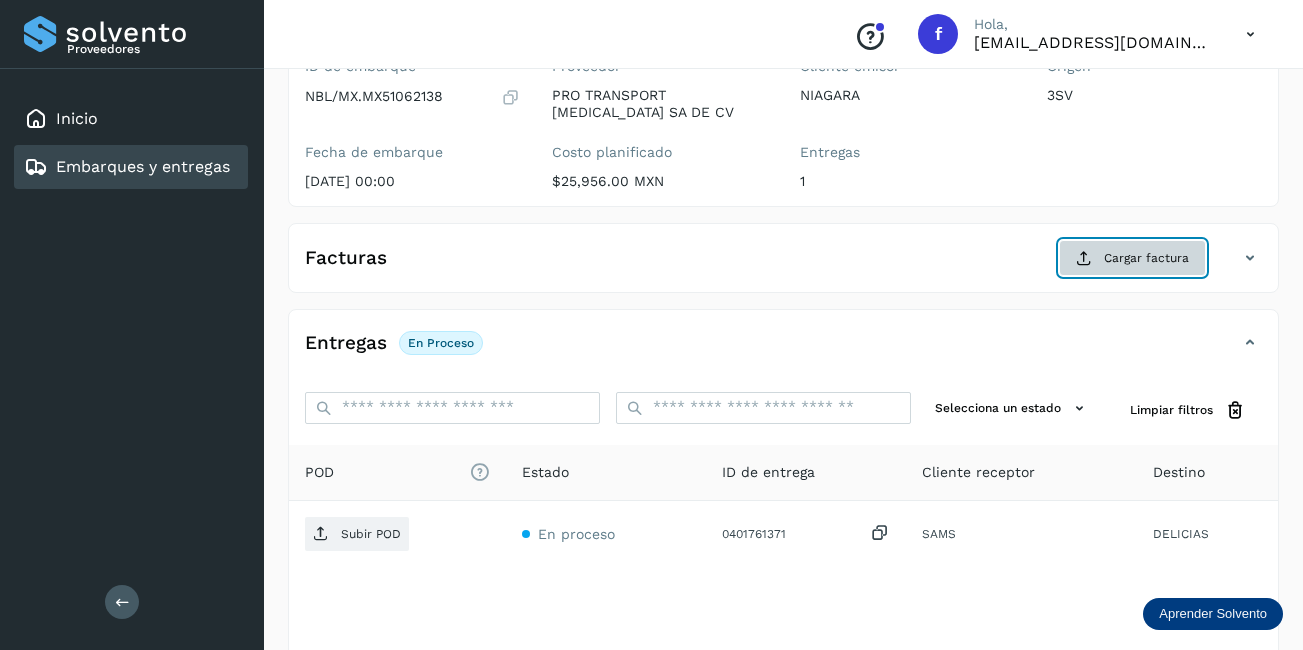 click on "Cargar factura" at bounding box center [1132, 258] 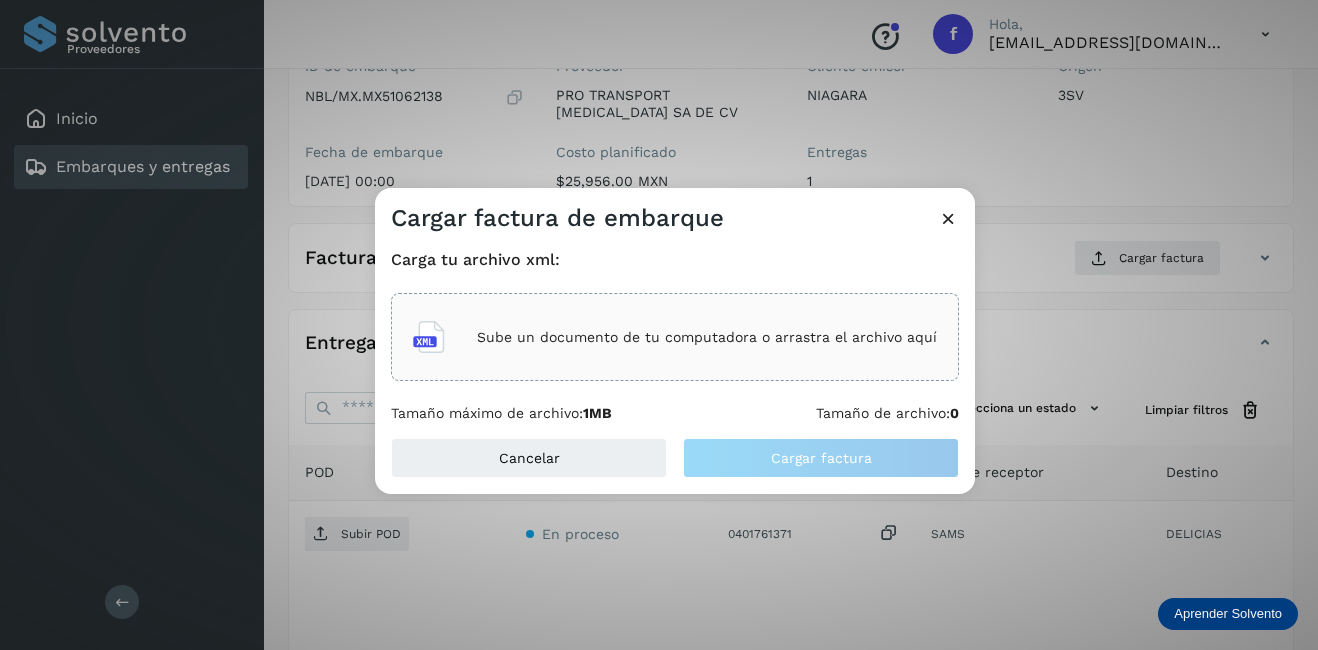 click on "Sube un documento de tu computadora o arrastra el archivo aquí" 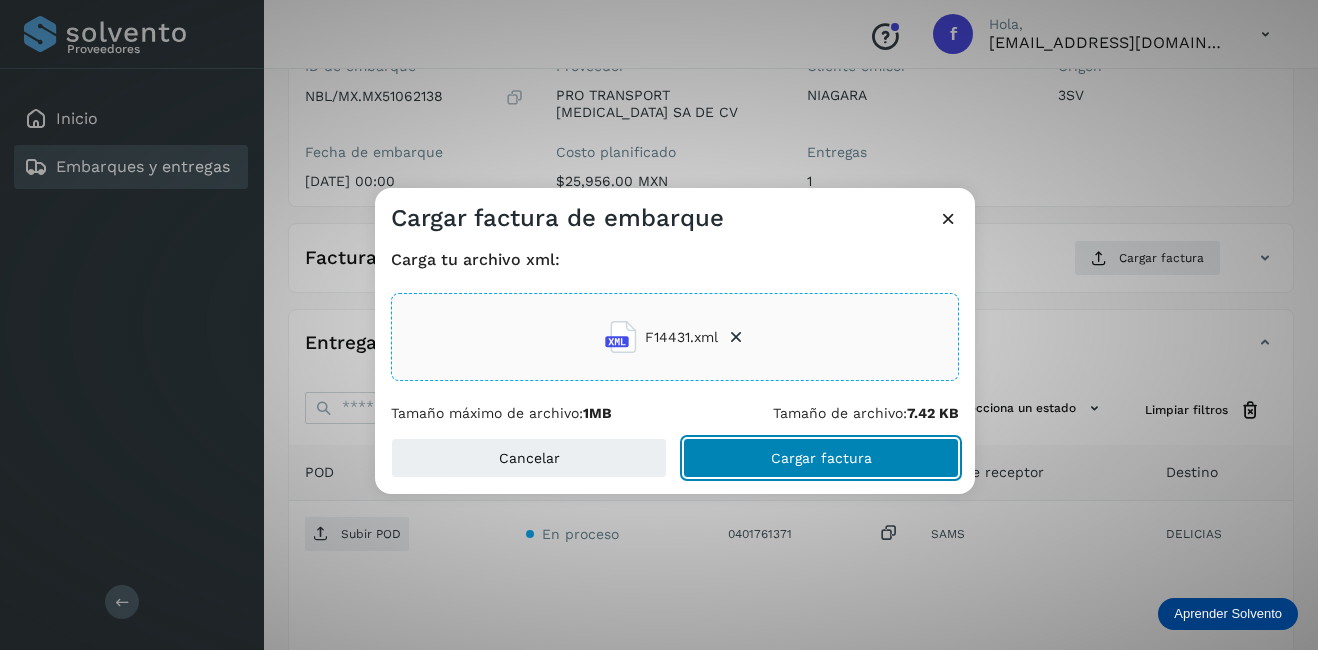 click on "Cargar factura" 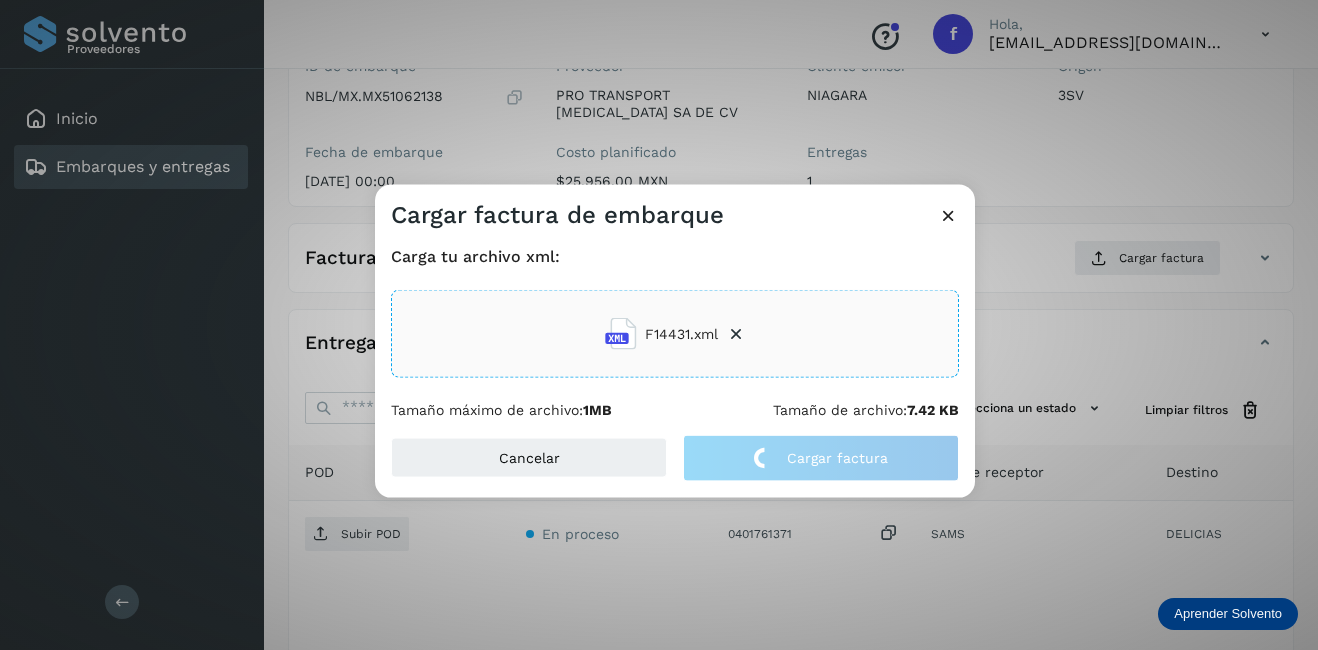 drag, startPoint x: 1033, startPoint y: 411, endPoint x: 992, endPoint y: 459, distance: 63.126858 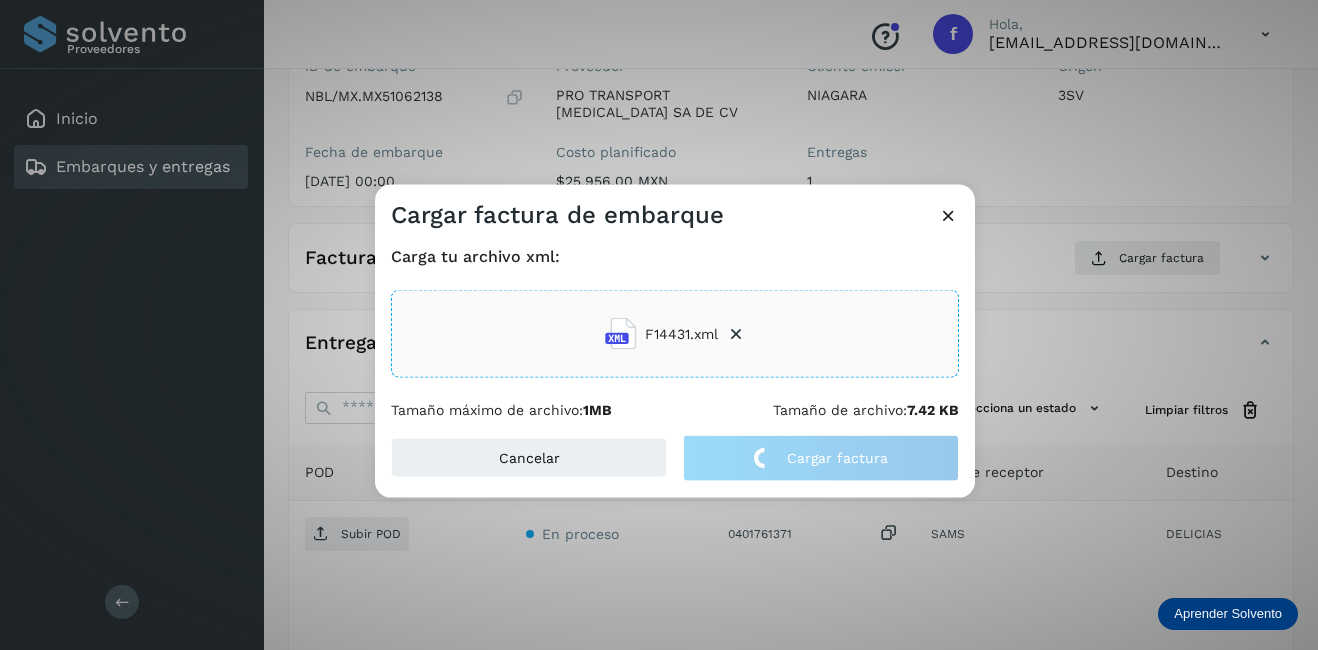 click on "Cargar factura de embarque Carga tu archivo xml: F14431.xml Tamaño máximo de archivo:  1MB Tamaño de archivo:  7.42 KB Cancelar Cargar factura" 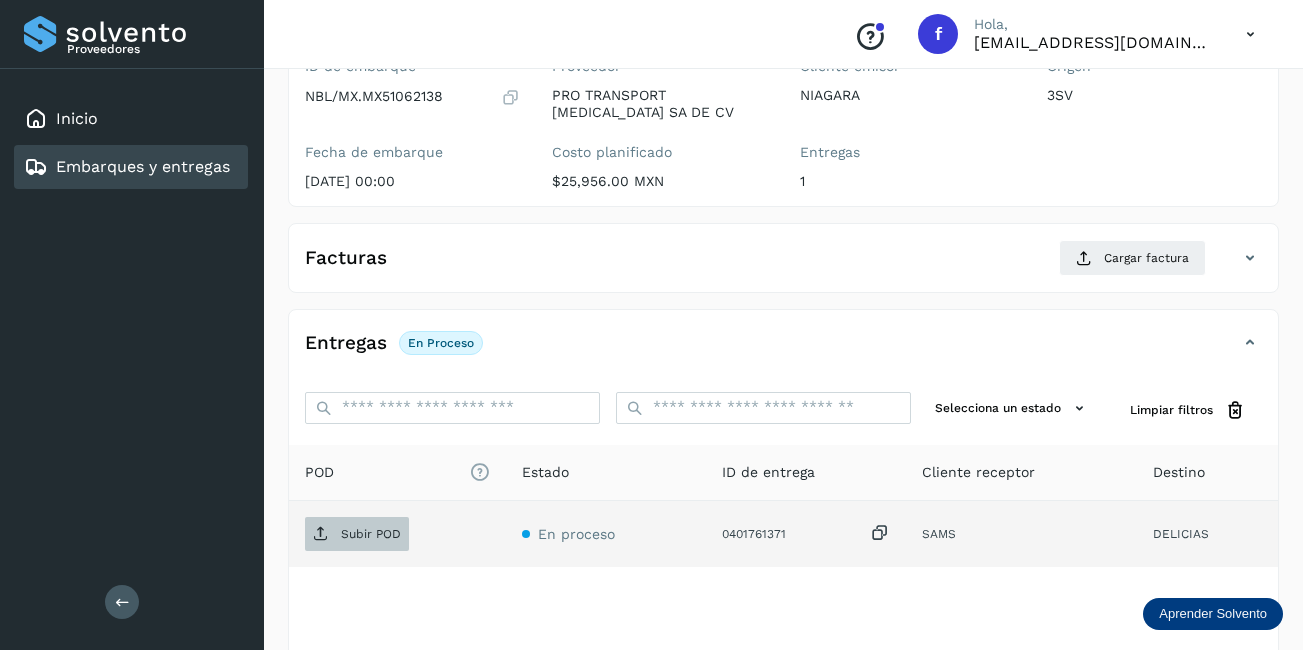 click on "Subir POD" at bounding box center (371, 534) 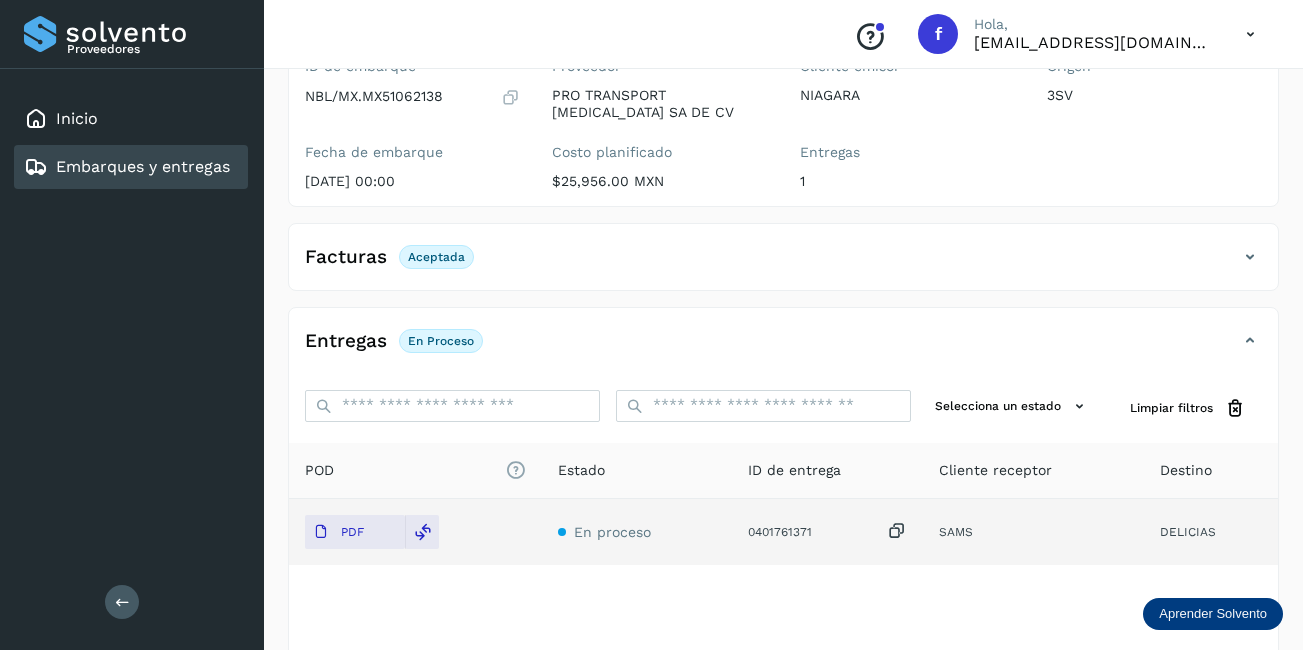 scroll, scrollTop: 0, scrollLeft: 0, axis: both 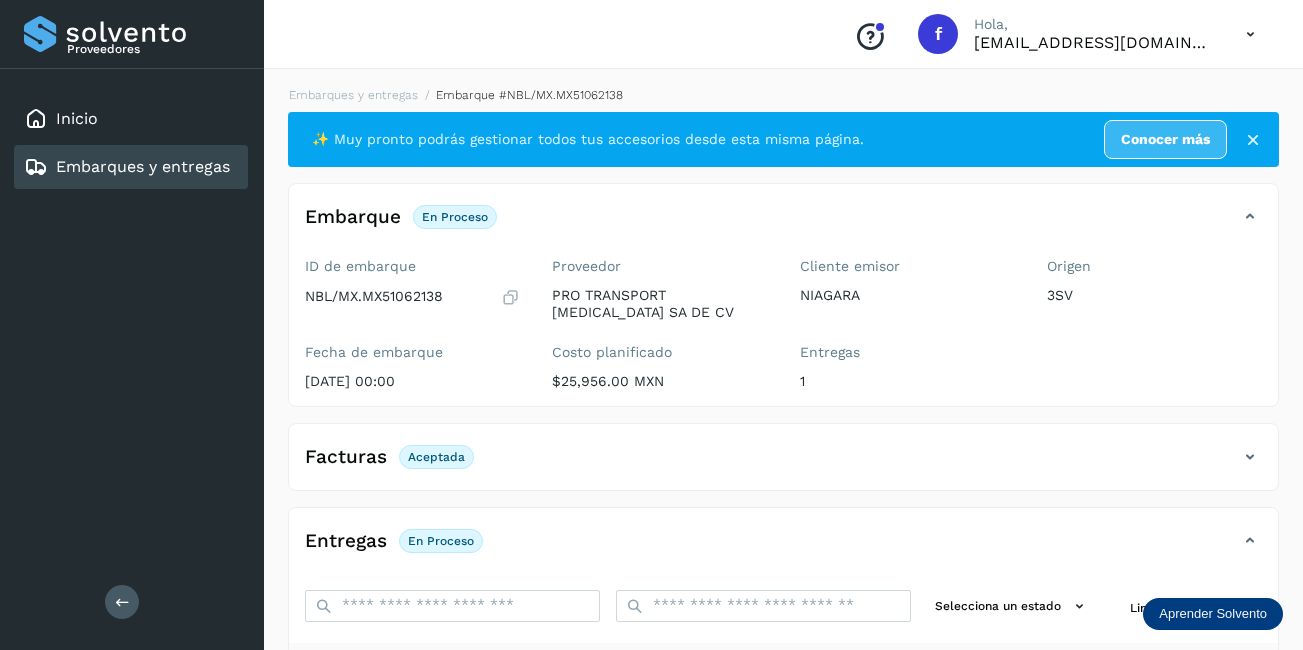 click on "Embarques y entregas" 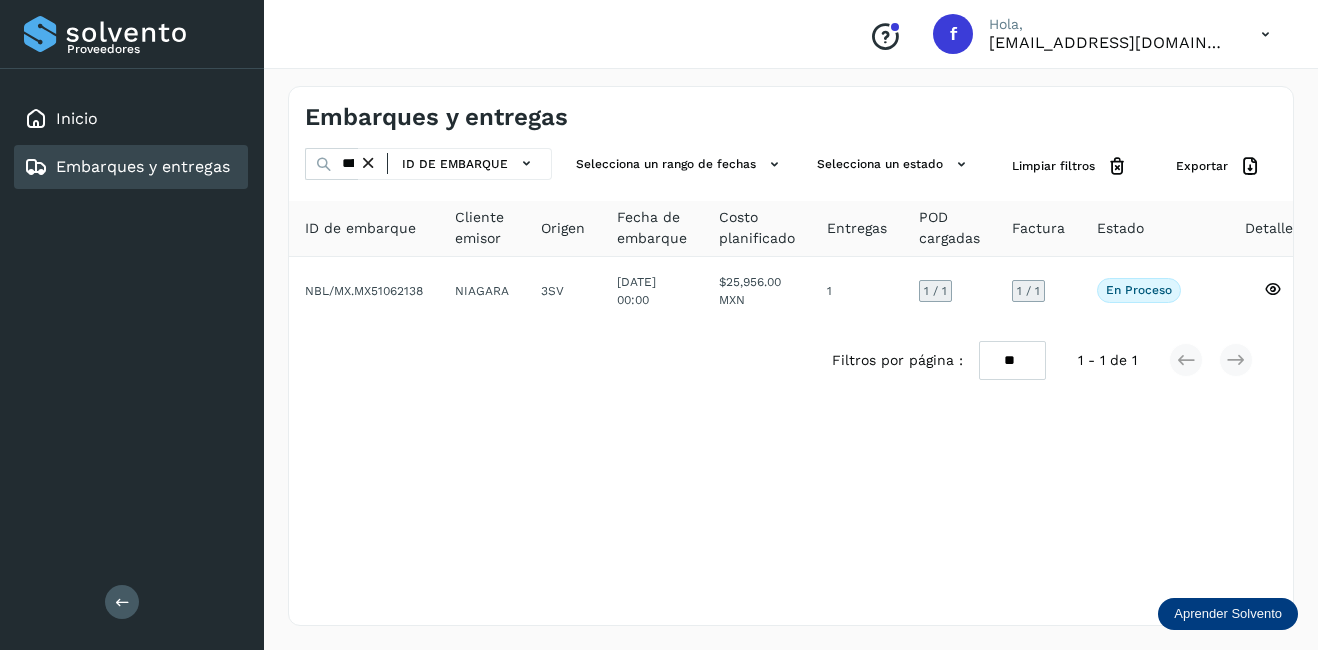 click at bounding box center [368, 163] 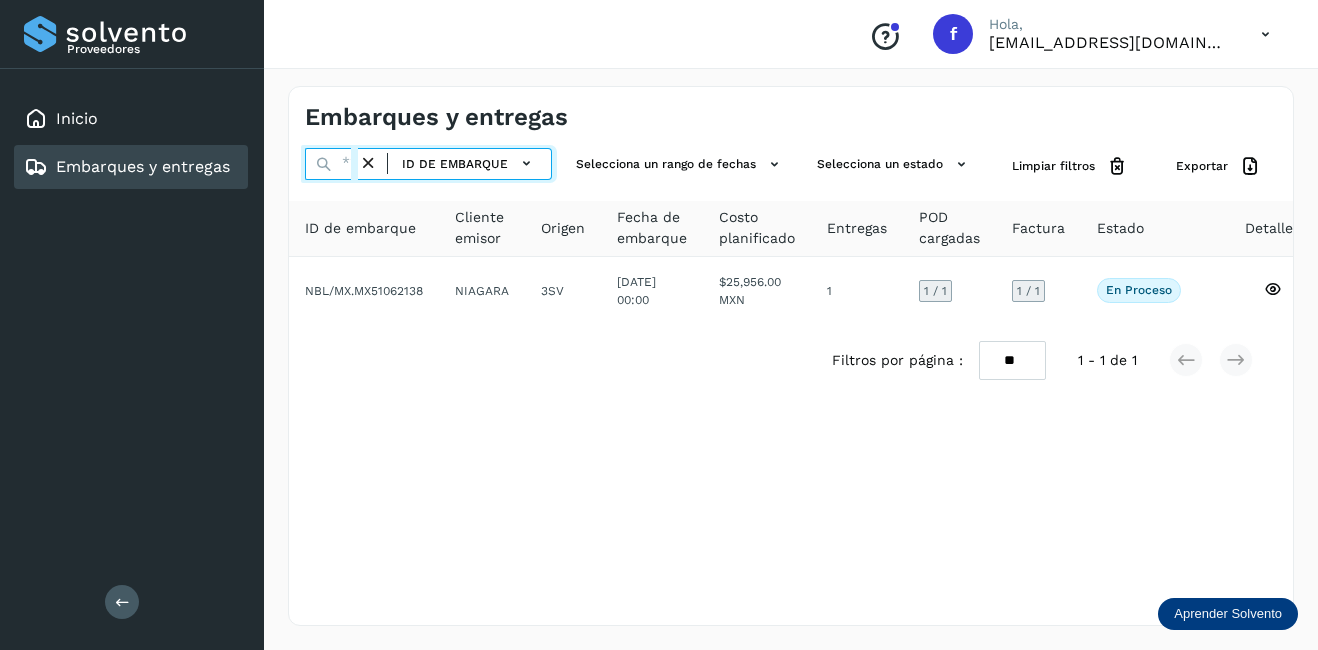 click at bounding box center [331, 164] 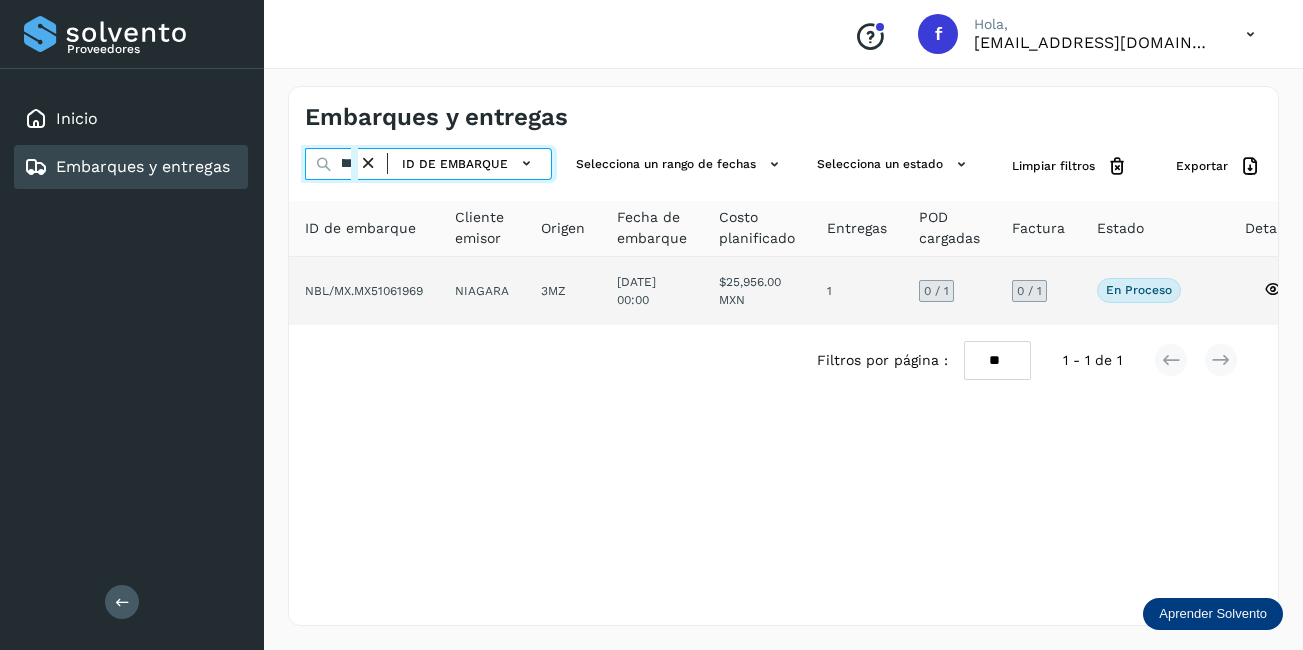 scroll, scrollTop: 0, scrollLeft: 51, axis: horizontal 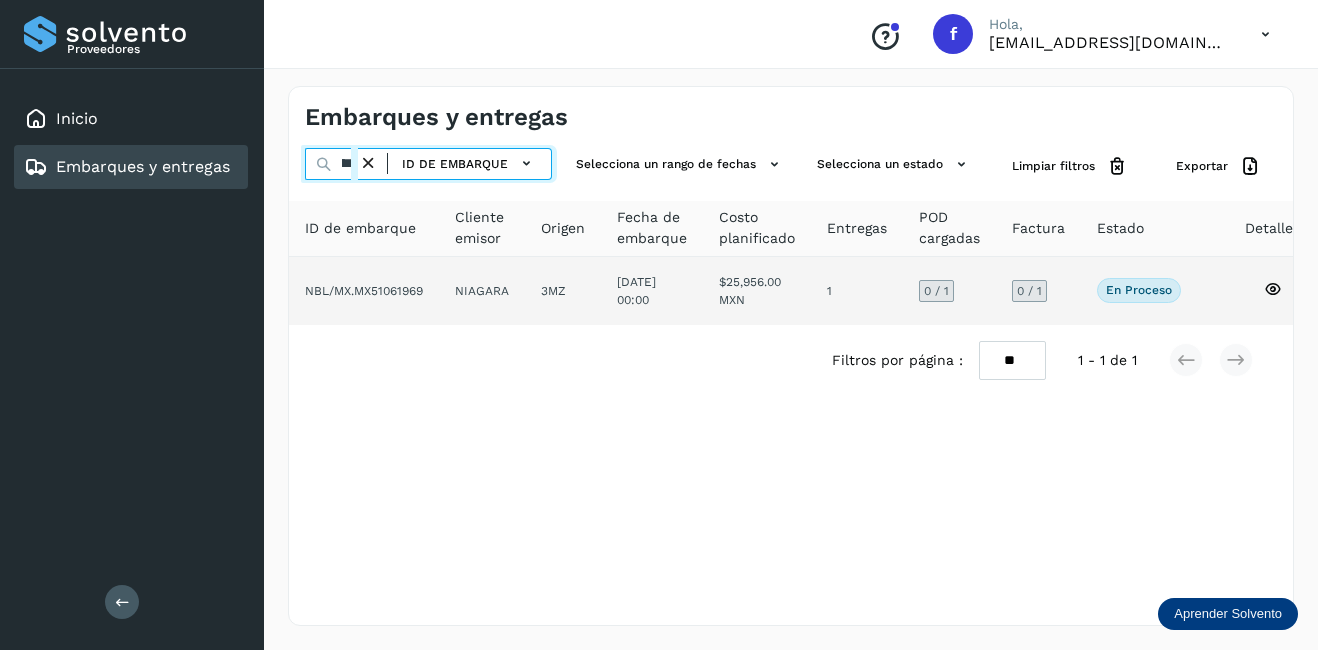 type on "********" 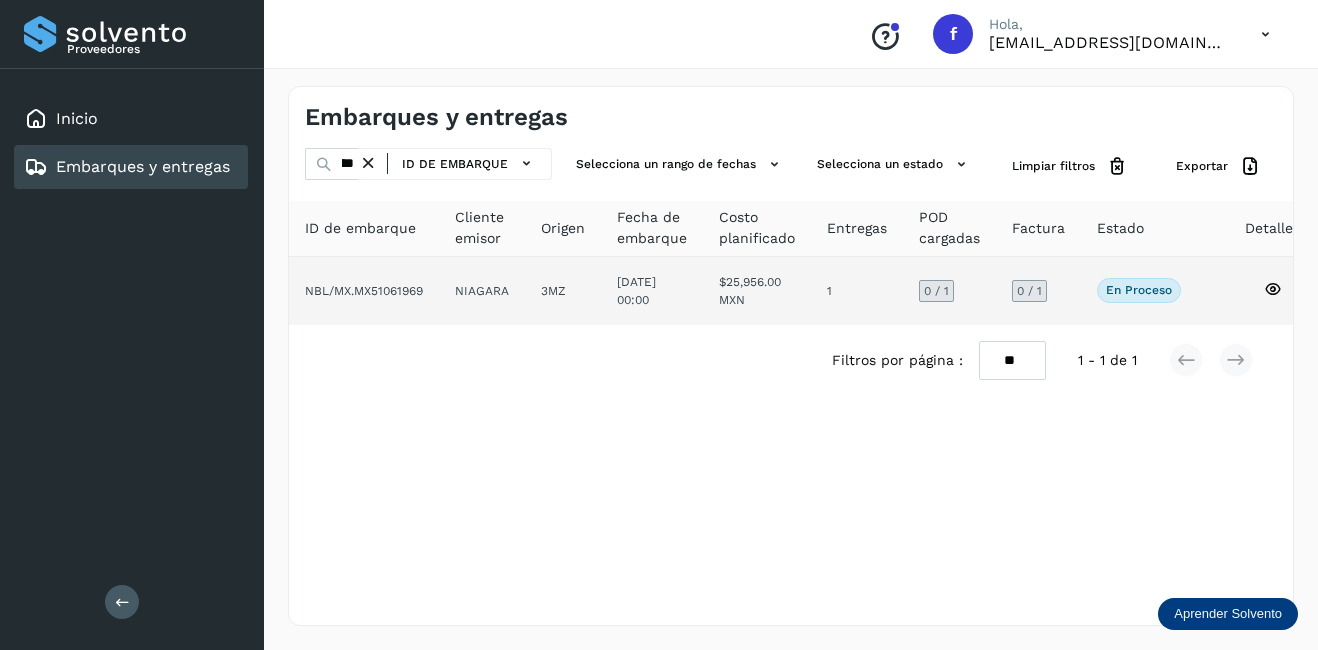click on "NIAGARA" 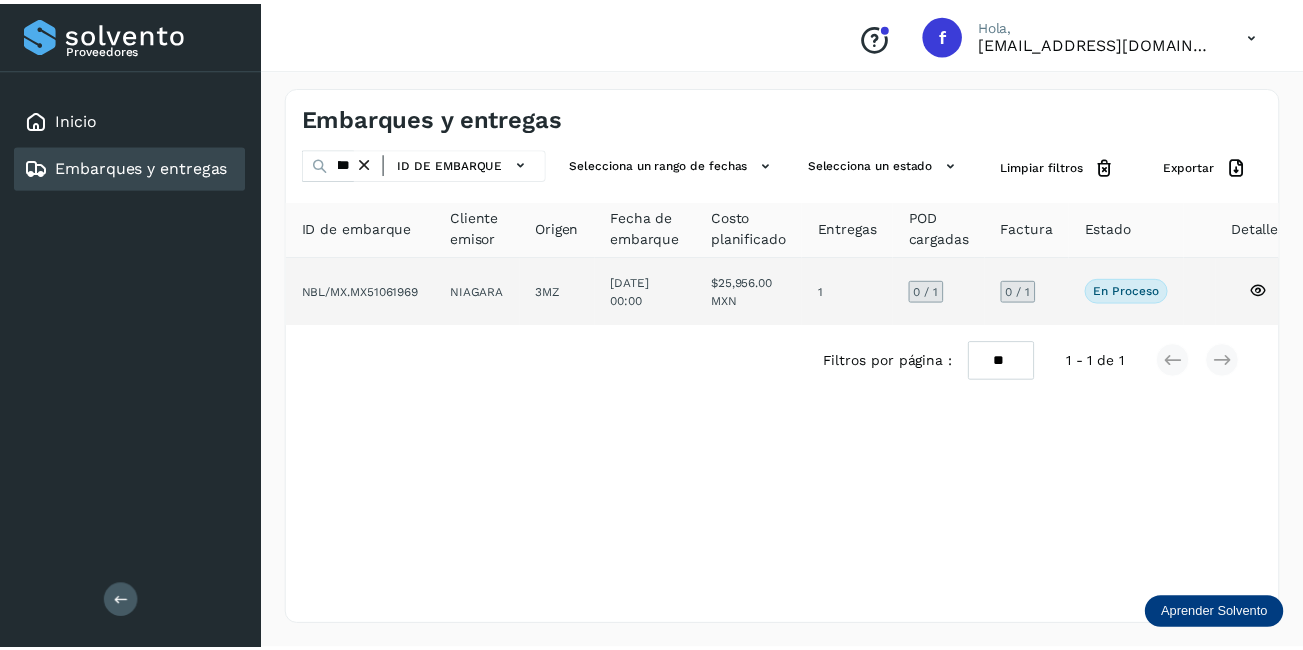scroll, scrollTop: 0, scrollLeft: 0, axis: both 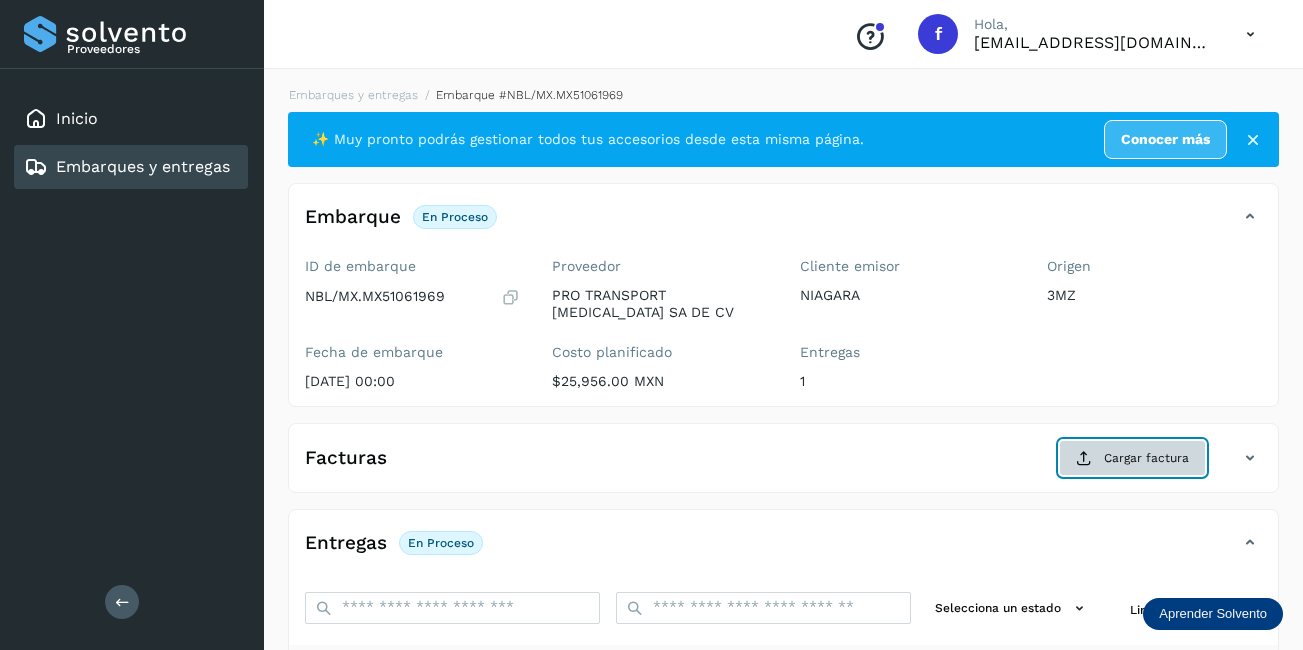 click on "Cargar factura" at bounding box center (1132, 458) 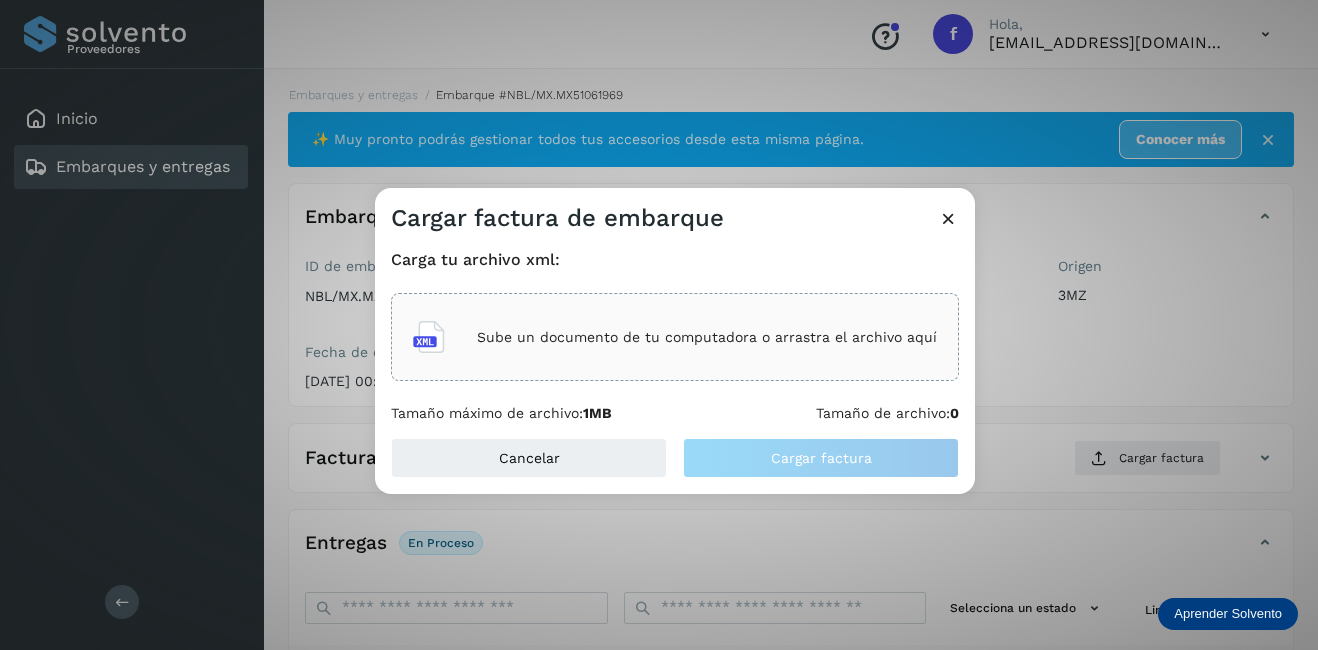 click on "Sube un documento de tu computadora o arrastra el archivo aquí" 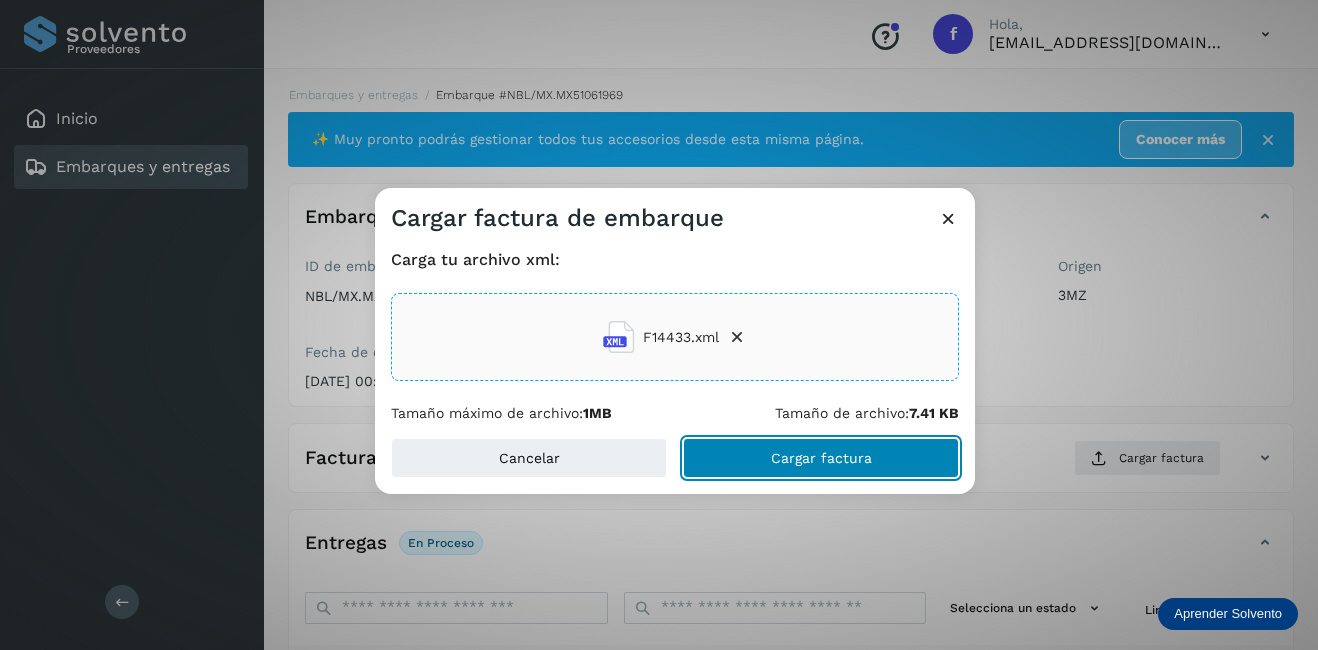 click on "Cargar factura" 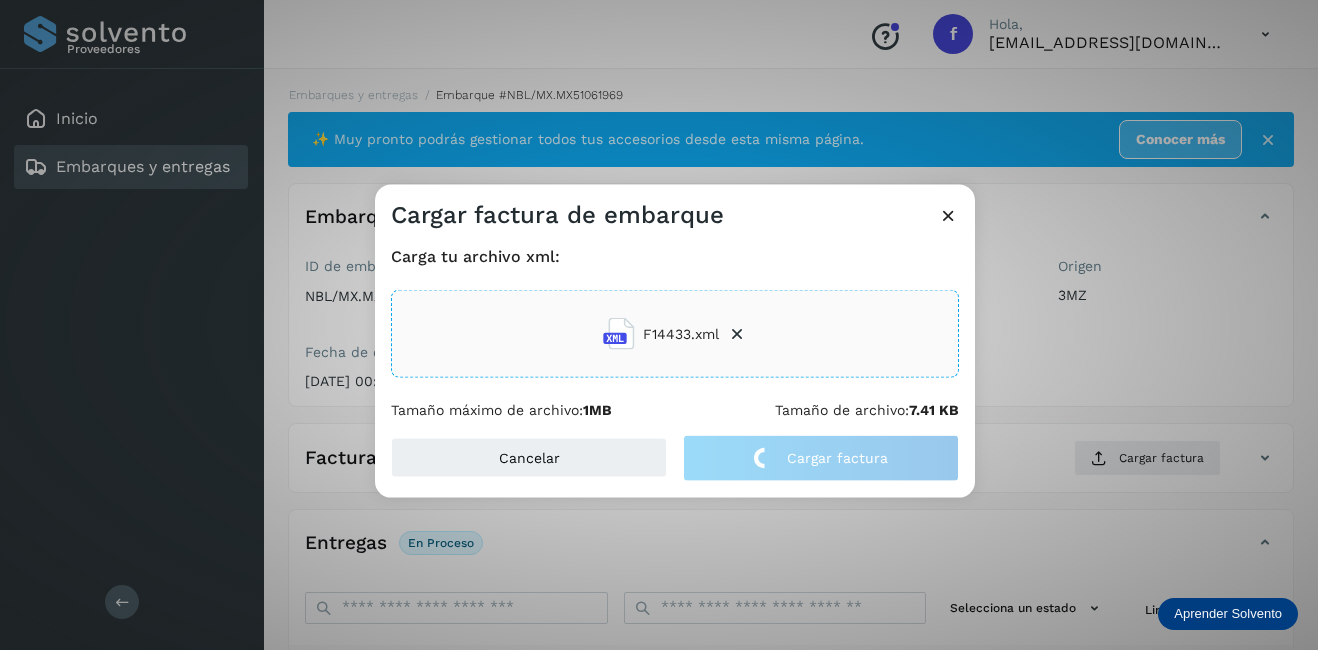 click on "Cargar factura de embarque Carga tu archivo xml: F14433.xml Tamaño máximo de archivo:  1MB Tamaño de archivo:  7.41 KB Cancelar Cargar factura" 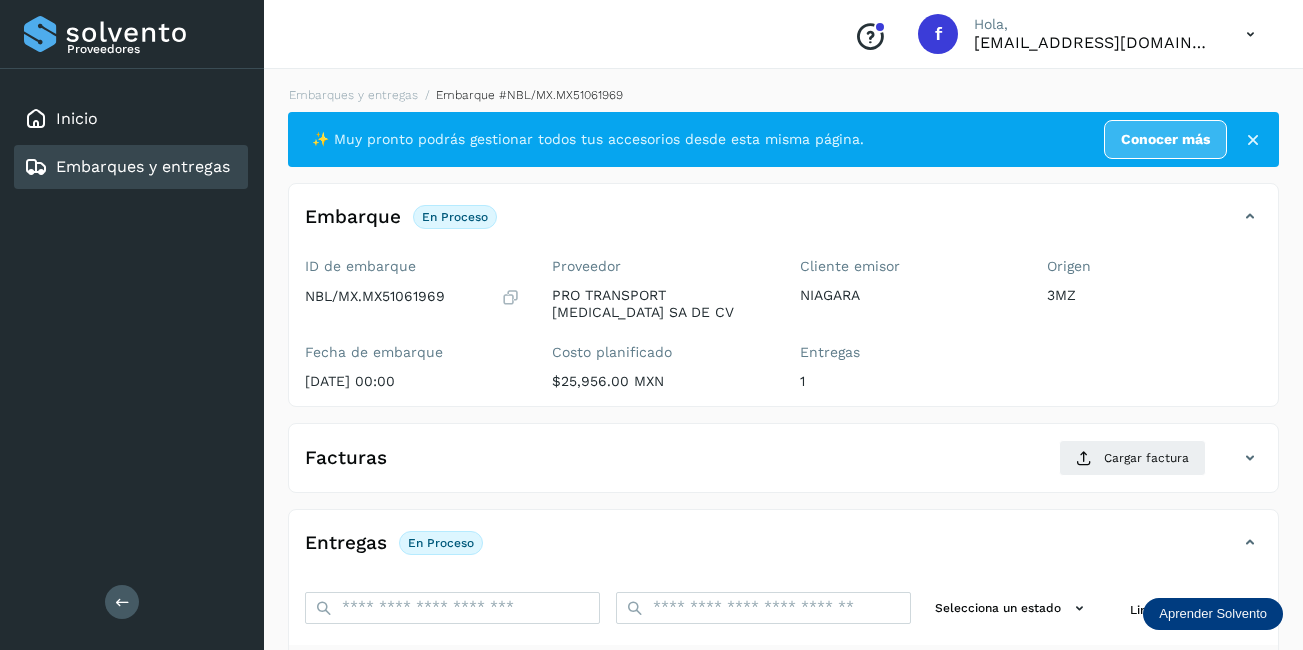 scroll, scrollTop: 313, scrollLeft: 0, axis: vertical 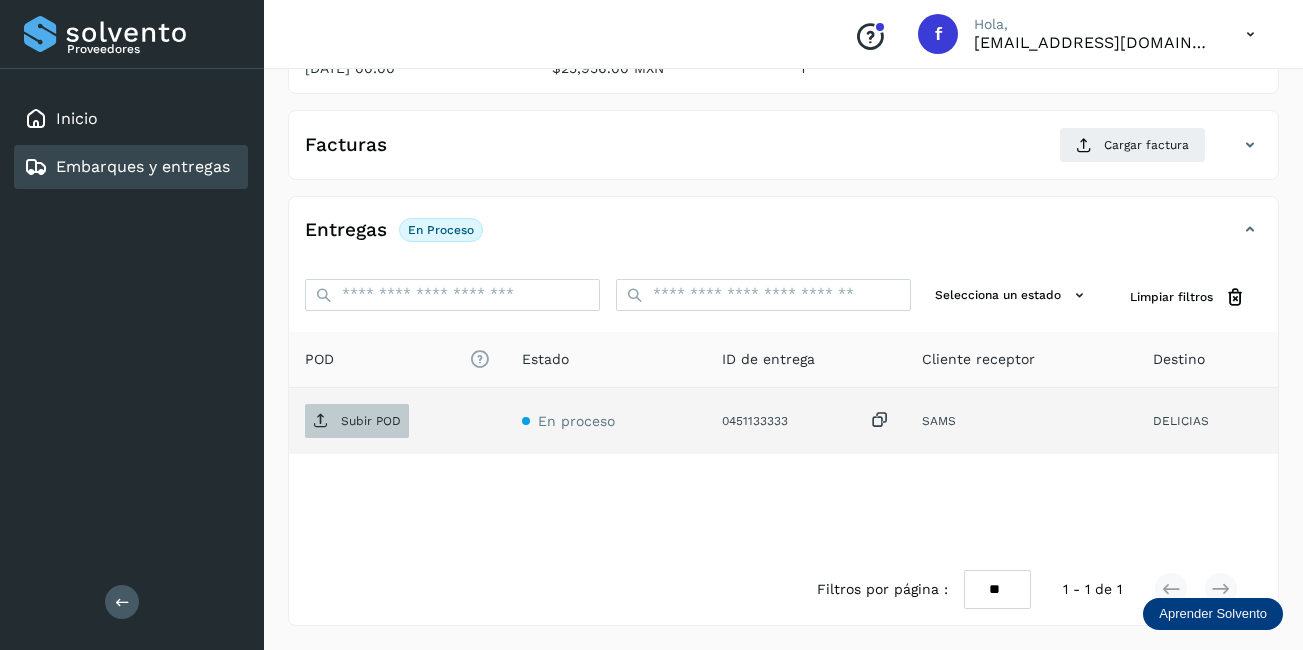 click on "Subir POD" at bounding box center [371, 421] 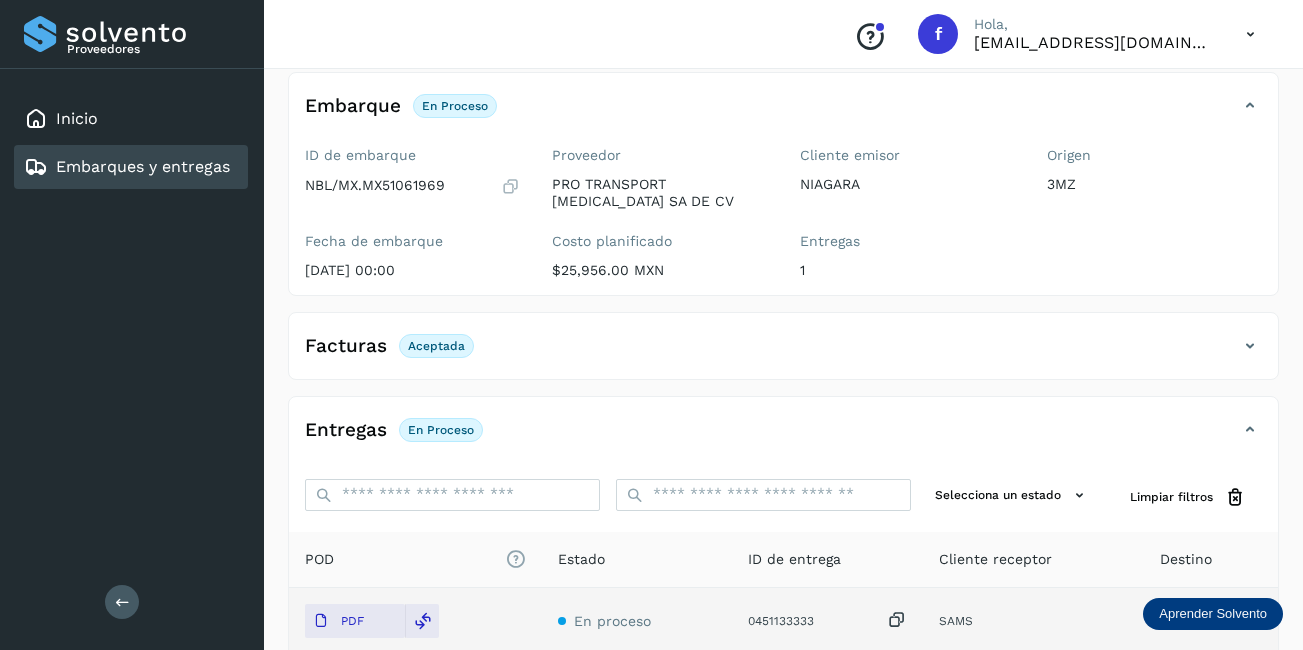 scroll, scrollTop: 0, scrollLeft: 0, axis: both 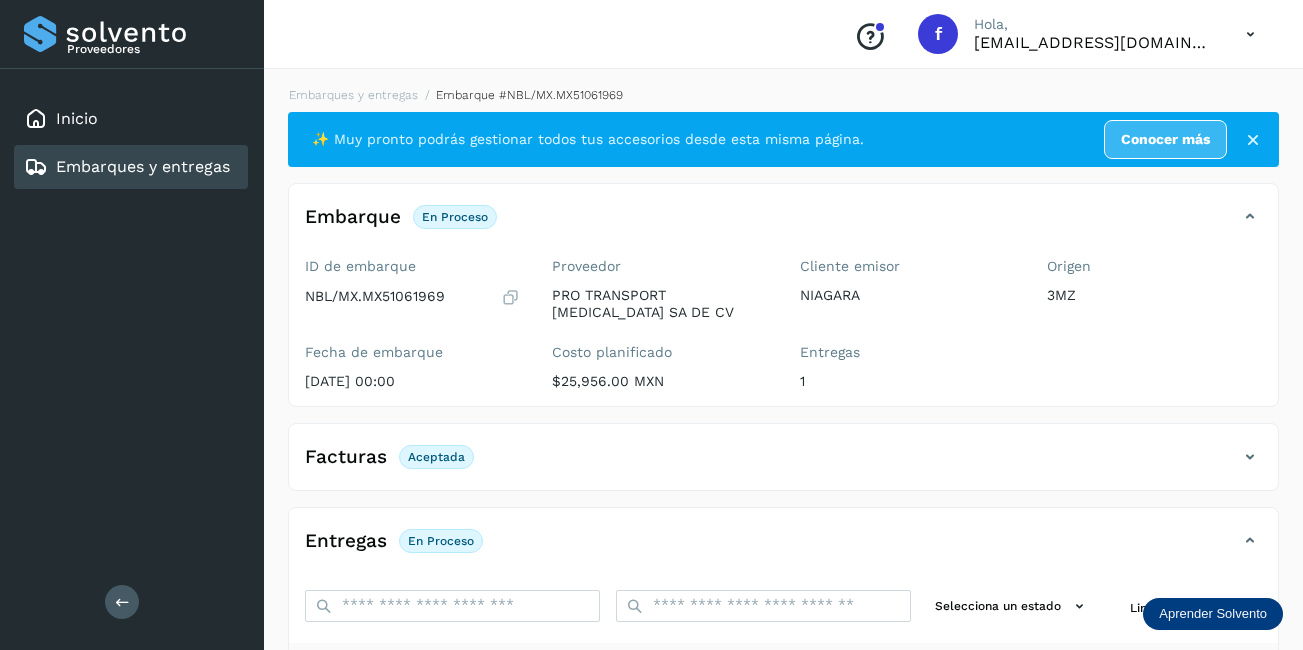 click on "Embarques y entregas" at bounding box center (143, 166) 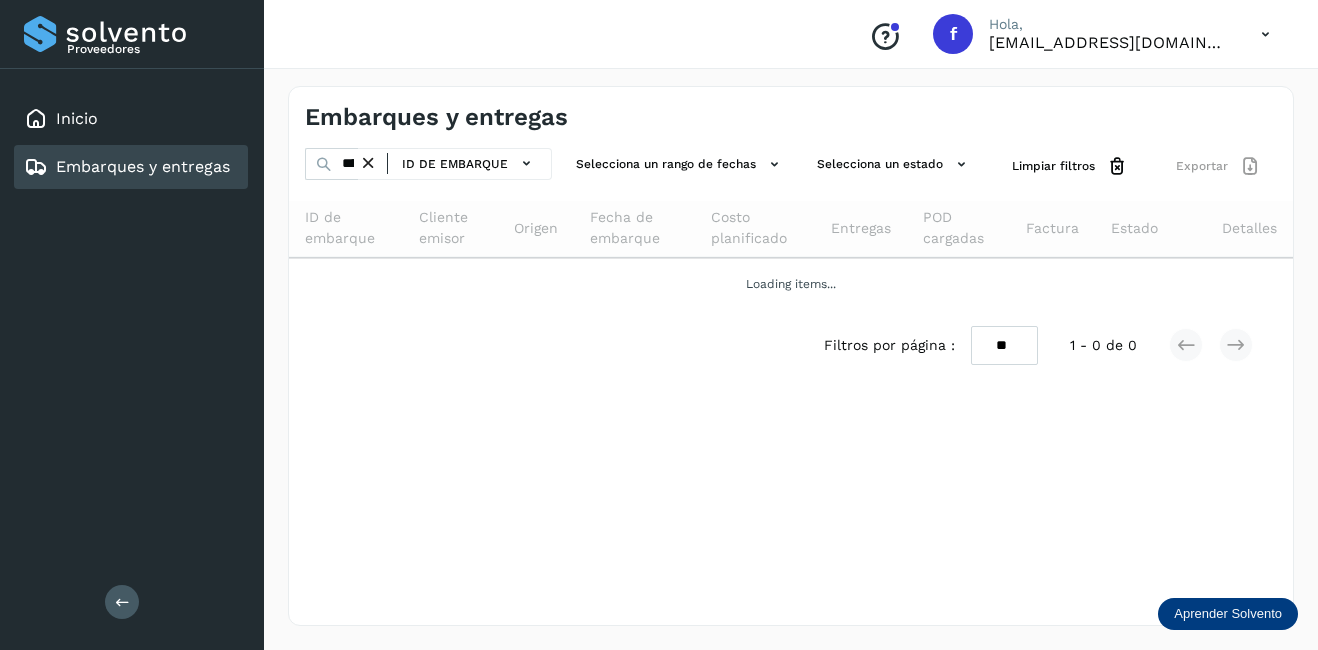 click at bounding box center [368, 163] 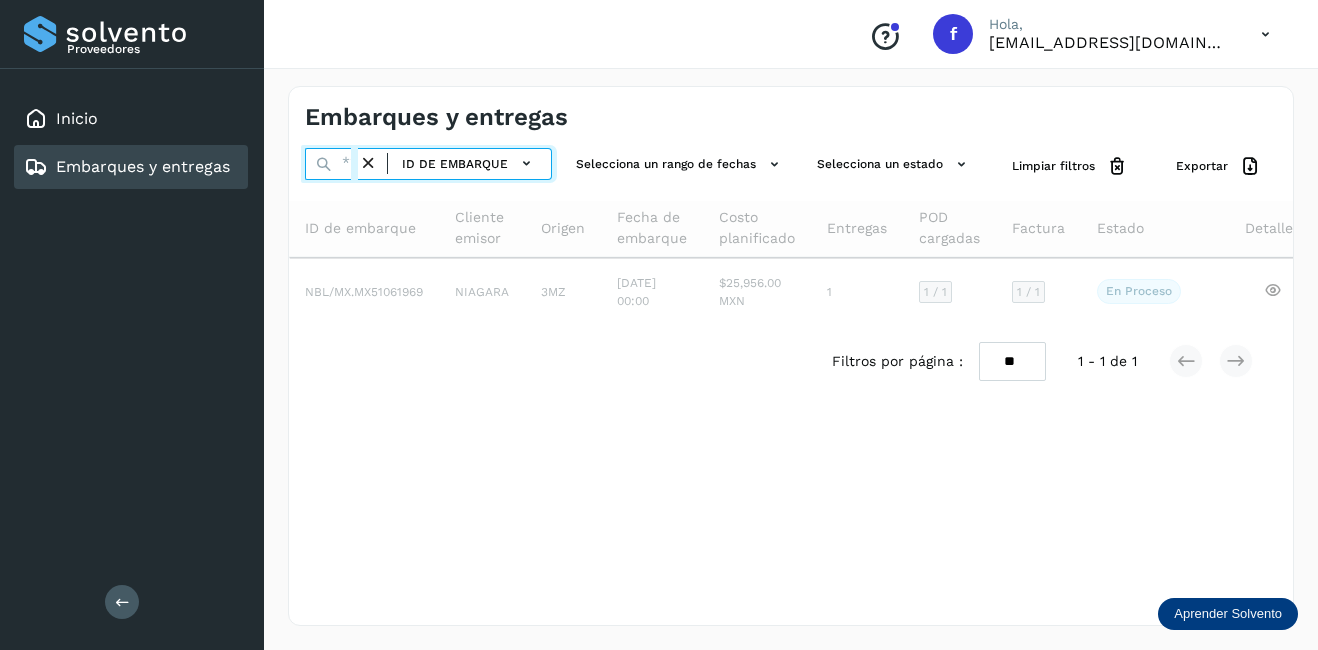 click at bounding box center [331, 164] 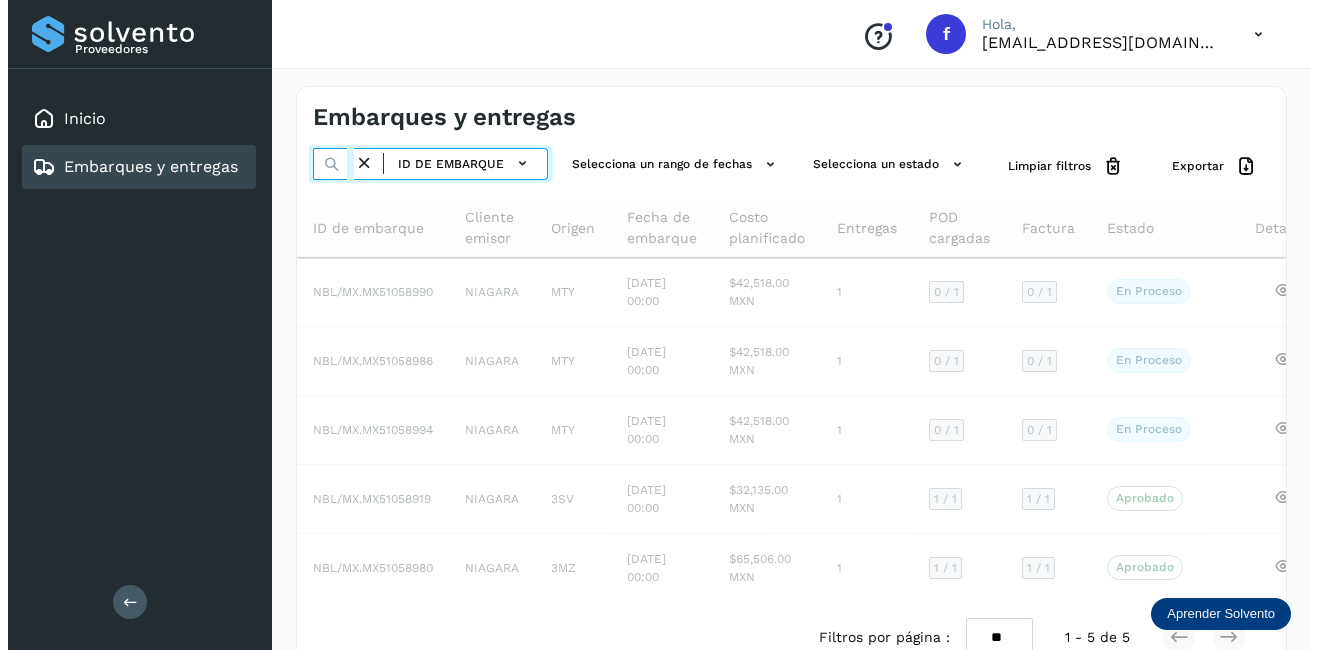 scroll, scrollTop: 0, scrollLeft: 54, axis: horizontal 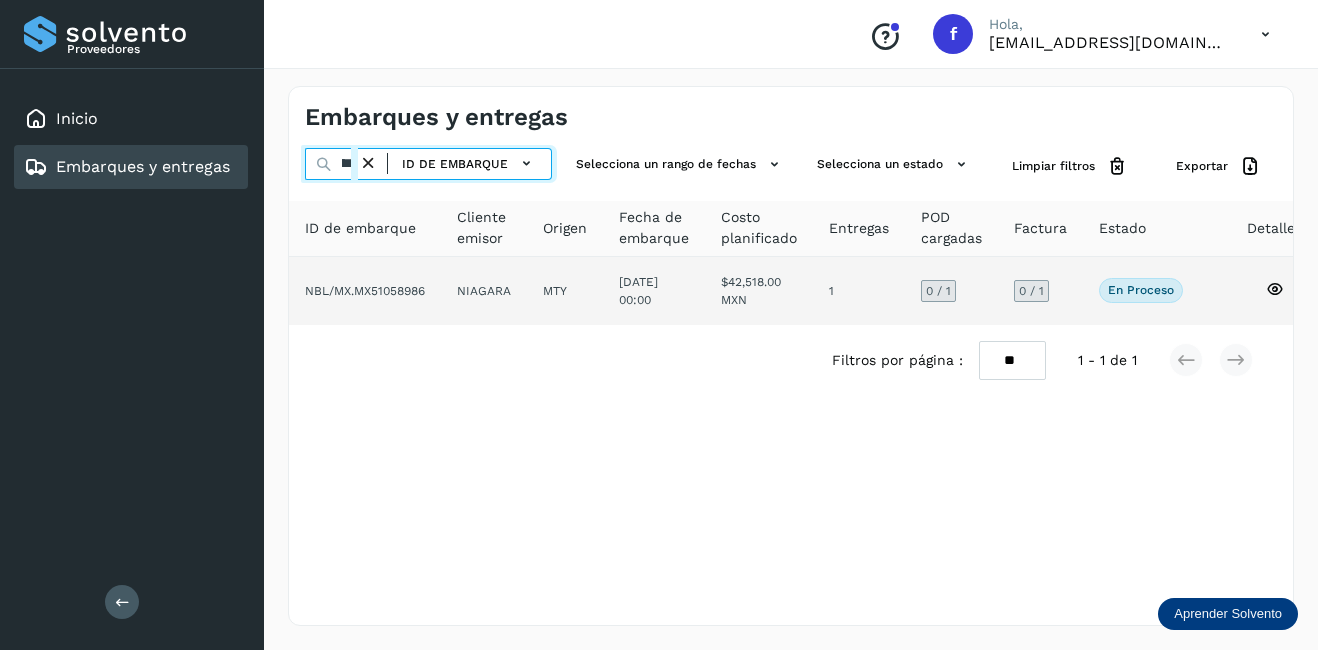 type on "********" 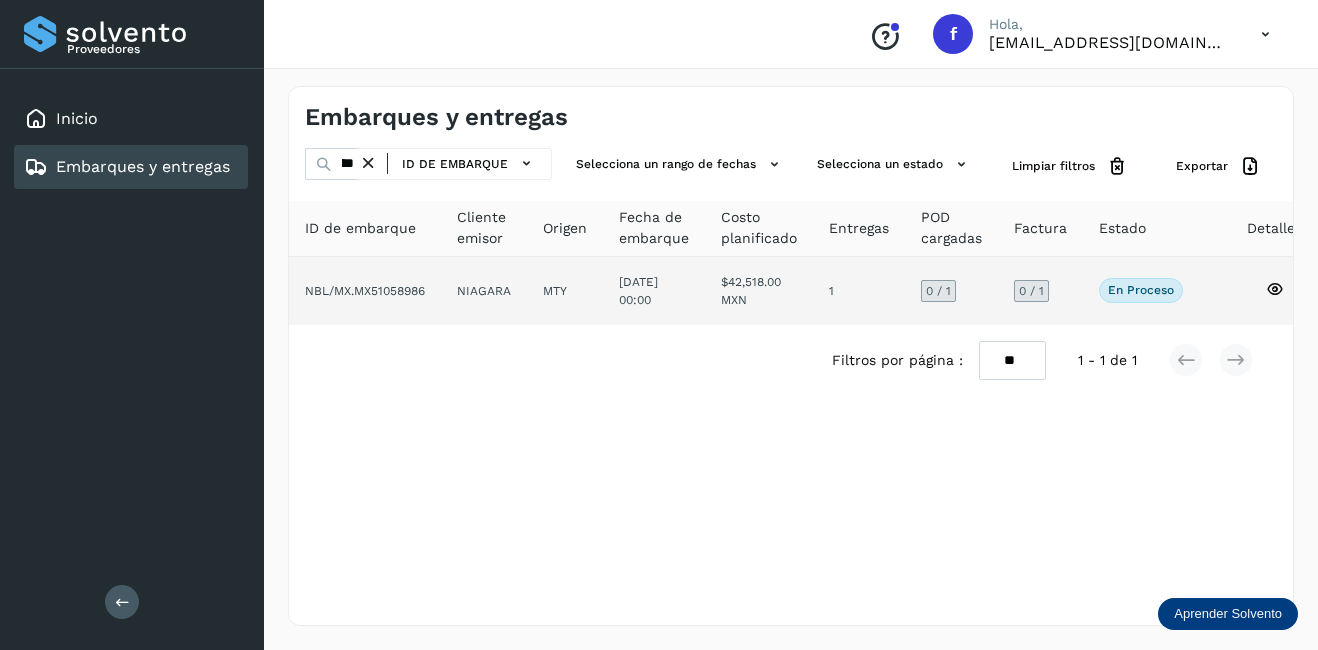 click 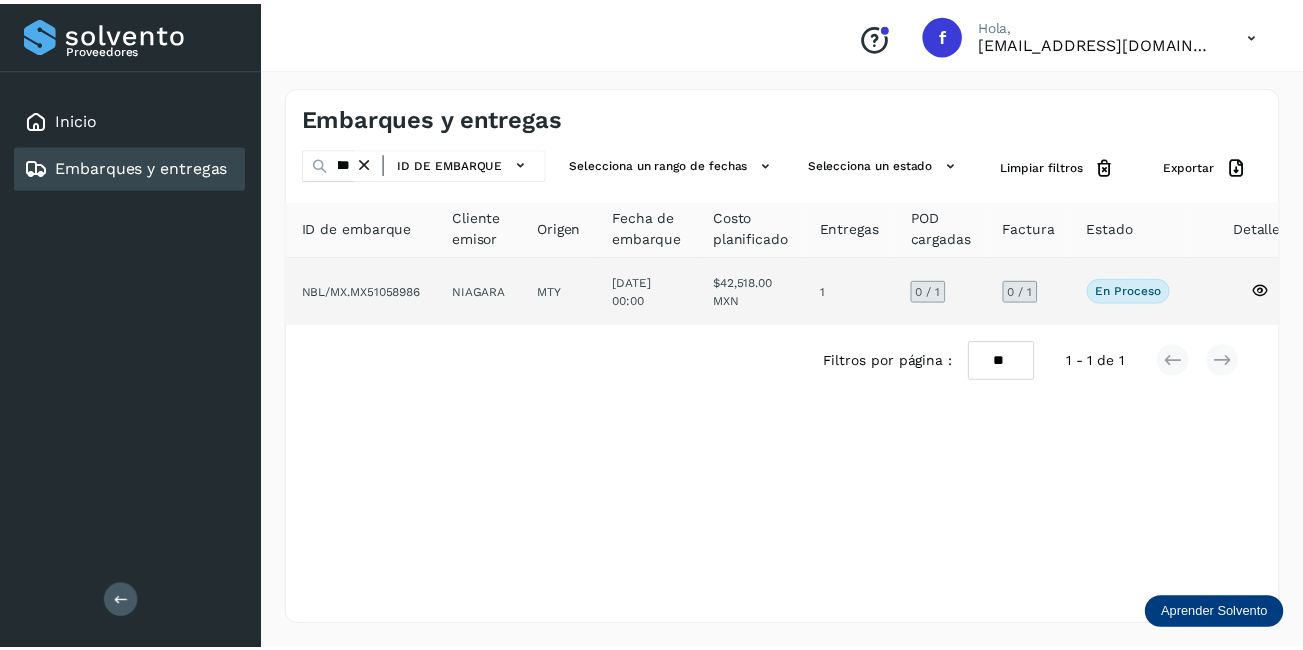 scroll, scrollTop: 0, scrollLeft: 0, axis: both 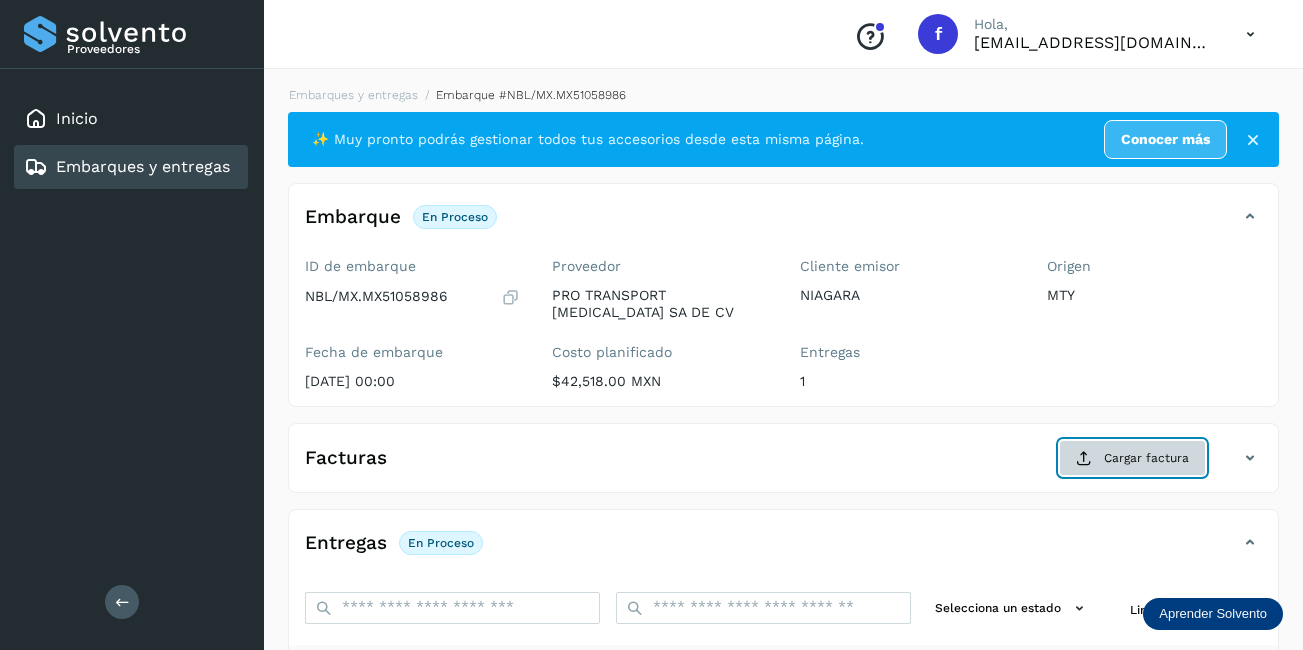 click on "Cargar factura" 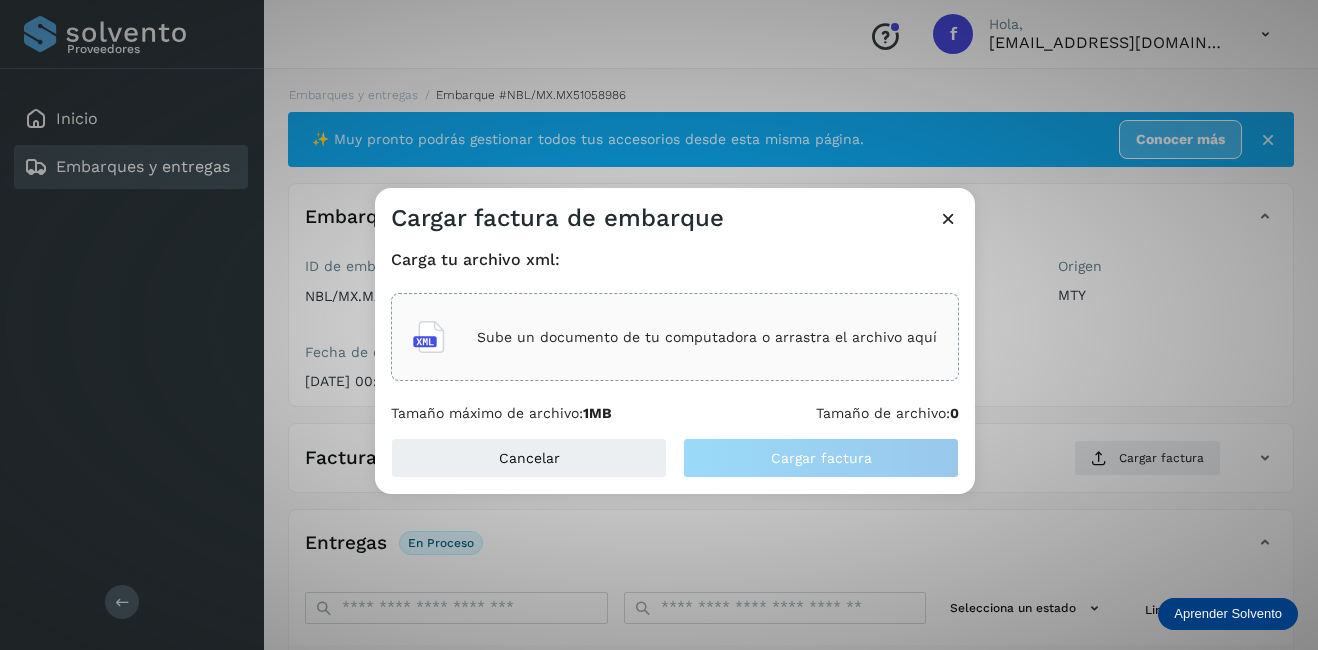 click on "Sube un documento de tu computadora o arrastra el archivo aquí" at bounding box center (707, 337) 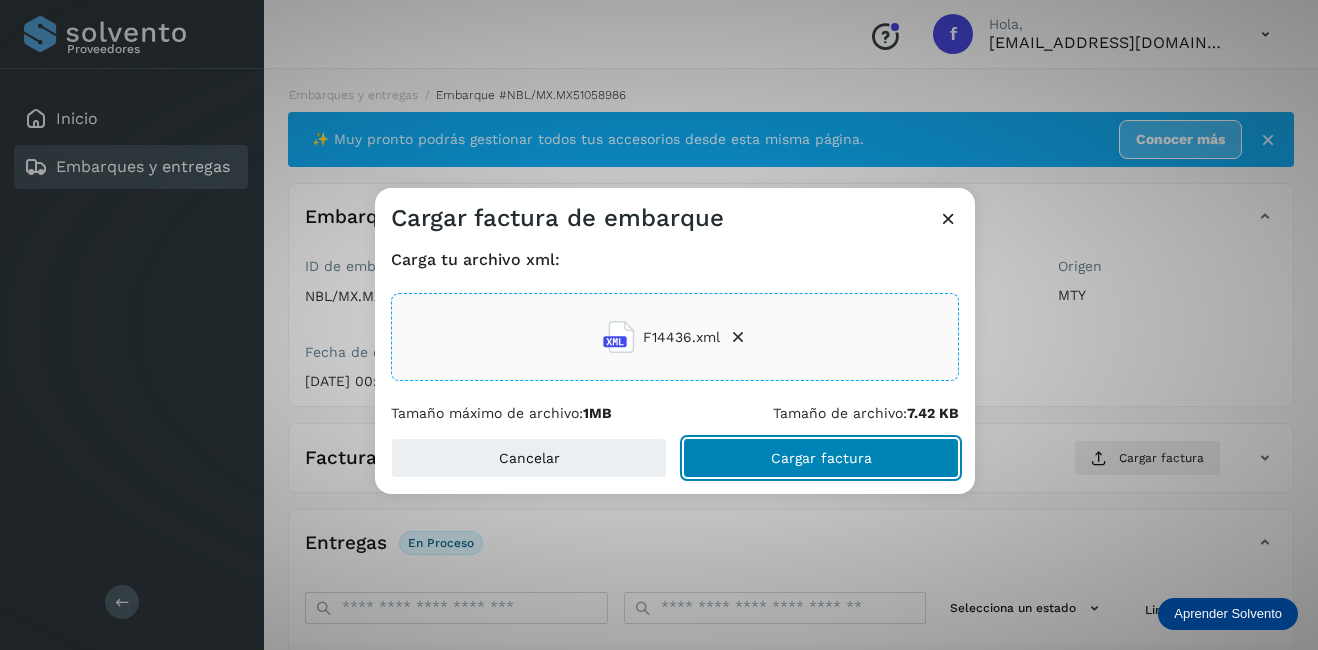 click on "Cargar factura" 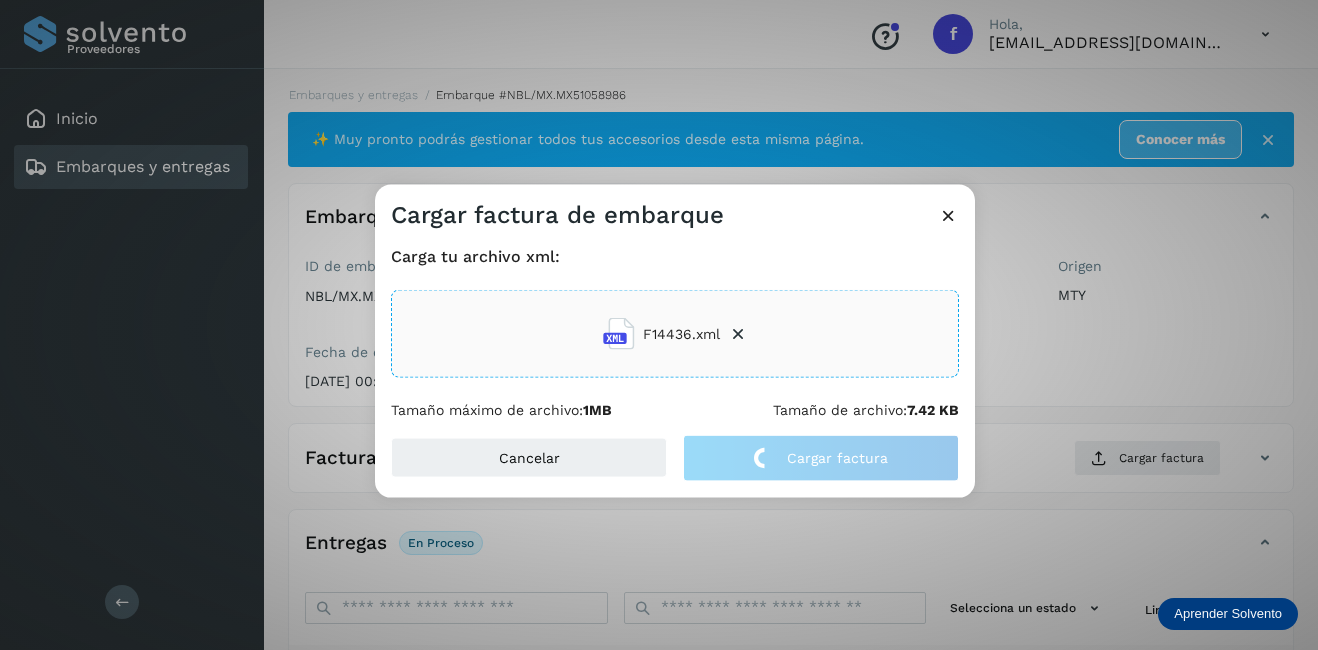 click on "Cargar factura de embarque Carga tu archivo xml: F14436.xml Tamaño máximo de archivo:  1MB Tamaño de archivo:  7.42 KB Cancelar Cargar factura" 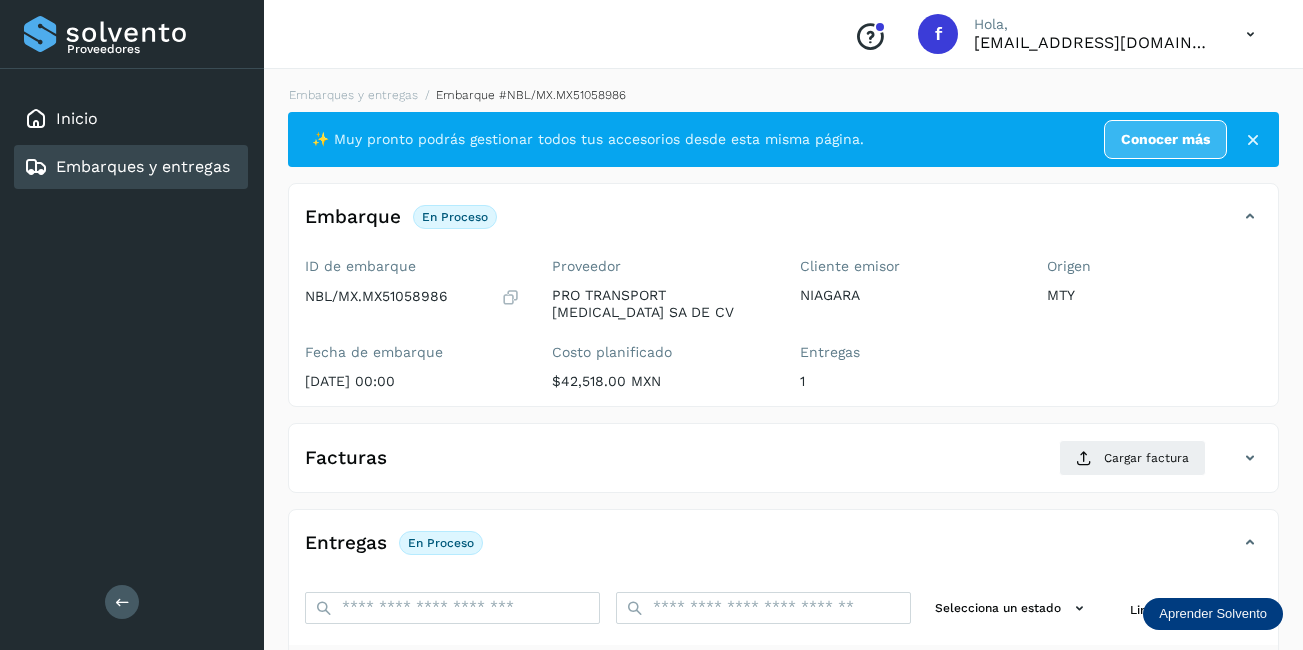 scroll, scrollTop: 313, scrollLeft: 0, axis: vertical 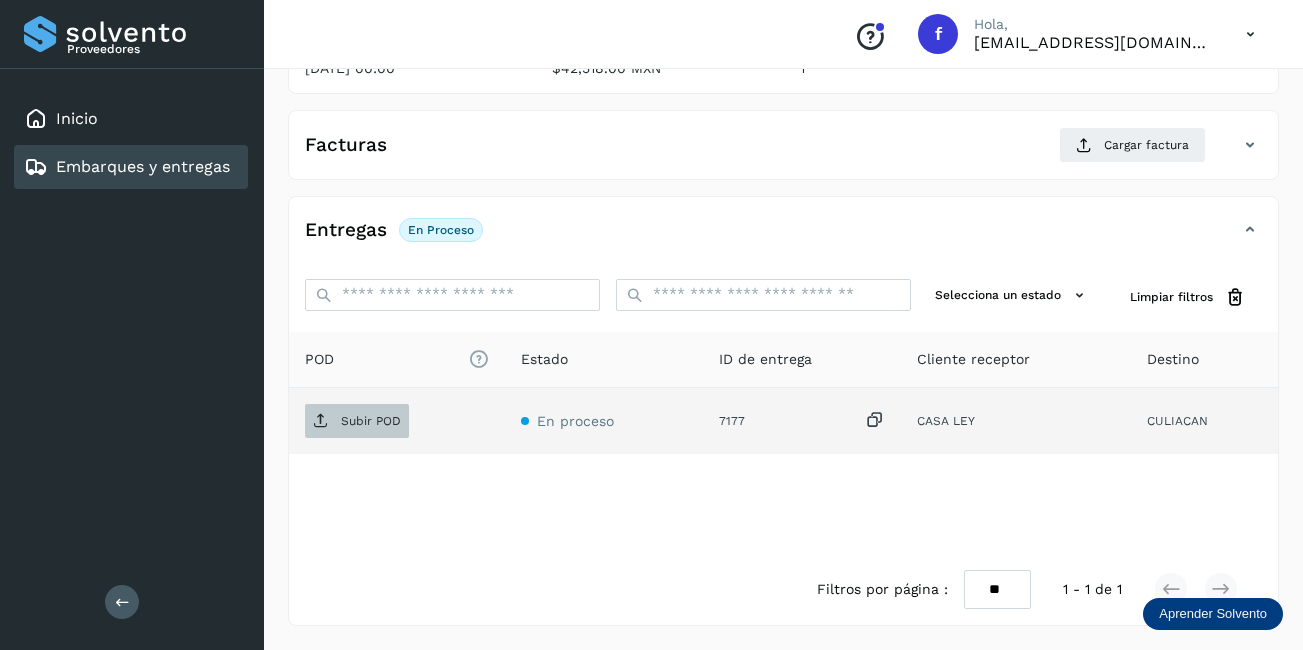 click on "Subir POD" at bounding box center (371, 421) 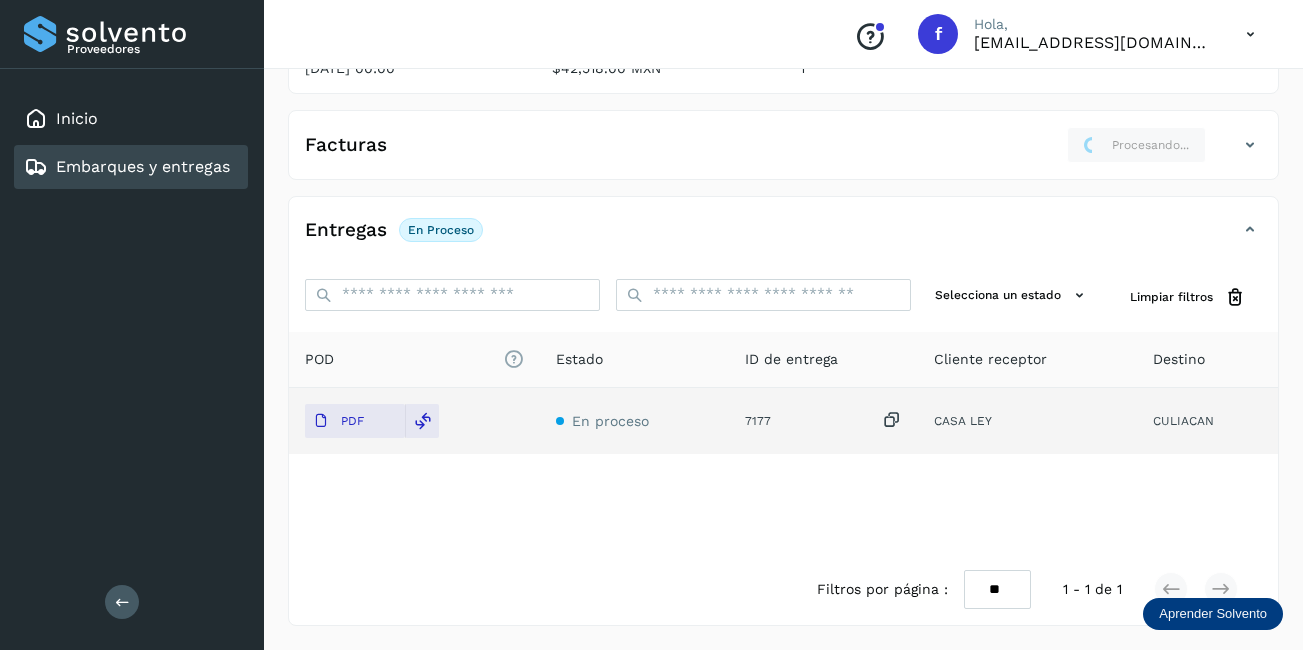 scroll, scrollTop: 113, scrollLeft: 0, axis: vertical 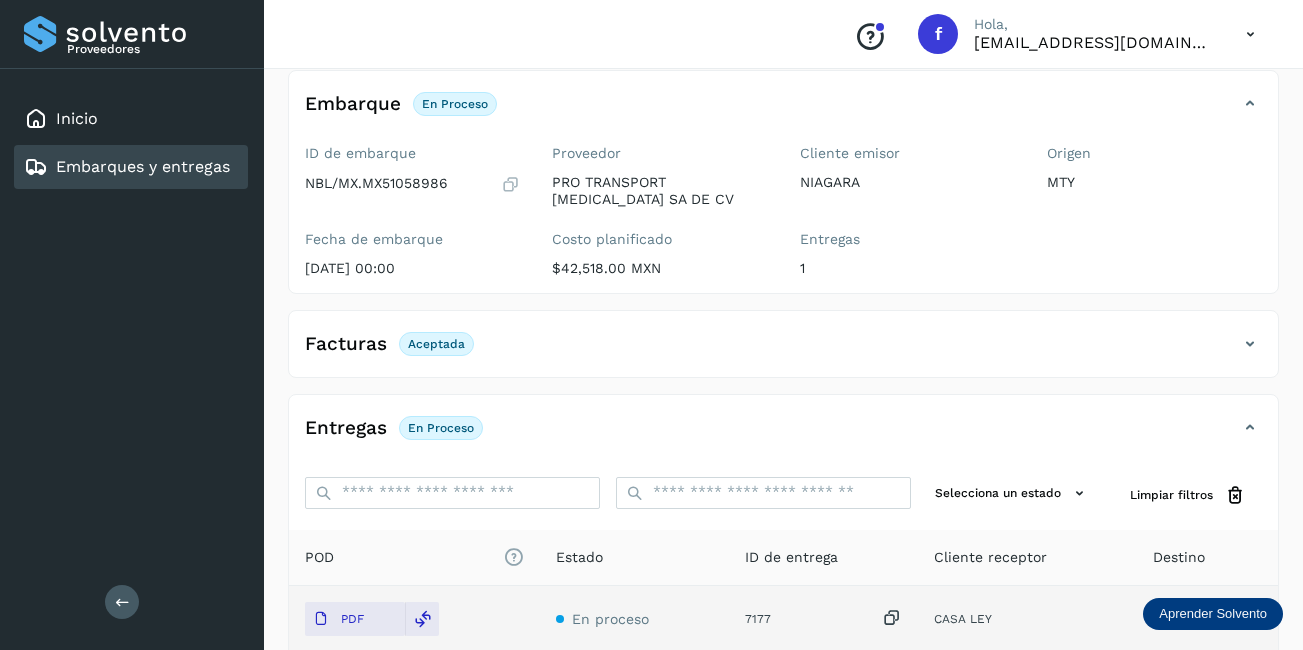 click on "Embarques y entregas" at bounding box center [143, 166] 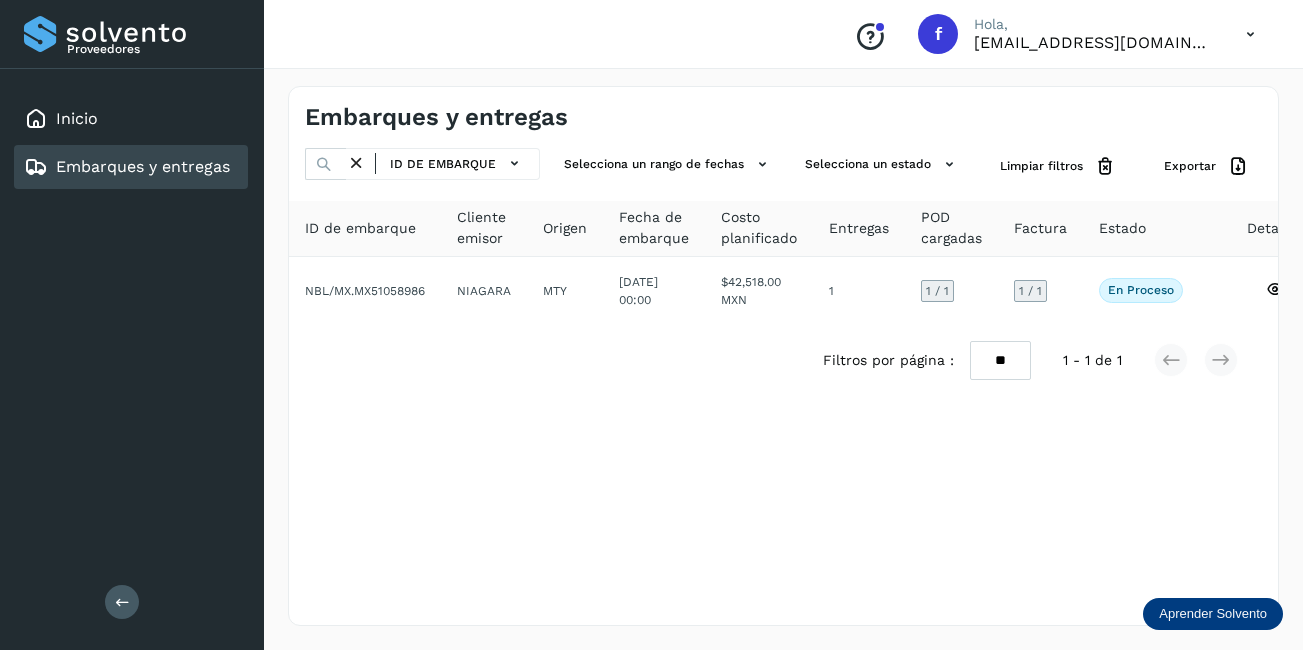 scroll, scrollTop: 0, scrollLeft: 0, axis: both 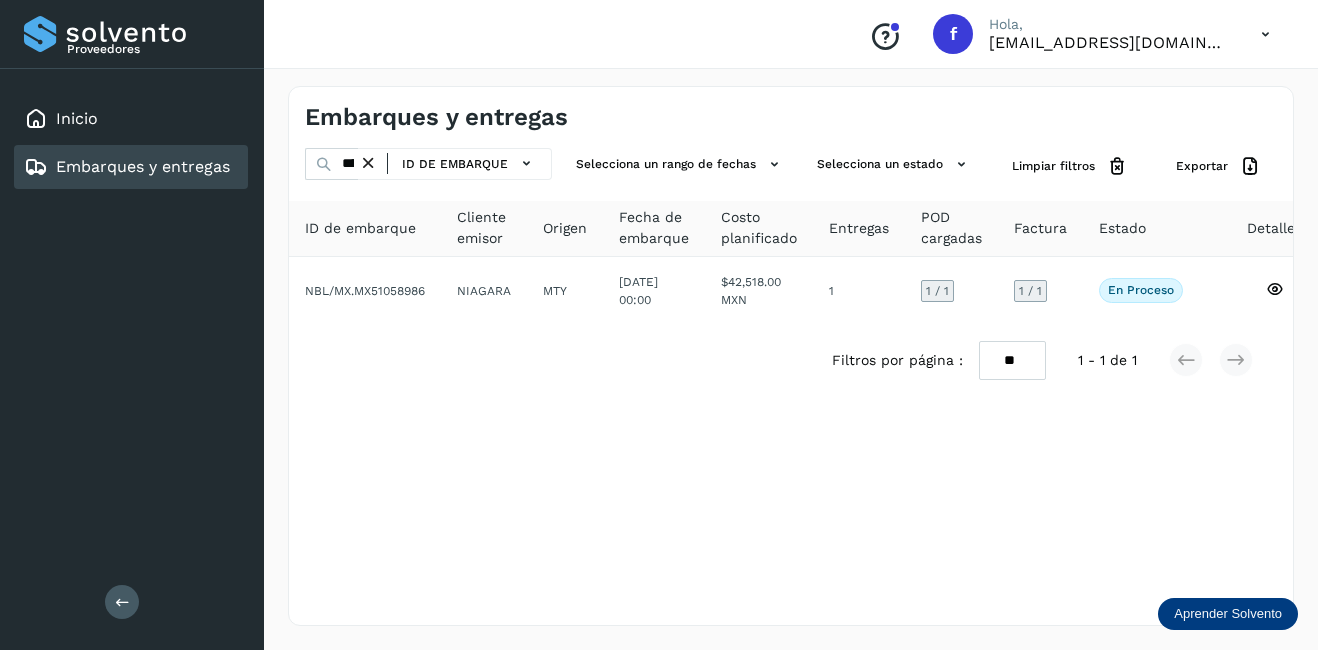 click at bounding box center [368, 163] 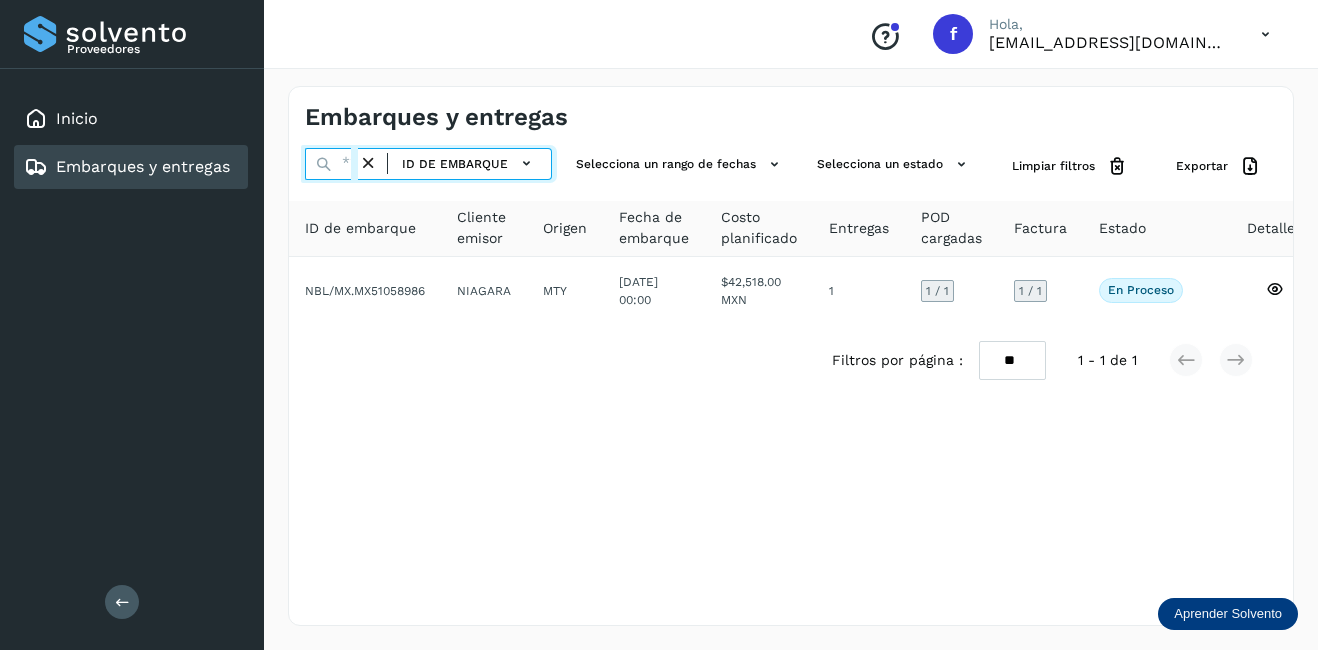 click at bounding box center (331, 164) 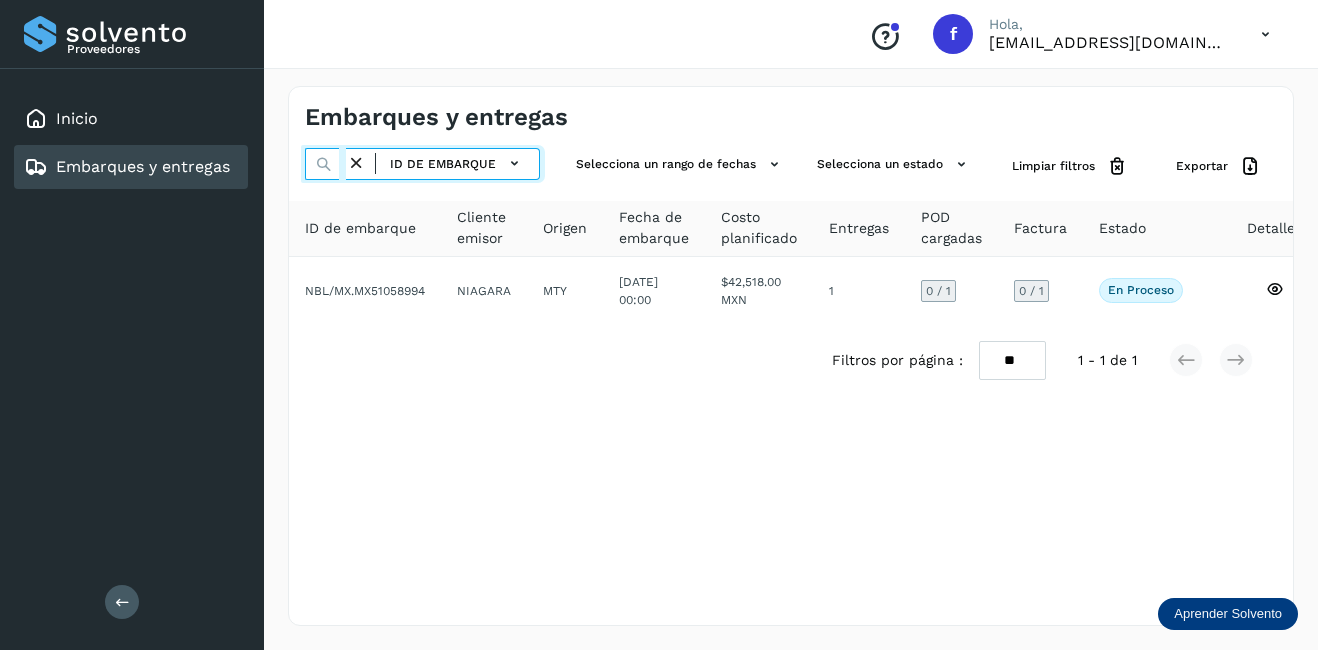 scroll, scrollTop: 0, scrollLeft: 54, axis: horizontal 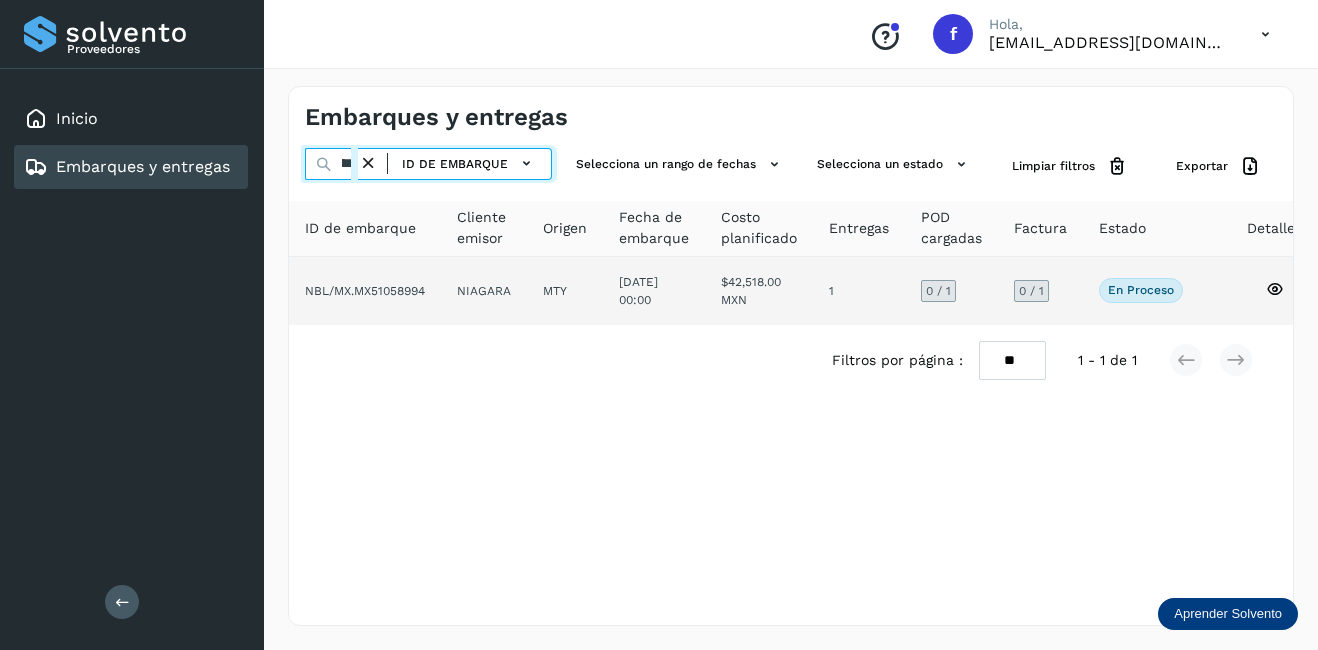 type on "********" 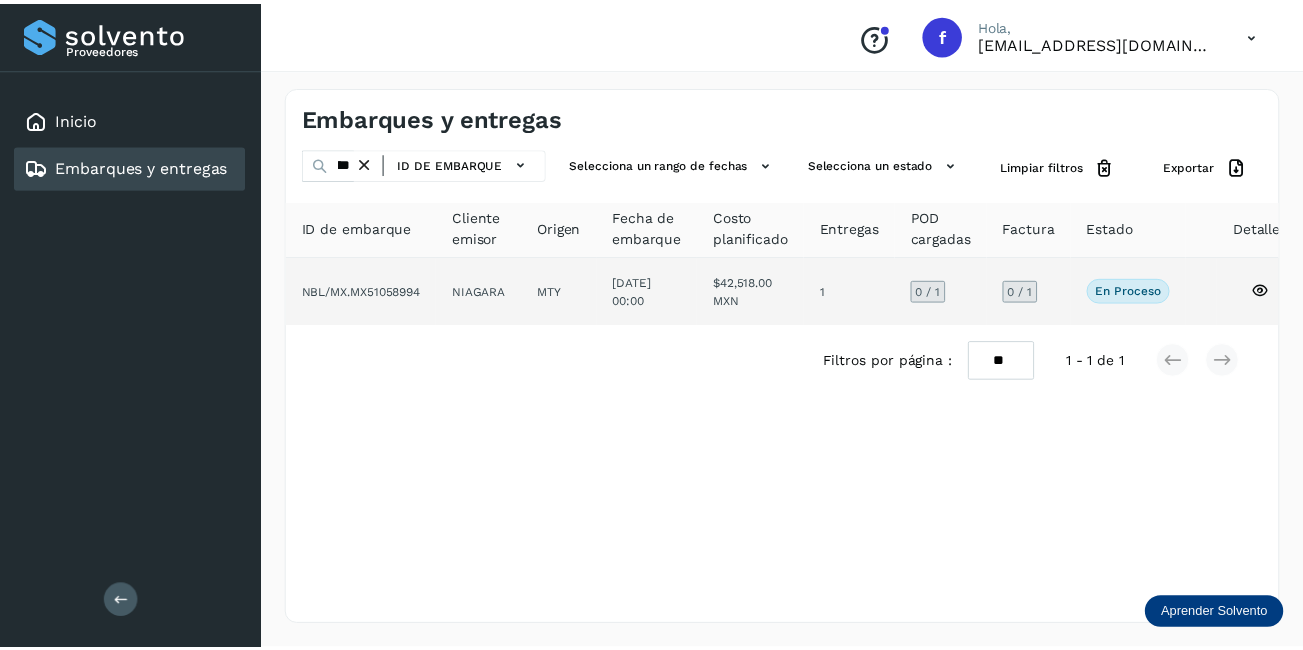 scroll, scrollTop: 0, scrollLeft: 0, axis: both 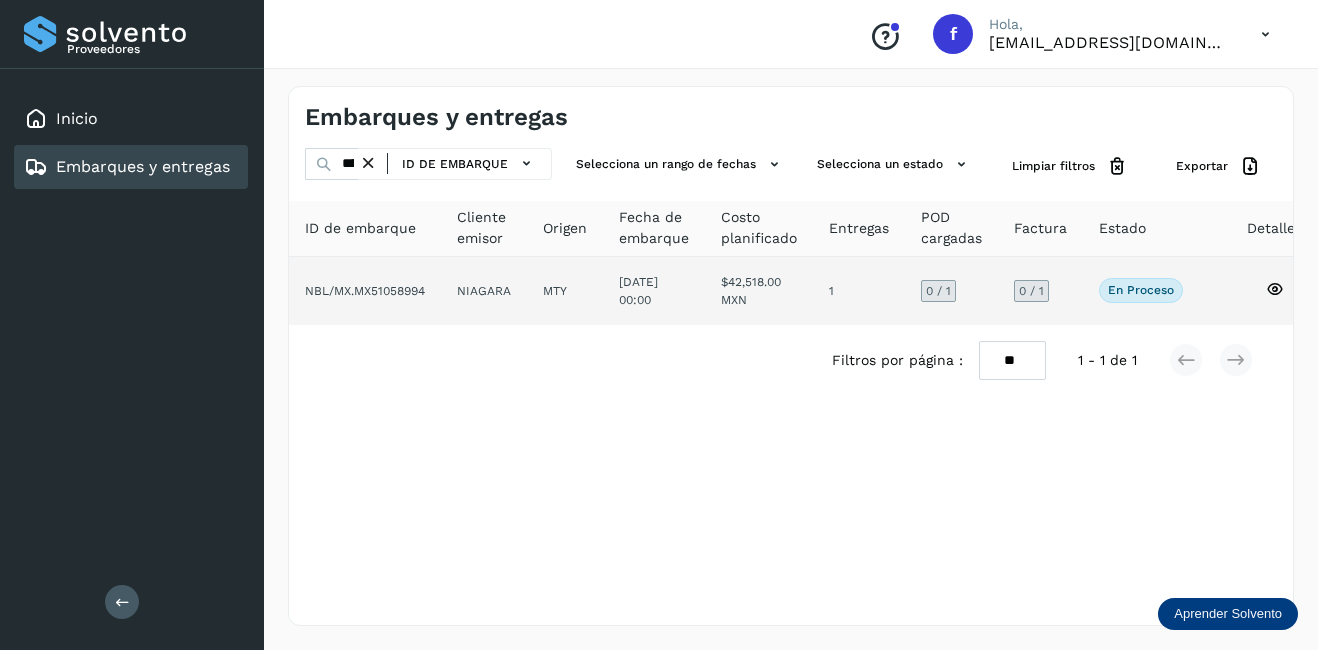 click 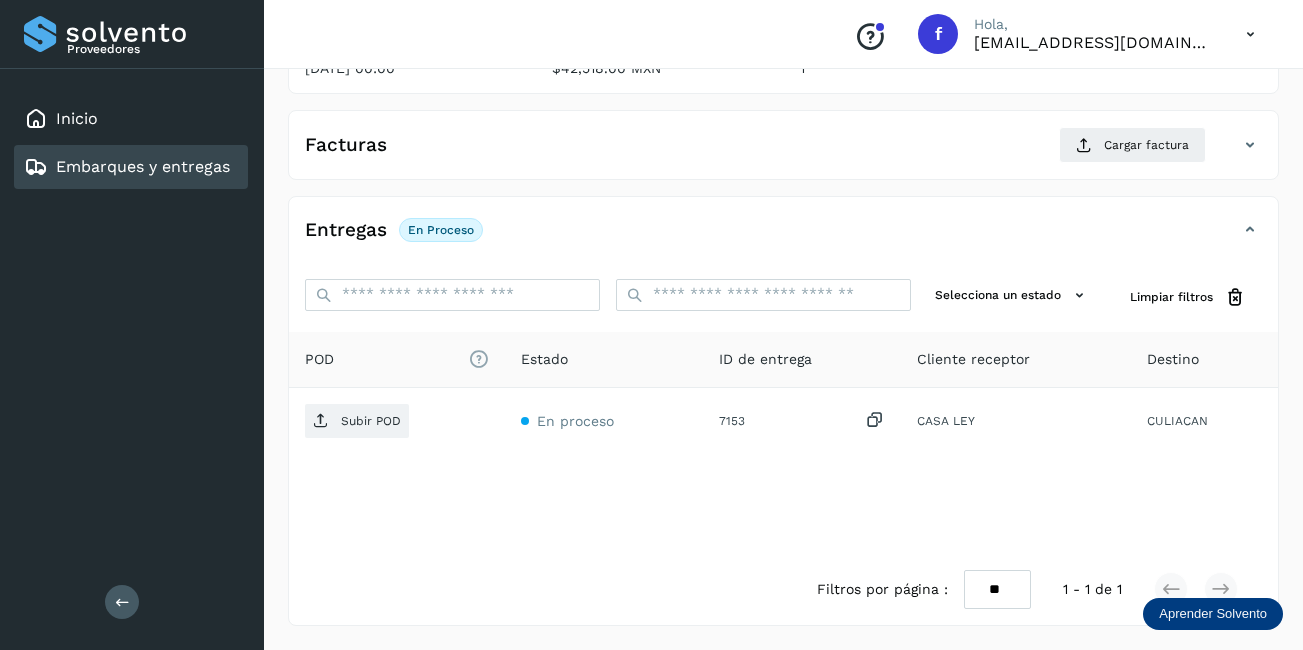 scroll, scrollTop: 0, scrollLeft: 0, axis: both 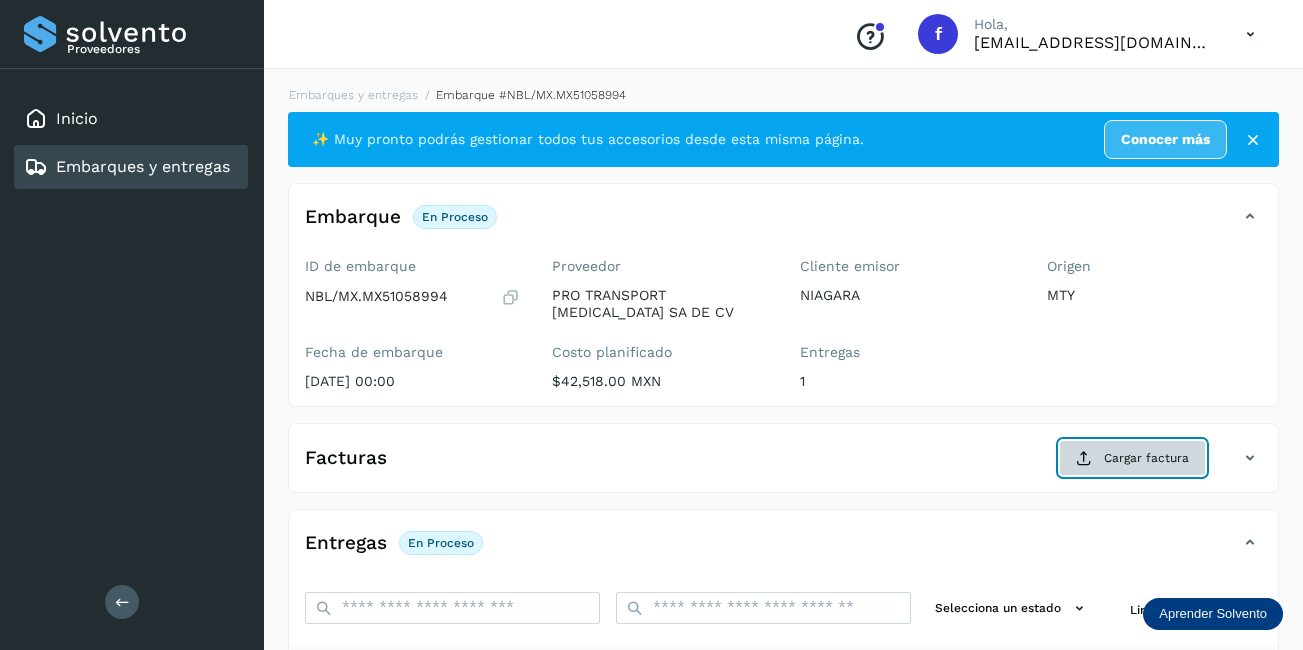click on "Cargar factura" 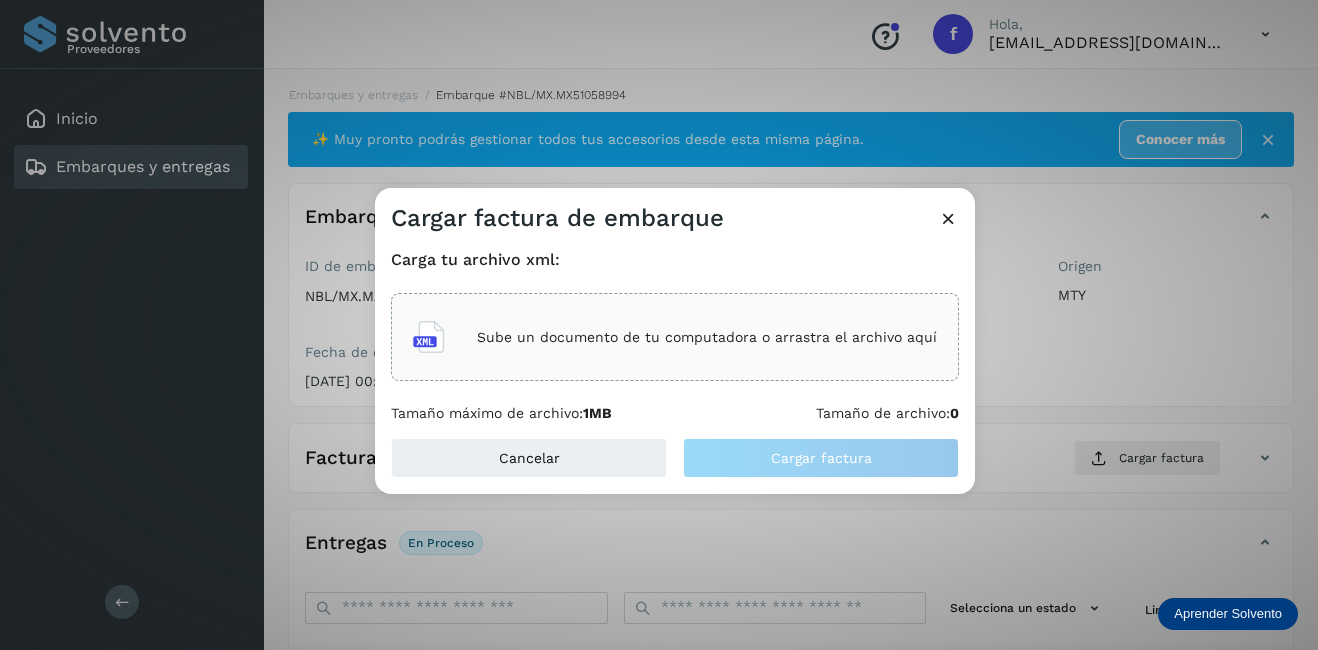 click on "Sube un documento de tu computadora o arrastra el archivo aquí" at bounding box center [707, 337] 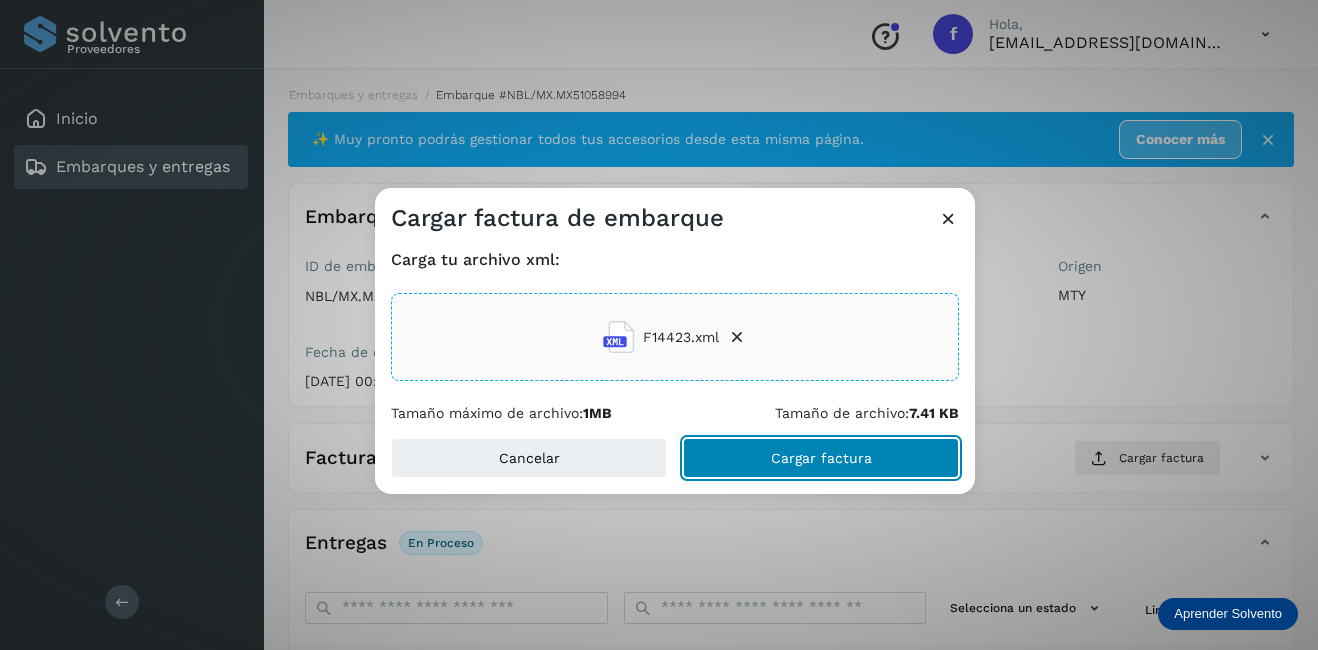 click on "Cargar factura" 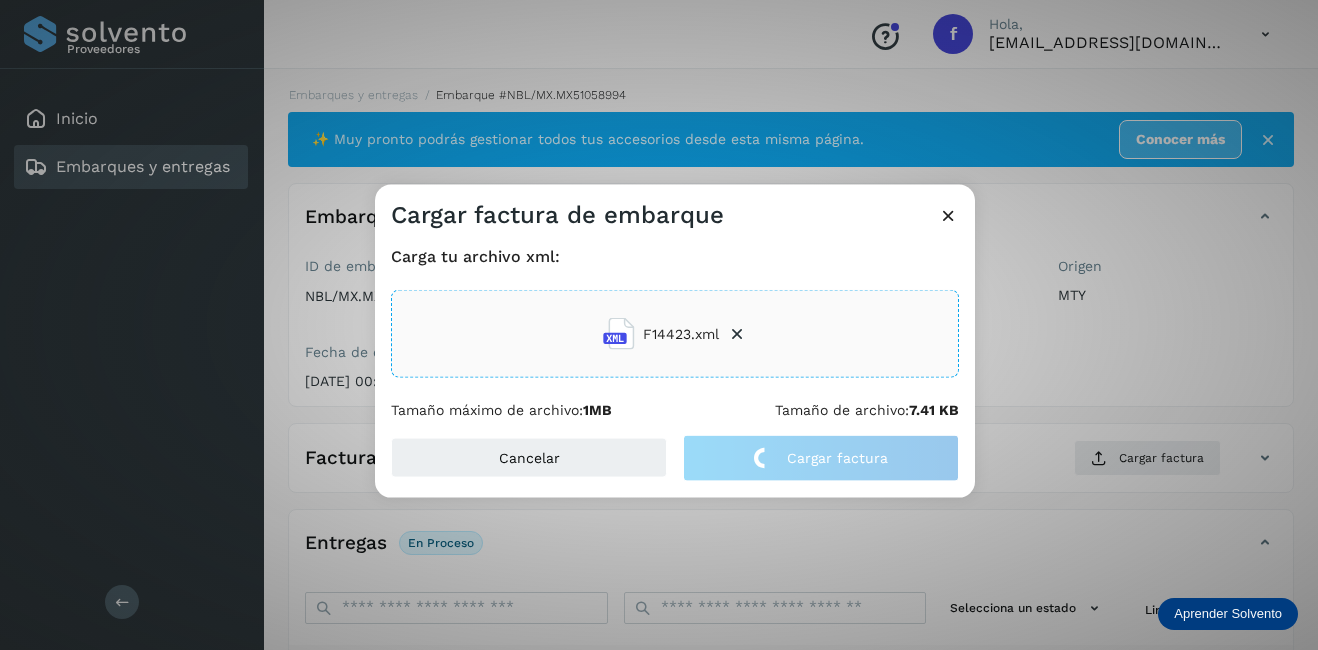 click on "Cargar factura de embarque Carga tu archivo xml: F14423.xml Tamaño máximo de archivo:  1MB Tamaño de archivo:  7.41 KB Cancelar Cargar factura" 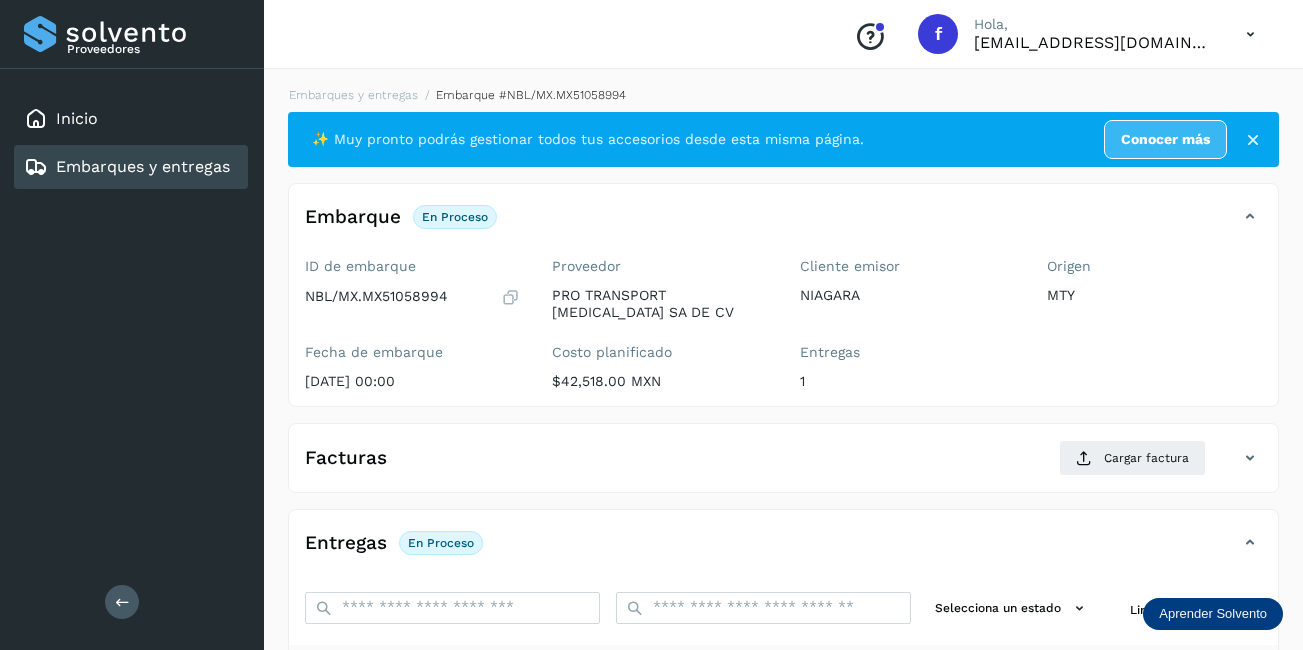 scroll, scrollTop: 313, scrollLeft: 0, axis: vertical 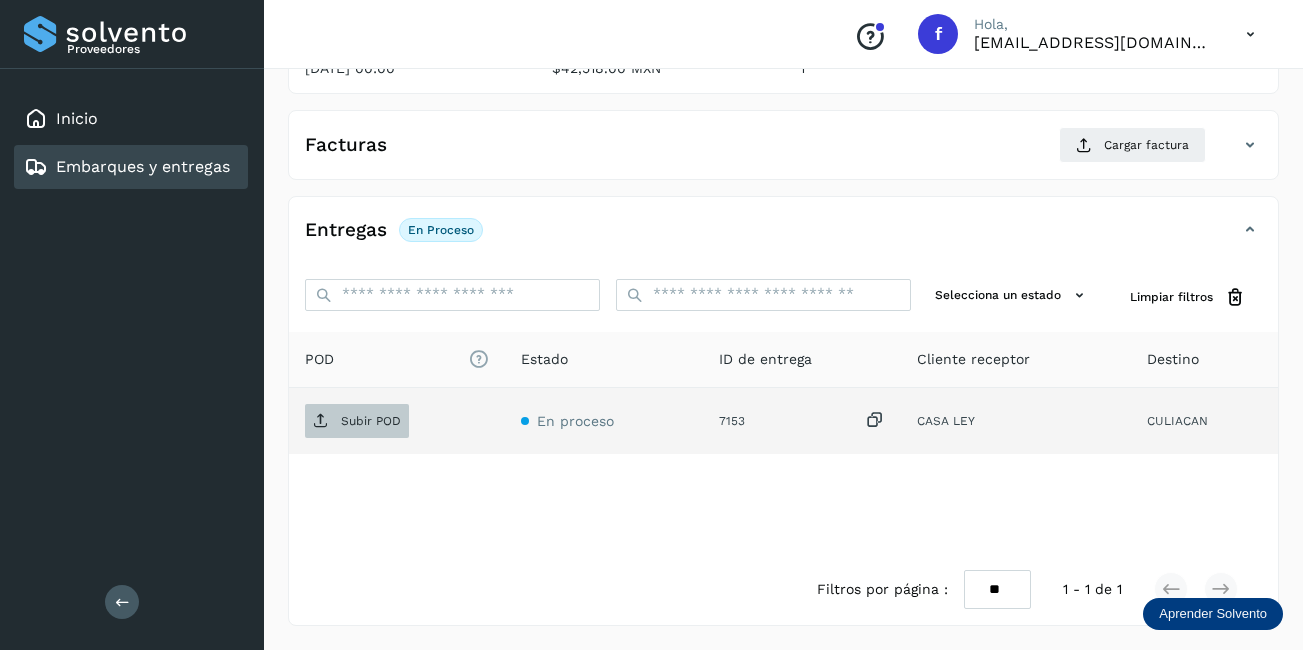 click on "Subir POD" at bounding box center (357, 421) 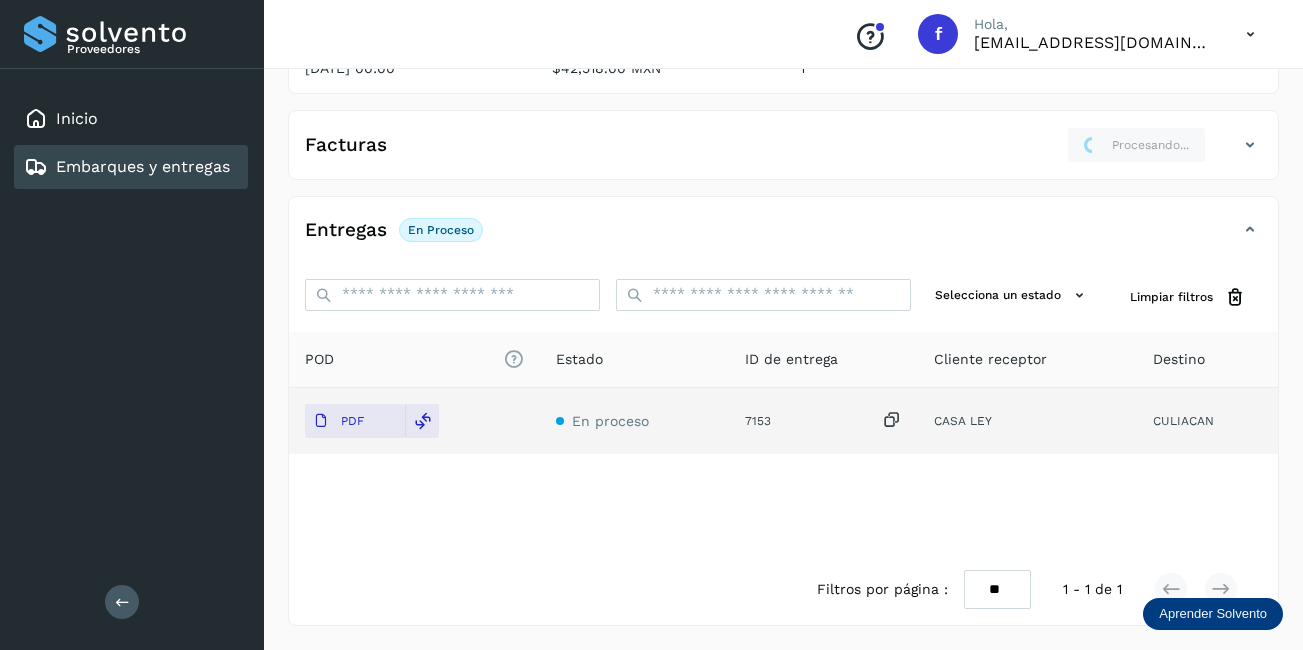scroll, scrollTop: 13, scrollLeft: 0, axis: vertical 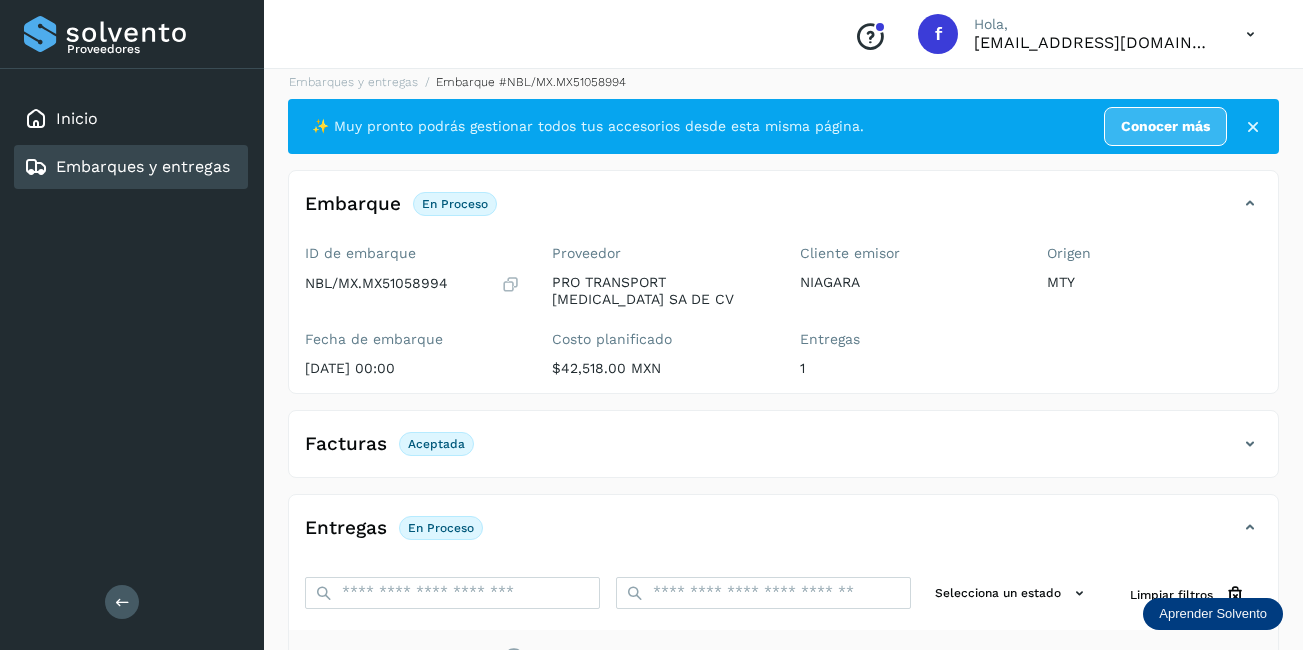 click on "Embarques y entregas" 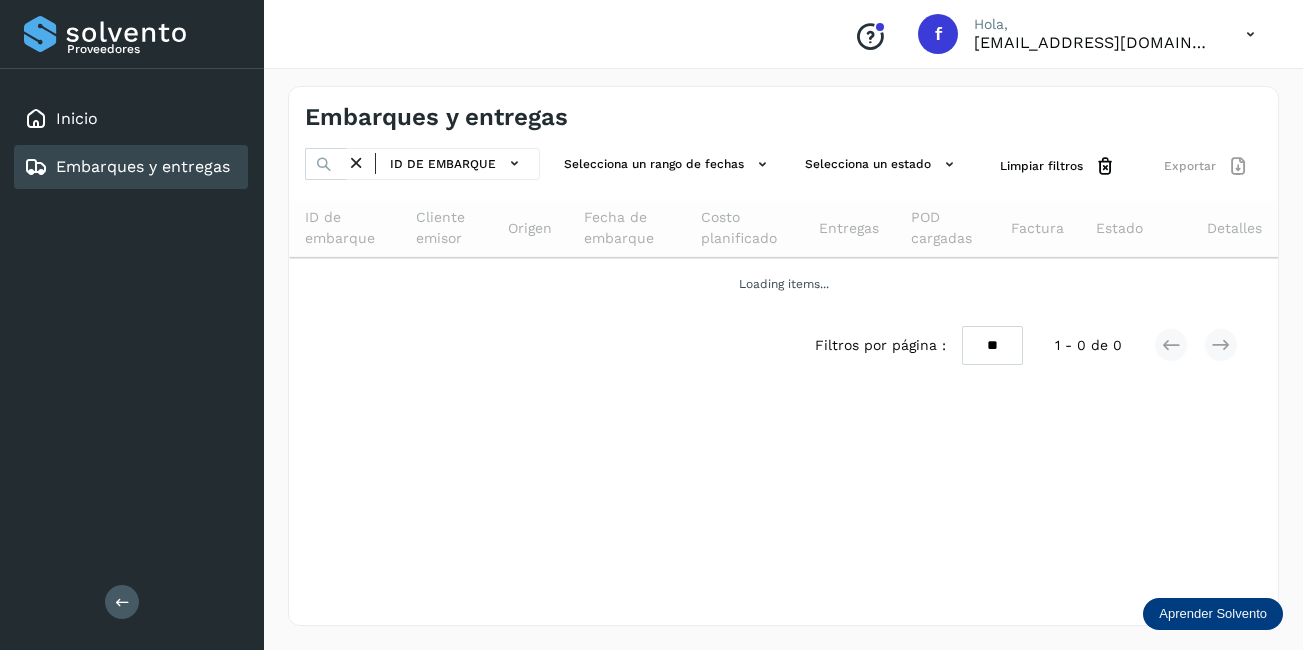 scroll, scrollTop: 0, scrollLeft: 0, axis: both 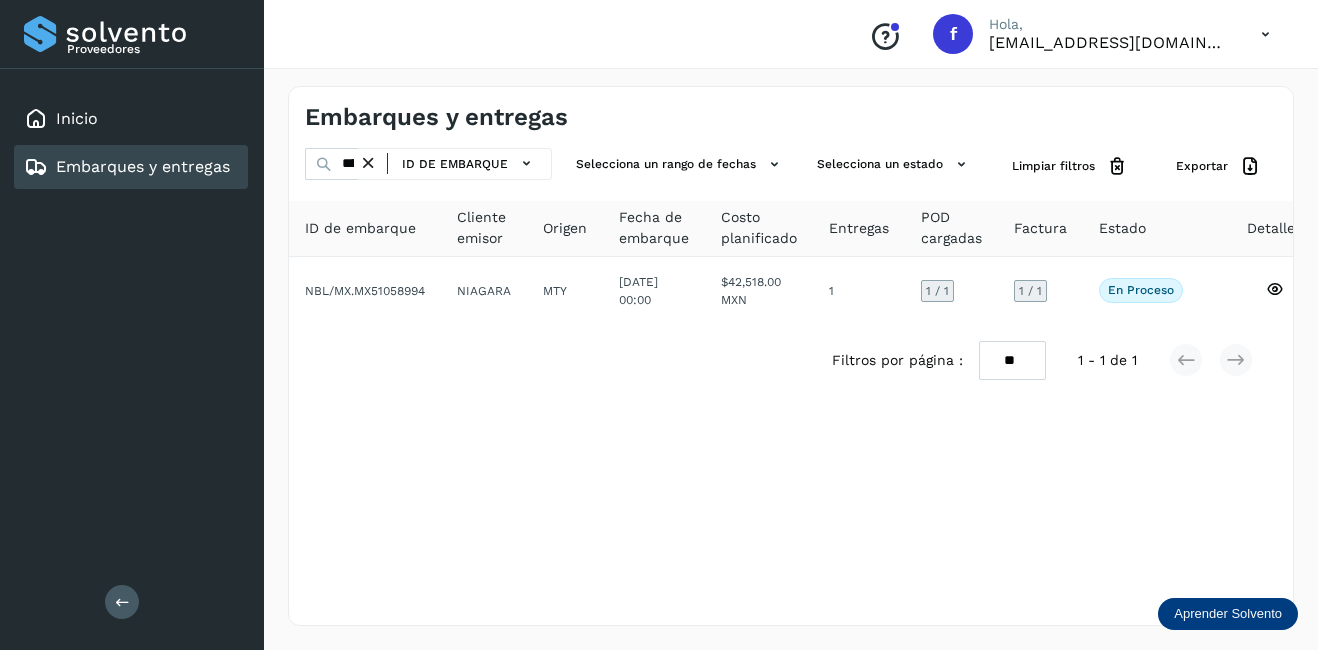 click at bounding box center (368, 163) 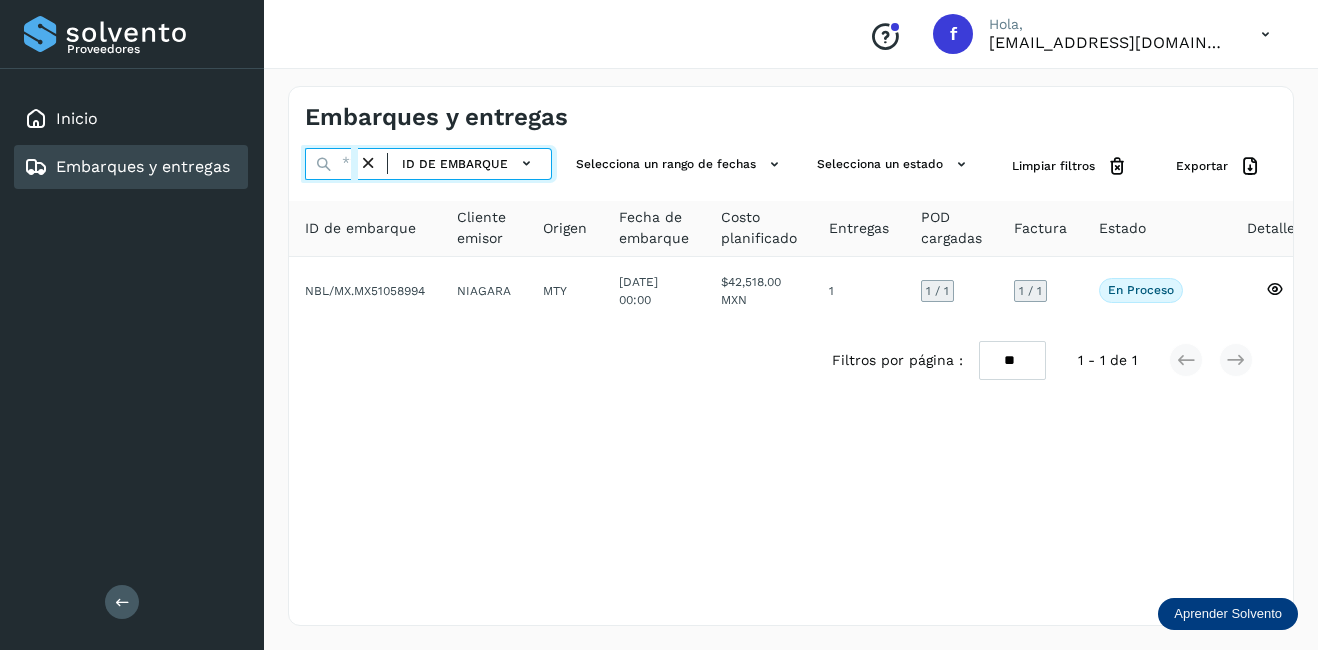 click at bounding box center [331, 164] 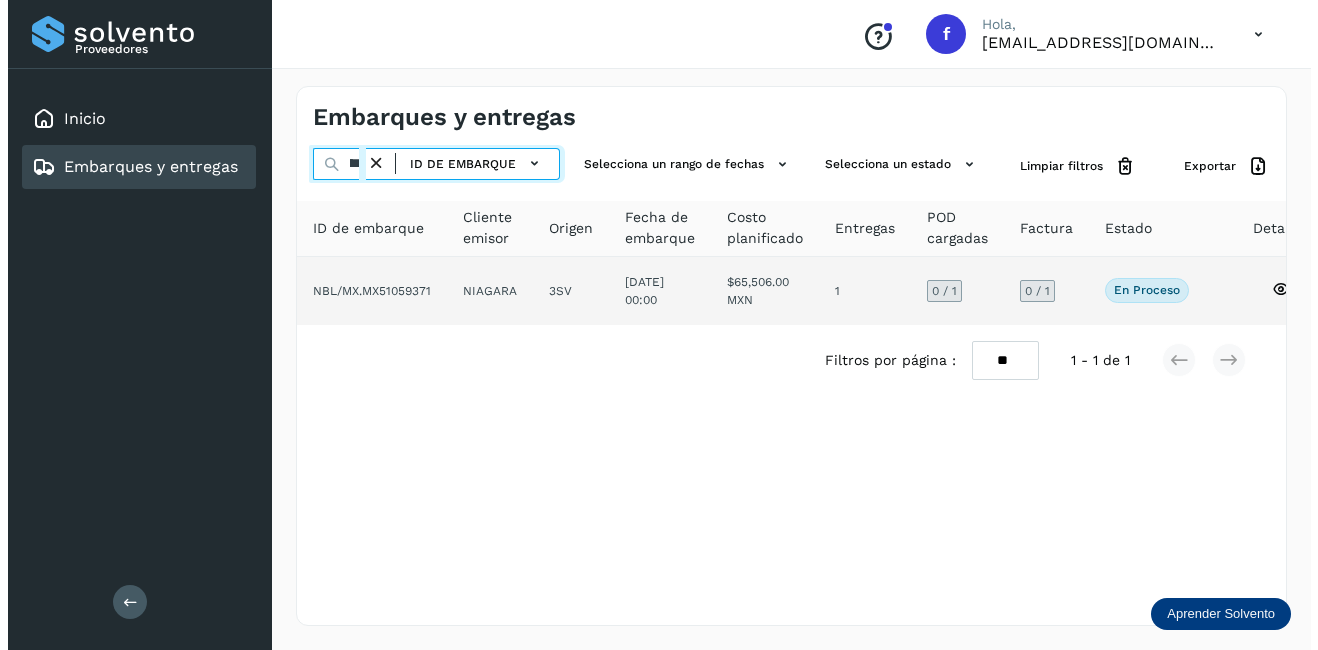 scroll, scrollTop: 0, scrollLeft: 47, axis: horizontal 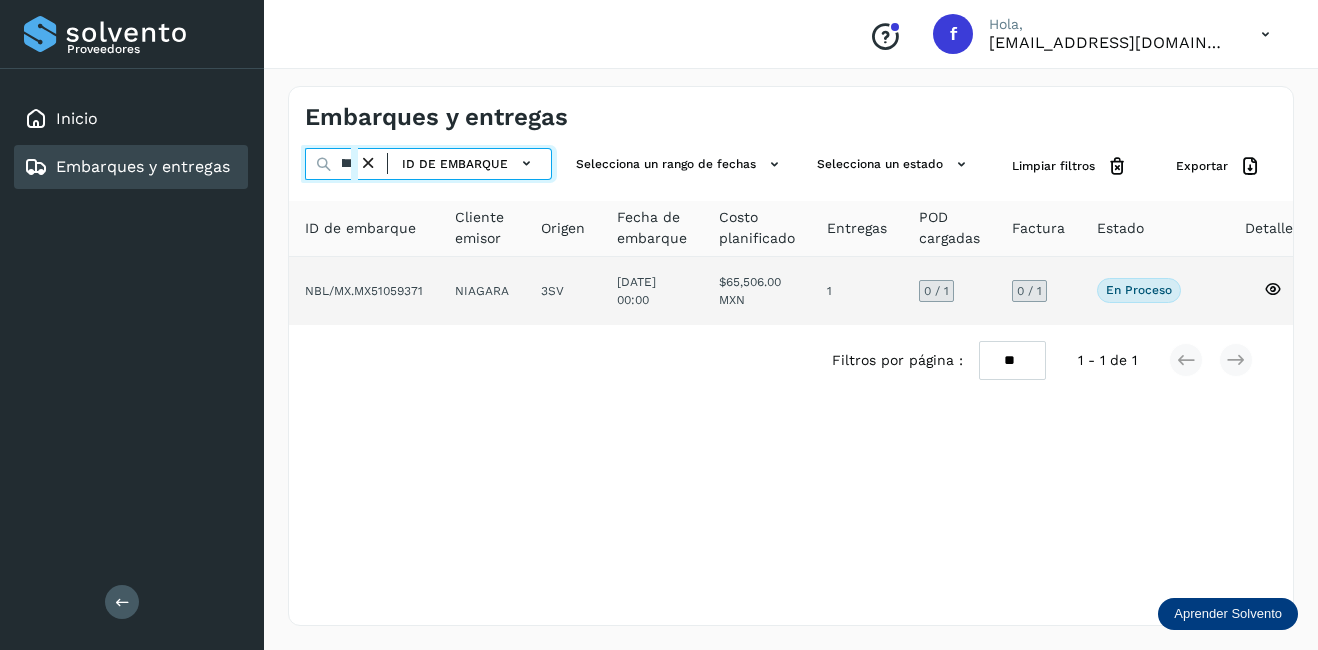 type on "********" 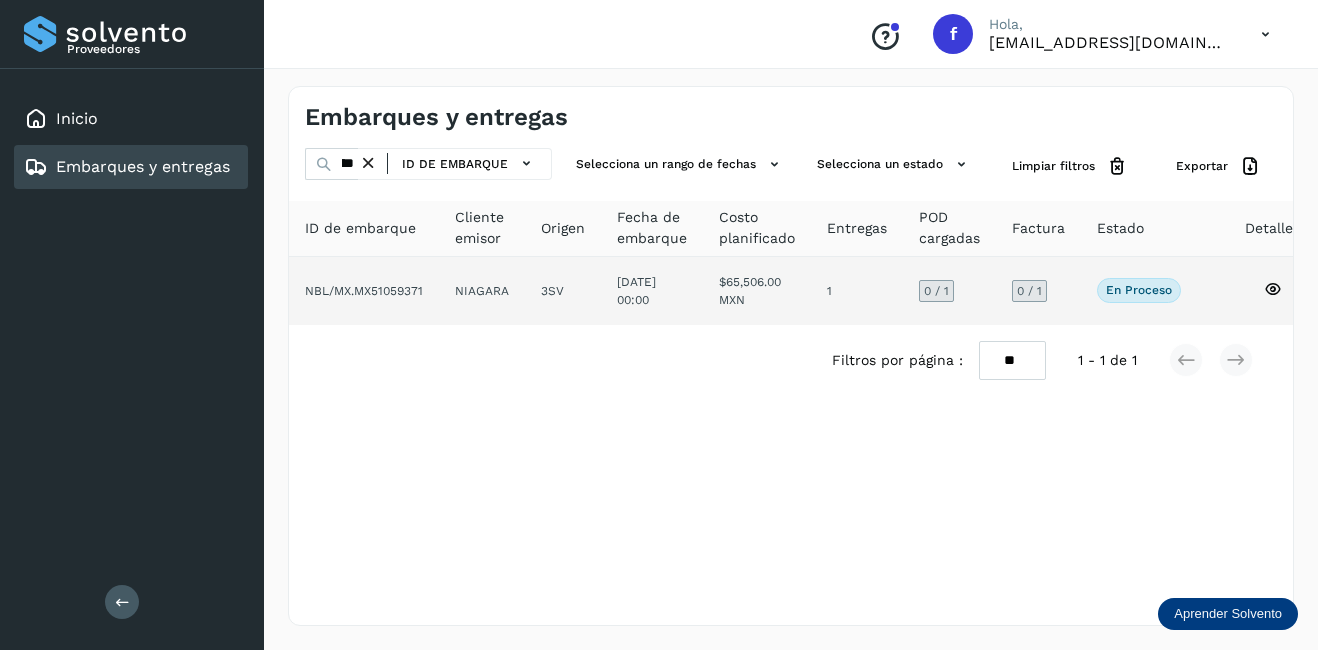 click on "$65,506.00 MXN" 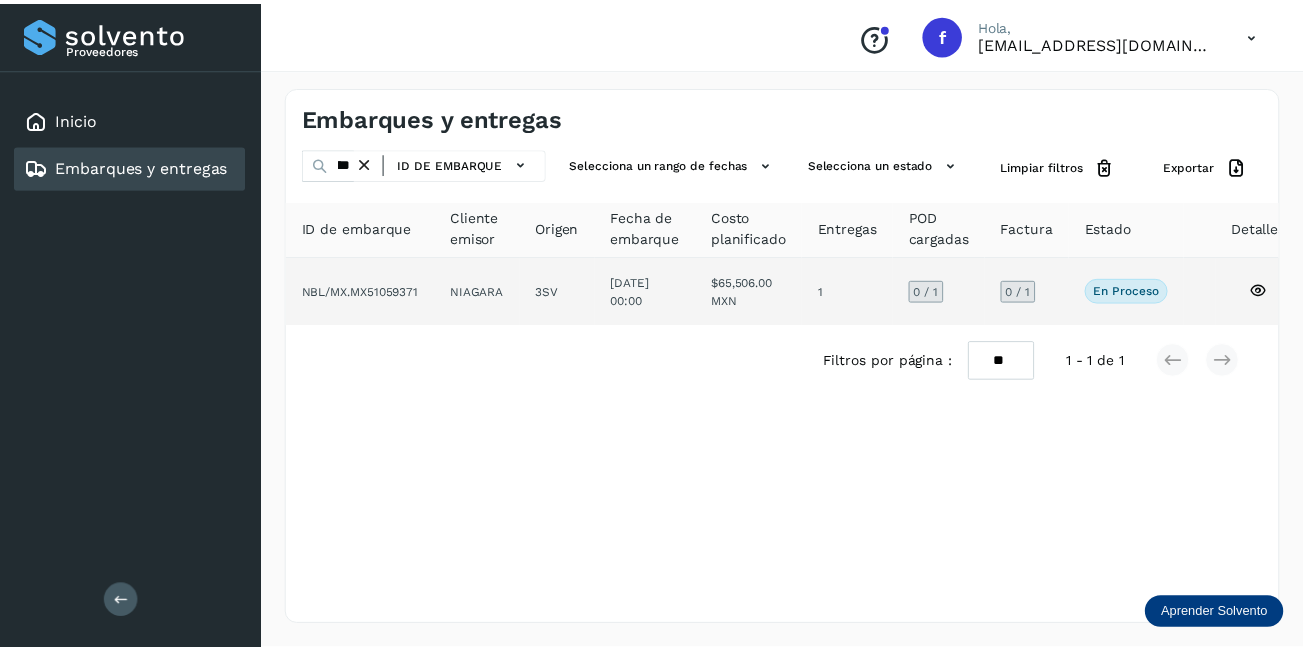 scroll, scrollTop: 0, scrollLeft: 0, axis: both 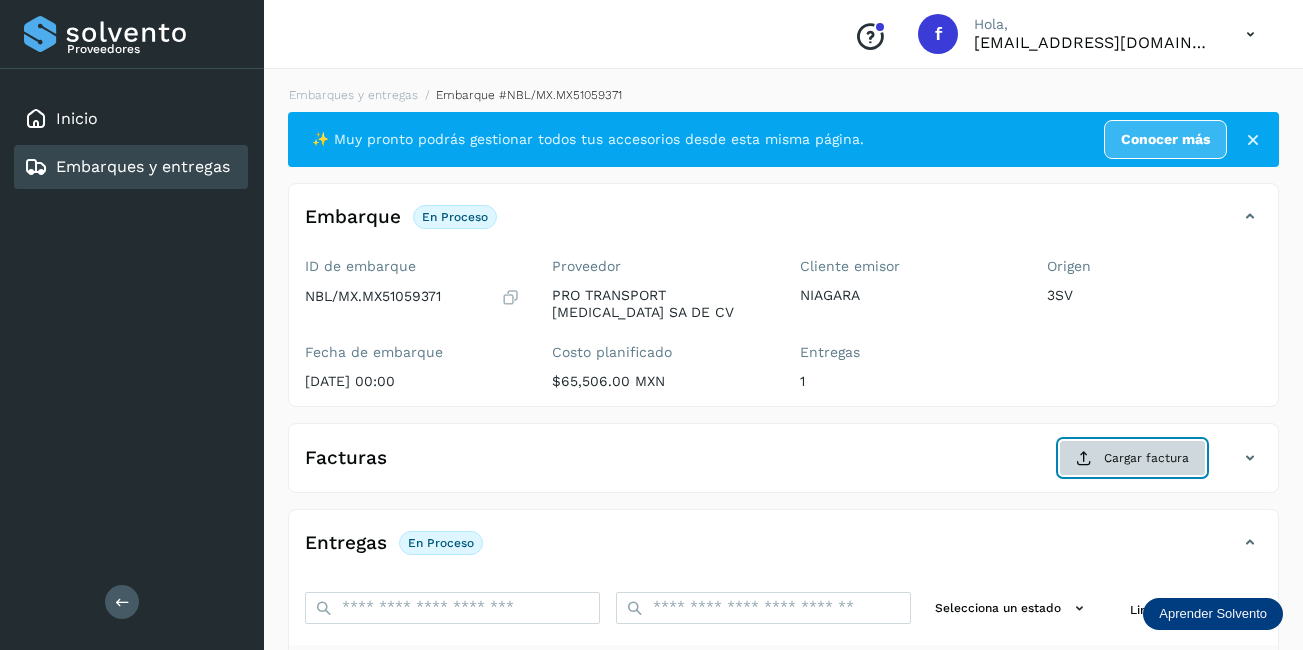 click on "Cargar factura" 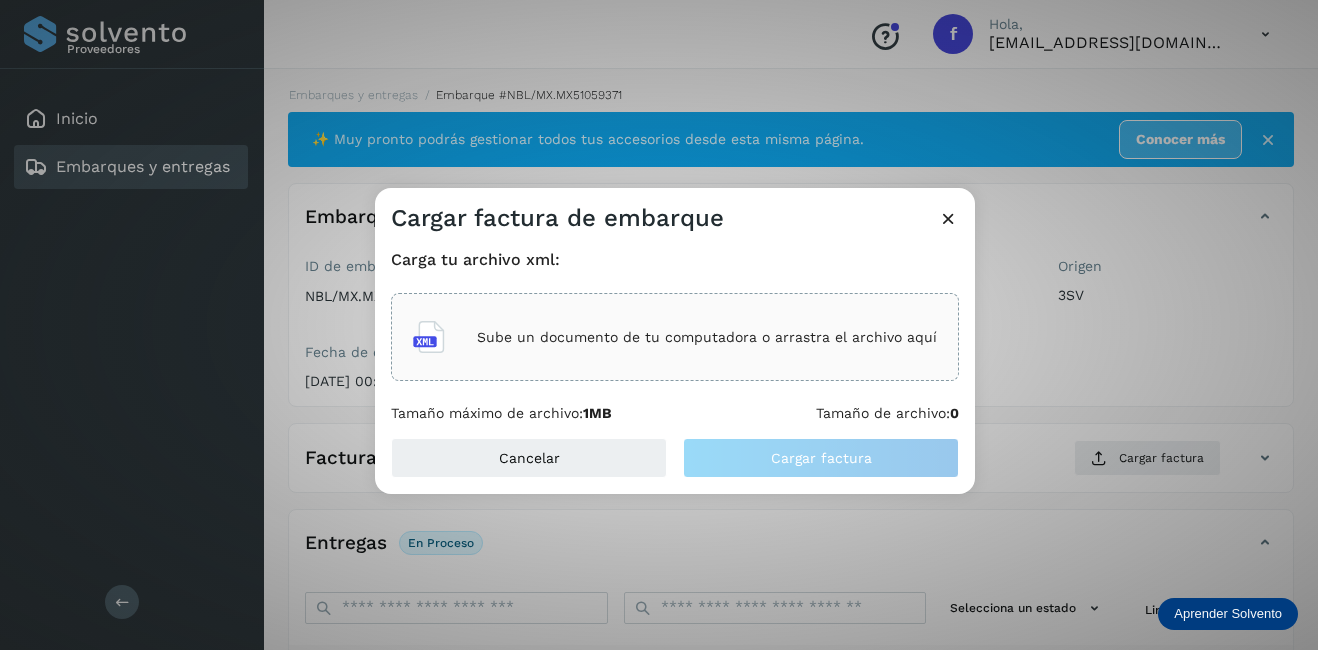 click on "Sube un documento de tu computadora o arrastra el archivo aquí" at bounding box center (675, 337) 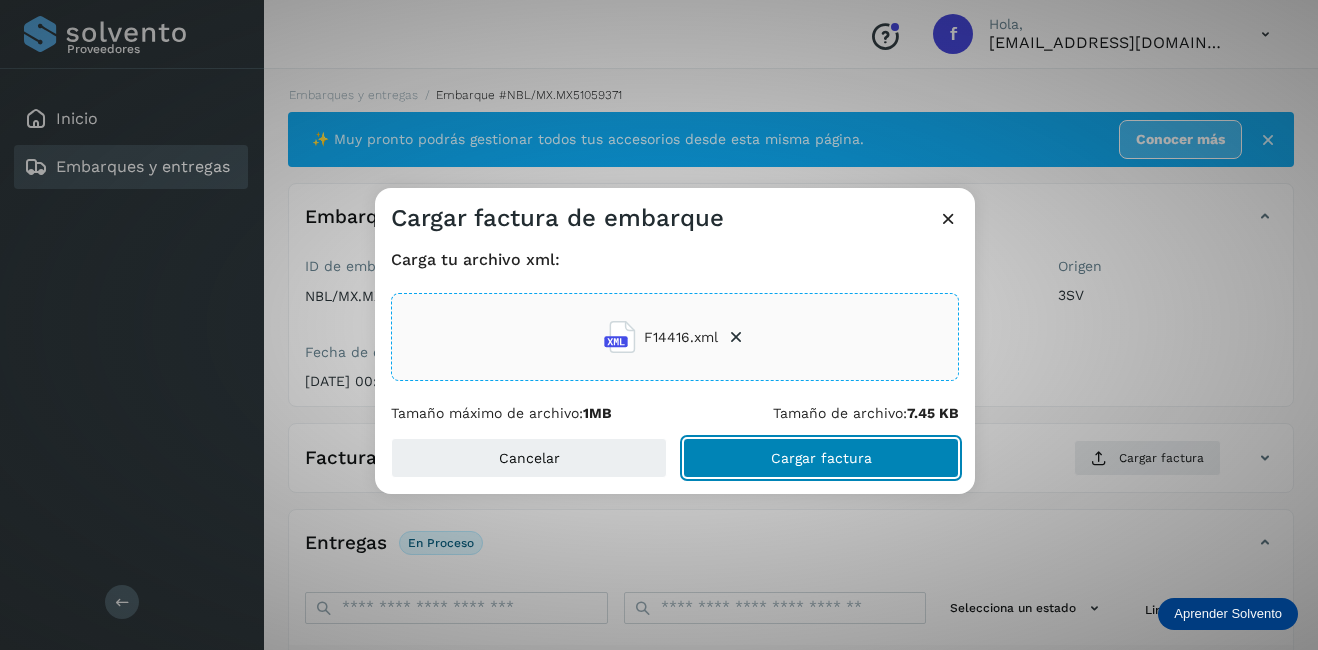 click on "Cargar factura" 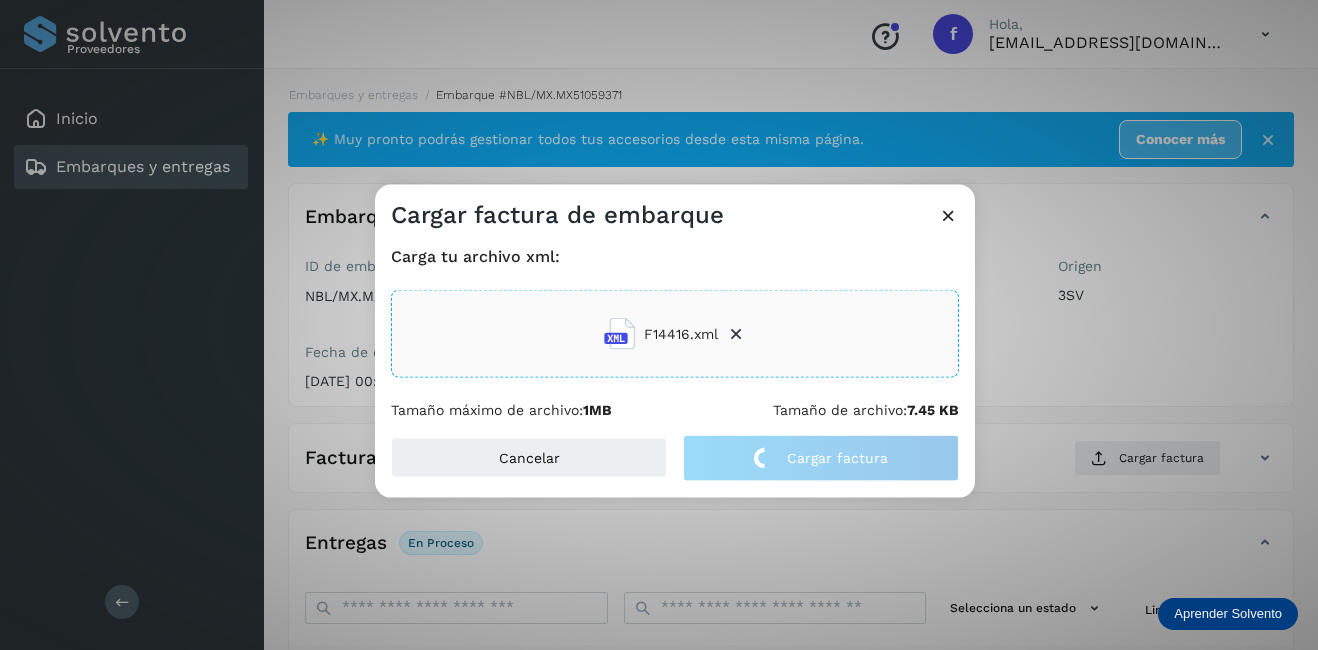 click on "Cargar factura de embarque Carga tu archivo xml: F14416.xml Tamaño máximo de archivo:  1MB Tamaño de archivo:  7.45 KB Cancelar Cargar factura" 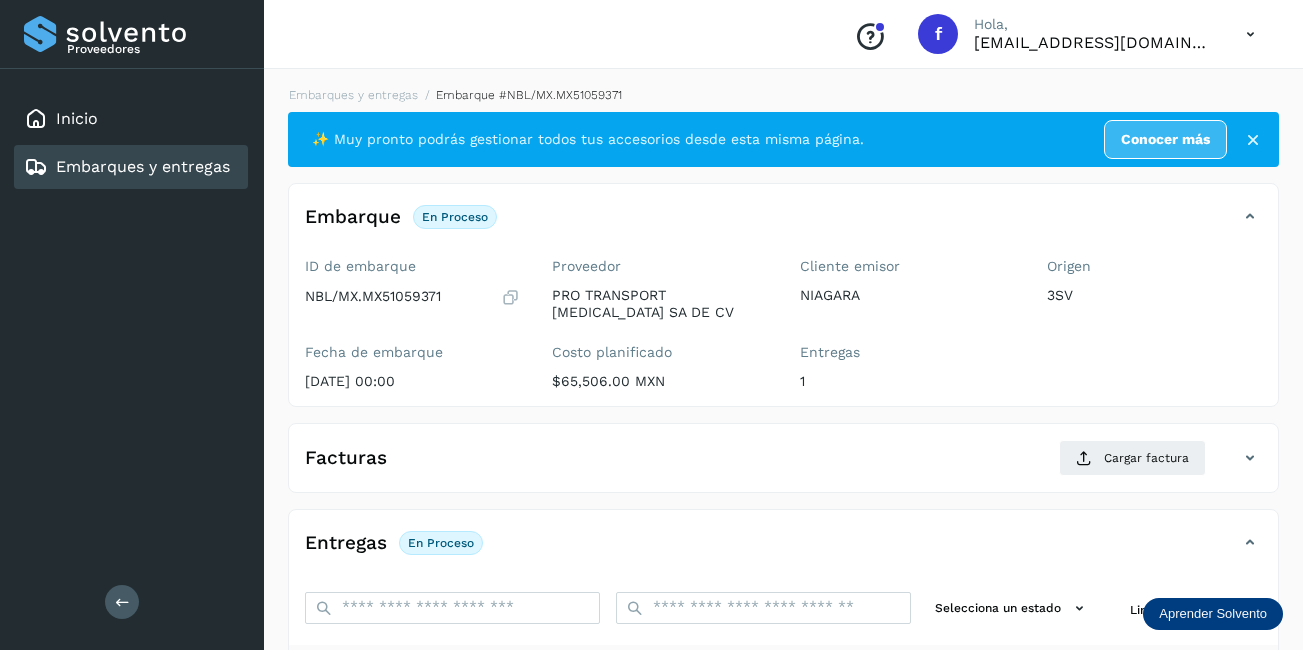 scroll, scrollTop: 313, scrollLeft: 0, axis: vertical 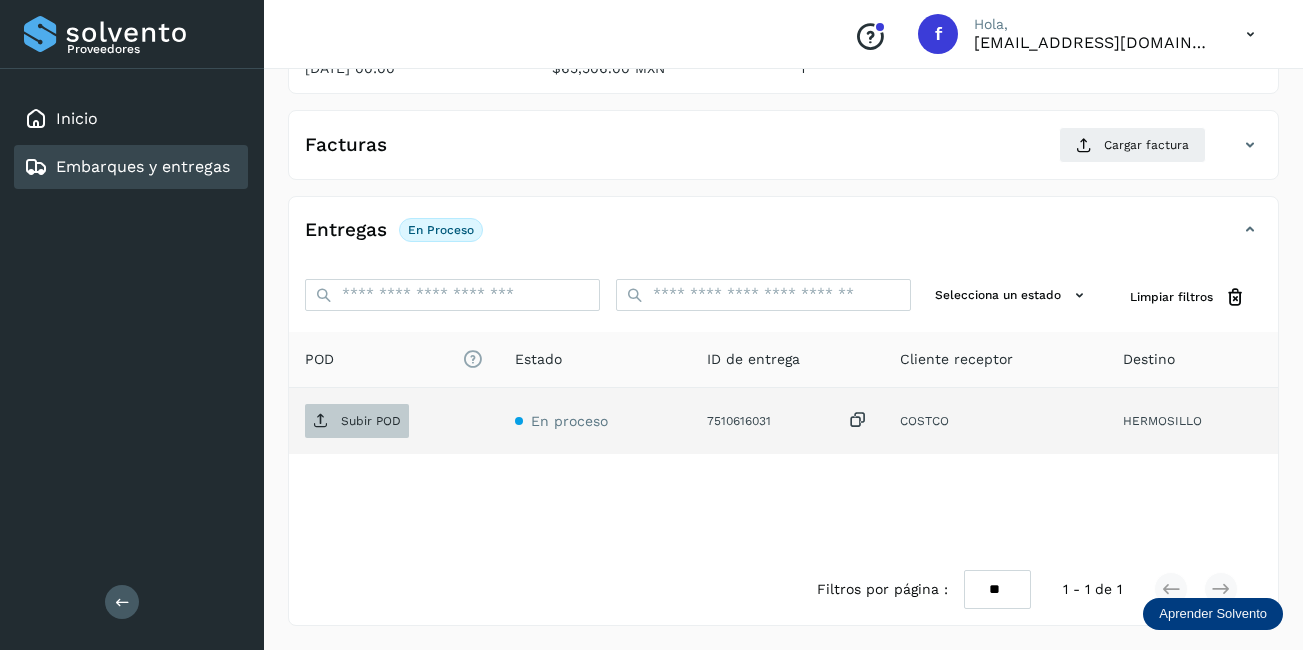 click on "Subir POD" at bounding box center [357, 421] 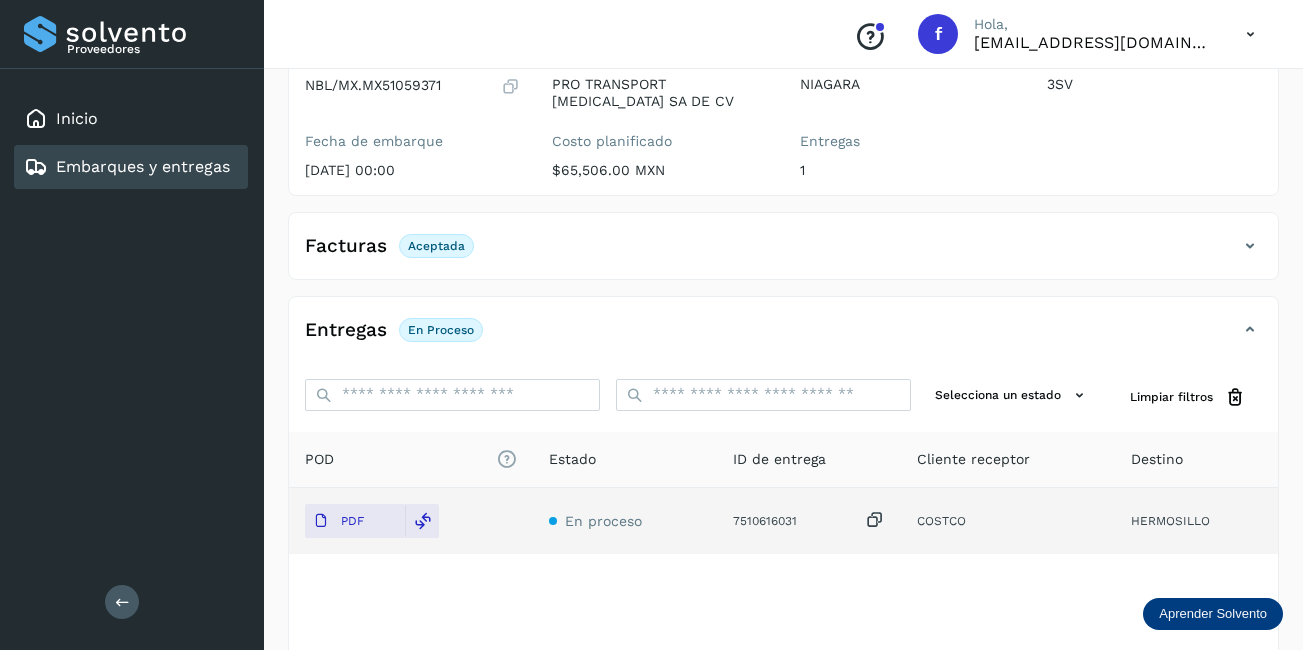 scroll, scrollTop: 11, scrollLeft: 0, axis: vertical 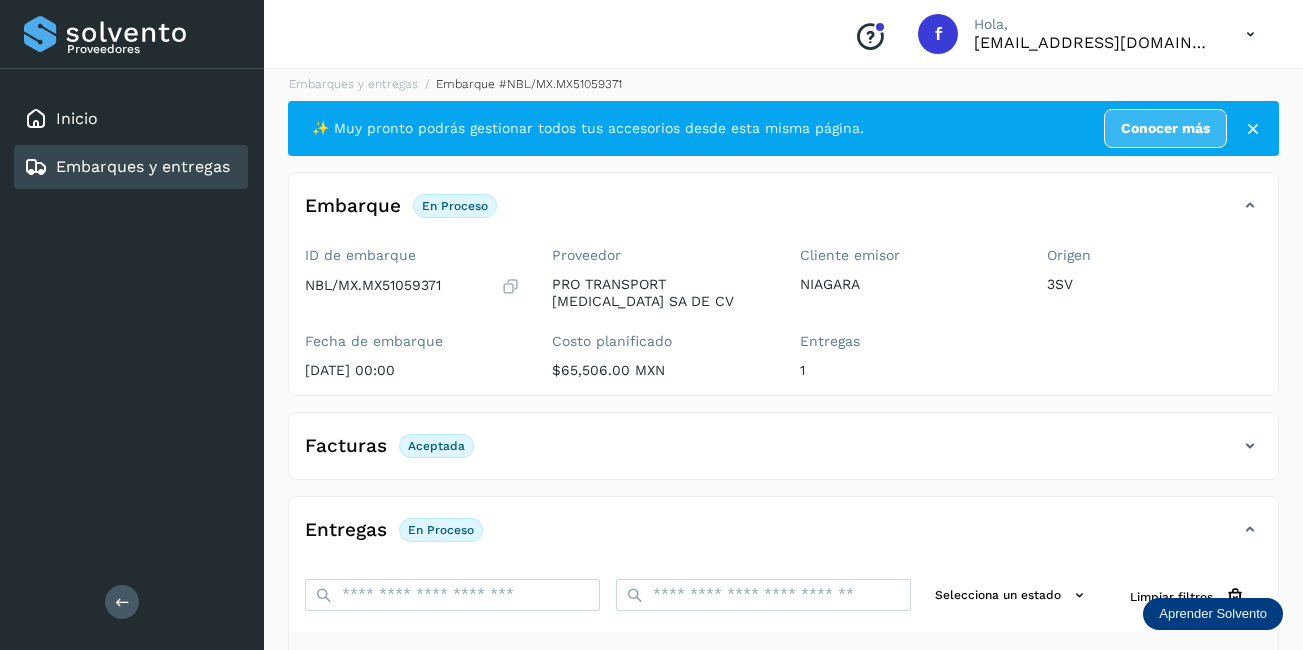 click on "Embarques y entregas" at bounding box center (143, 166) 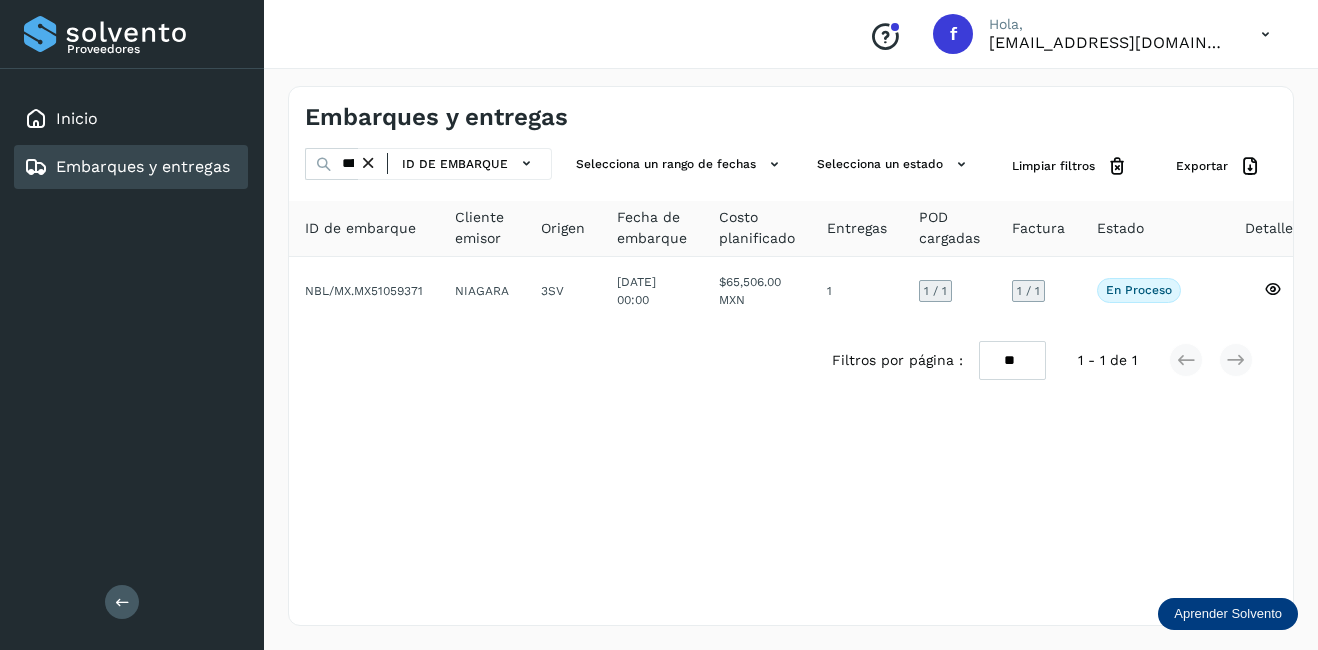 click at bounding box center [368, 163] 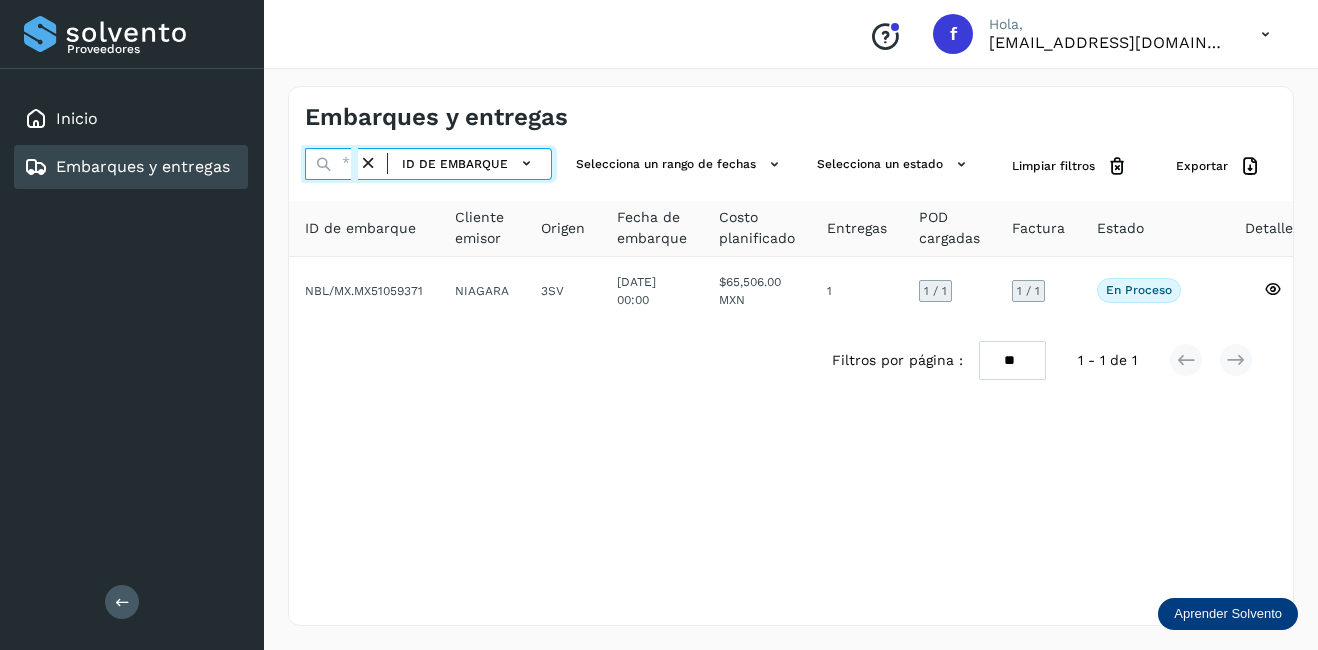 click at bounding box center [331, 164] 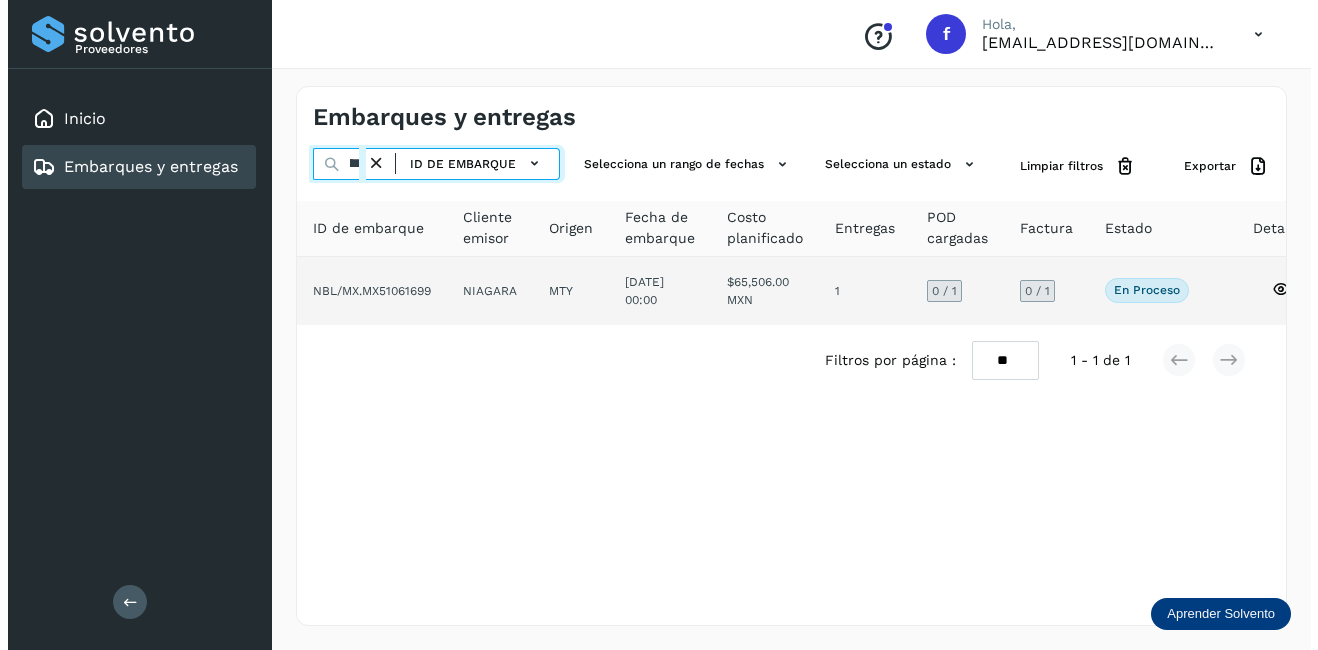 scroll, scrollTop: 0, scrollLeft: 51, axis: horizontal 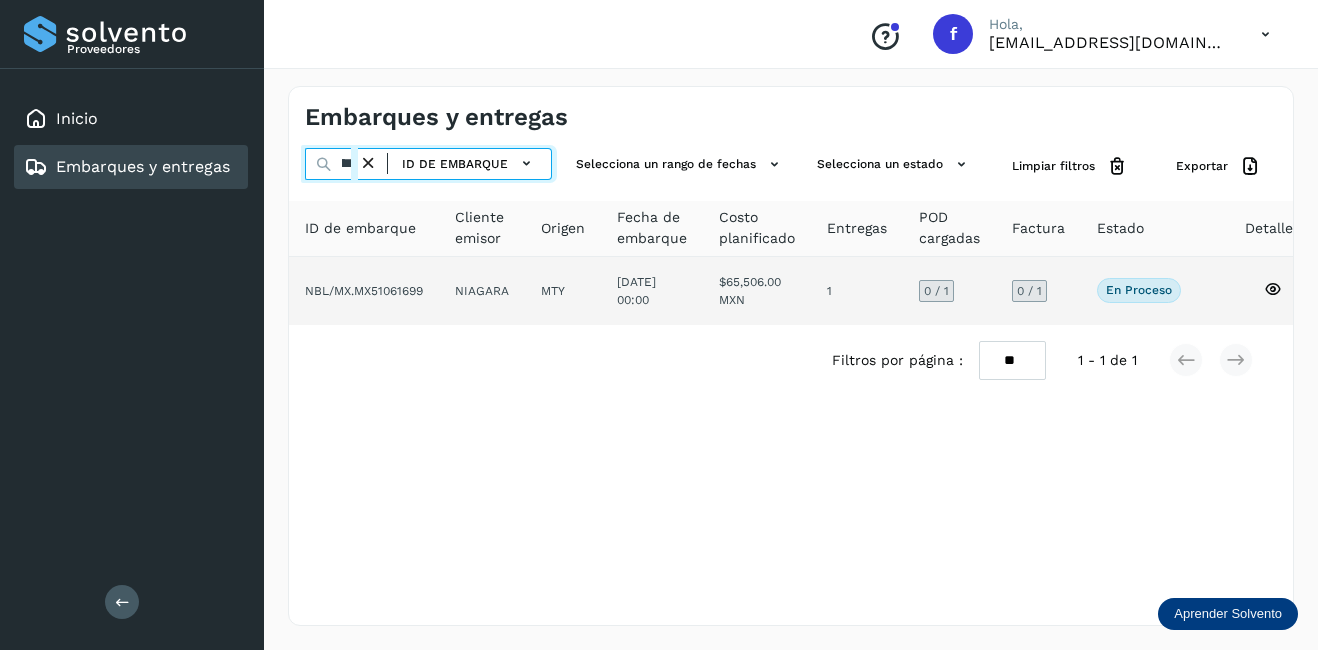 type on "********" 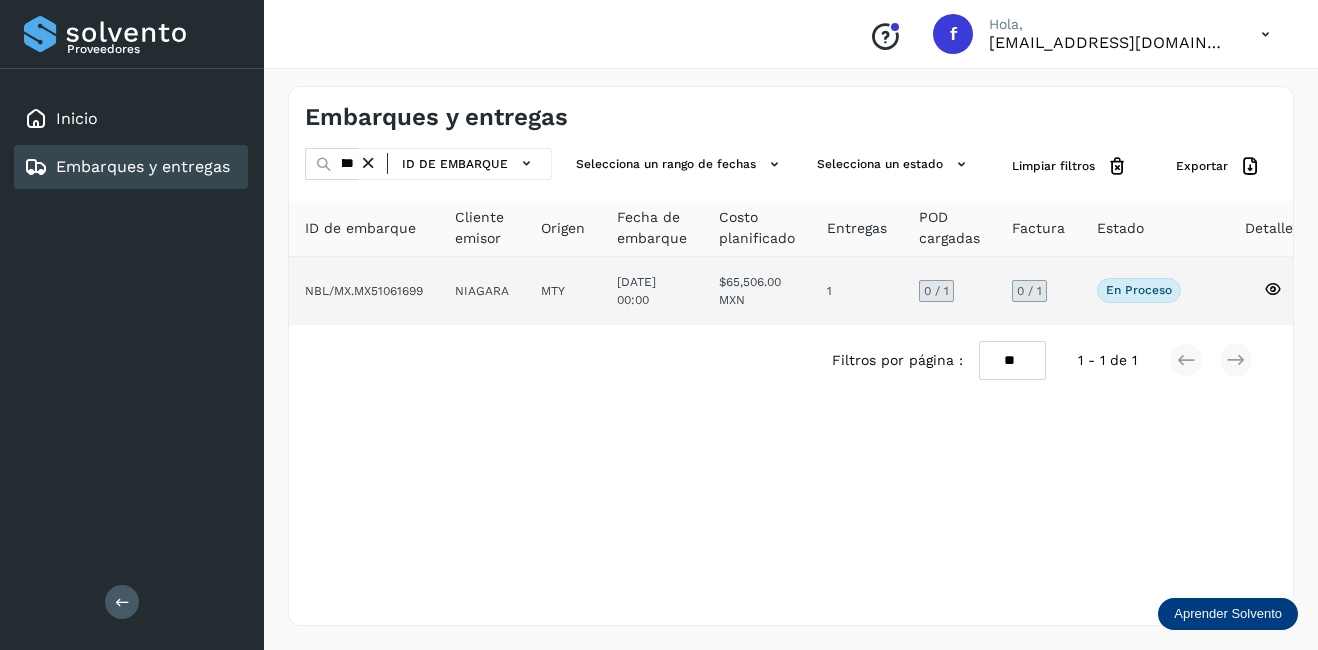 click 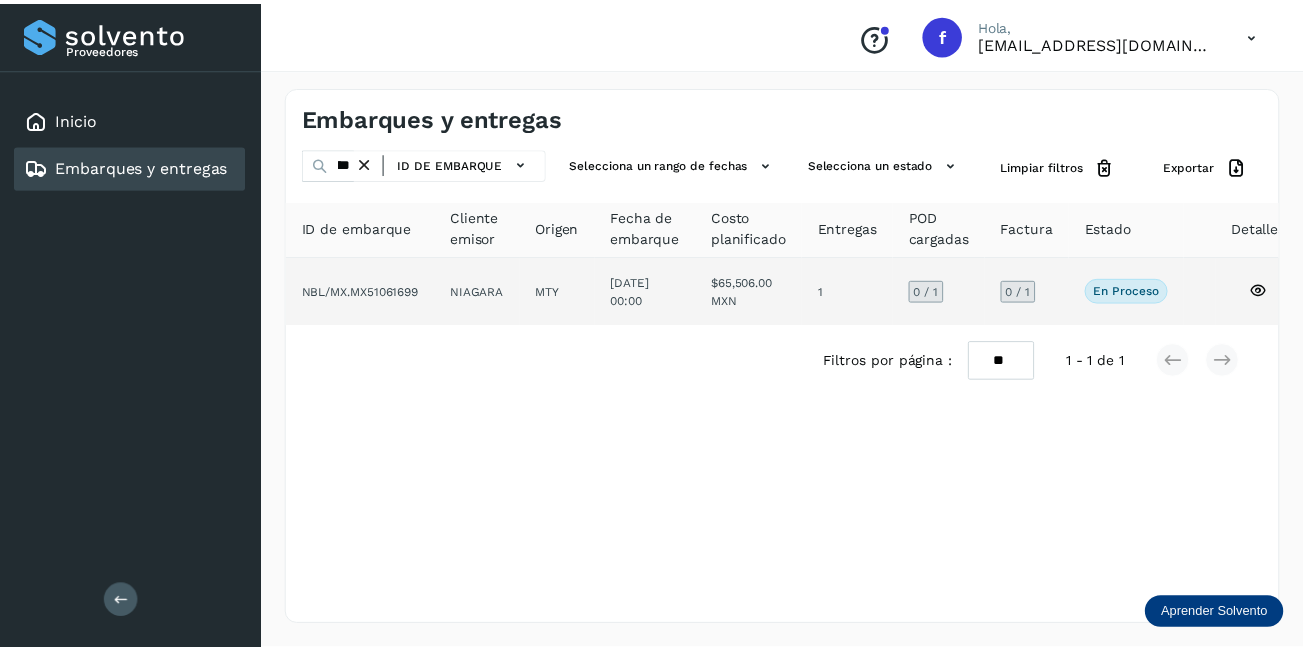 scroll, scrollTop: 0, scrollLeft: 0, axis: both 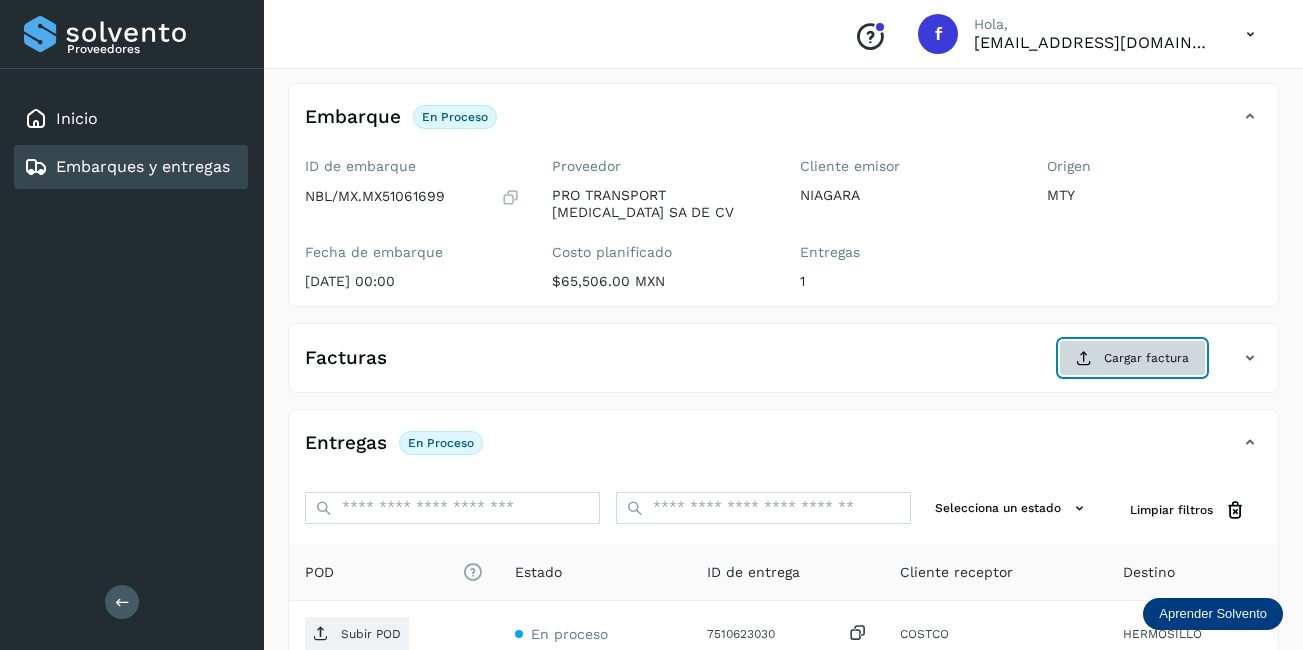 click on "Cargar factura" 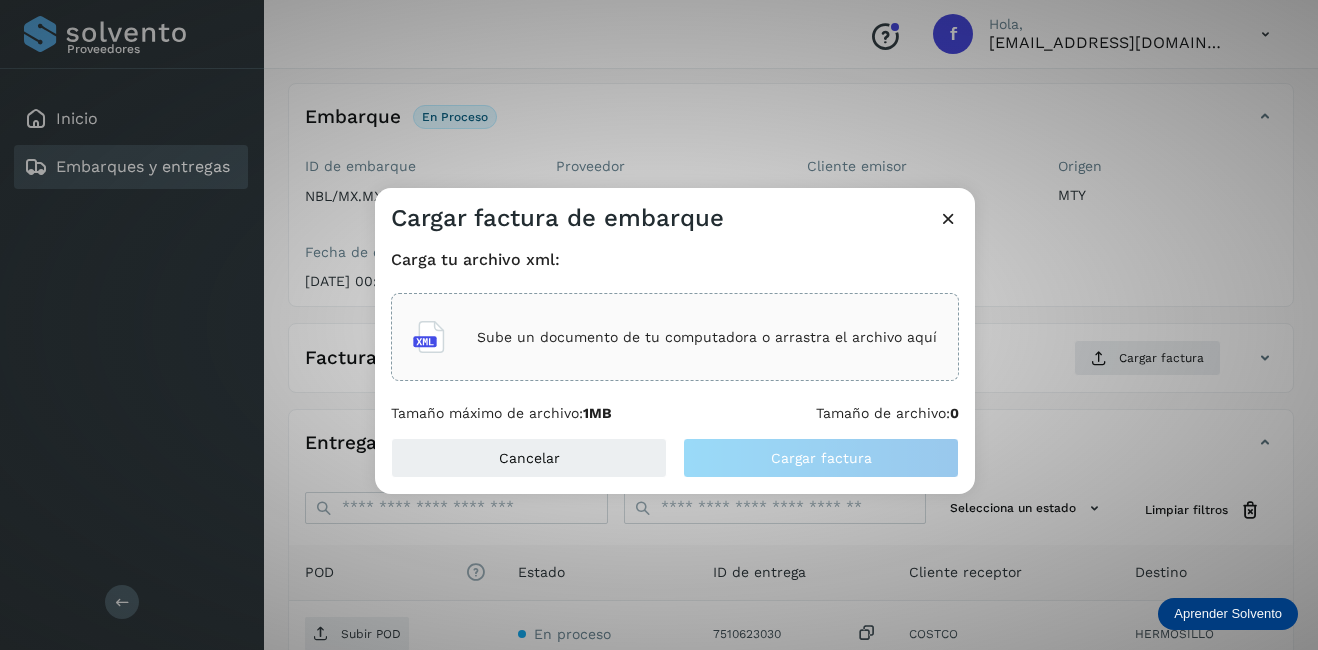 click on "Sube un documento de tu computadora o arrastra el archivo aquí" at bounding box center (707, 337) 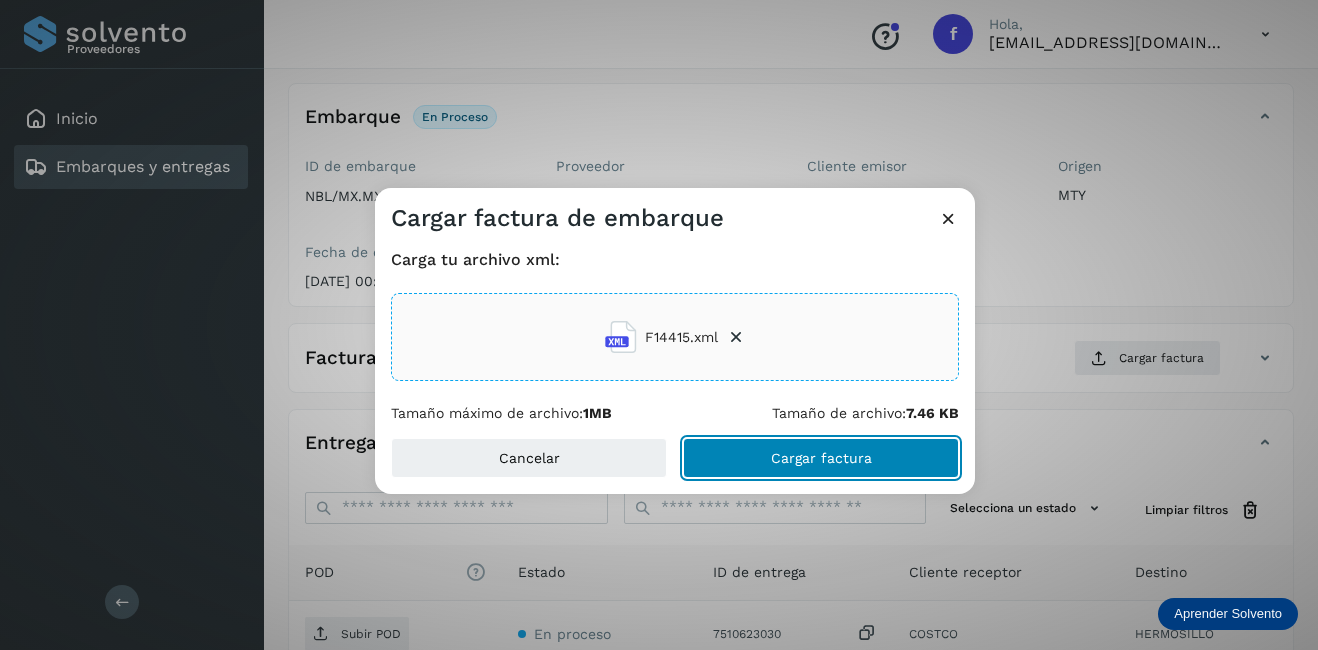 click on "Cargar factura" 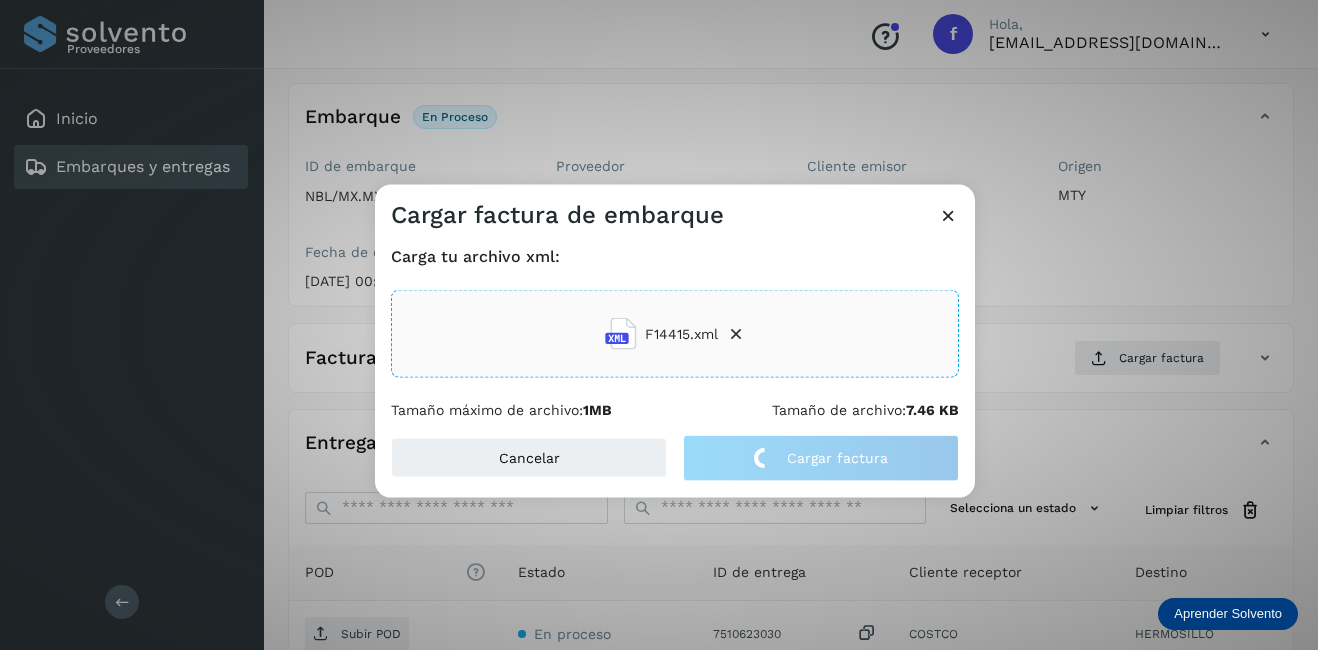 click on "Cargar factura de embarque Carga tu archivo xml: F14415.xml Tamaño máximo de archivo:  1MB Tamaño de archivo:  7.46 KB Cancelar Cargar factura" 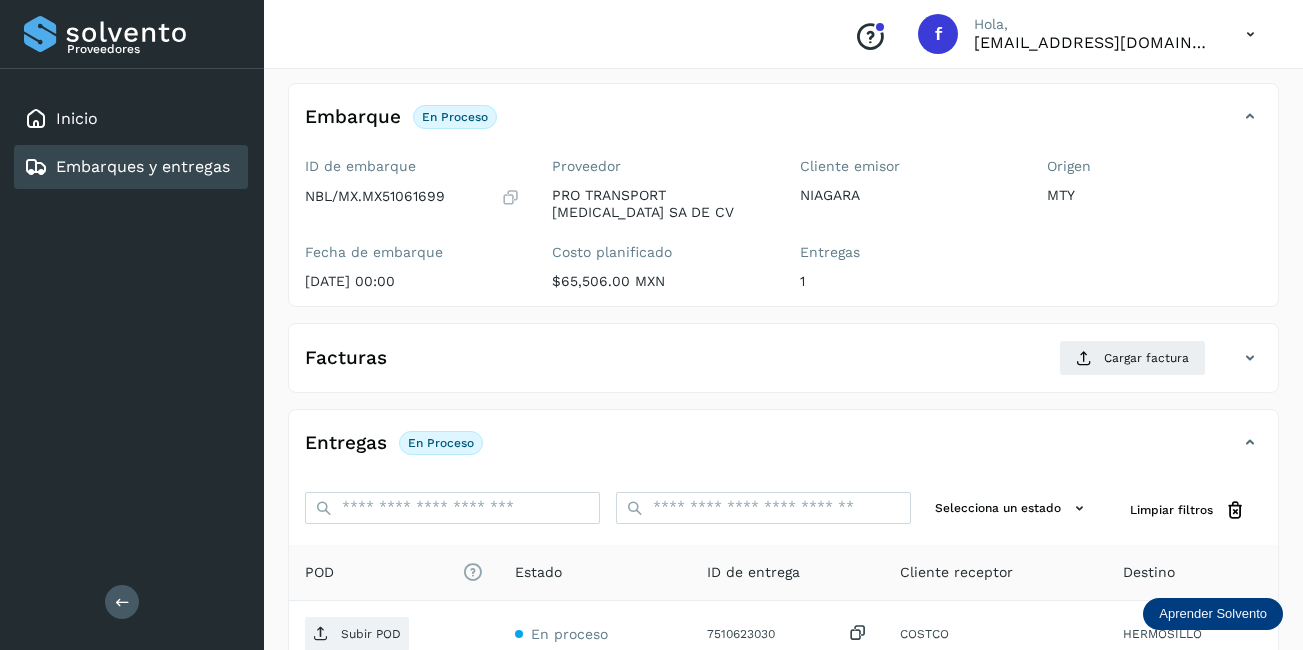 scroll, scrollTop: 313, scrollLeft: 0, axis: vertical 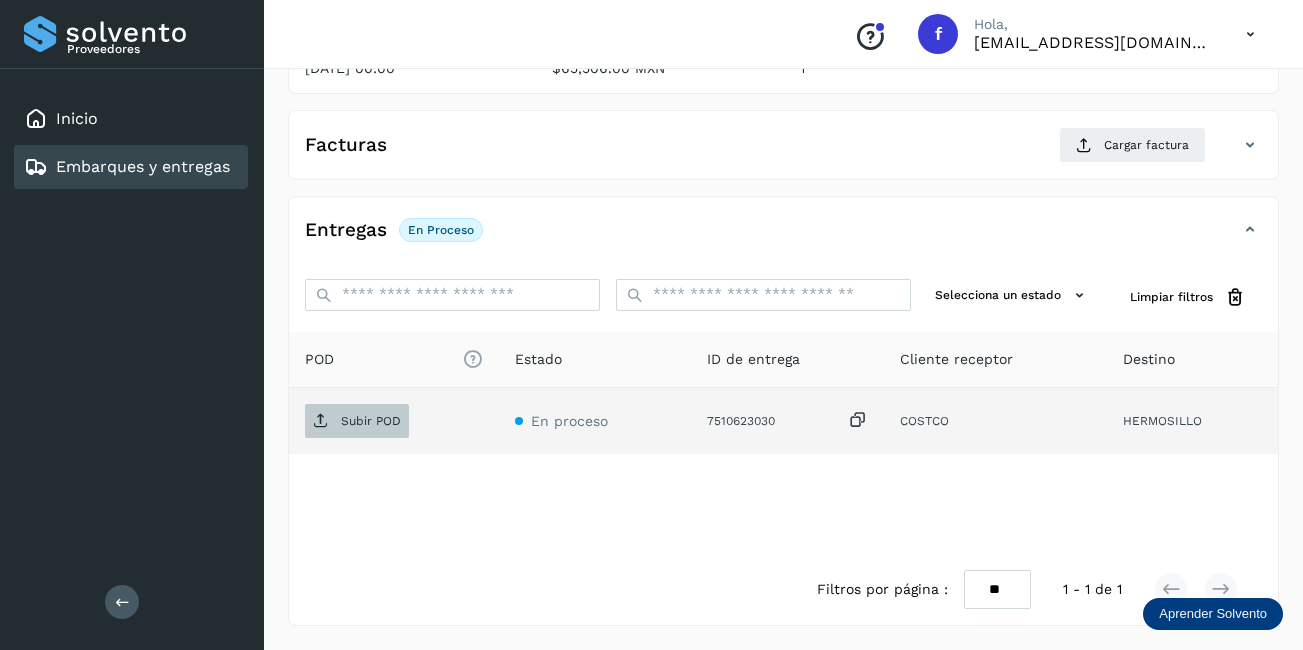 click on "Subir POD" at bounding box center (371, 421) 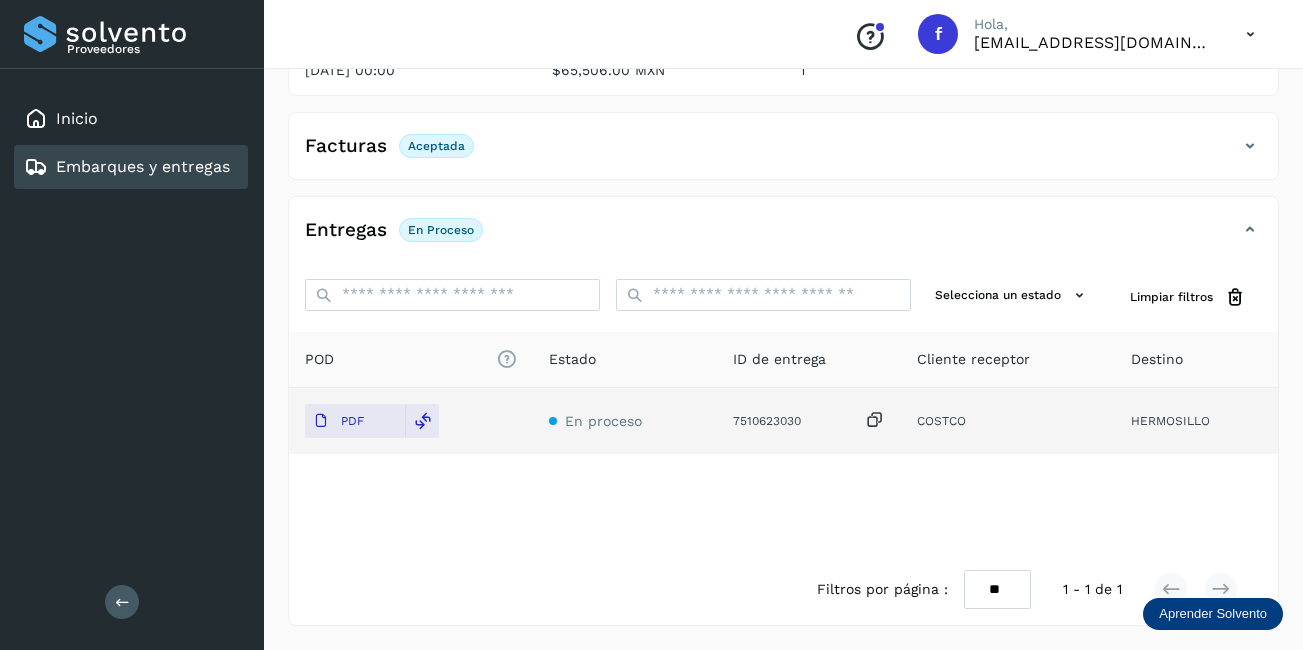scroll, scrollTop: 111, scrollLeft: 0, axis: vertical 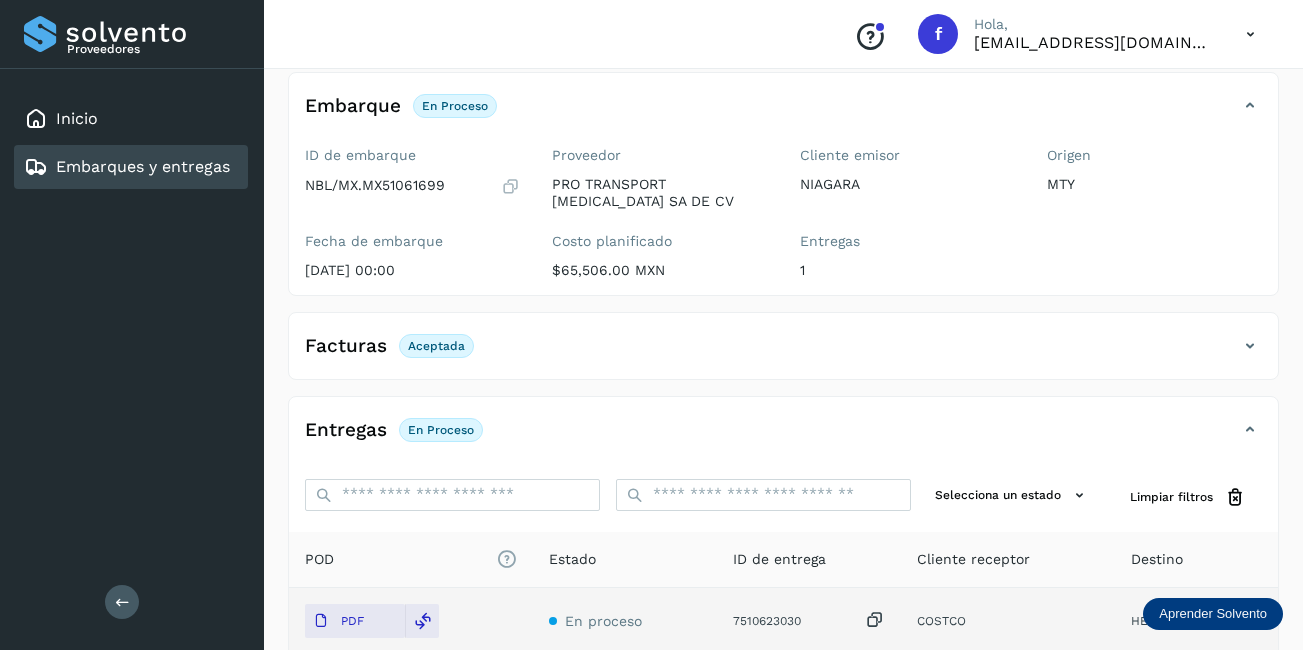 click on "Embarques y entregas" at bounding box center [143, 166] 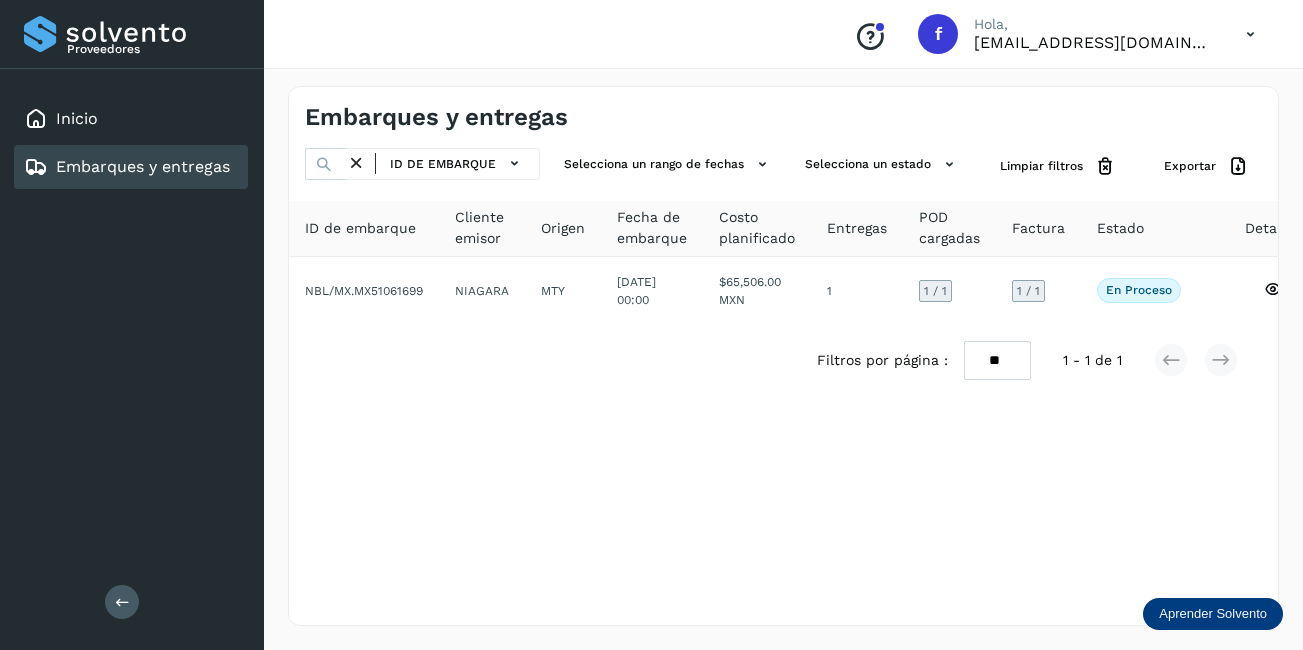 scroll, scrollTop: 0, scrollLeft: 0, axis: both 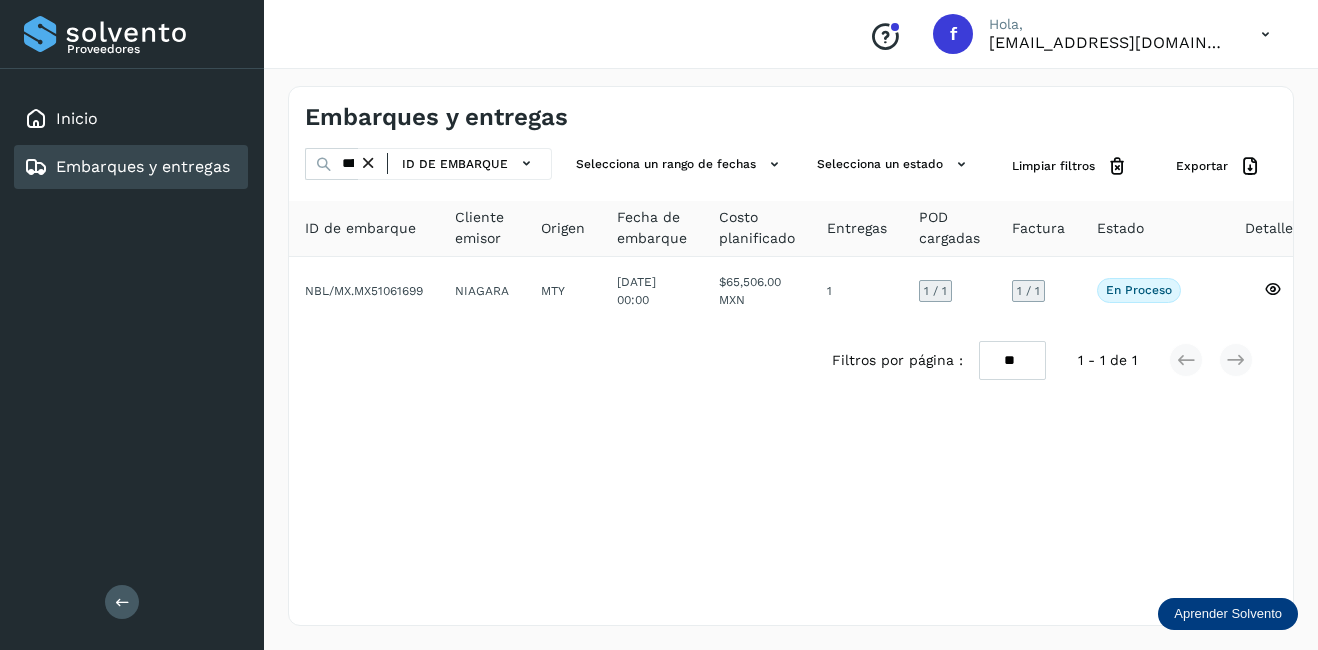 click at bounding box center (368, 163) 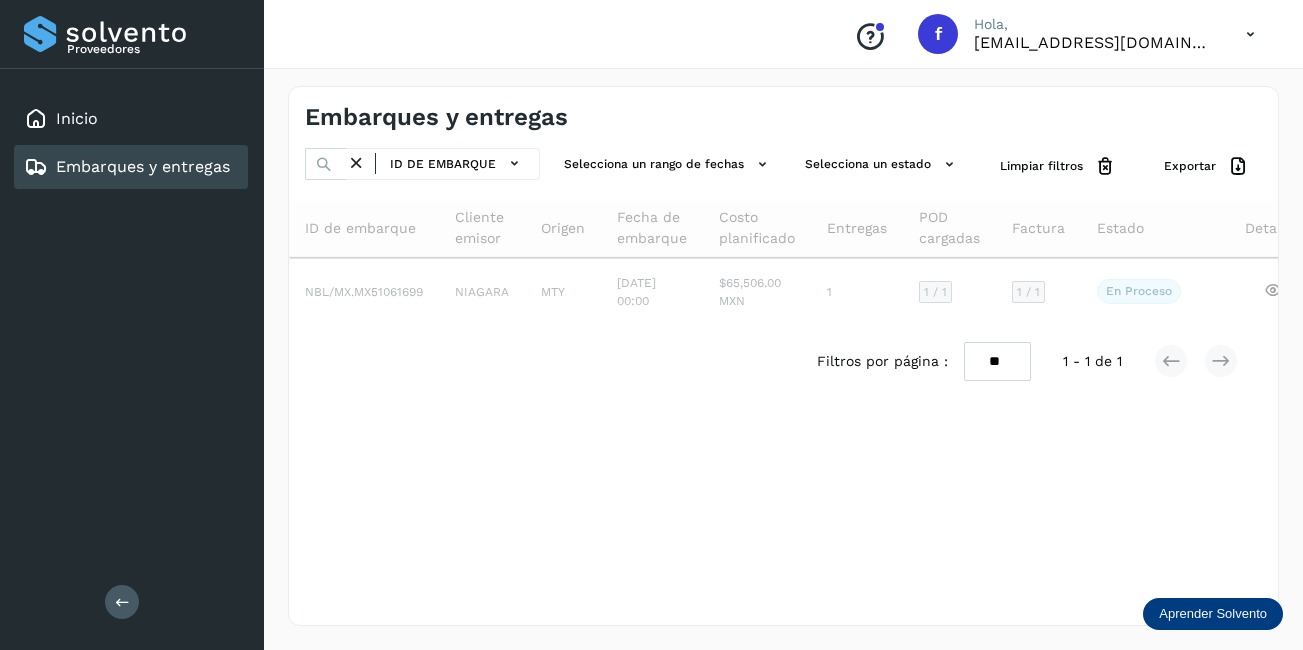click at bounding box center [356, 163] 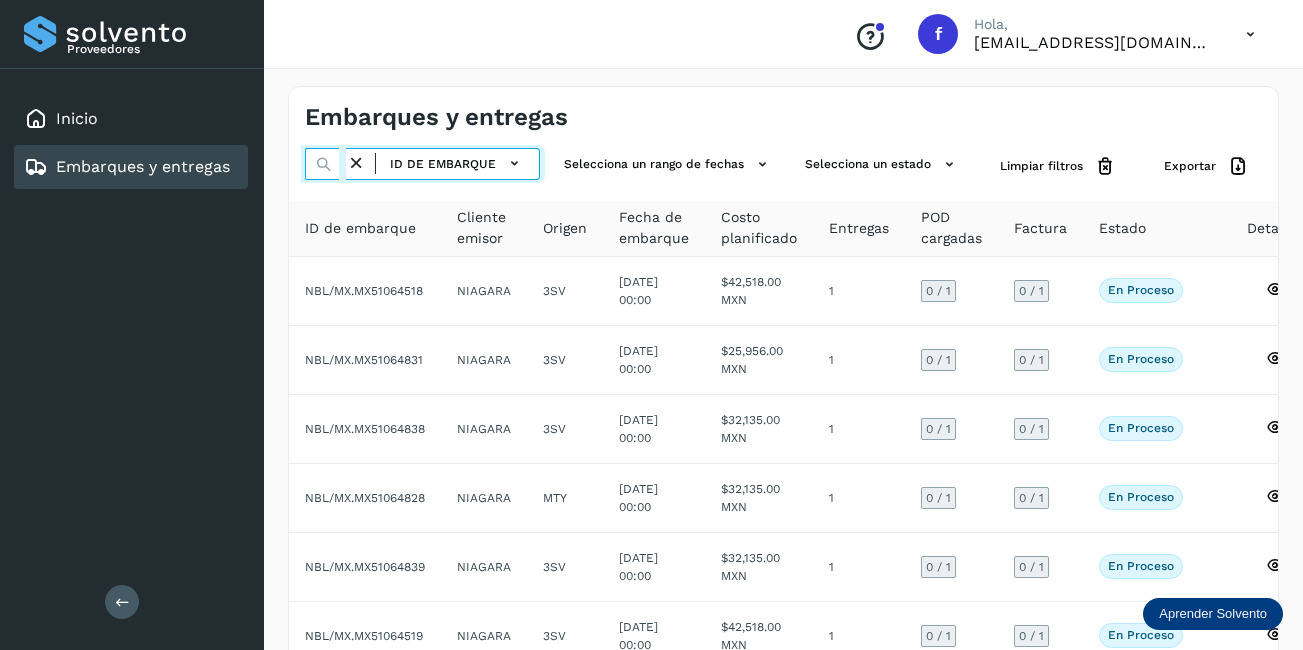 click at bounding box center (325, 164) 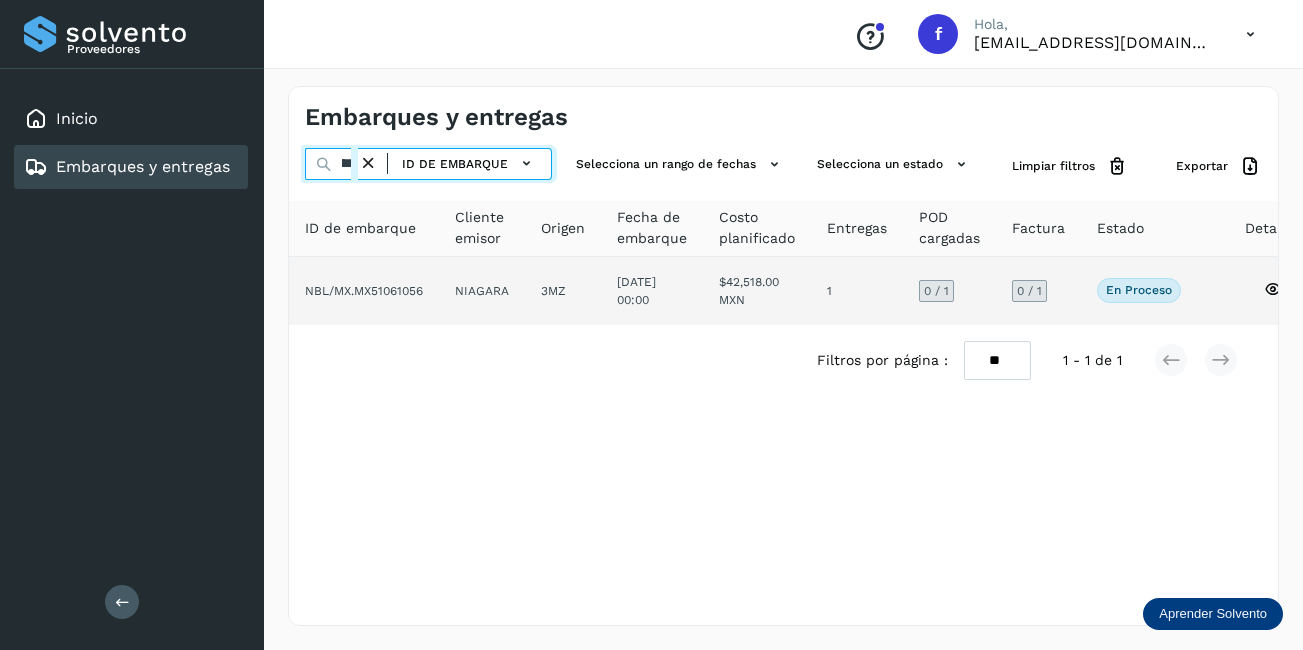 scroll, scrollTop: 0, scrollLeft: 50, axis: horizontal 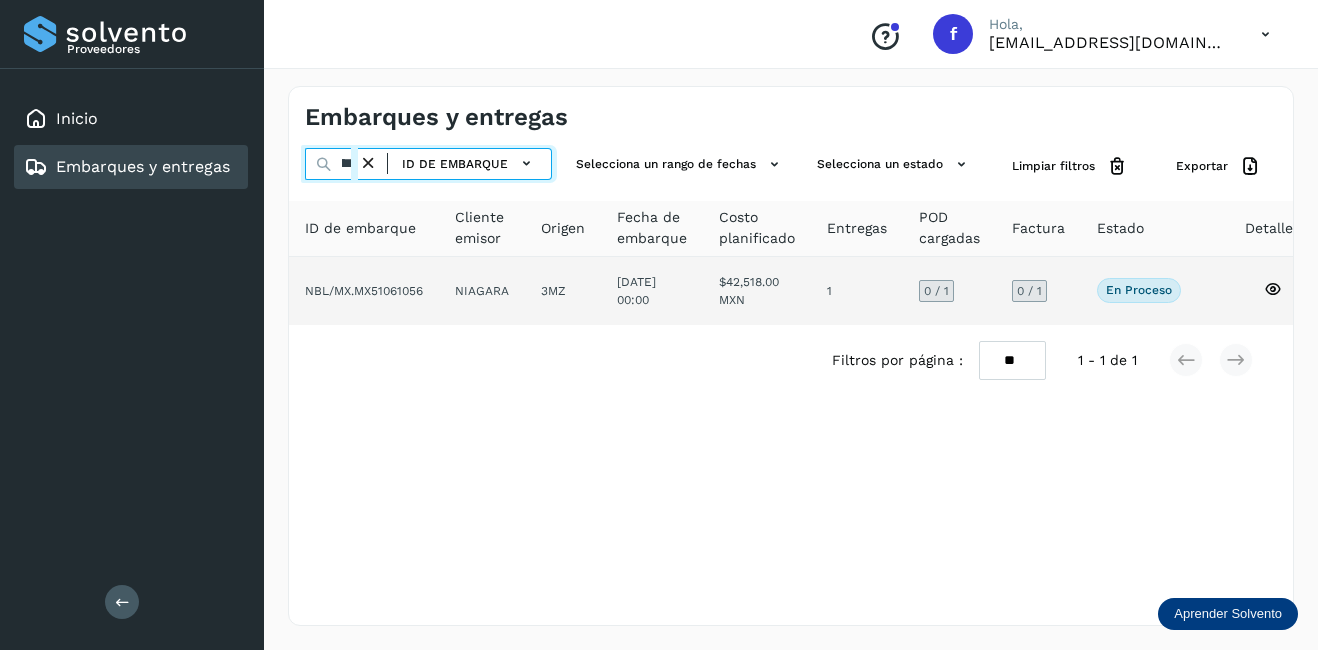 type on "********" 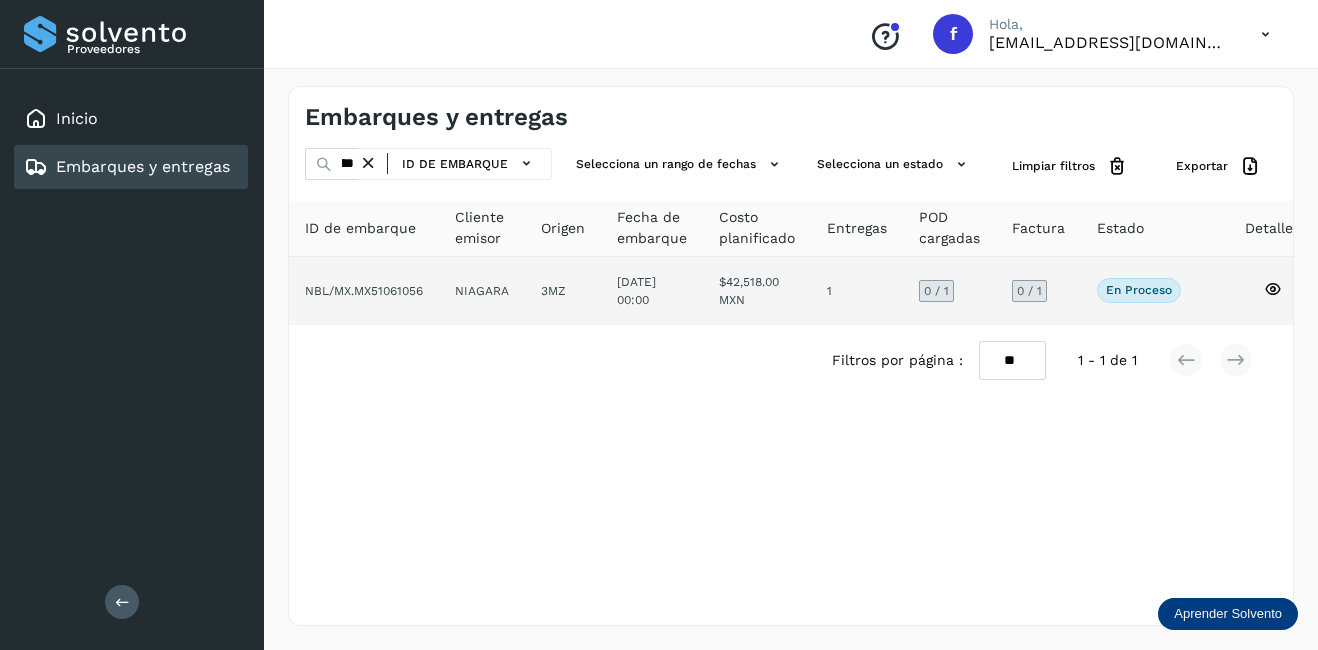 click on "$42,518.00 MXN" 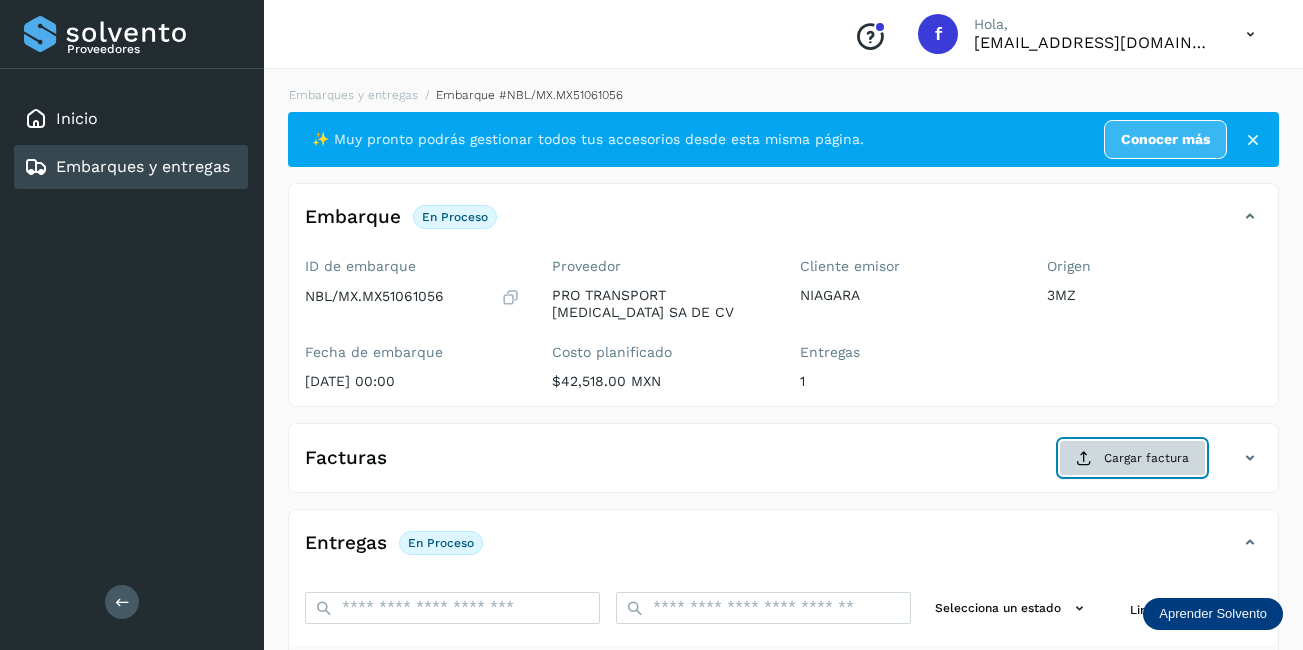 click on "Cargar factura" 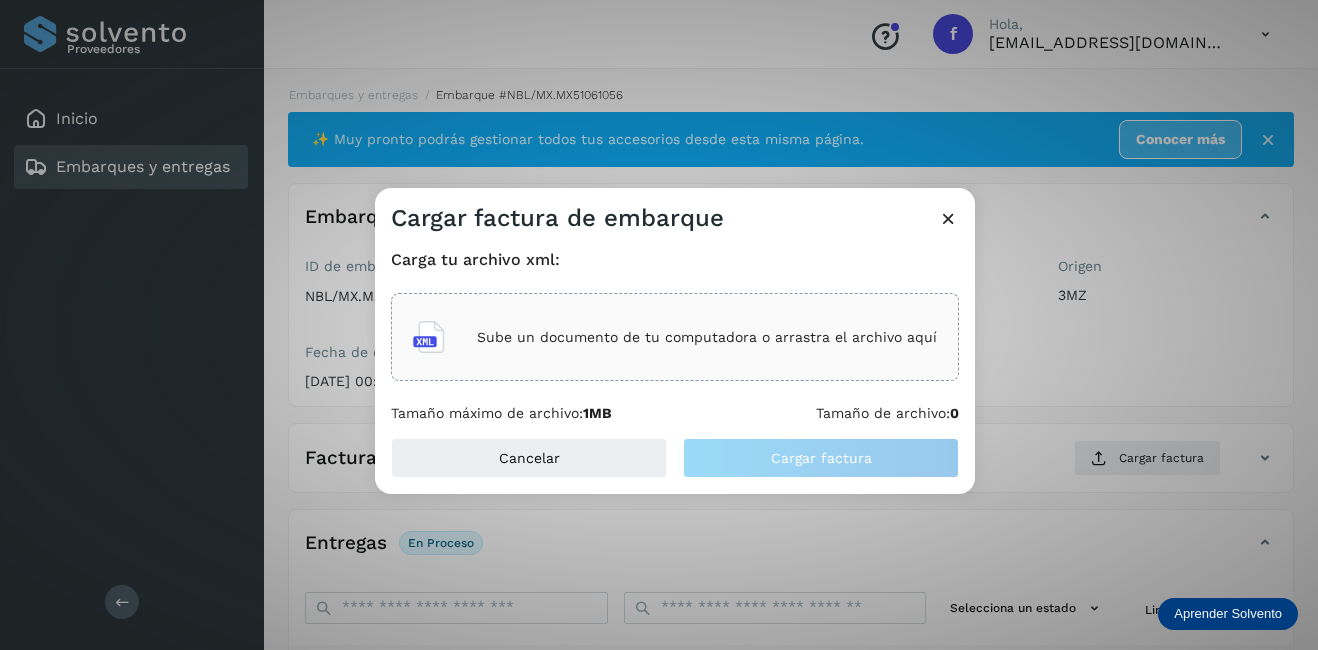 click on "Cargar factura de embarque Carga tu archivo xml: Sube un documento de tu computadora o arrastra el archivo aquí Tamaño máximo de archivo:  1MB Tamaño de archivo:  0 Cancelar Cargar factura" 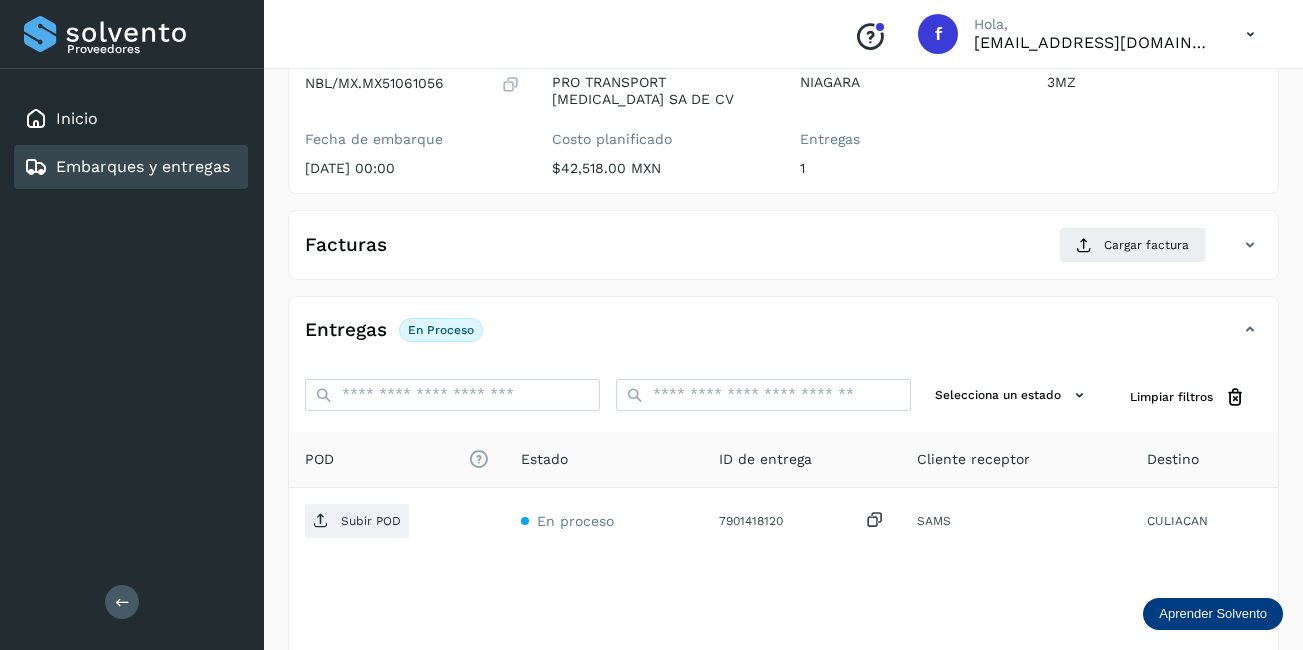 scroll, scrollTop: 0, scrollLeft: 0, axis: both 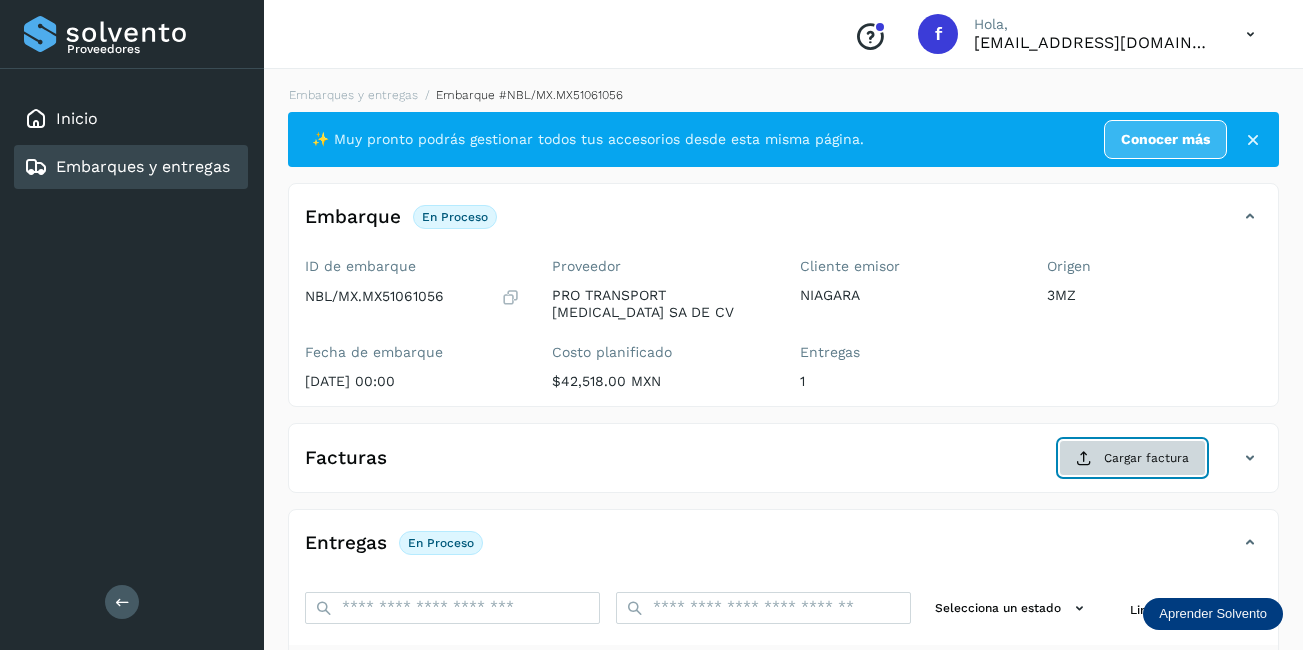click on "Cargar factura" 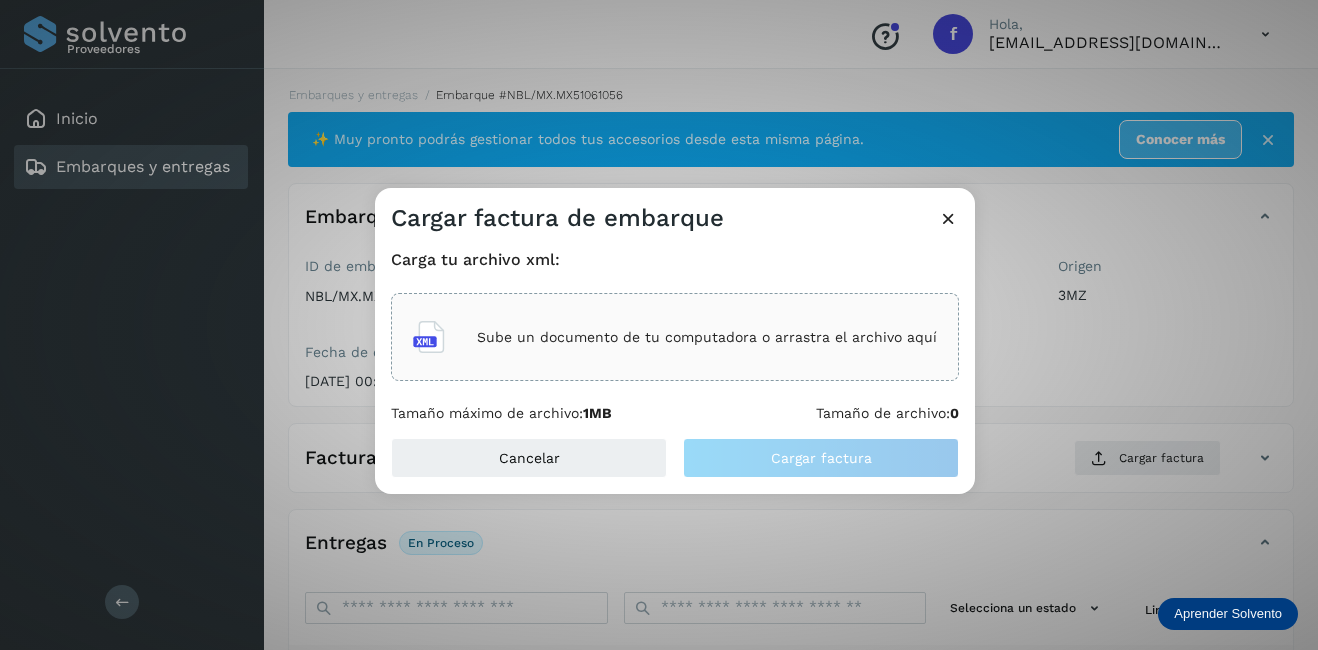 click on "Sube un documento de tu computadora o arrastra el archivo aquí" at bounding box center (675, 337) 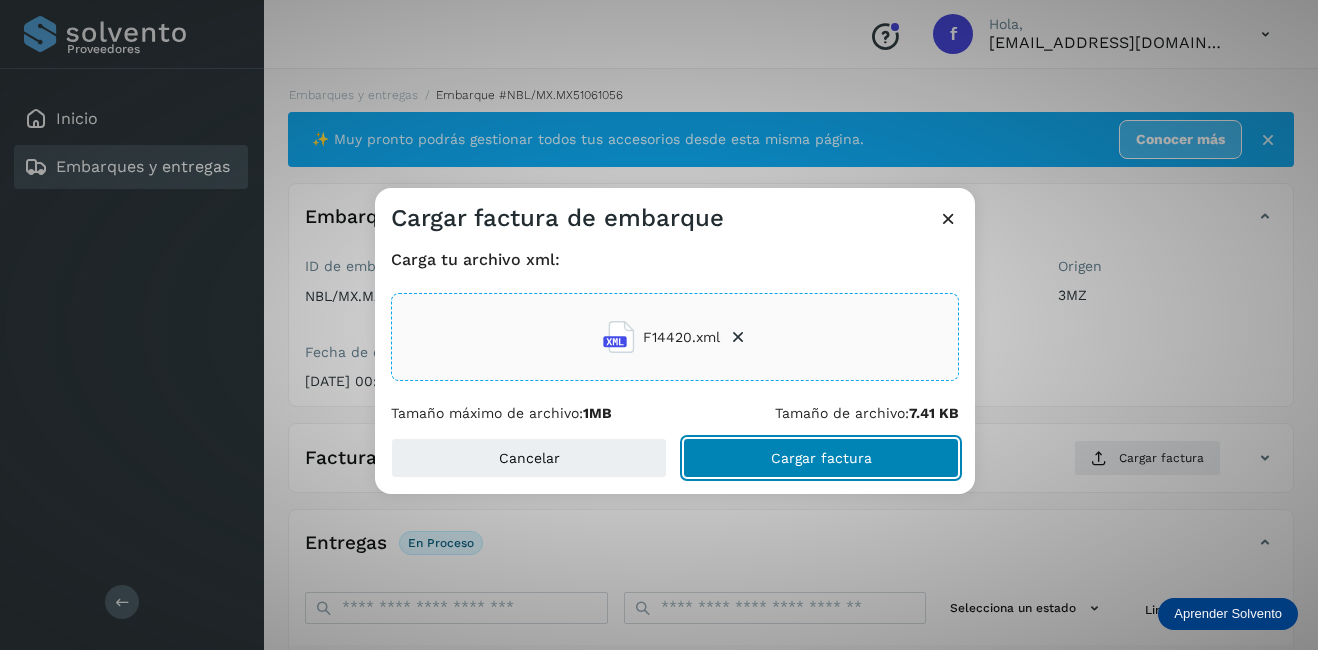 click on "Cargar factura" 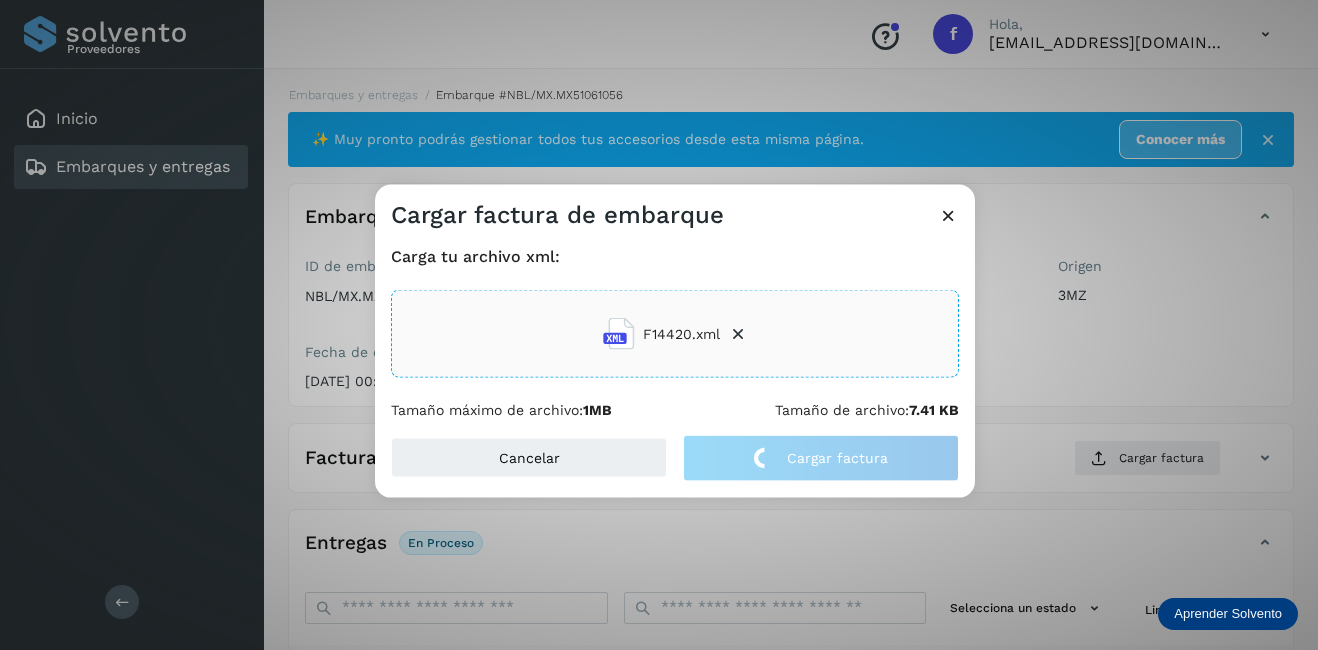 click on "Cargar factura de embarque Carga tu archivo xml: F14420.xml Tamaño máximo de archivo:  1MB Tamaño de archivo:  7.41 KB Cancelar Cargar factura" 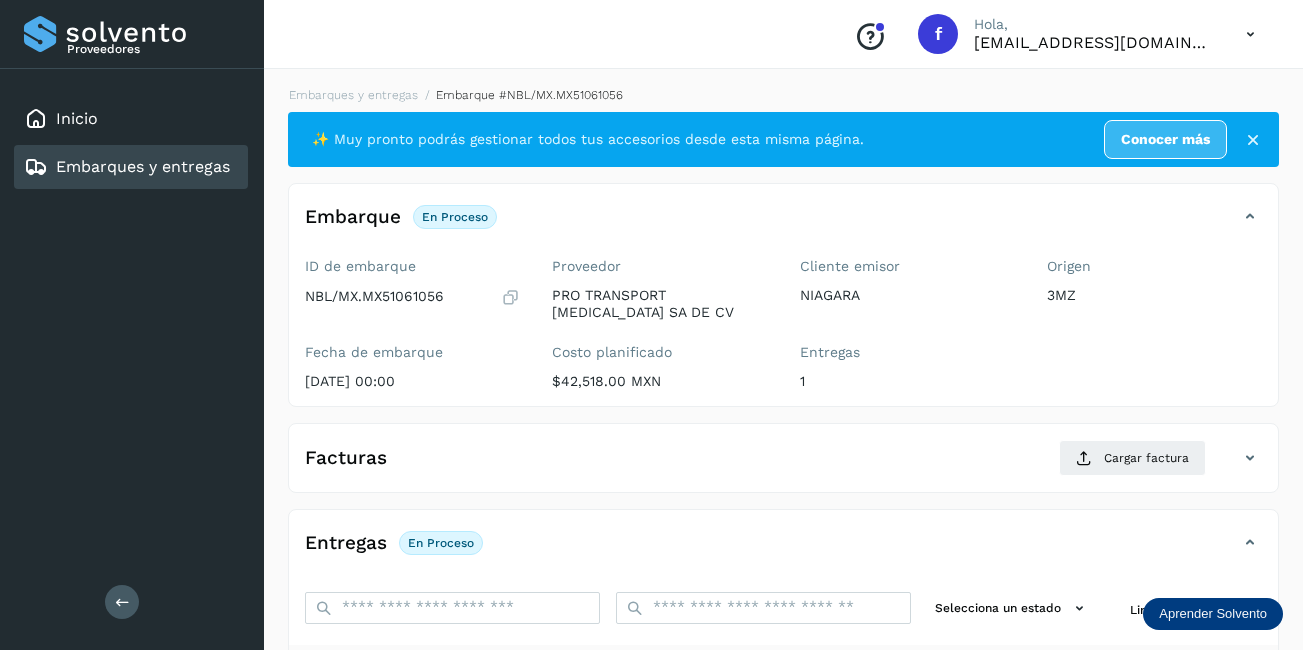 scroll, scrollTop: 313, scrollLeft: 0, axis: vertical 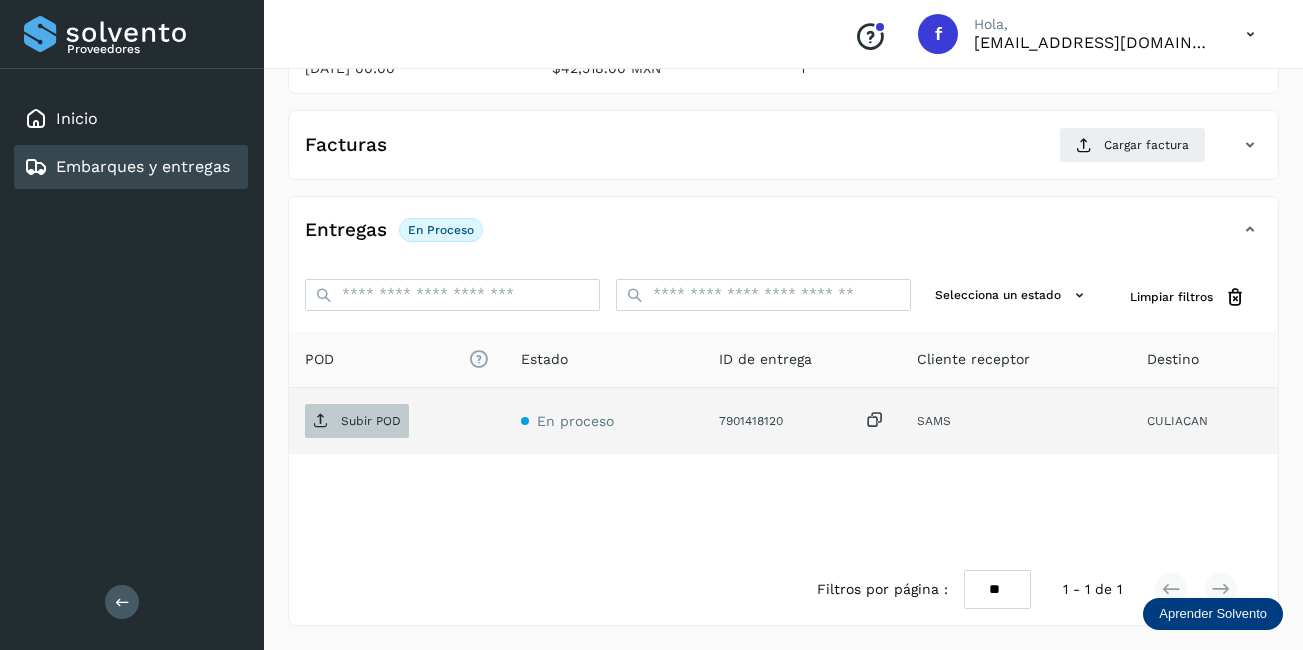 click on "Subir POD" at bounding box center (371, 421) 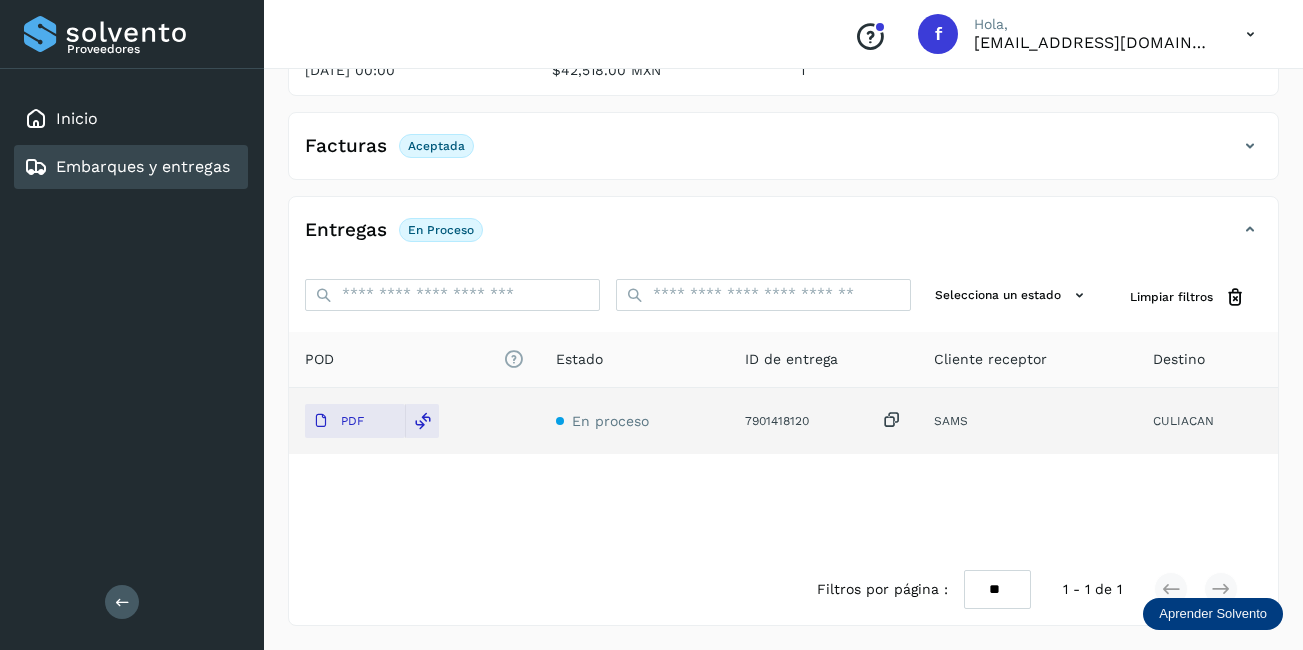 scroll, scrollTop: 11, scrollLeft: 0, axis: vertical 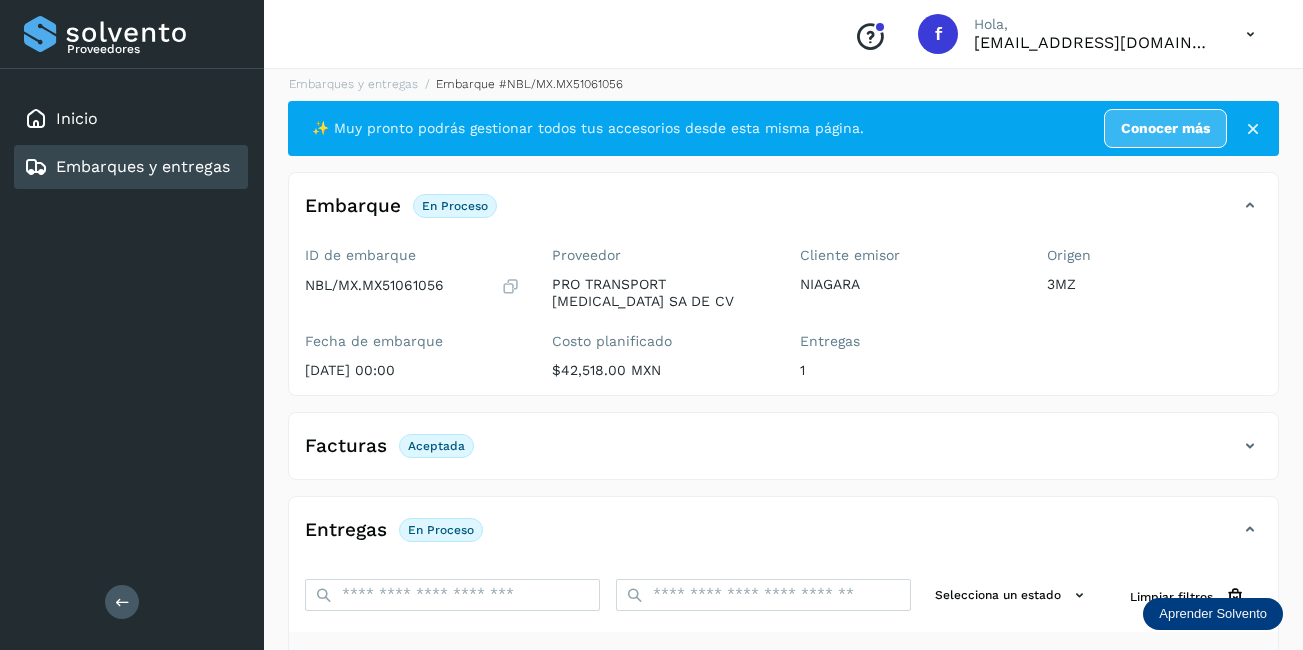 click on "Embarques y entregas" at bounding box center [127, 167] 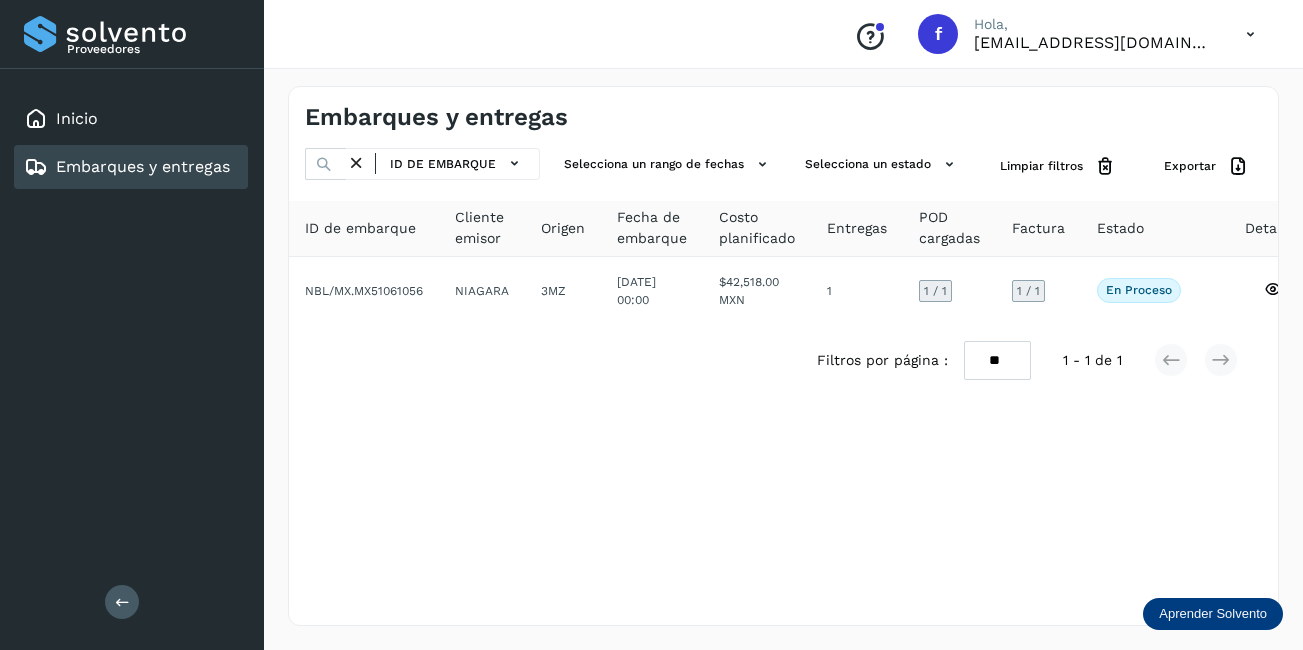 scroll, scrollTop: 0, scrollLeft: 0, axis: both 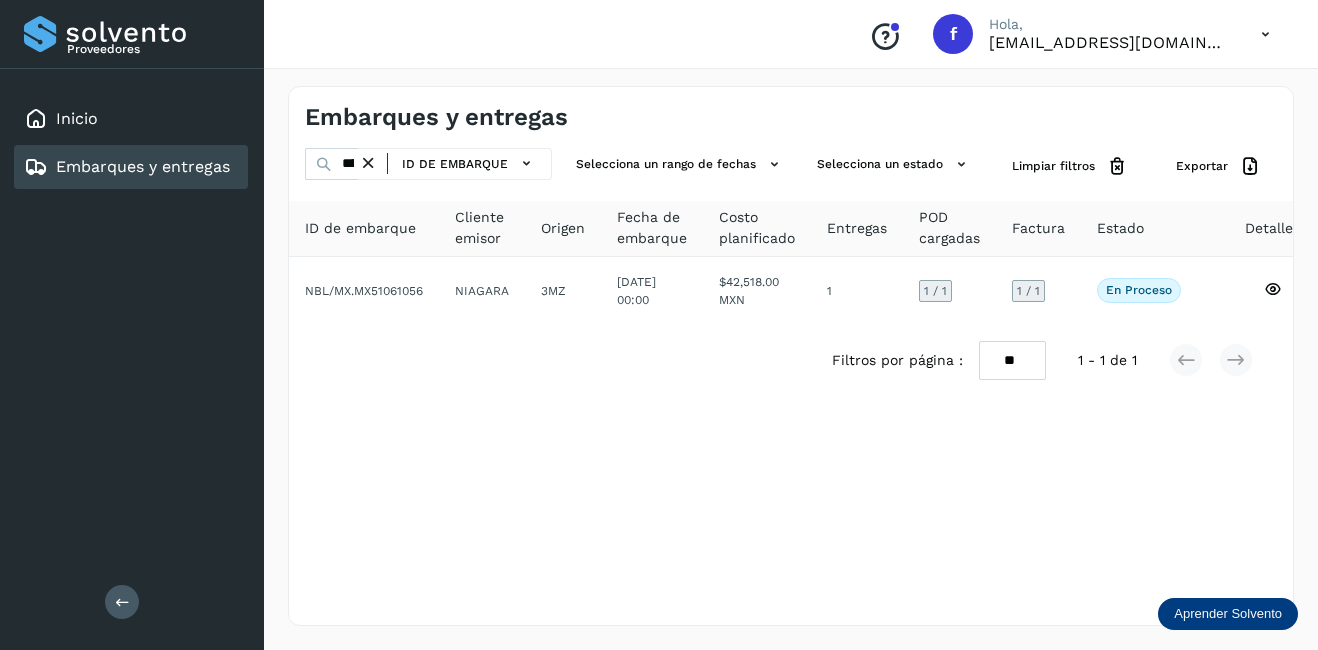 click at bounding box center (368, 163) 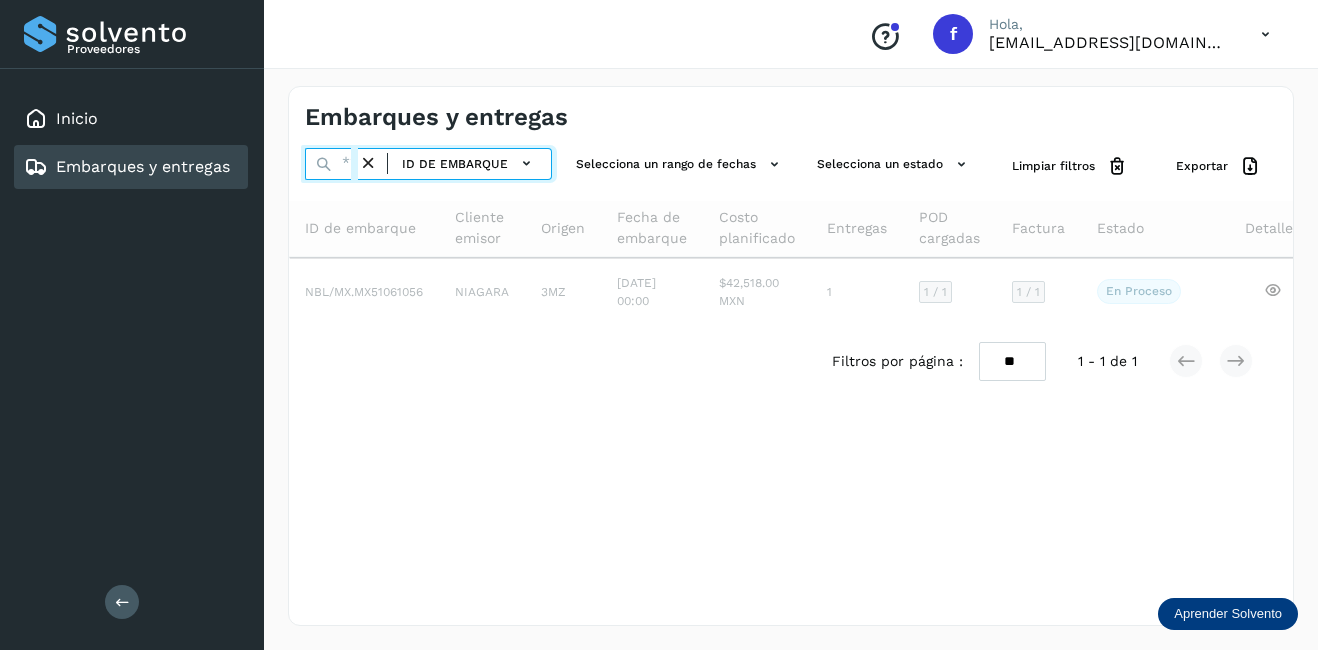 click at bounding box center [331, 164] 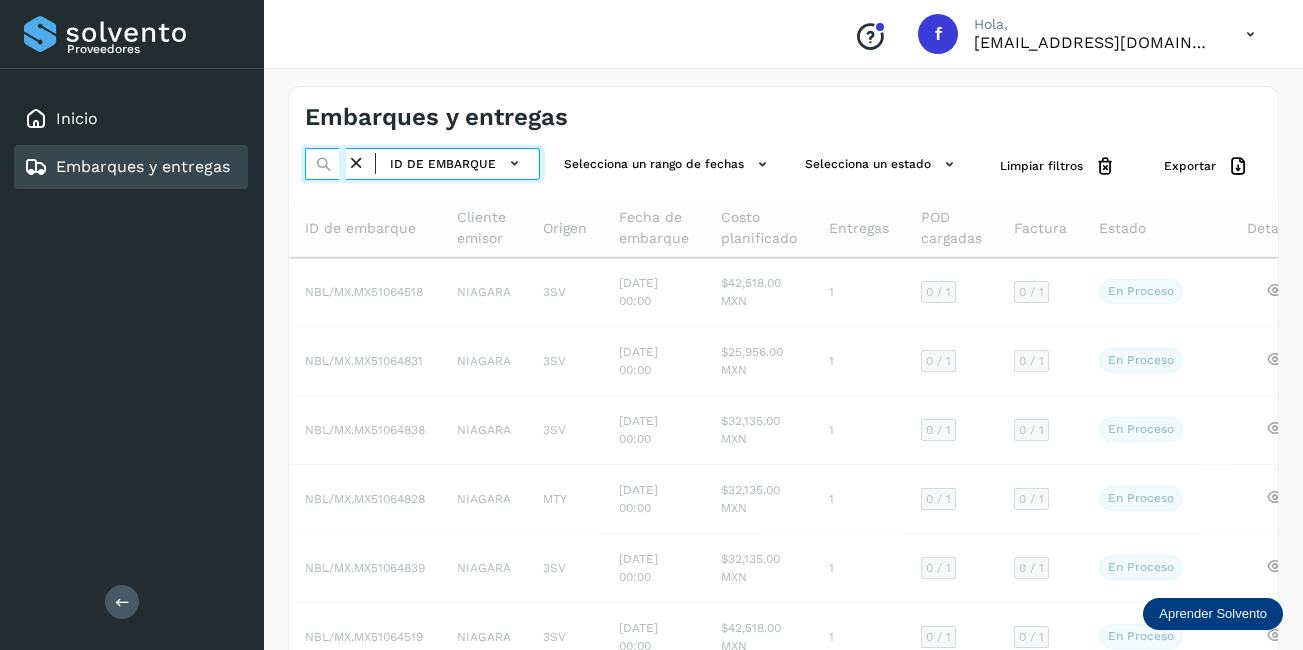 scroll, scrollTop: 0, scrollLeft: 50, axis: horizontal 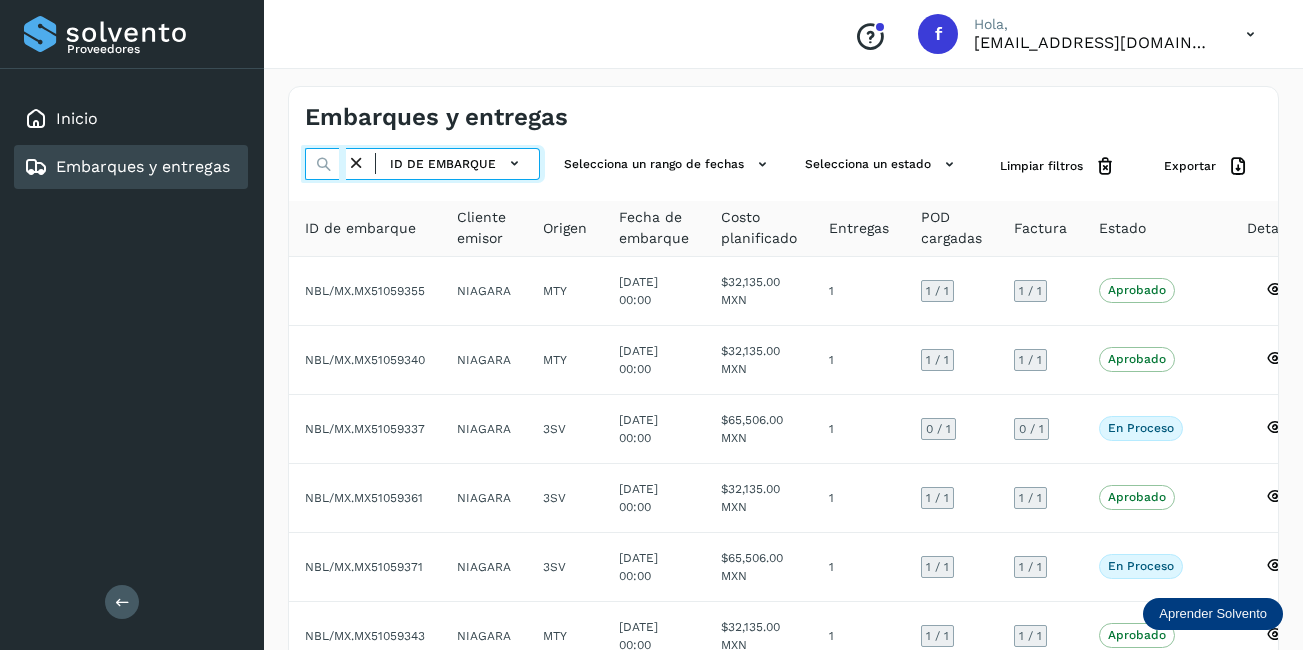 type on "********" 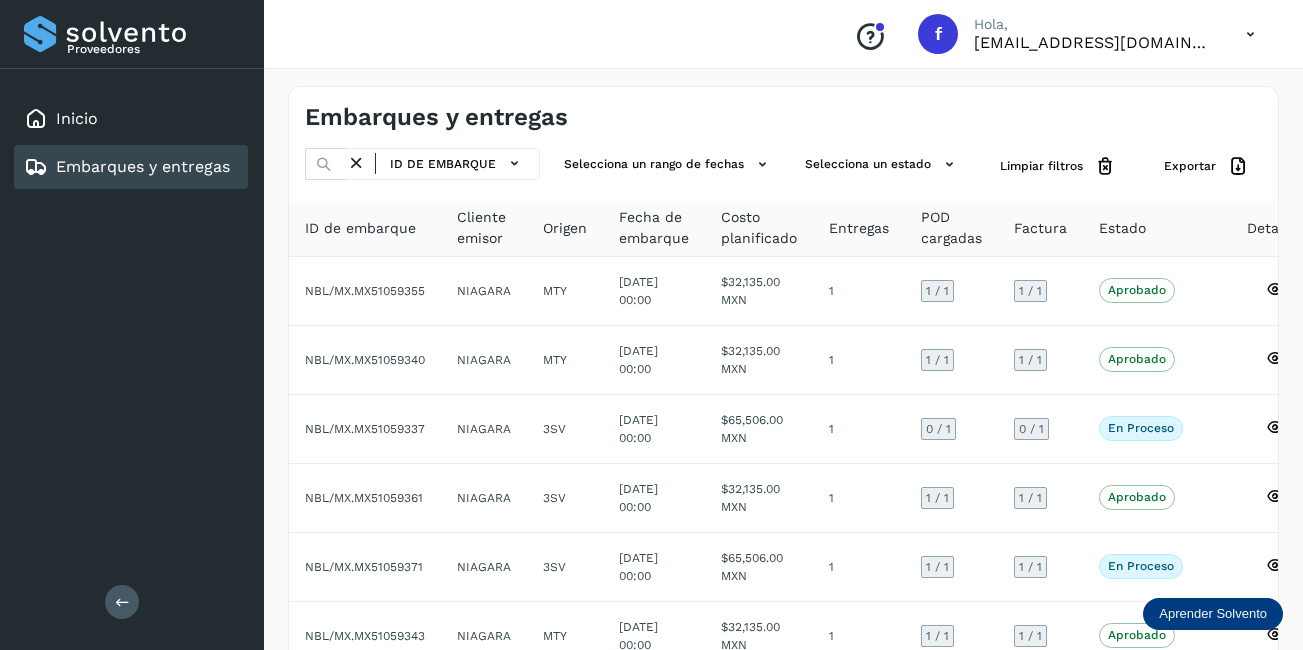 click at bounding box center [356, 163] 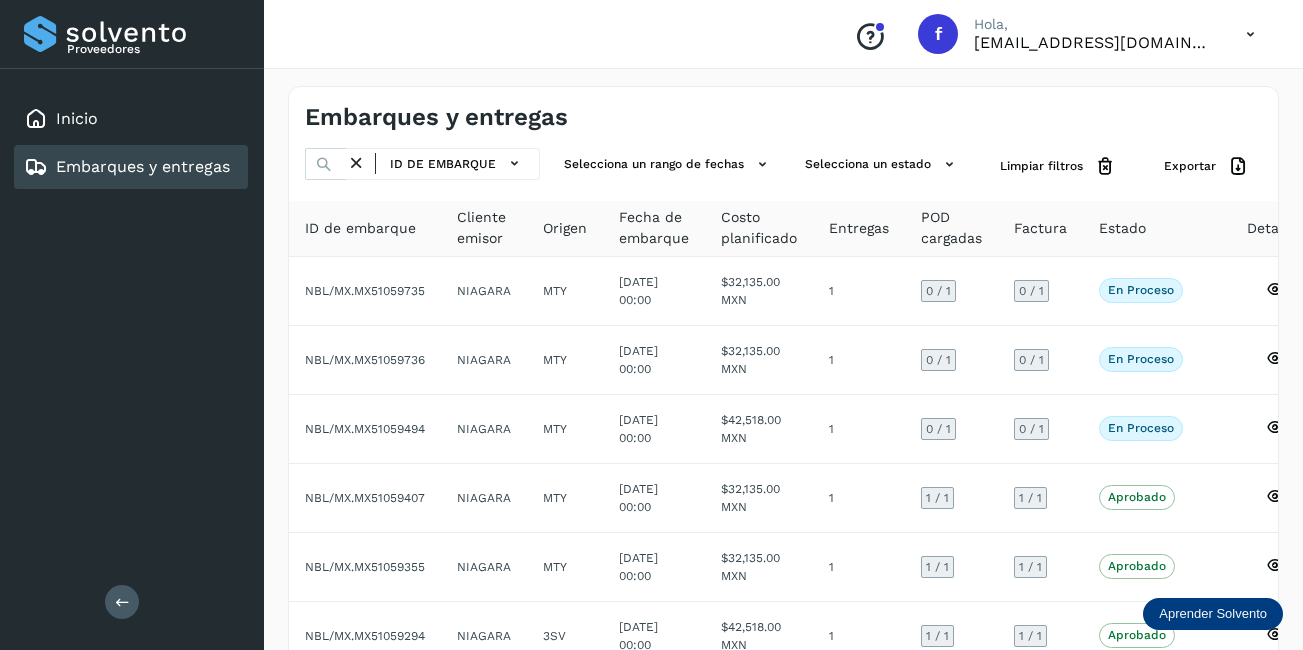 scroll, scrollTop: 0, scrollLeft: 0, axis: both 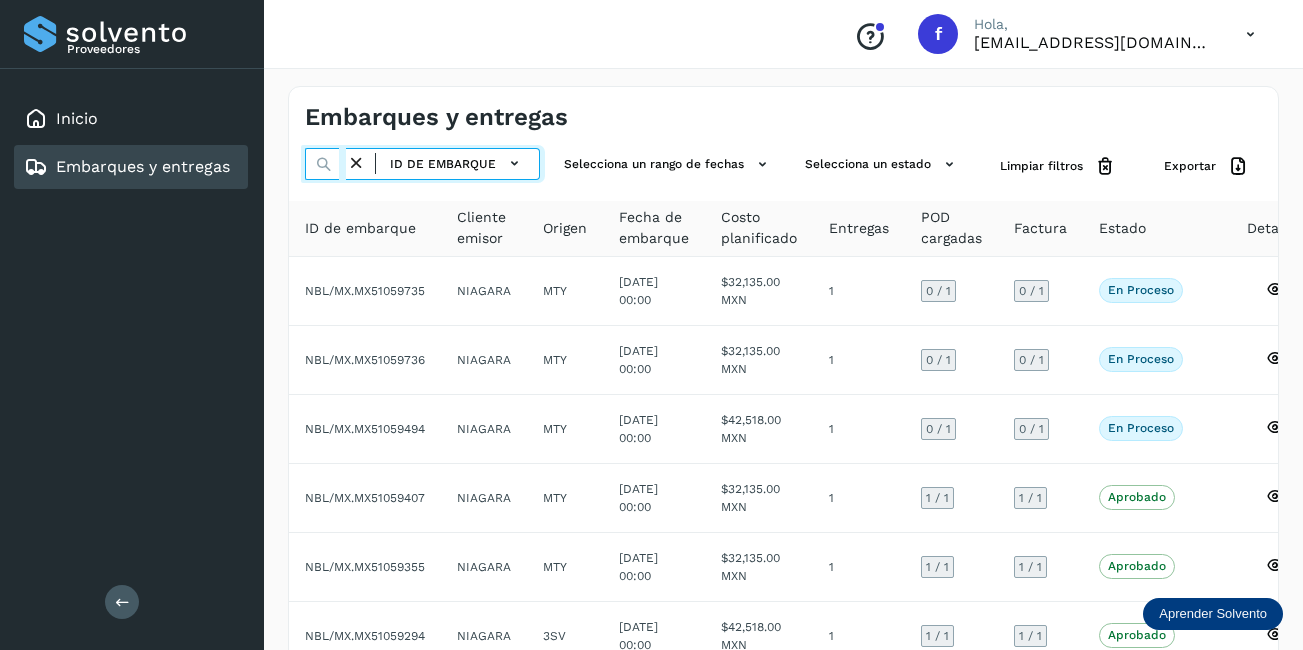 click at bounding box center (325, 164) 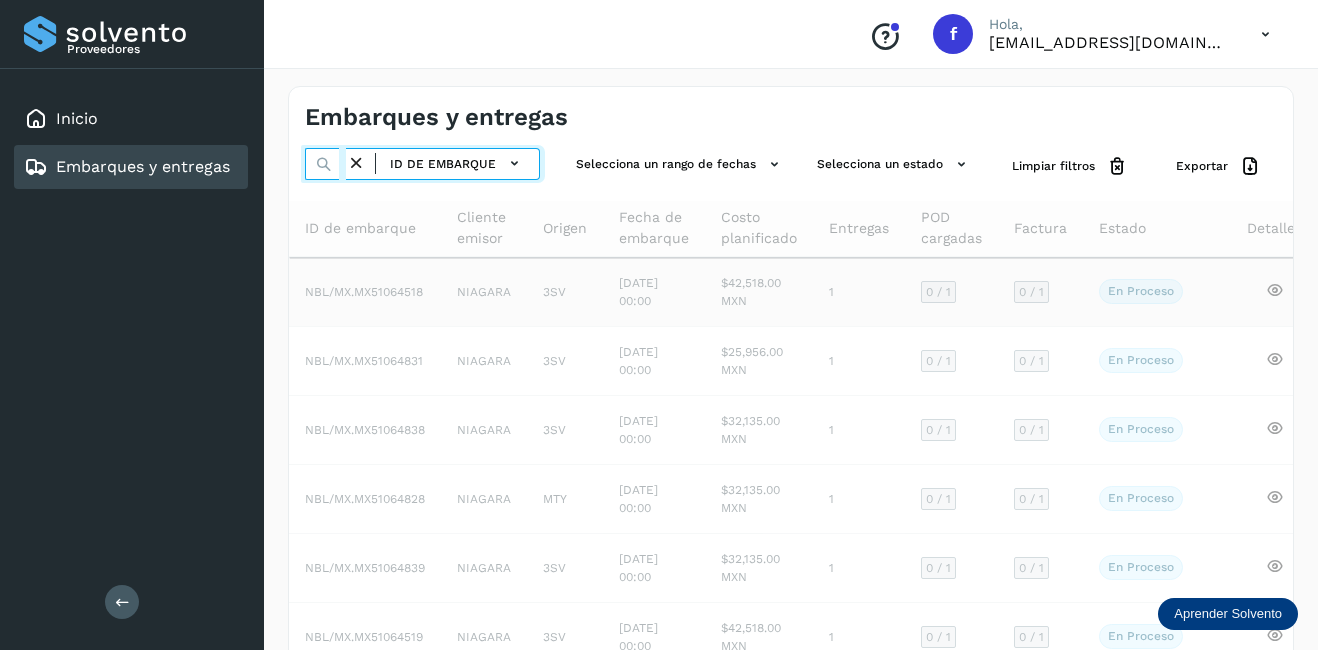 scroll, scrollTop: 0, scrollLeft: 50, axis: horizontal 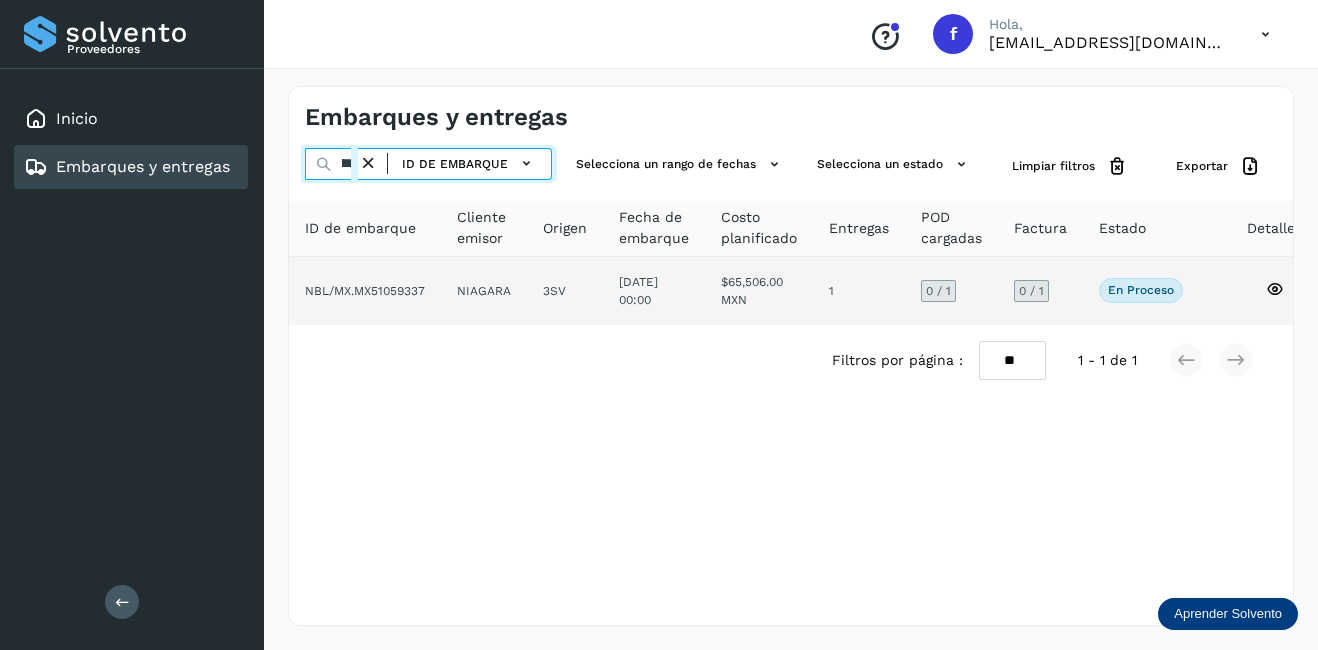 type on "********" 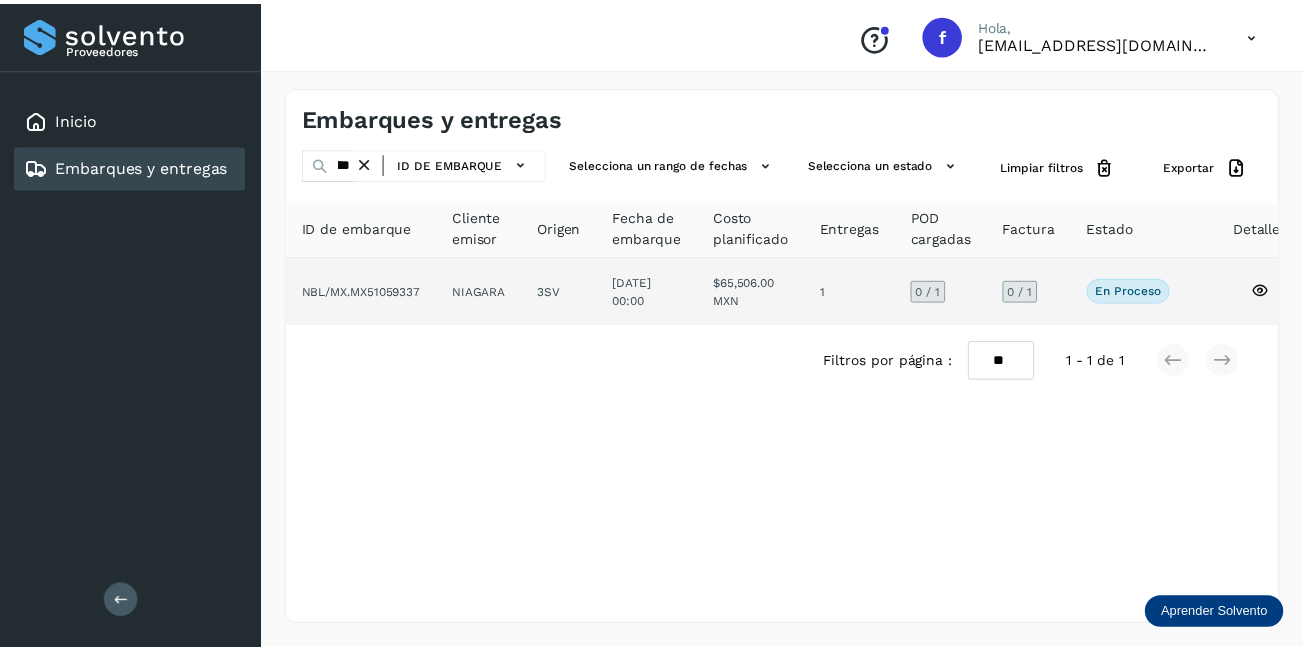 scroll, scrollTop: 0, scrollLeft: 0, axis: both 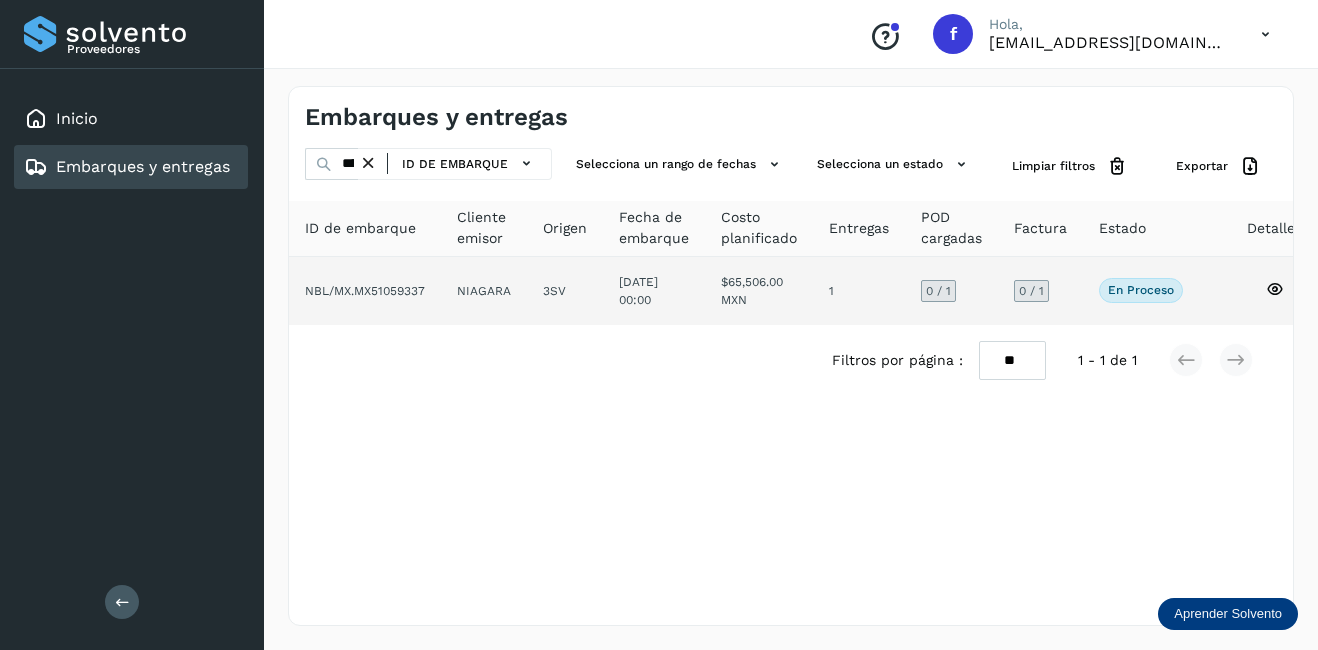 click 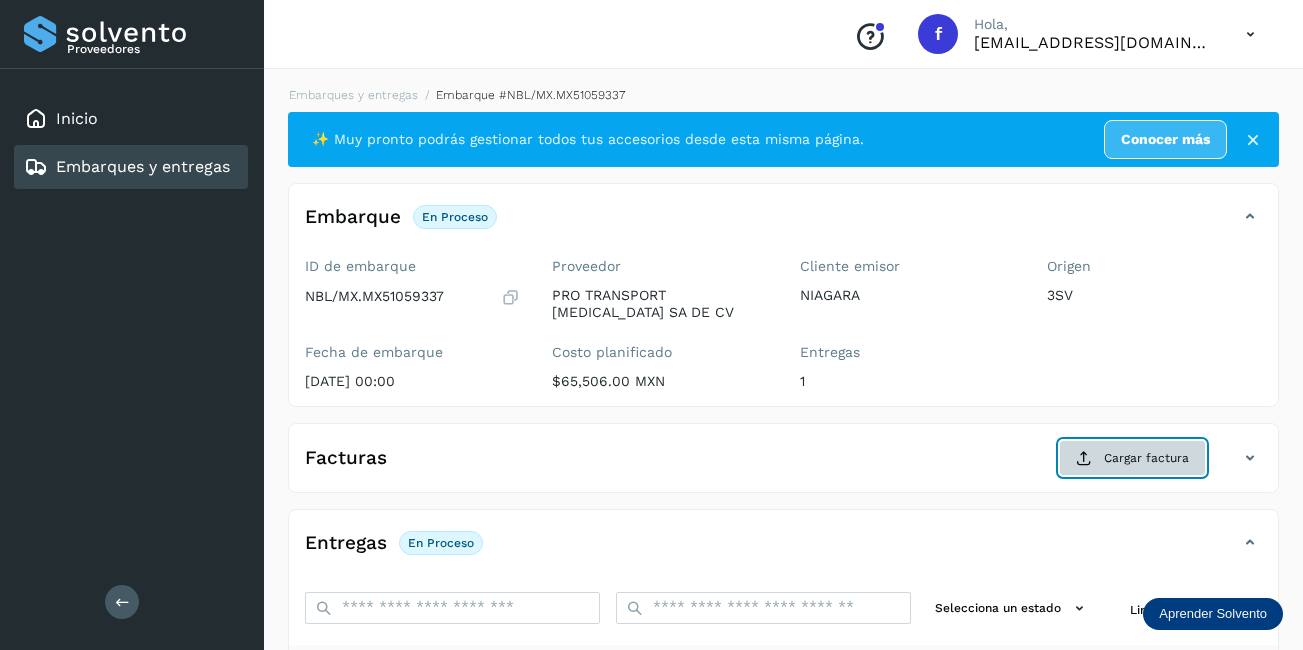 click on "Cargar factura" 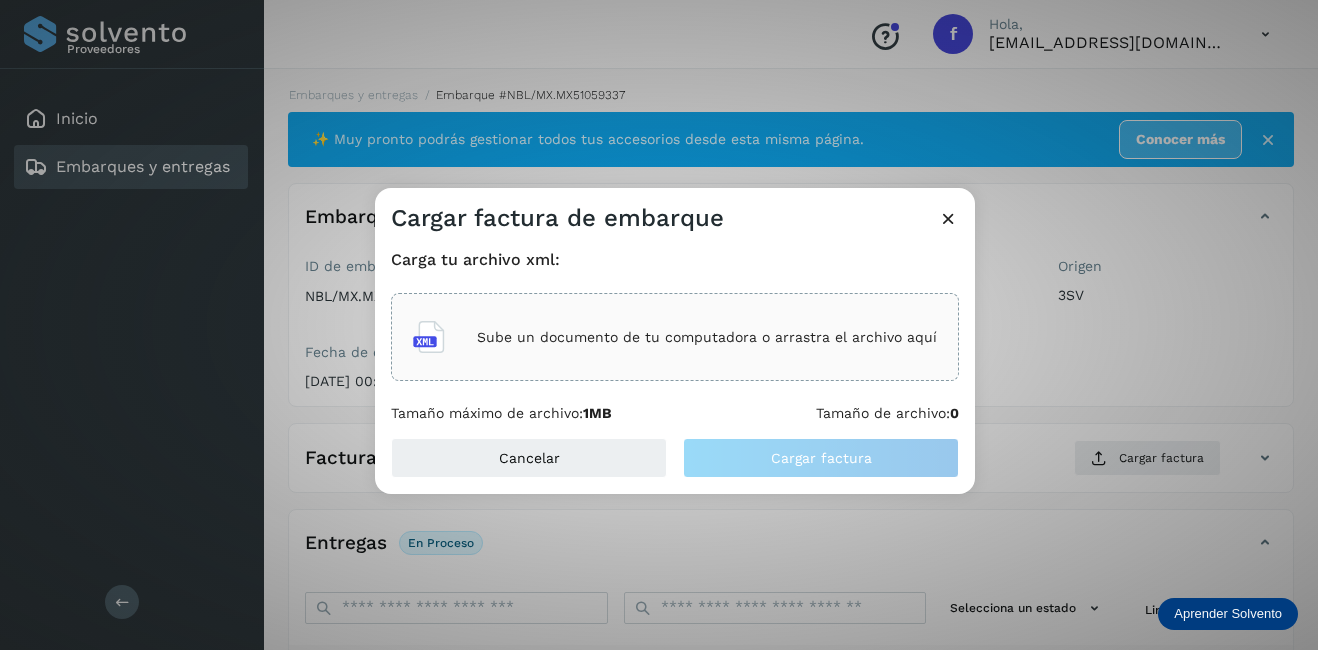 click on "Sube un documento de tu computadora o arrastra el archivo aquí" 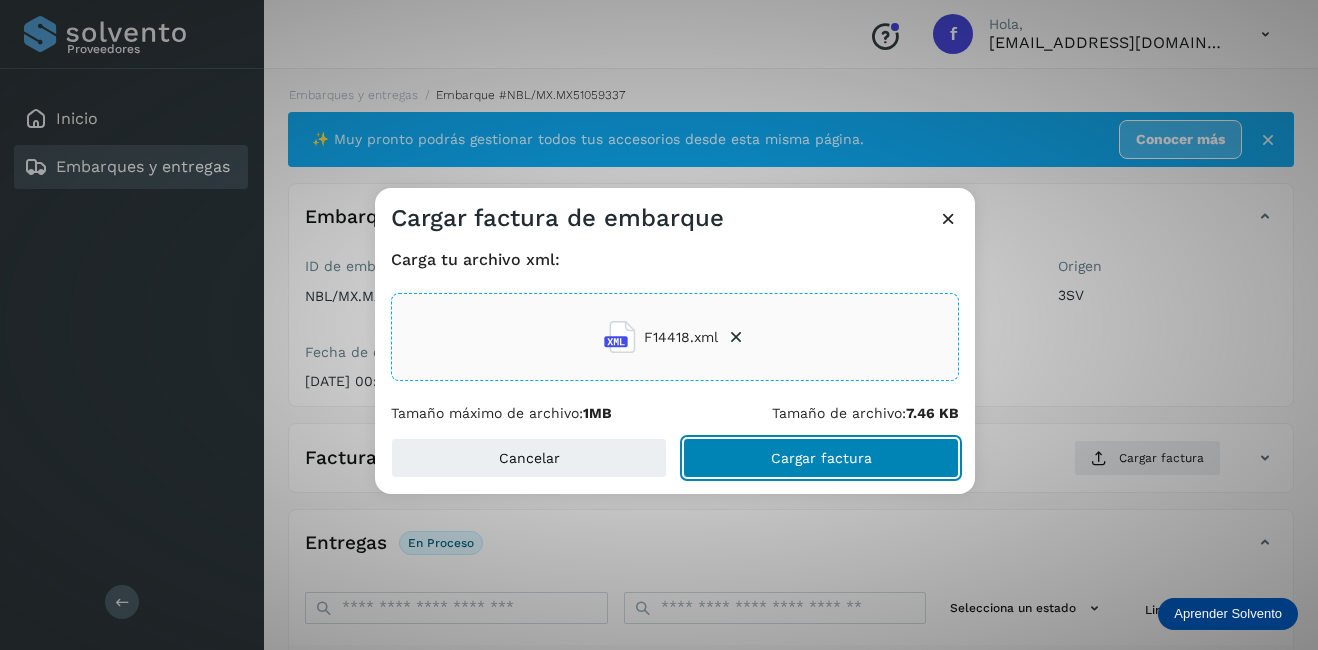 drag, startPoint x: 812, startPoint y: 450, endPoint x: 878, endPoint y: 455, distance: 66.189125 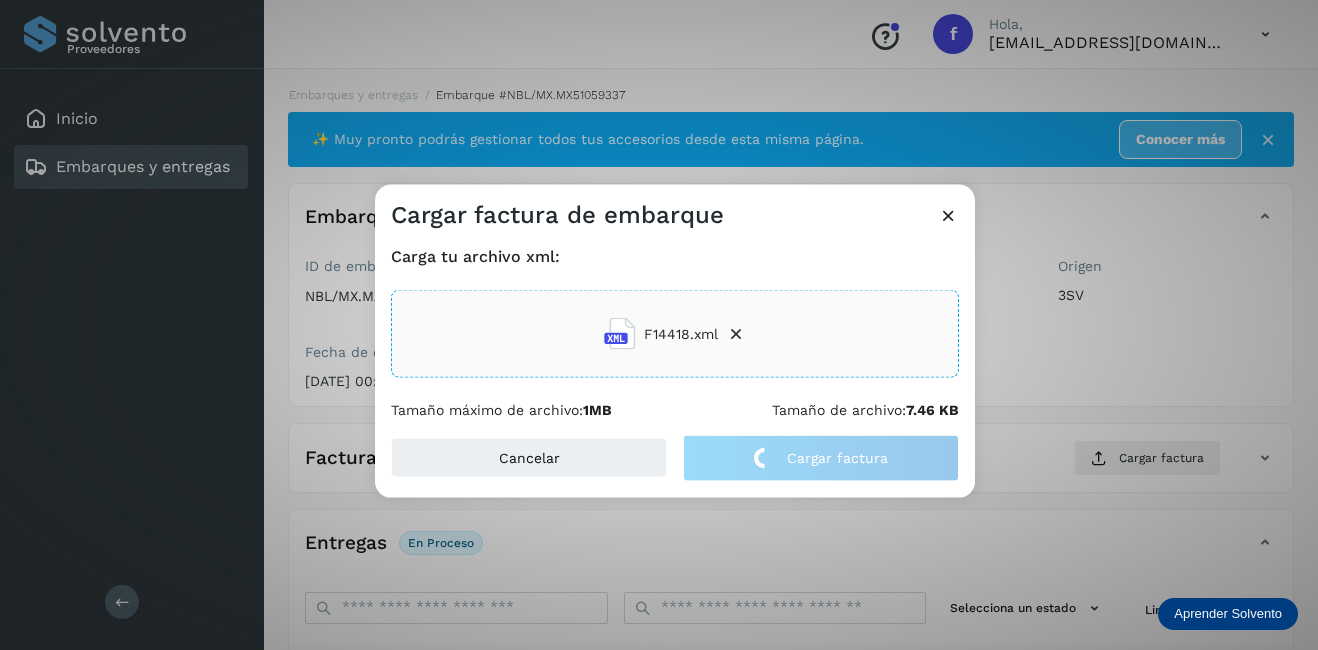 click on "Cargar factura de embarque Carga tu archivo xml: F14418.xml Tamaño máximo de archivo:  1MB Tamaño de archivo:  7.46 KB Cancelar Cargar factura" 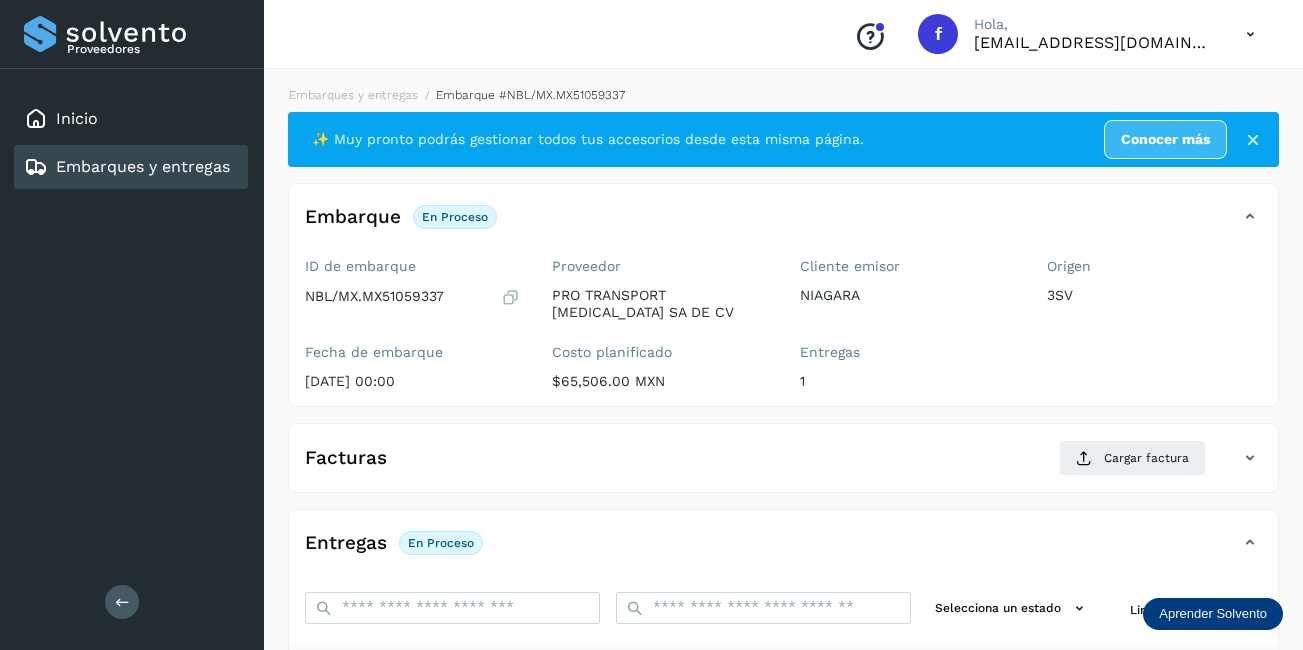 scroll, scrollTop: 313, scrollLeft: 0, axis: vertical 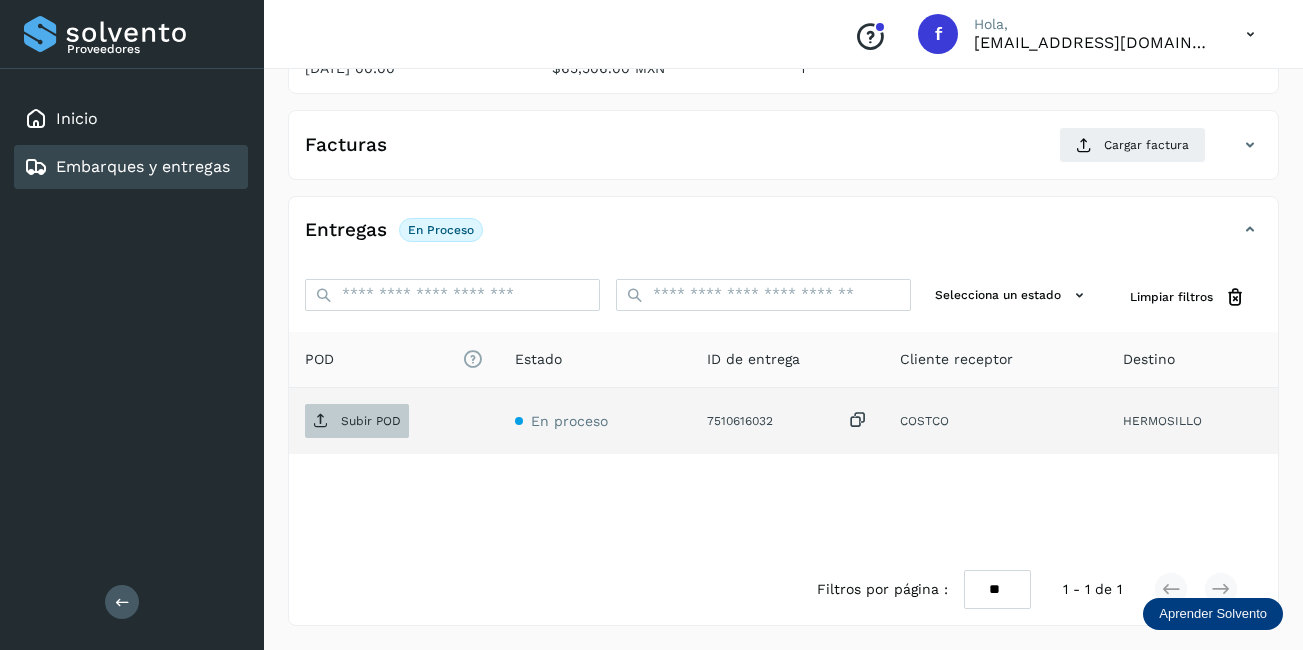 click on "Subir POD" at bounding box center [357, 421] 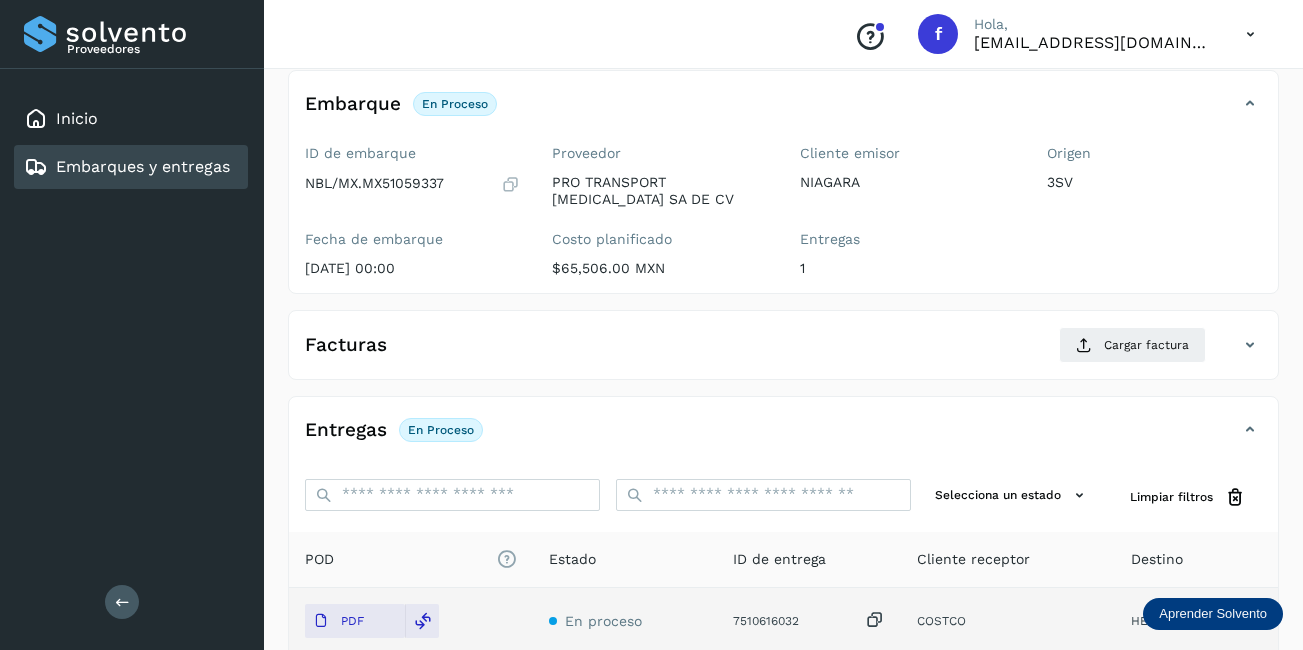 scroll, scrollTop: 0, scrollLeft: 0, axis: both 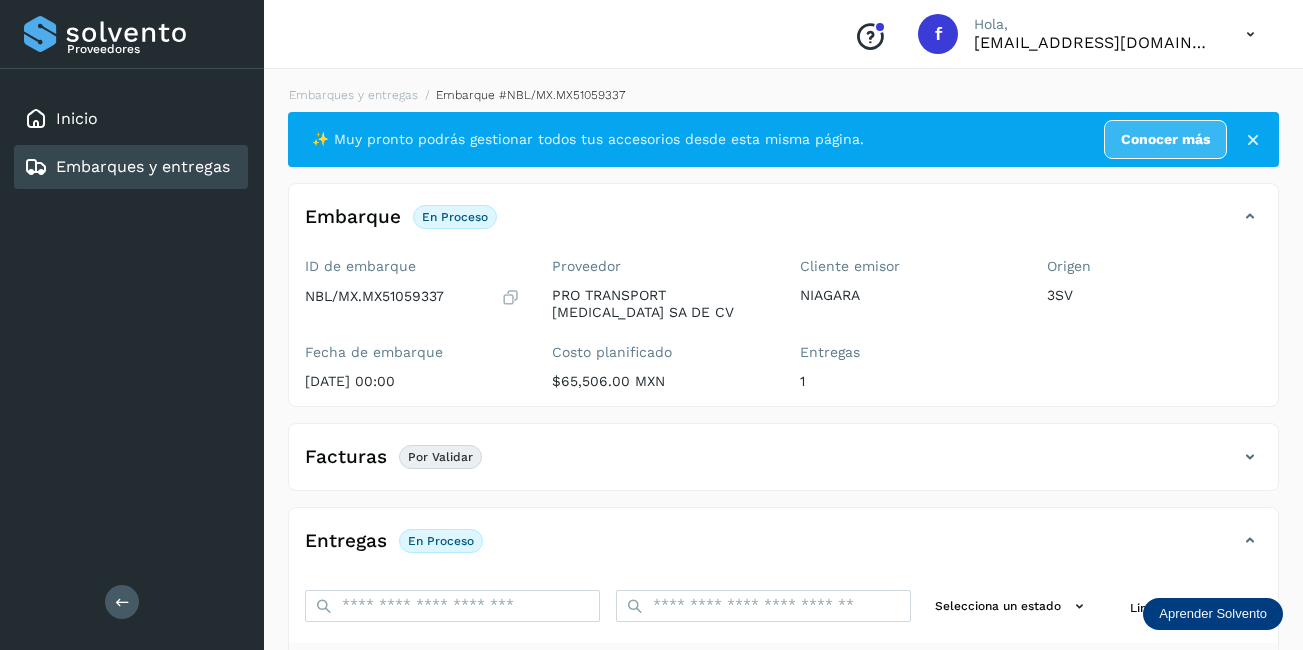 click on "Embarques y entregas" 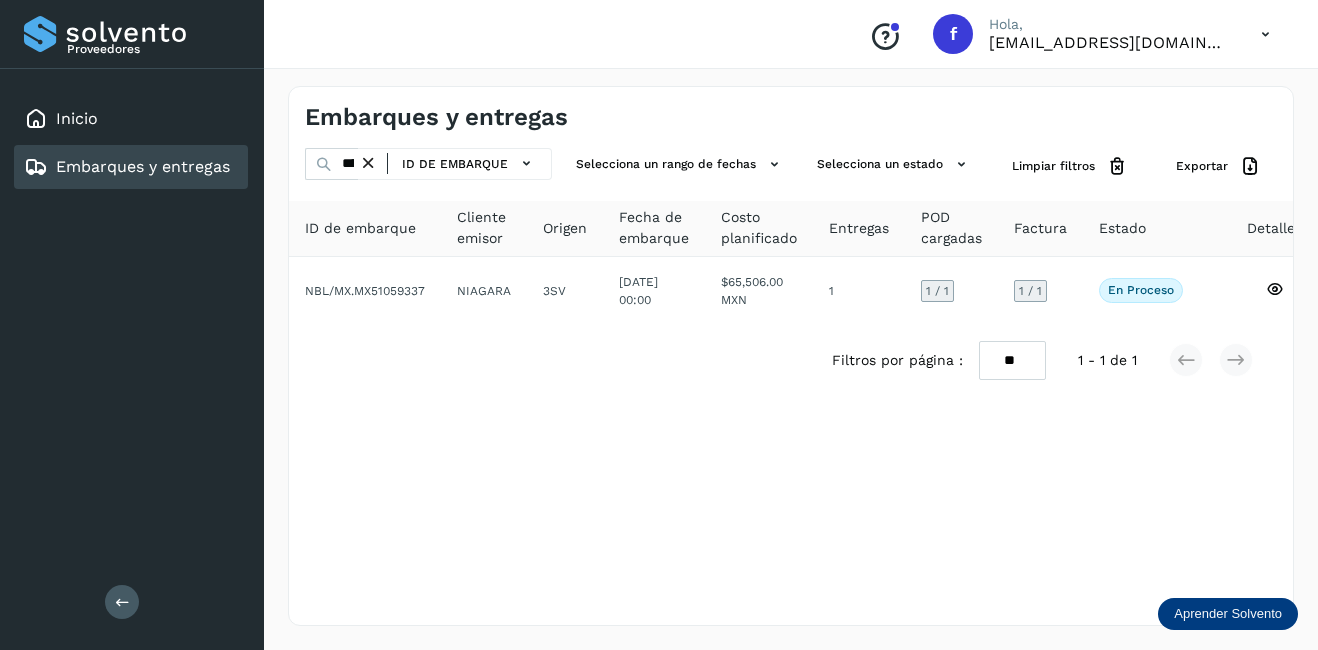 click at bounding box center [368, 163] 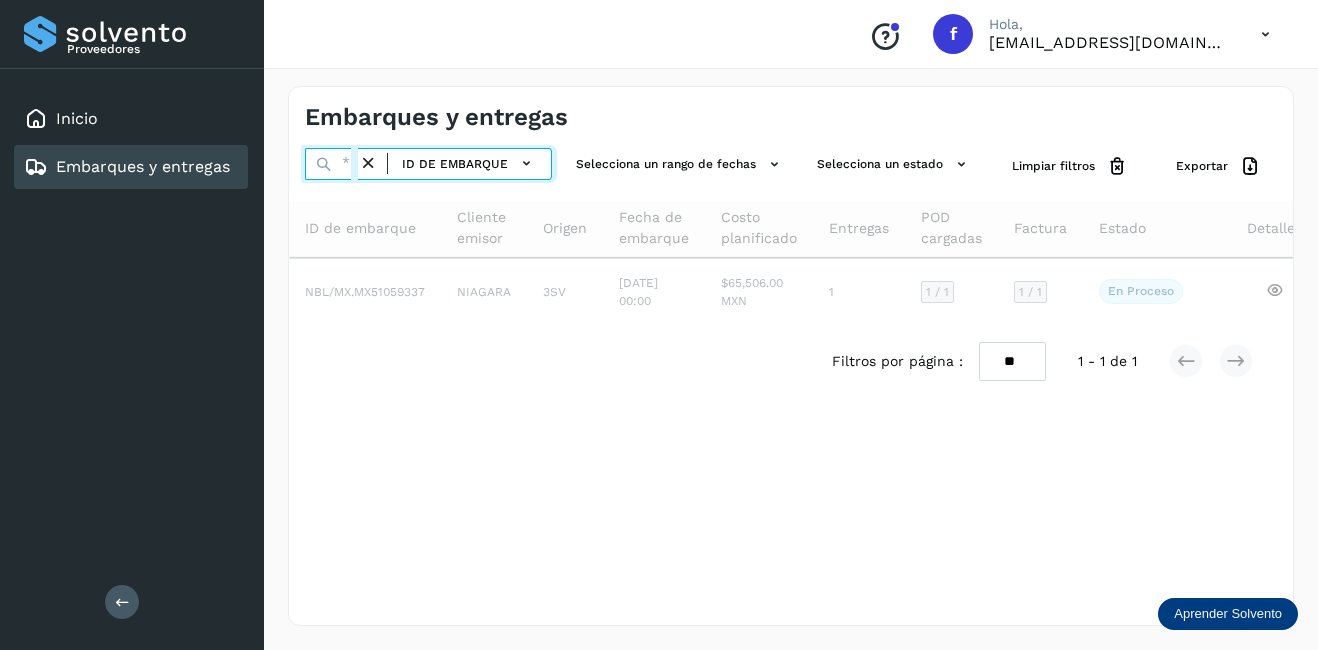 click at bounding box center (331, 164) 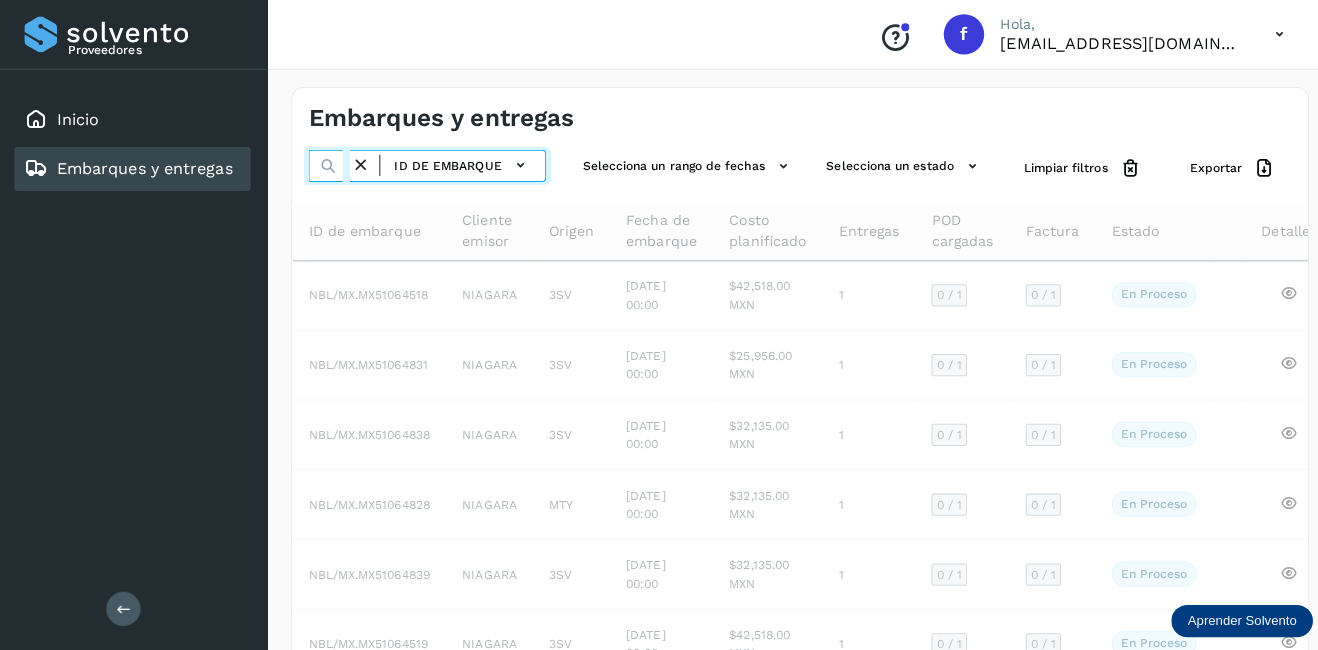 scroll, scrollTop: 0, scrollLeft: 49, axis: horizontal 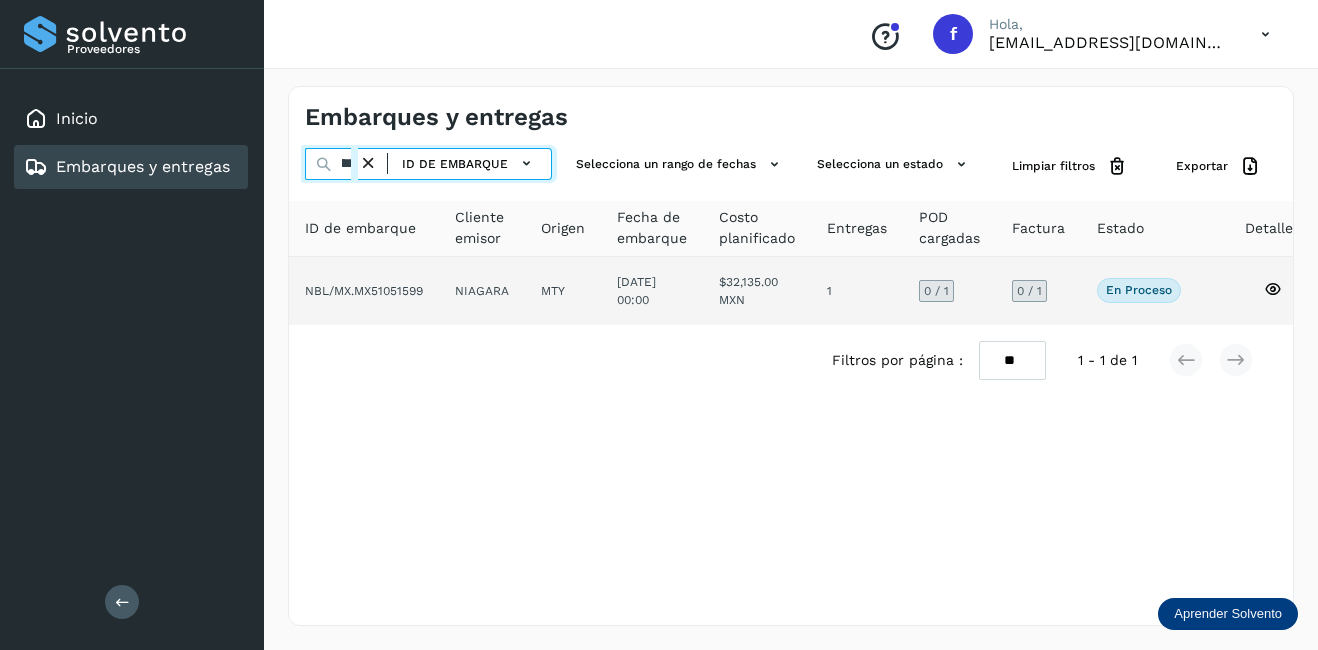 type on "********" 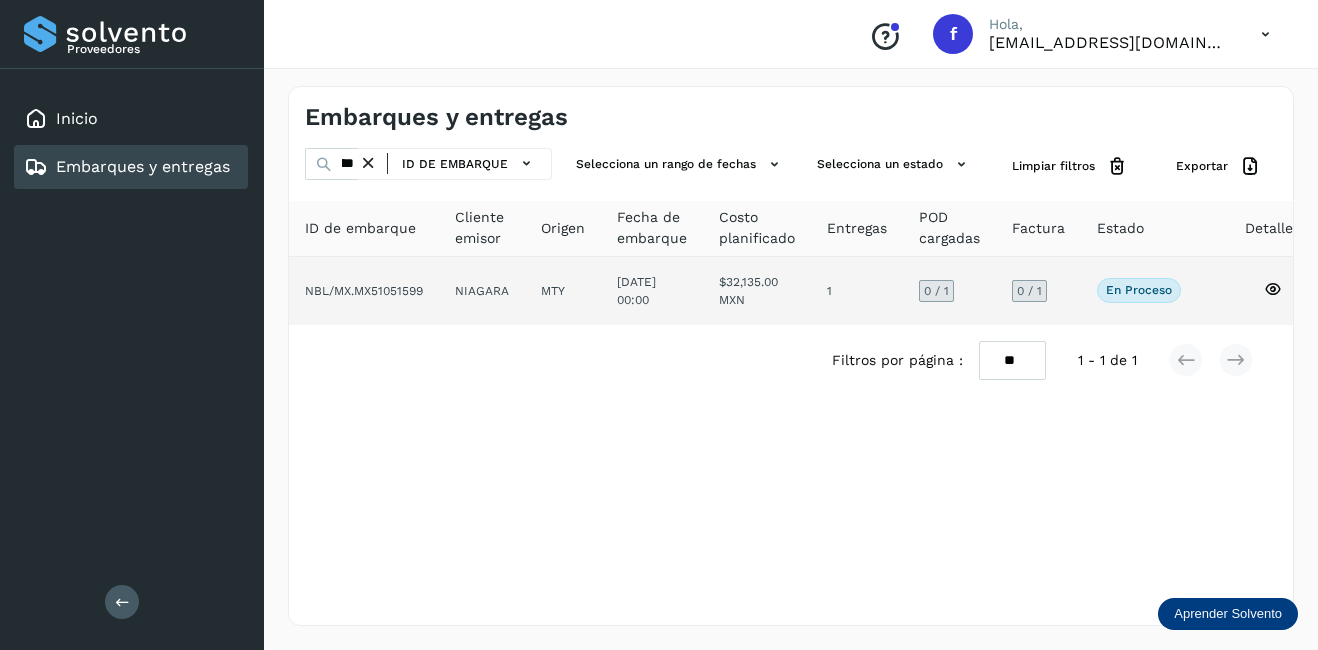 click 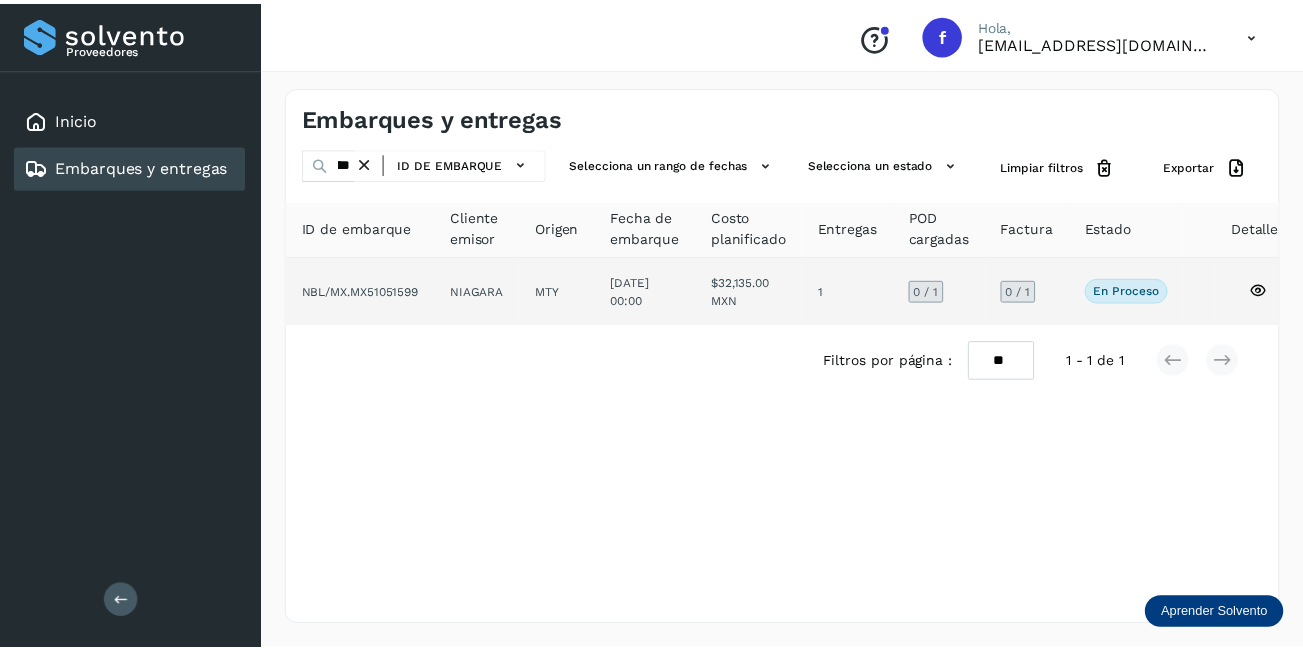 scroll, scrollTop: 0, scrollLeft: 0, axis: both 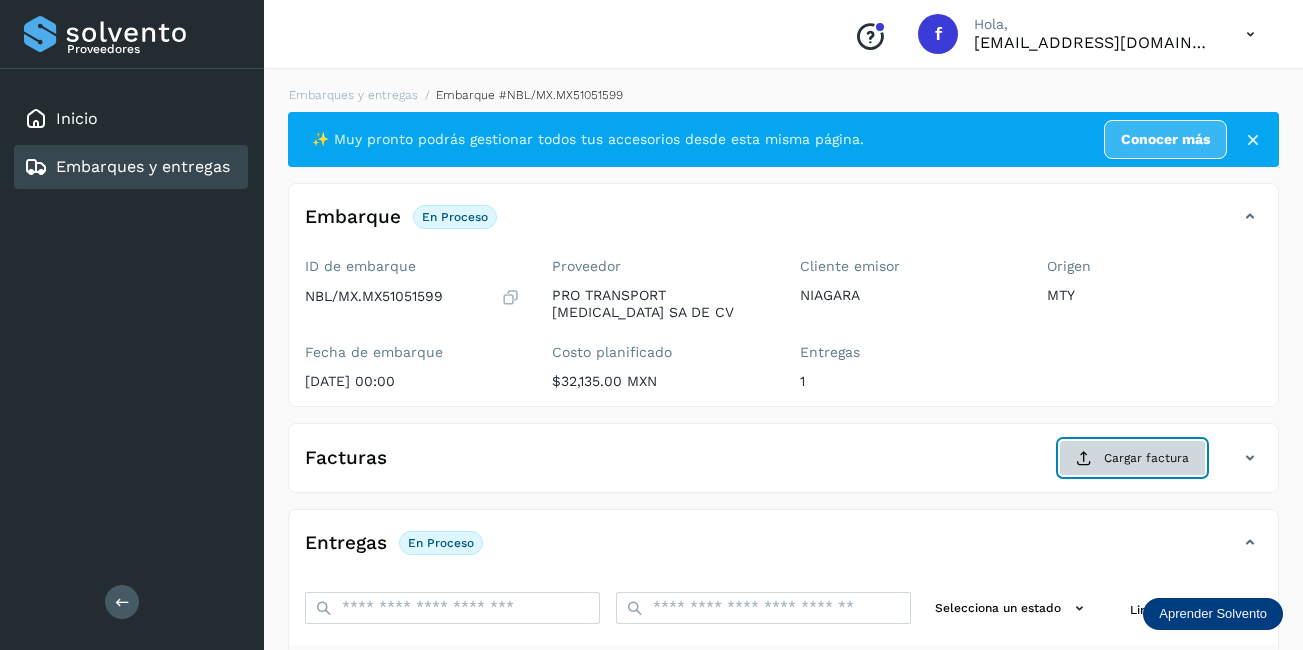 click on "Cargar factura" at bounding box center (1132, 458) 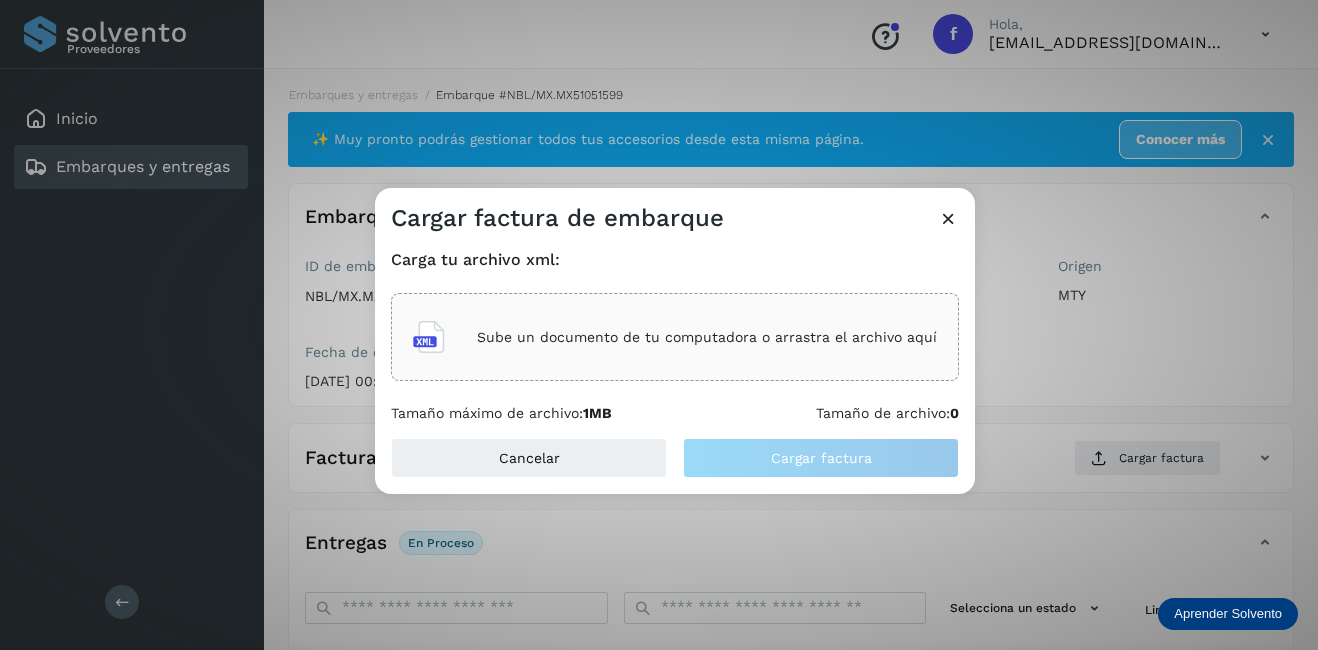 click on "Sube un documento de tu computadora o arrastra el archivo aquí" at bounding box center (707, 337) 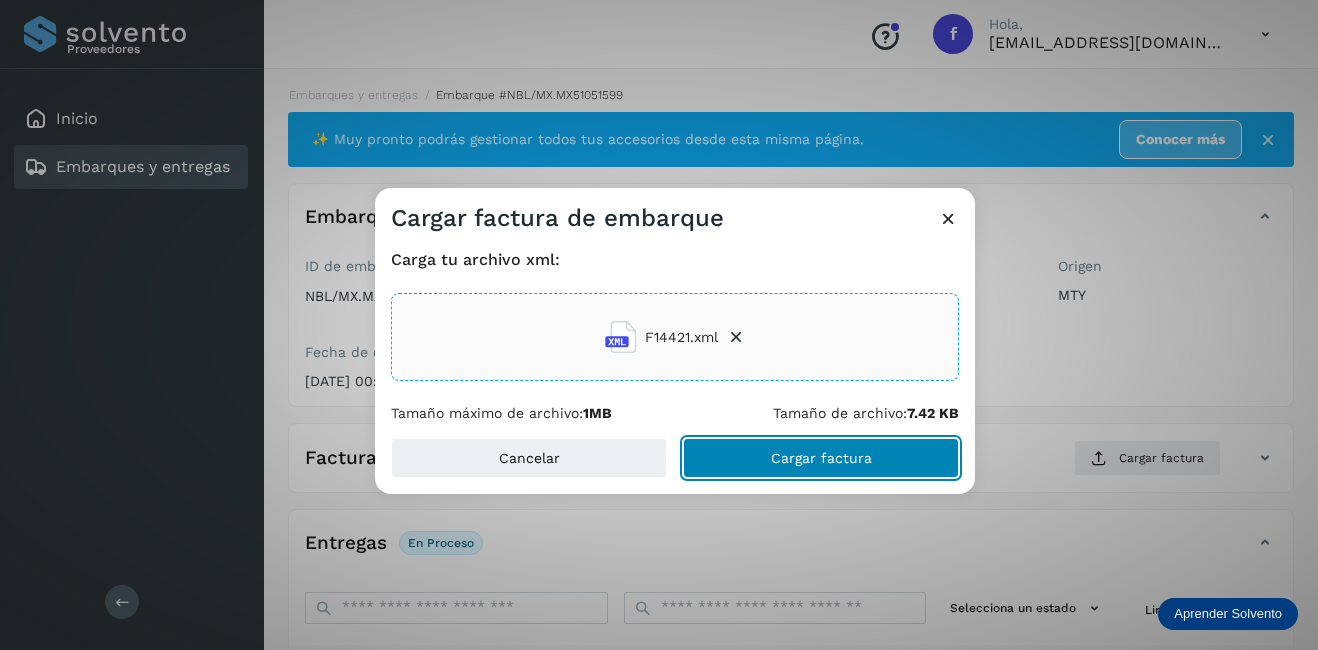 drag, startPoint x: 843, startPoint y: 451, endPoint x: 852, endPoint y: 459, distance: 12.0415945 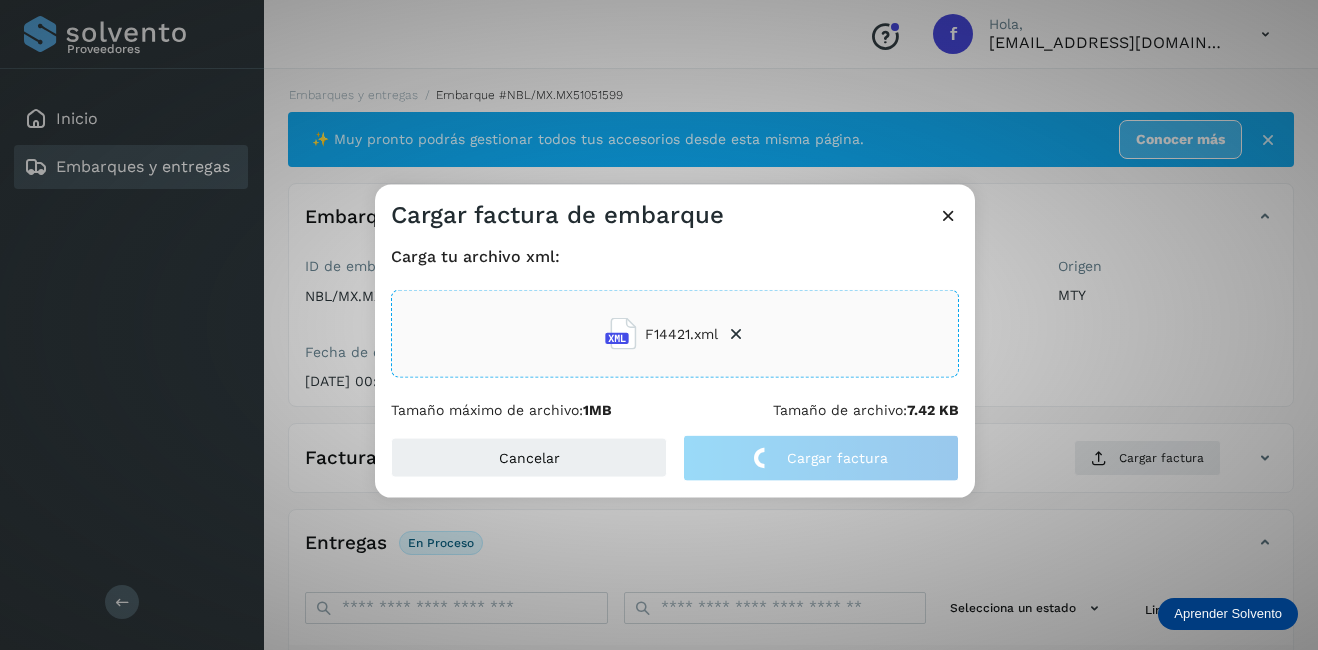 click on "Cargar factura de embarque Carga tu archivo xml: F14421.xml Tamaño máximo de archivo:  1MB Tamaño de archivo:  7.42 KB Cancelar Cargar factura" 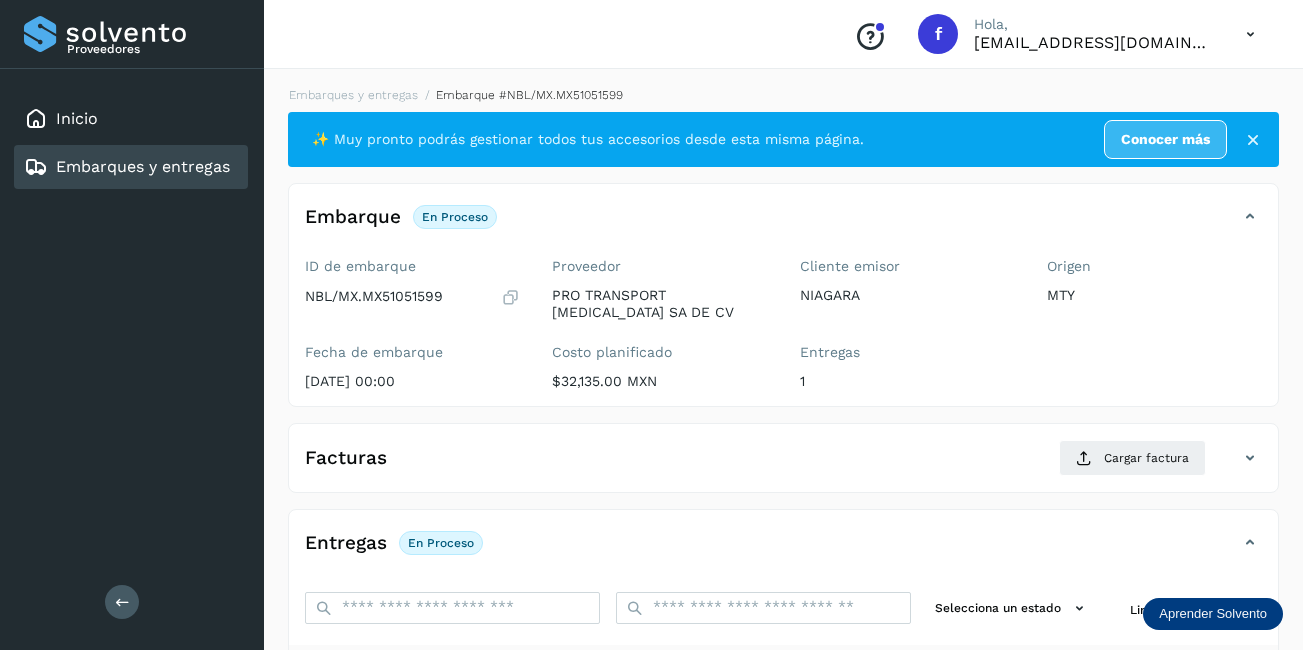 scroll, scrollTop: 313, scrollLeft: 0, axis: vertical 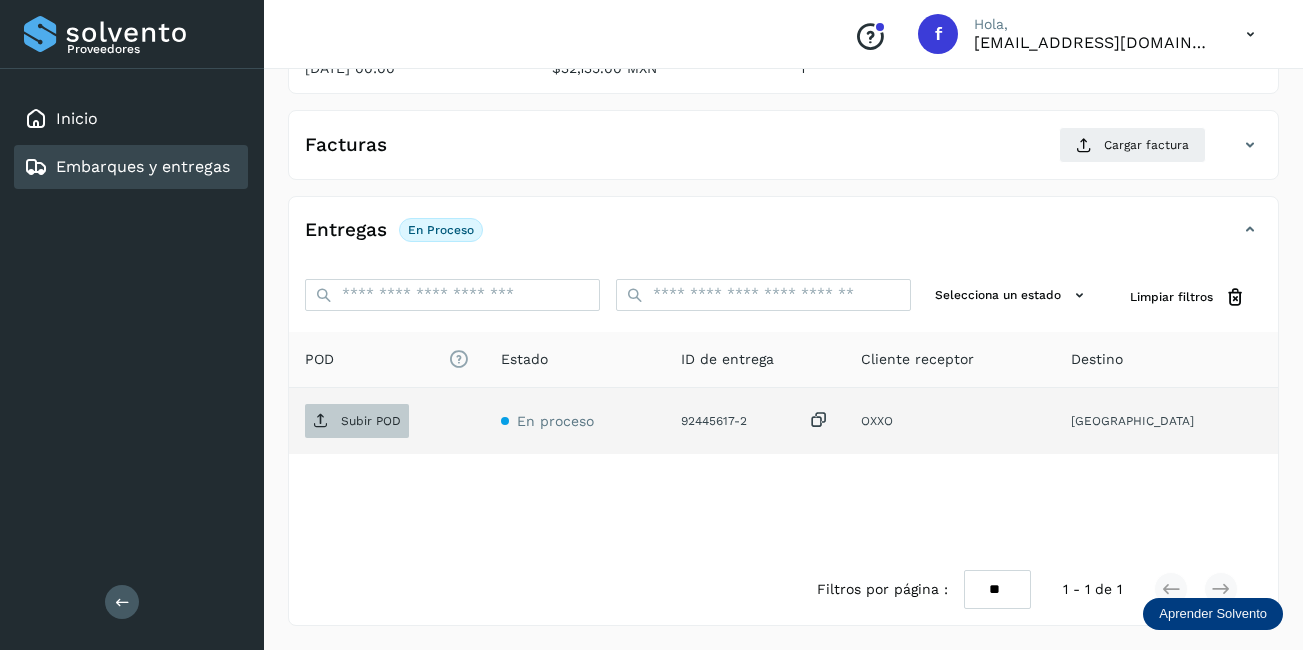 click on "Subir POD" at bounding box center [371, 421] 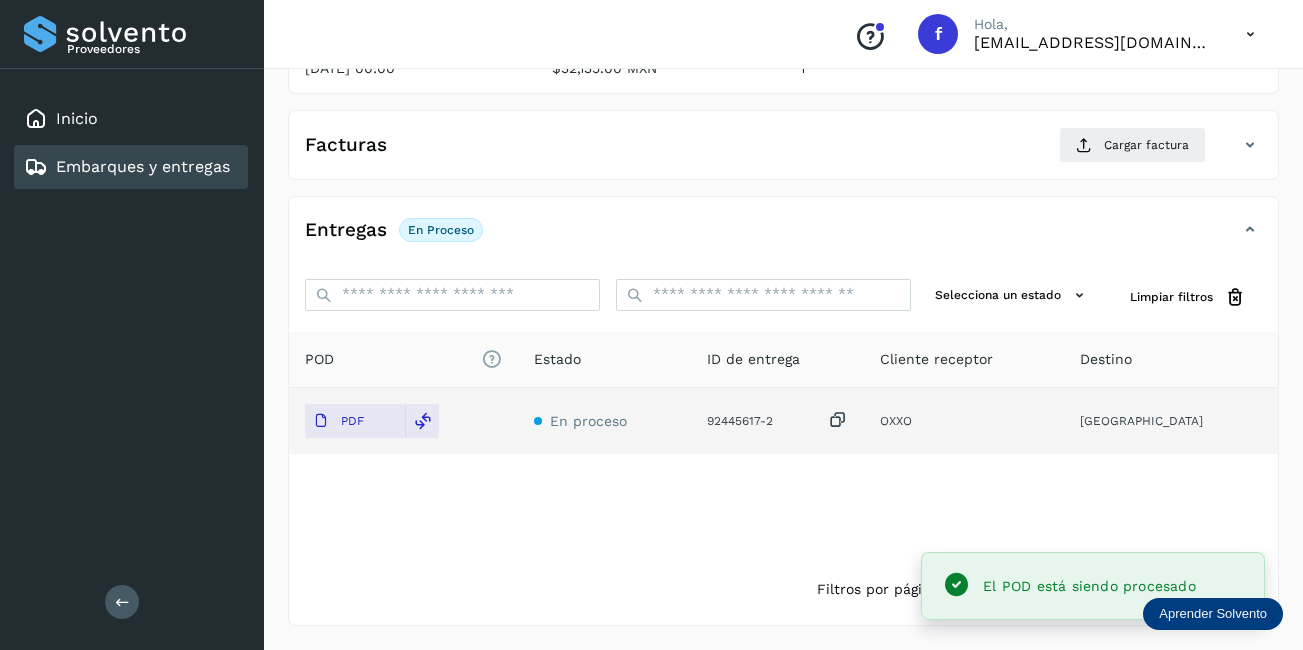 scroll, scrollTop: 113, scrollLeft: 0, axis: vertical 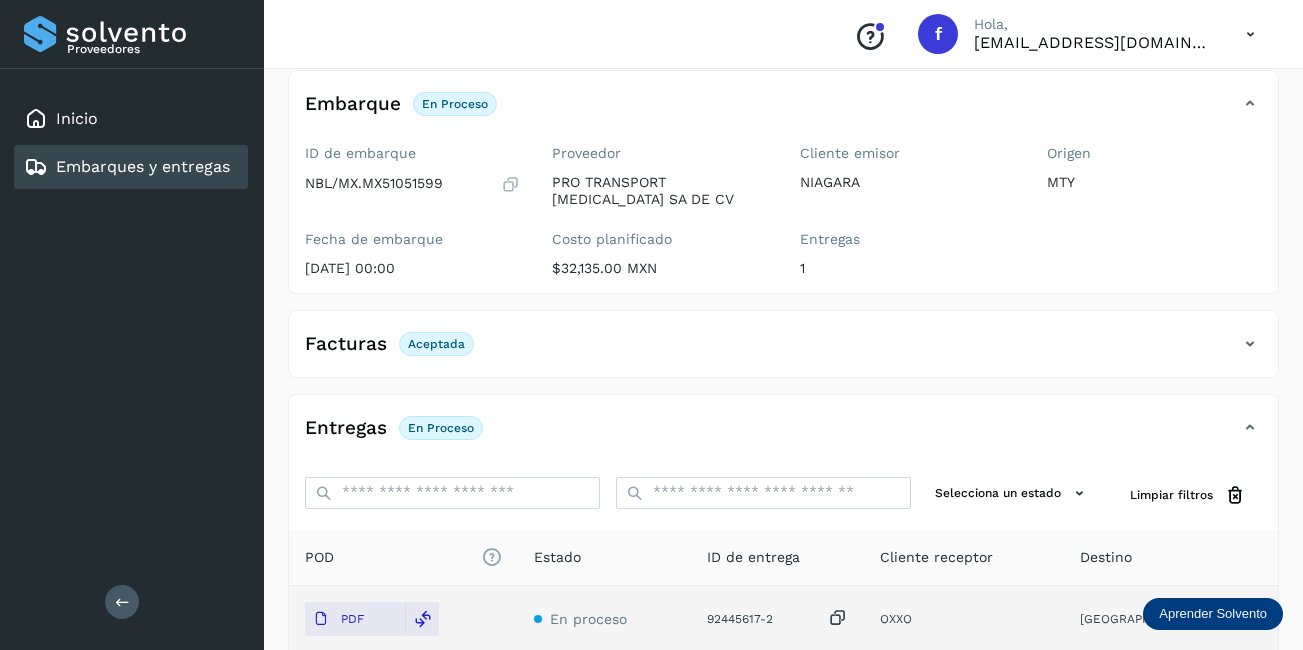click on "Embarques y entregas" at bounding box center (127, 167) 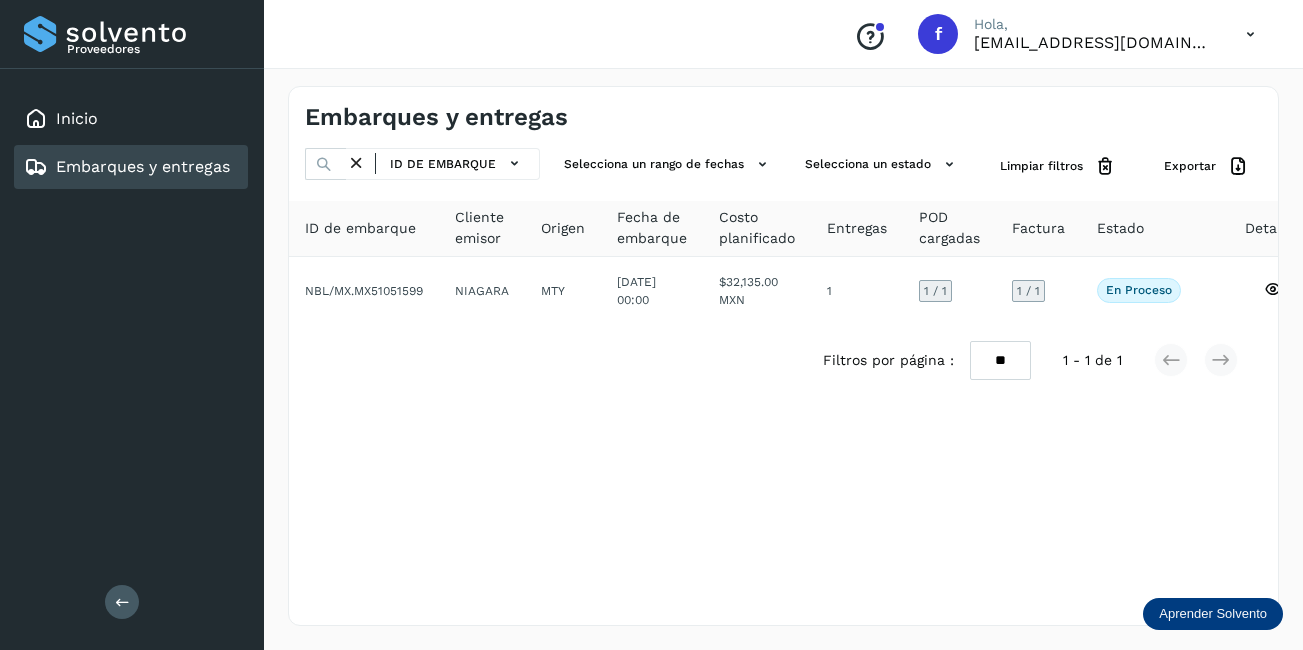 scroll, scrollTop: 0, scrollLeft: 0, axis: both 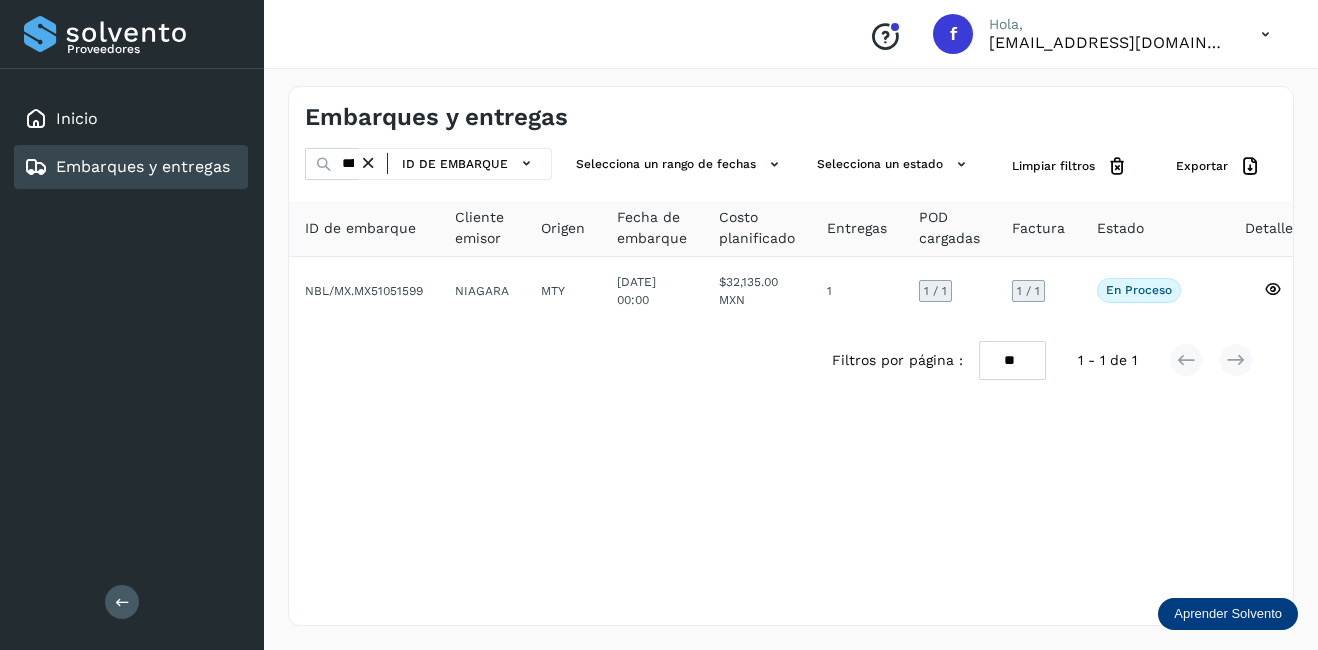 click at bounding box center [368, 163] 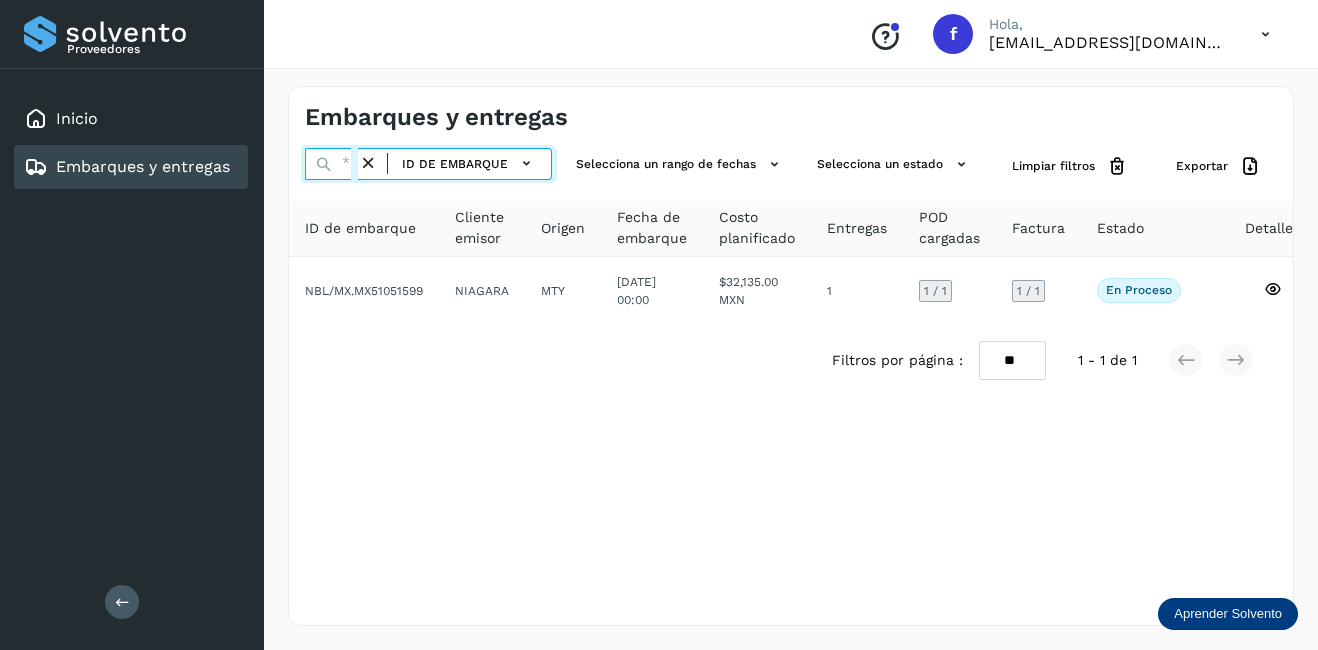 click at bounding box center (331, 164) 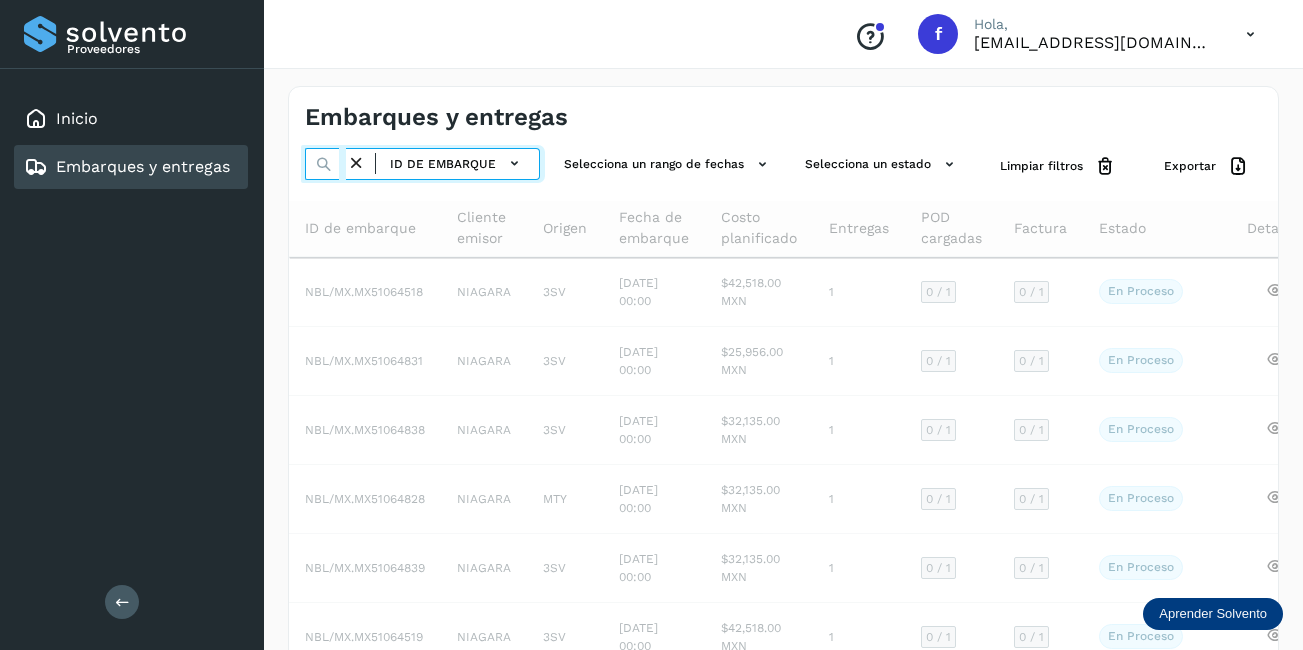 scroll, scrollTop: 0, scrollLeft: 52, axis: horizontal 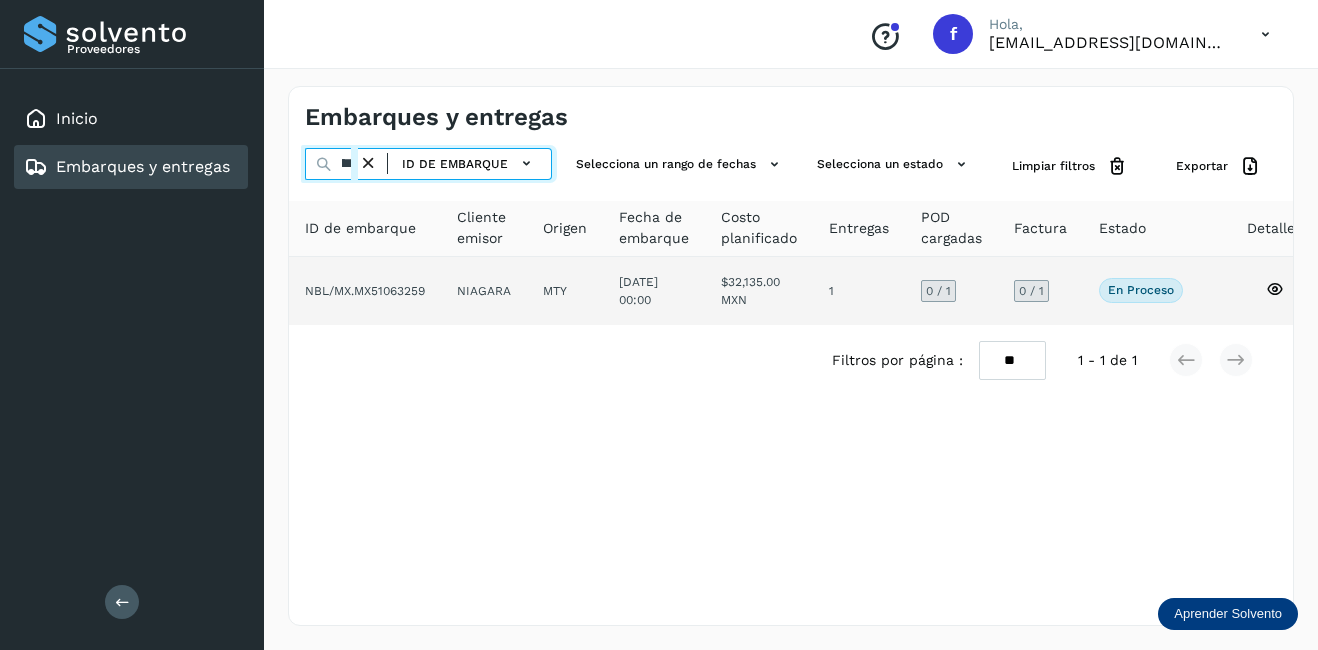 type on "********" 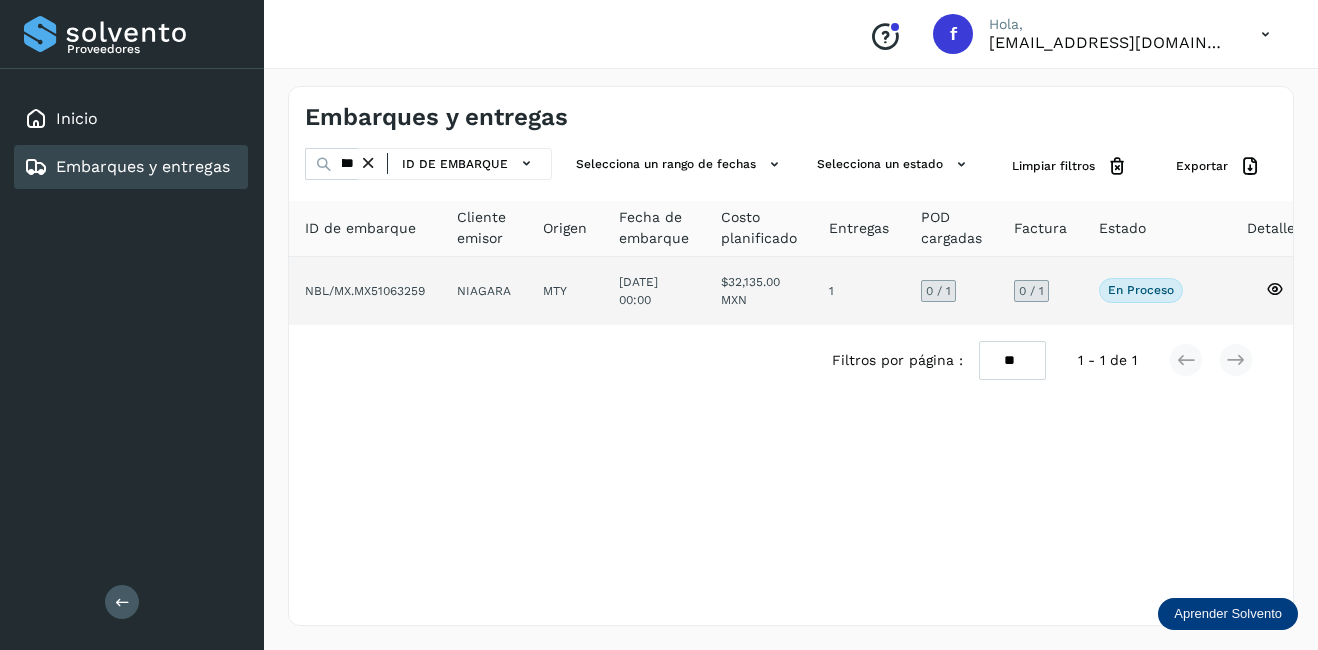 click on "NIAGARA" 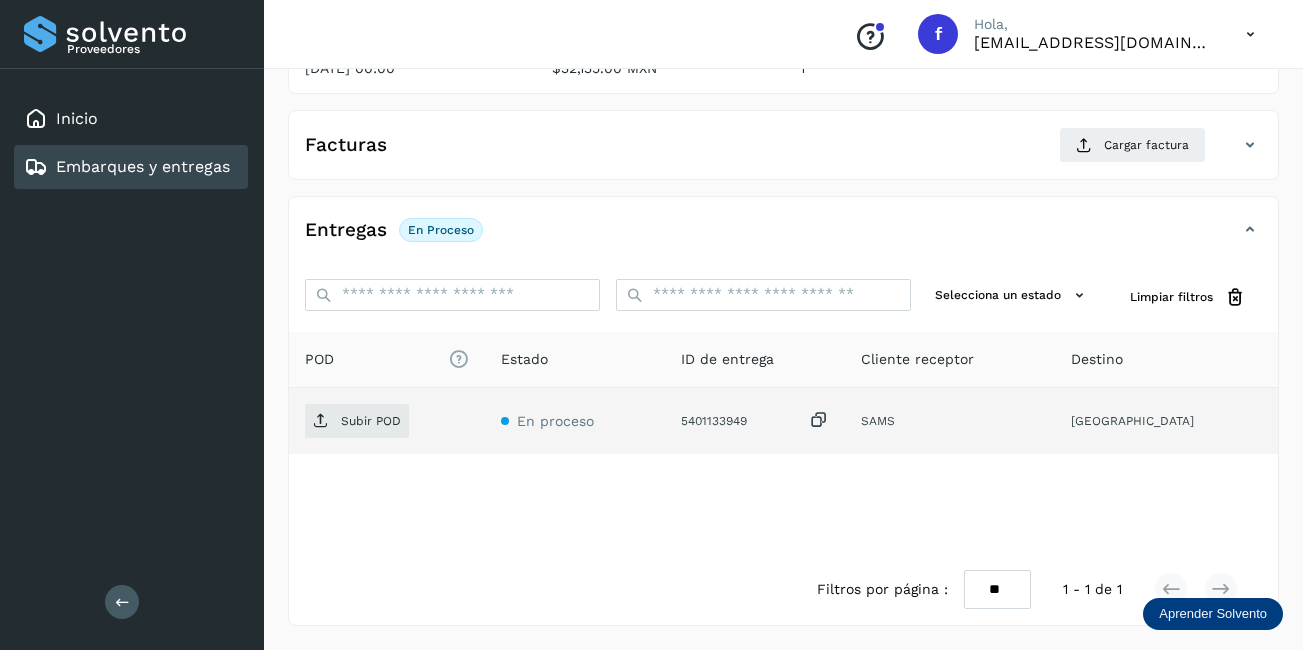 scroll, scrollTop: 13, scrollLeft: 0, axis: vertical 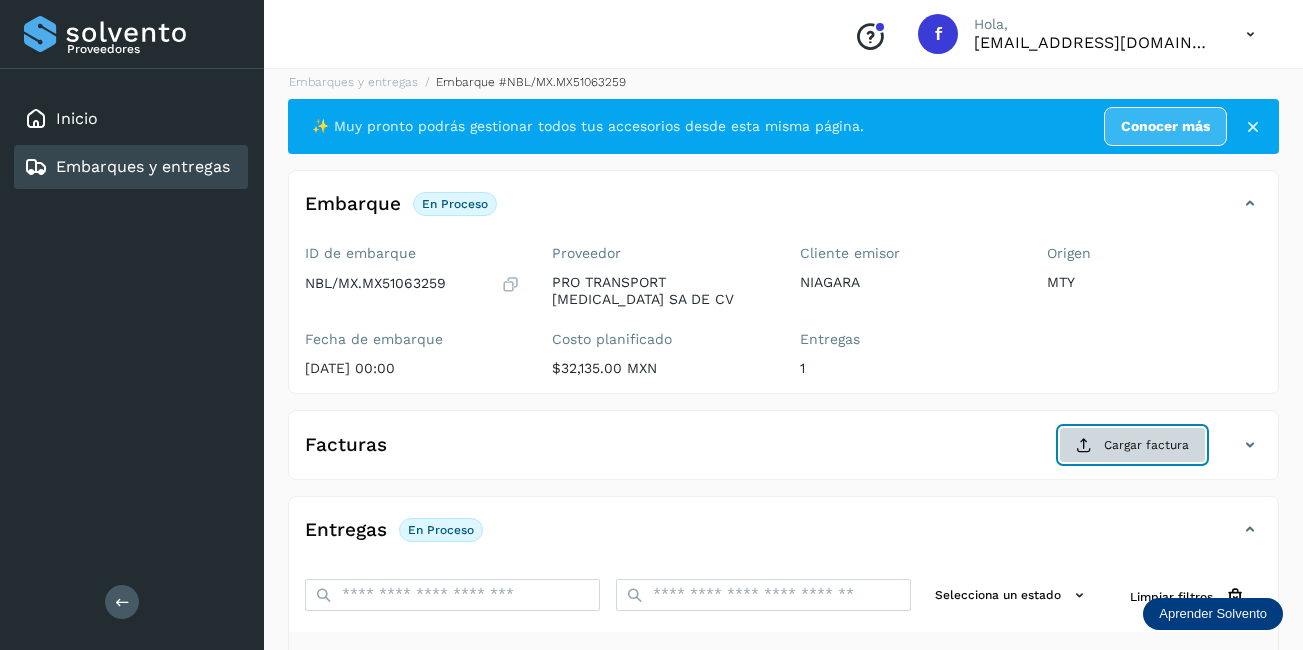 click on "Cargar factura" 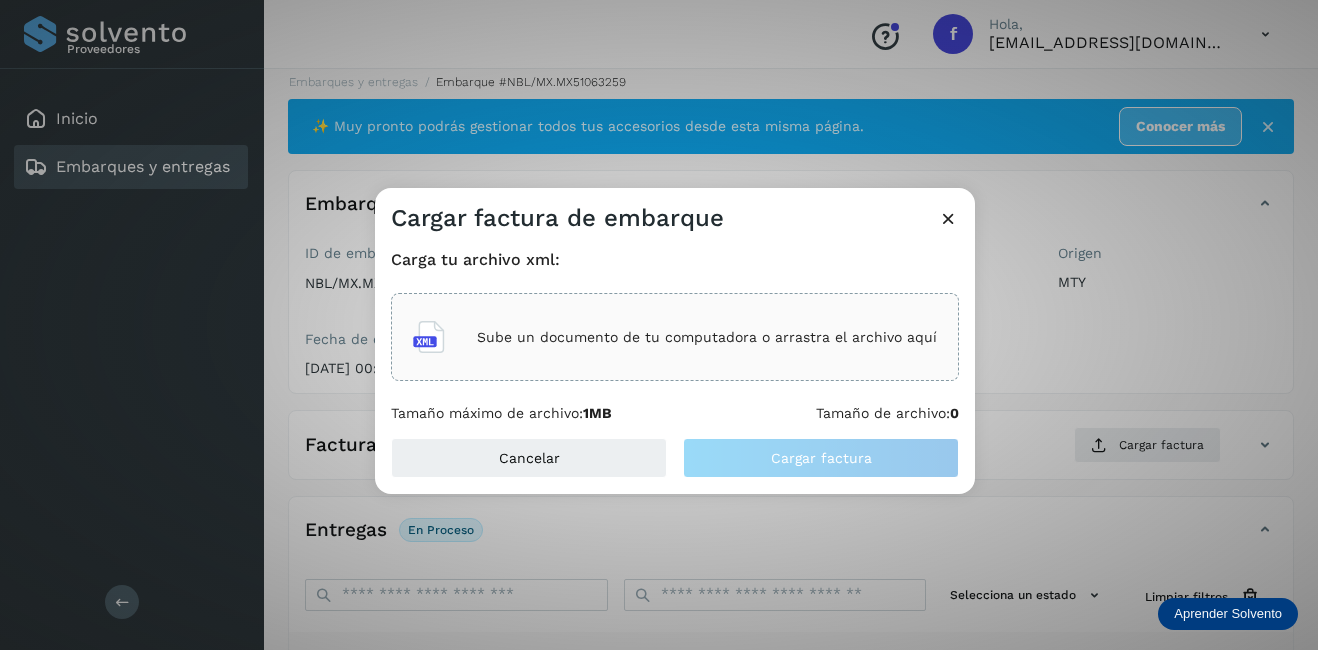 click on "Sube un documento de tu computadora o arrastra el archivo aquí" 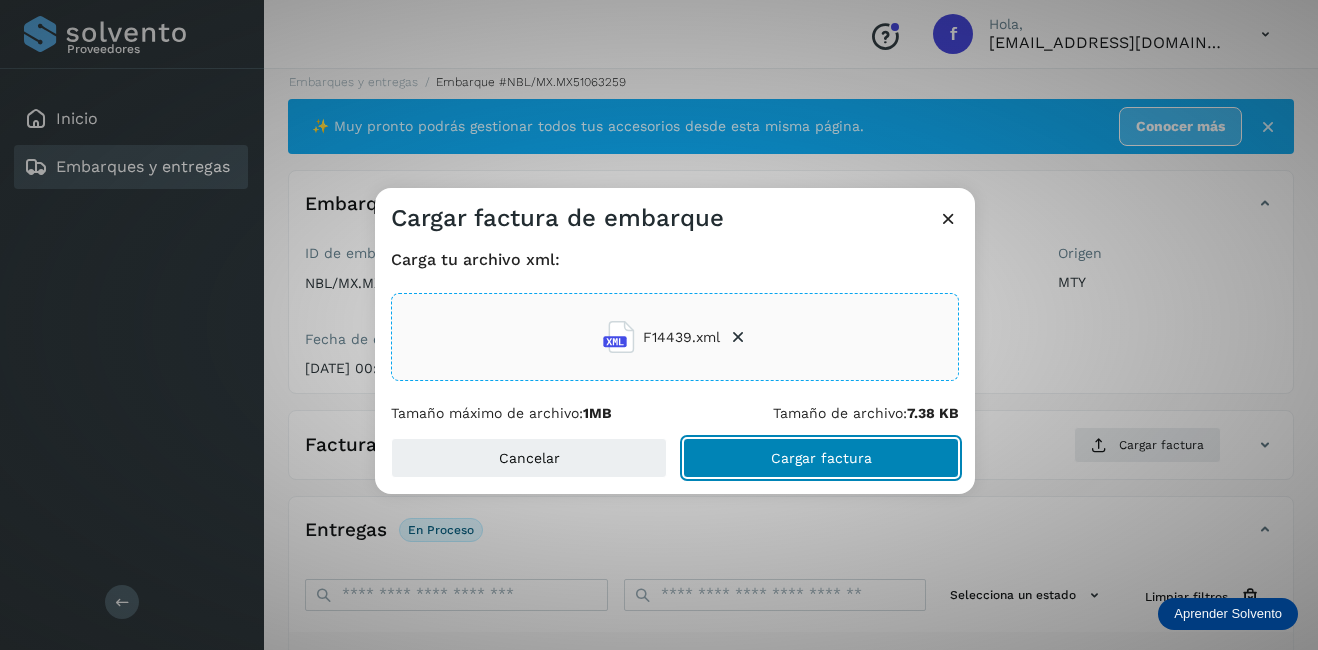 click on "Cargar factura" 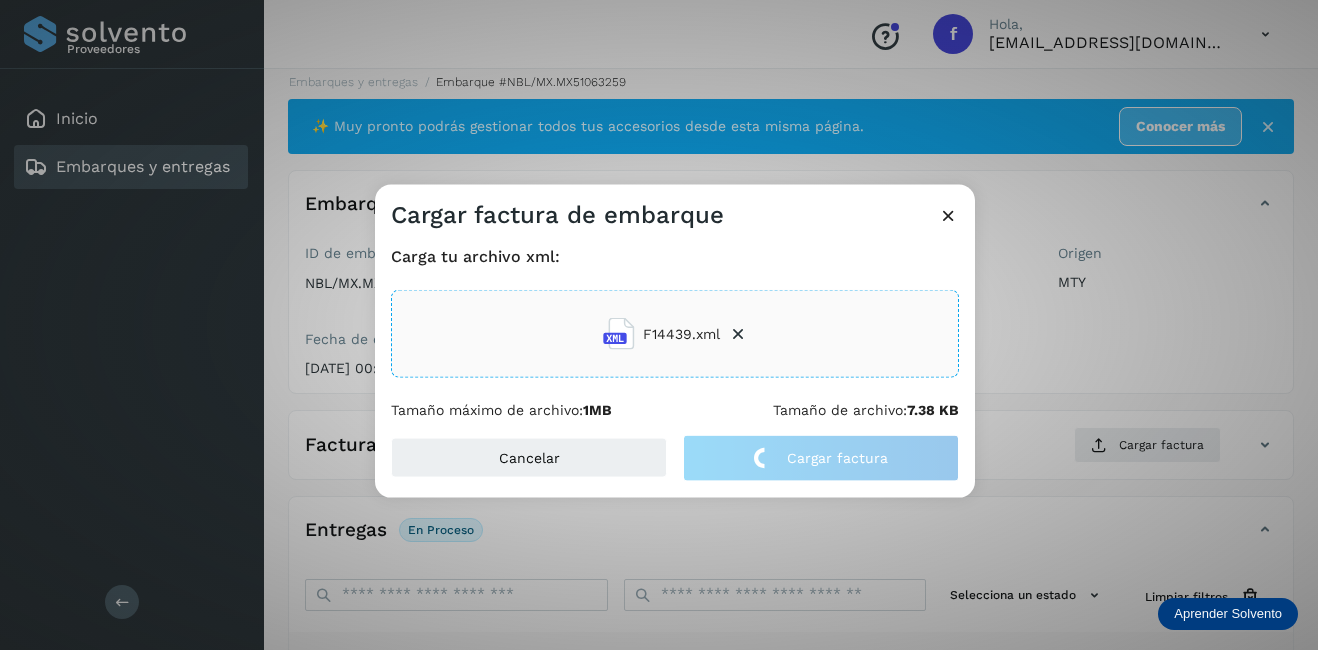 click on "Cargar factura de embarque Carga tu archivo xml: F14439.xml Tamaño máximo de archivo:  1MB Tamaño de archivo:  7.38 KB Cancelar Cargar factura" 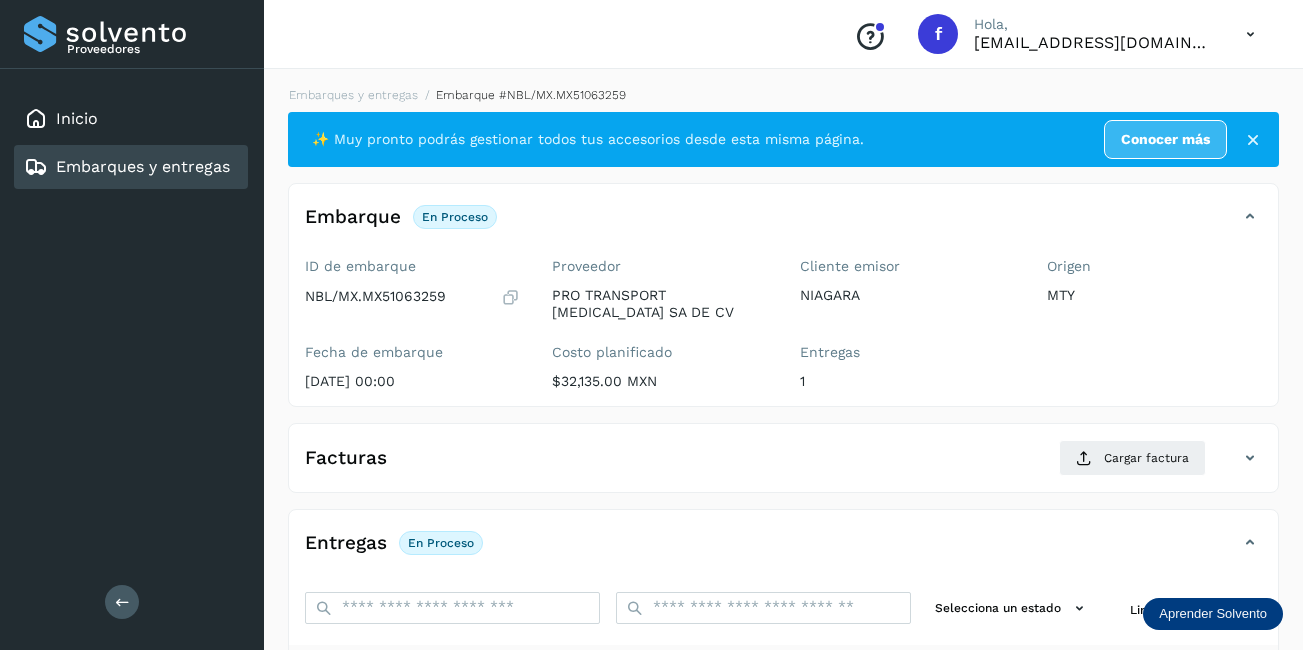 scroll, scrollTop: 200, scrollLeft: 0, axis: vertical 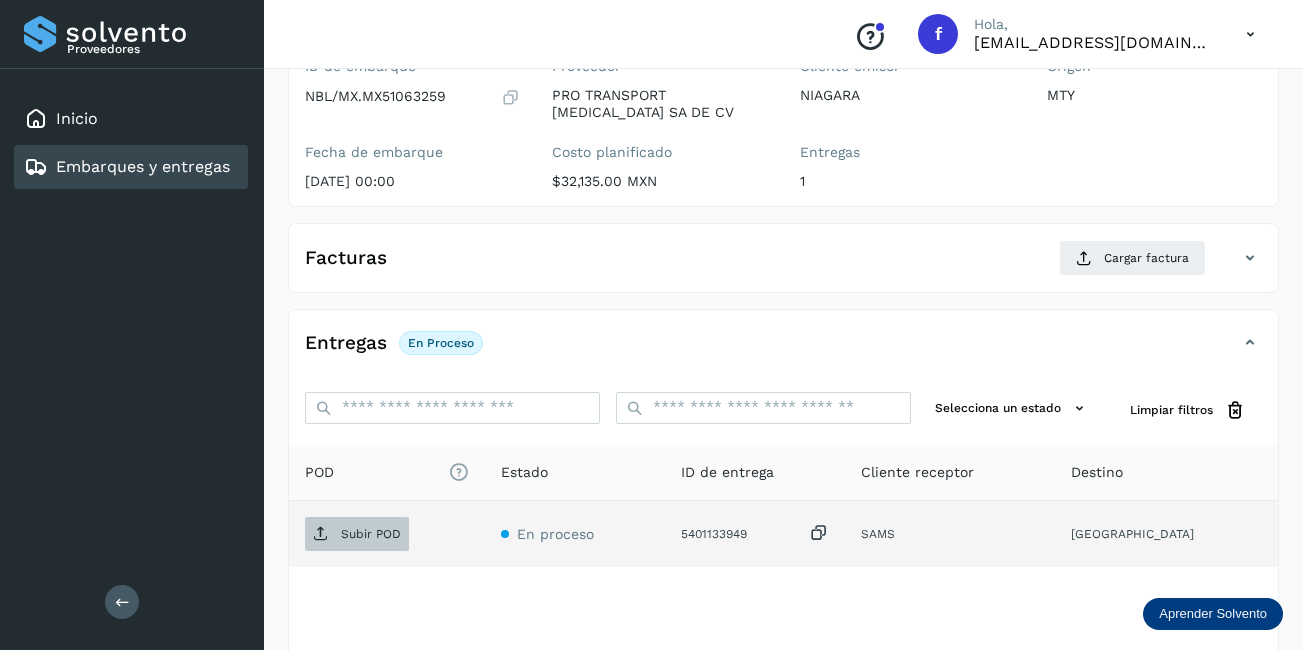 click on "Subir POD" at bounding box center [371, 534] 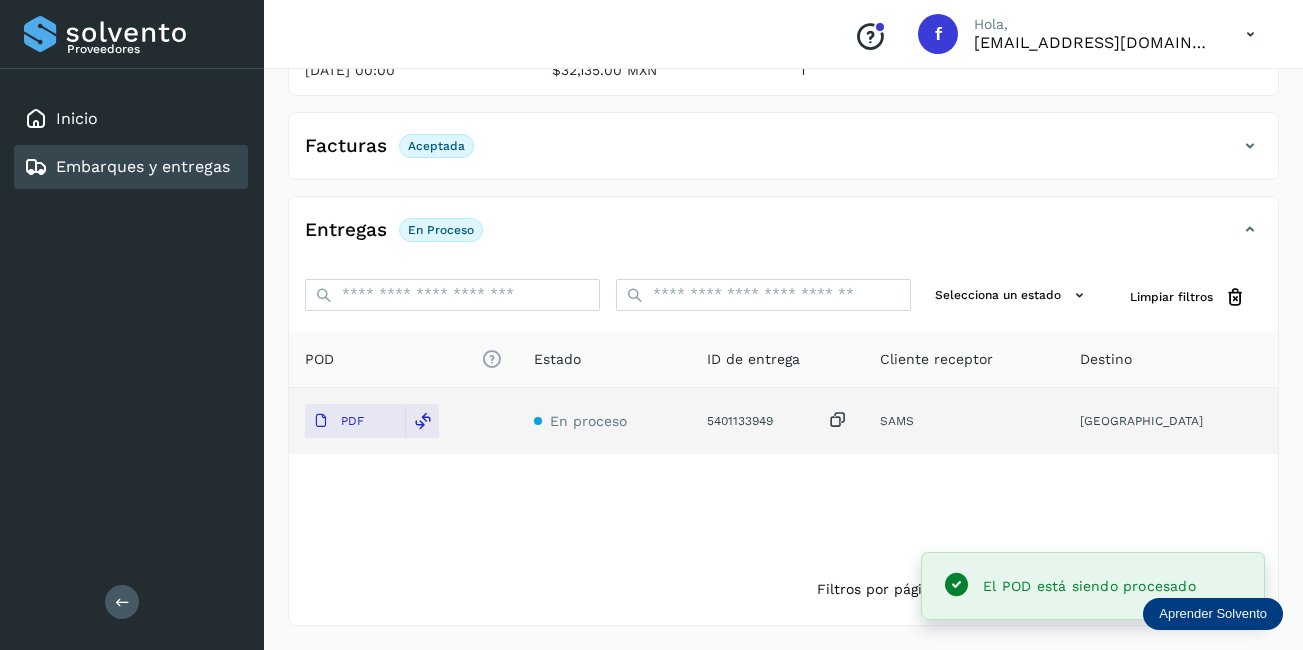 scroll, scrollTop: 0, scrollLeft: 0, axis: both 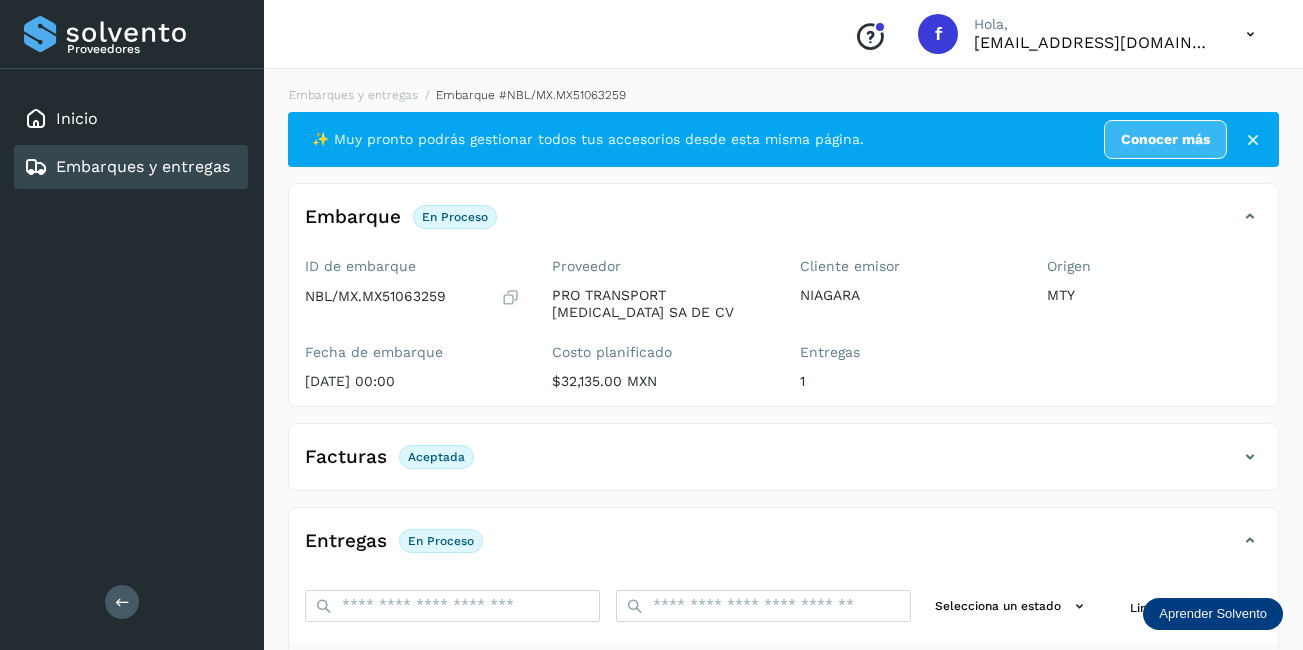 click on "Embarques y entregas" at bounding box center [127, 167] 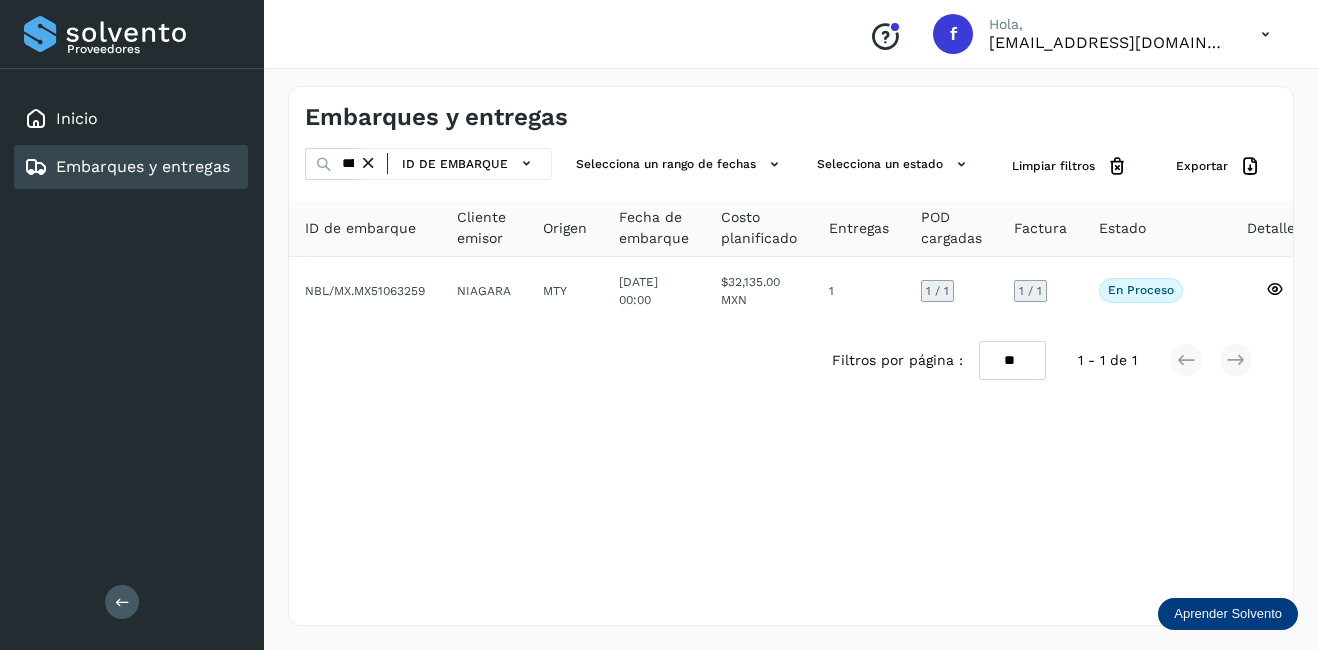 click at bounding box center (368, 163) 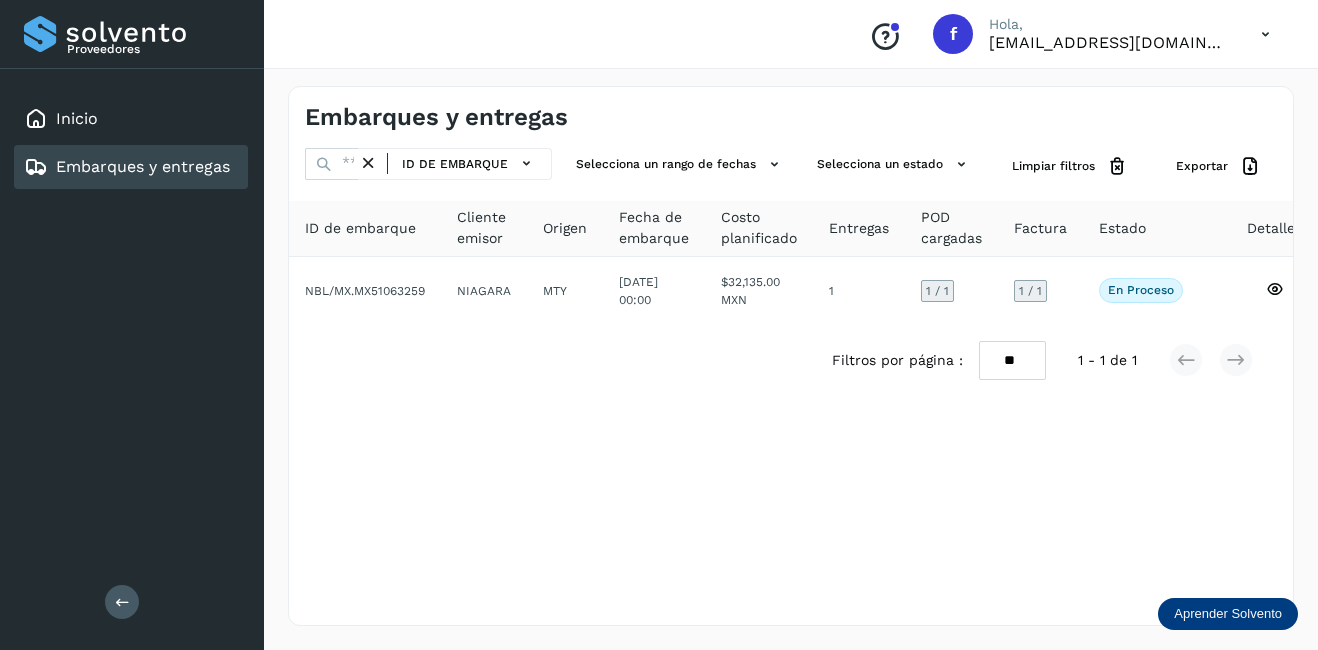 click at bounding box center (368, 163) 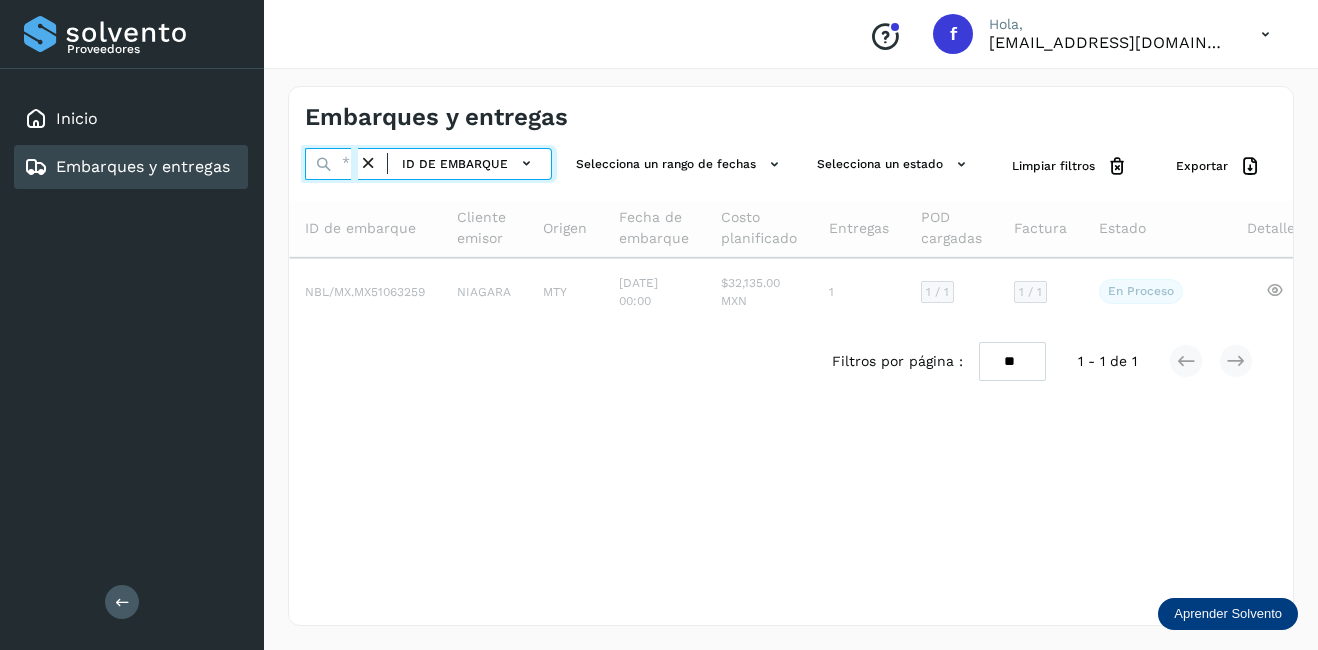click at bounding box center [331, 164] 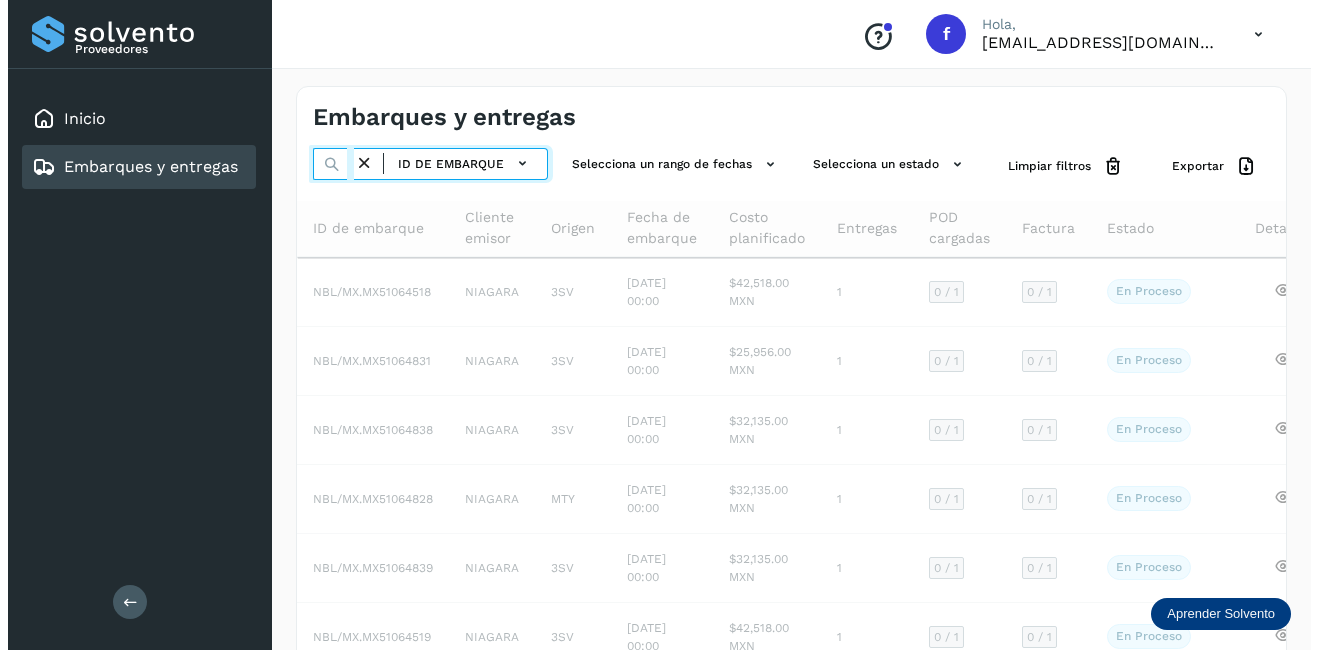 scroll, scrollTop: 0, scrollLeft: 54, axis: horizontal 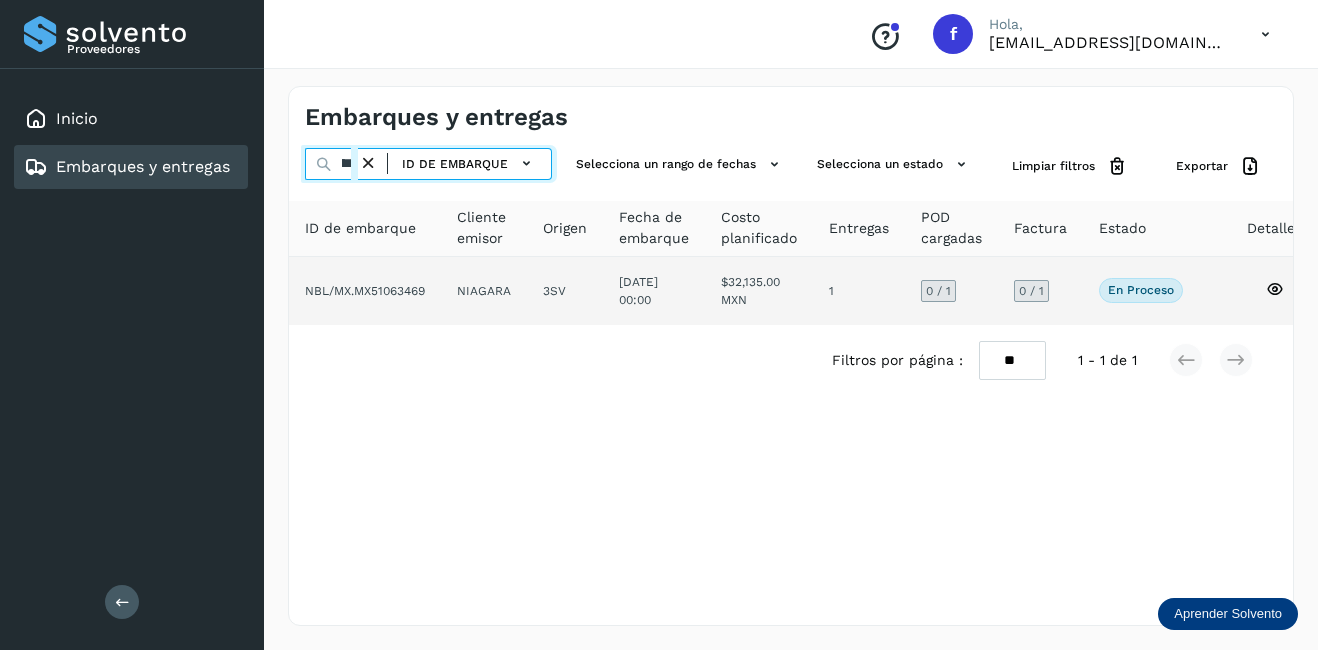 type on "********" 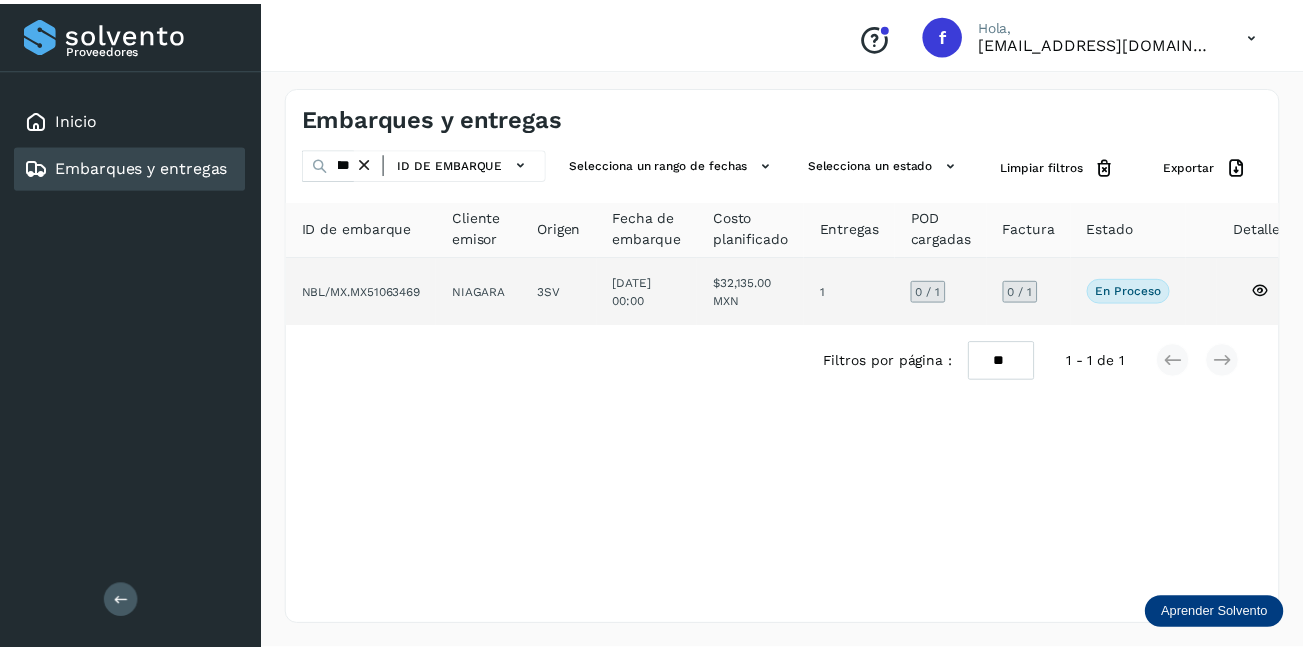 scroll, scrollTop: 0, scrollLeft: 0, axis: both 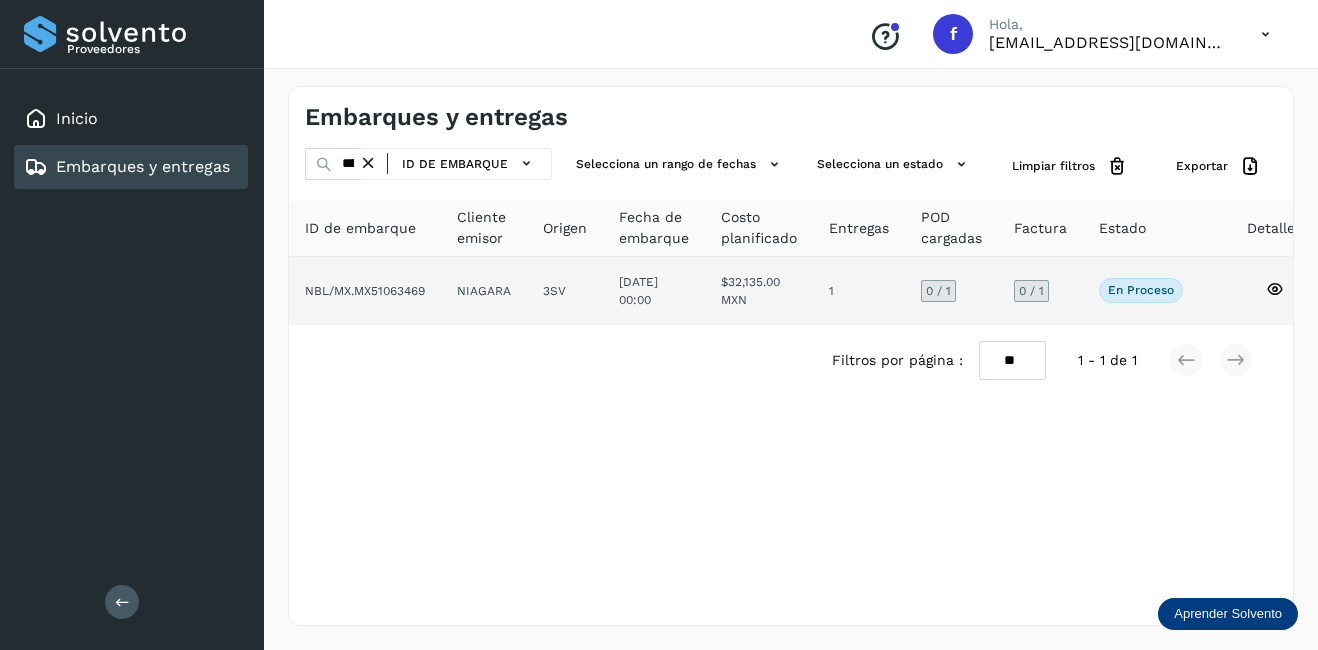 click 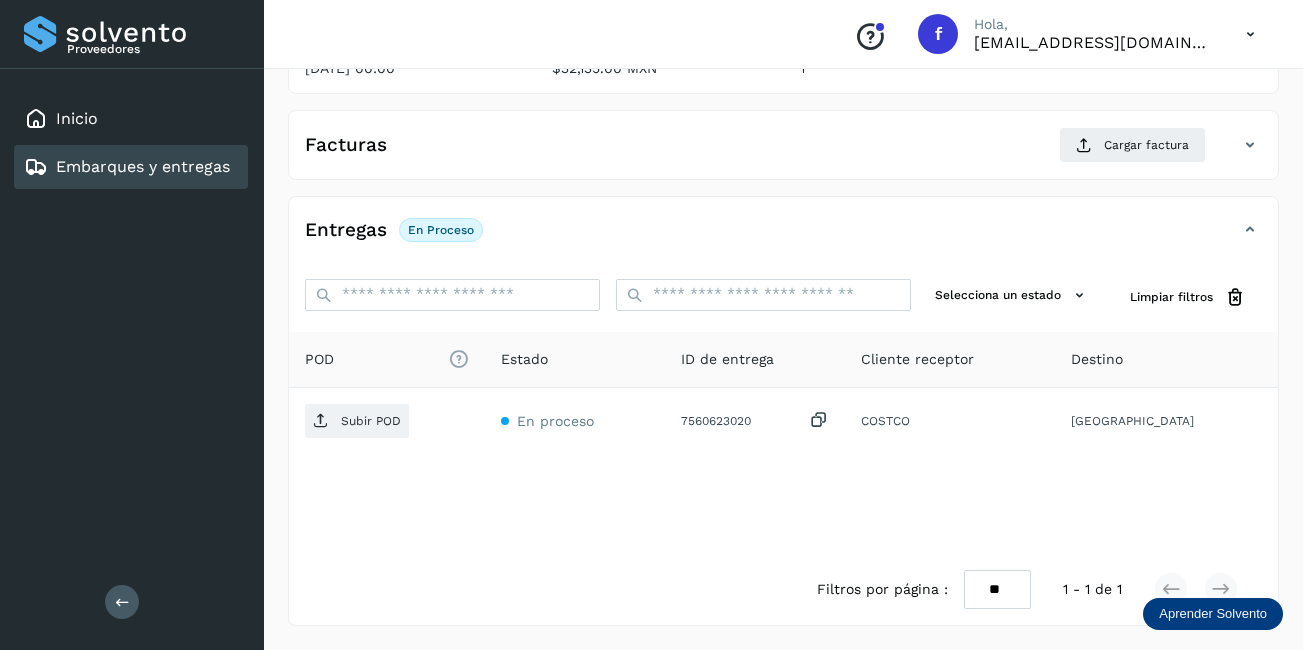 scroll, scrollTop: 13, scrollLeft: 0, axis: vertical 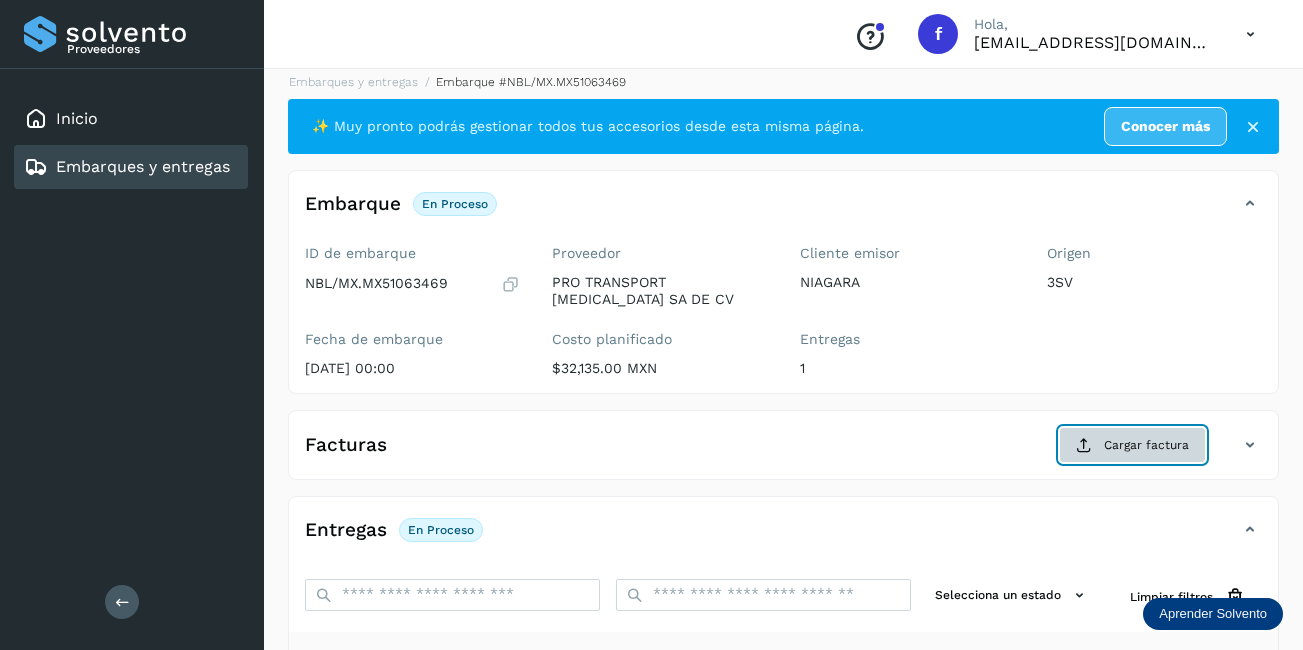 click on "Cargar factura" 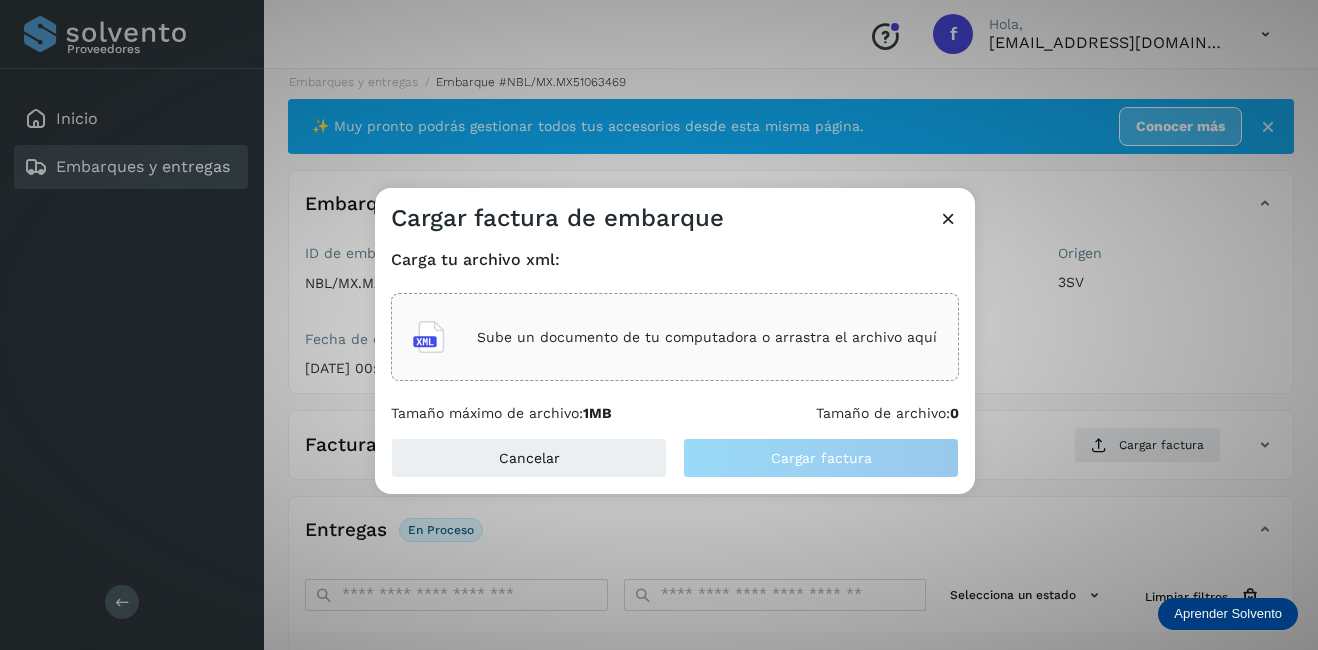 click on "Sube un documento de tu computadora o arrastra el archivo aquí" 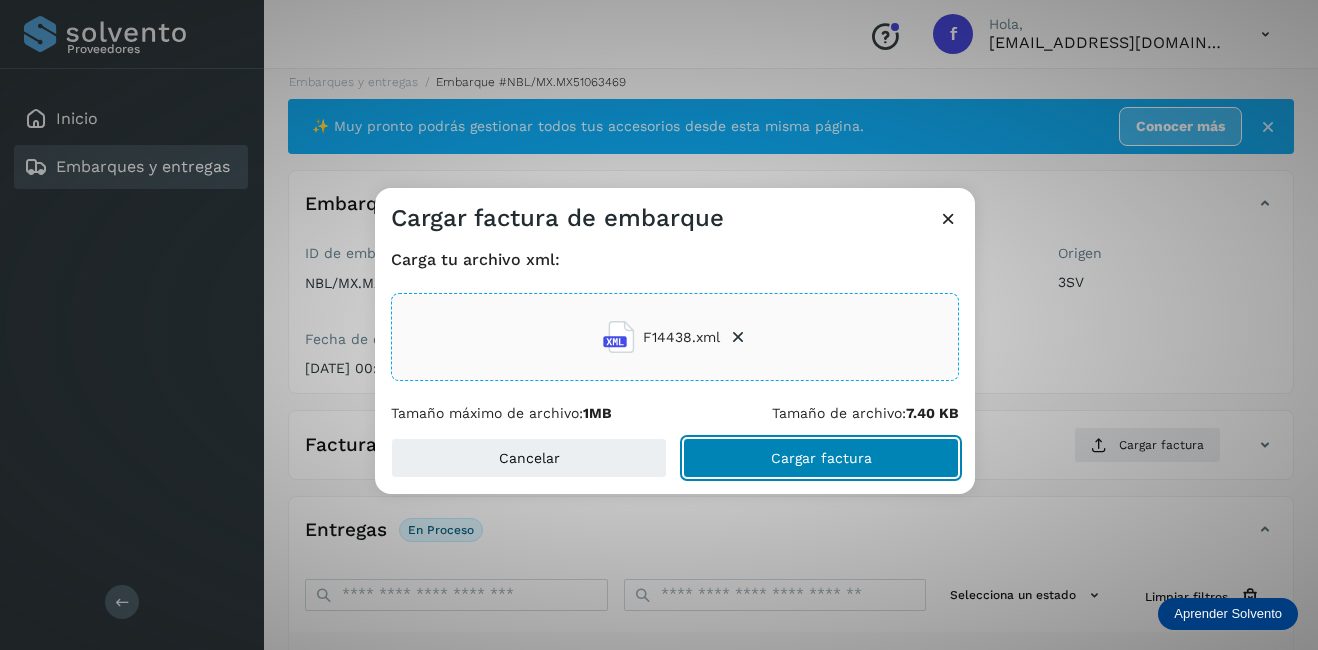 click on "Cargar factura" 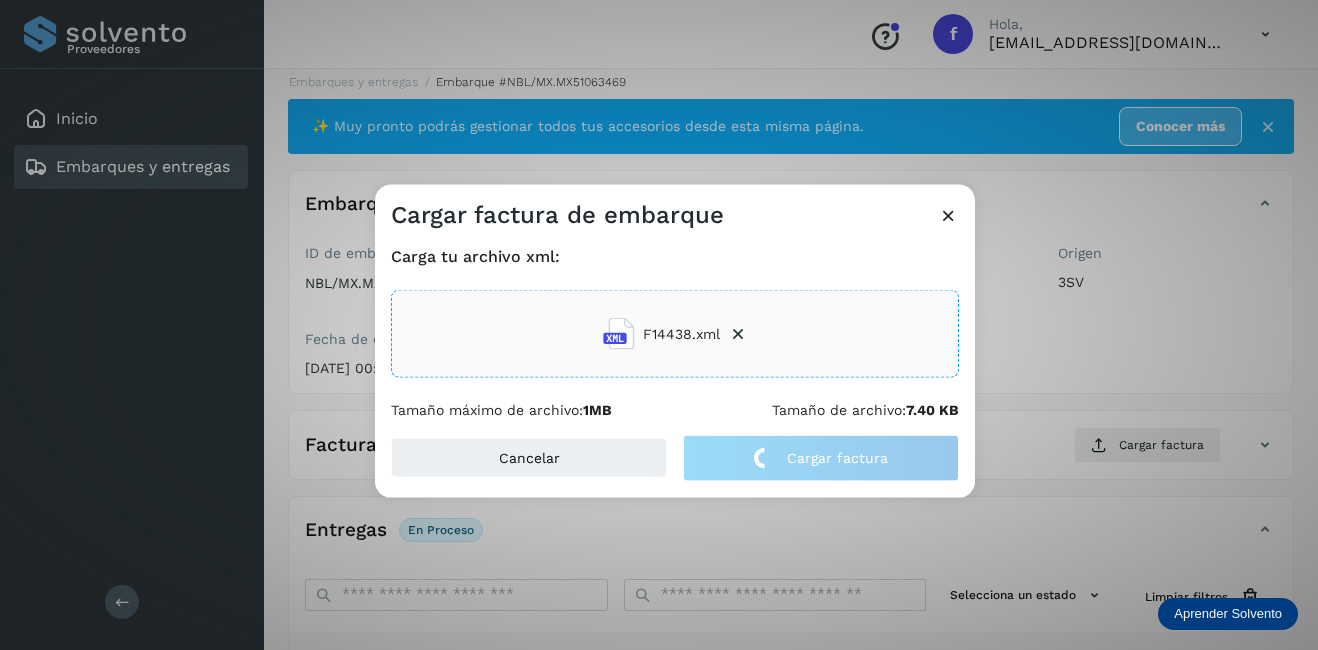 click on "Cargar factura de embarque Carga tu archivo xml: F14438.xml Tamaño máximo de archivo:  1MB Tamaño de archivo:  7.40 KB Cancelar Cargar factura" 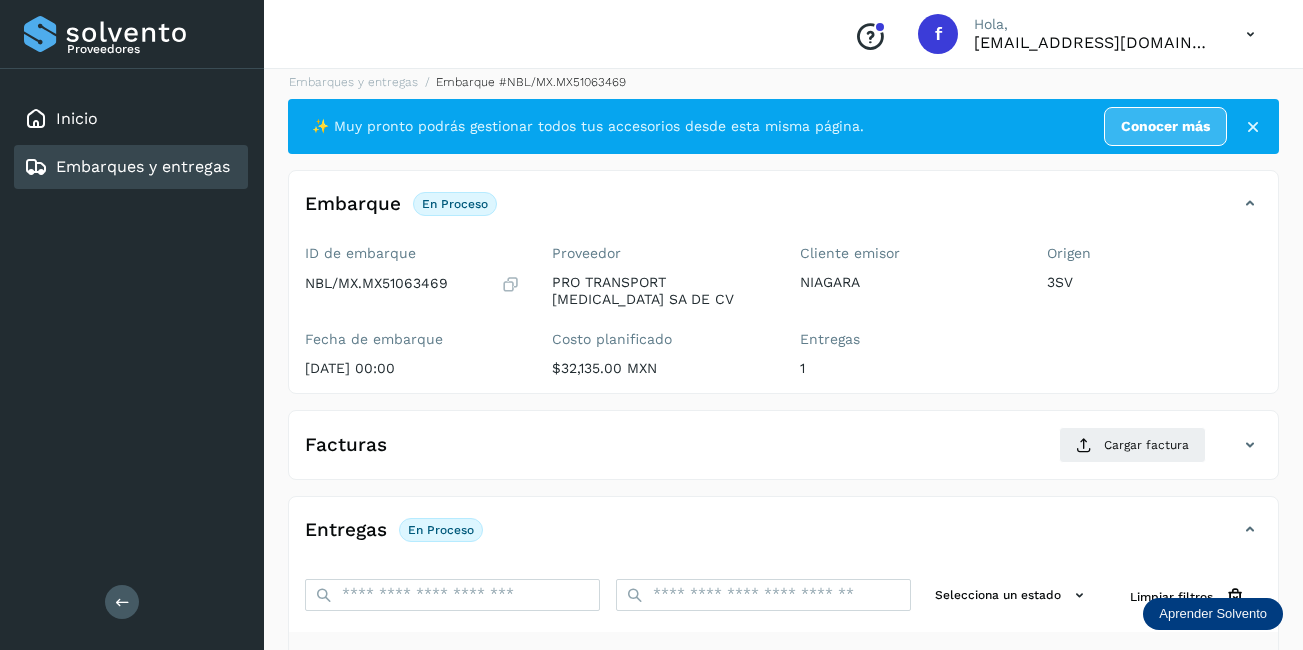 scroll, scrollTop: 313, scrollLeft: 0, axis: vertical 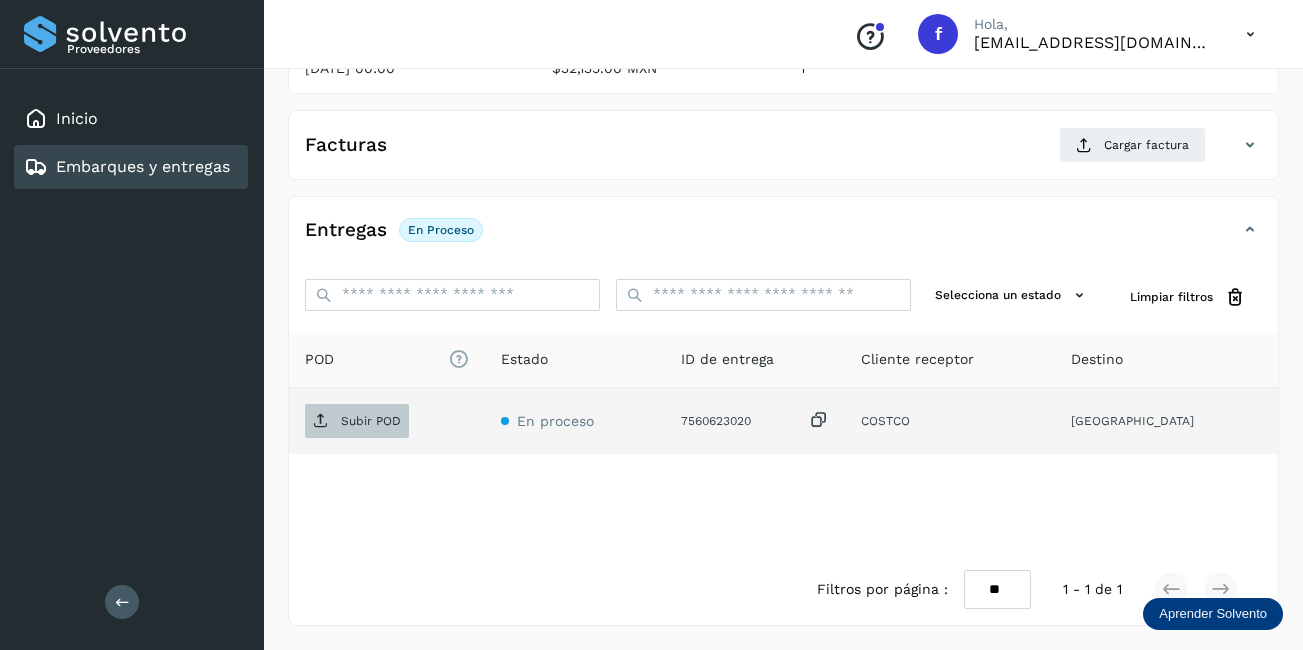 click on "Subir POD" at bounding box center [371, 421] 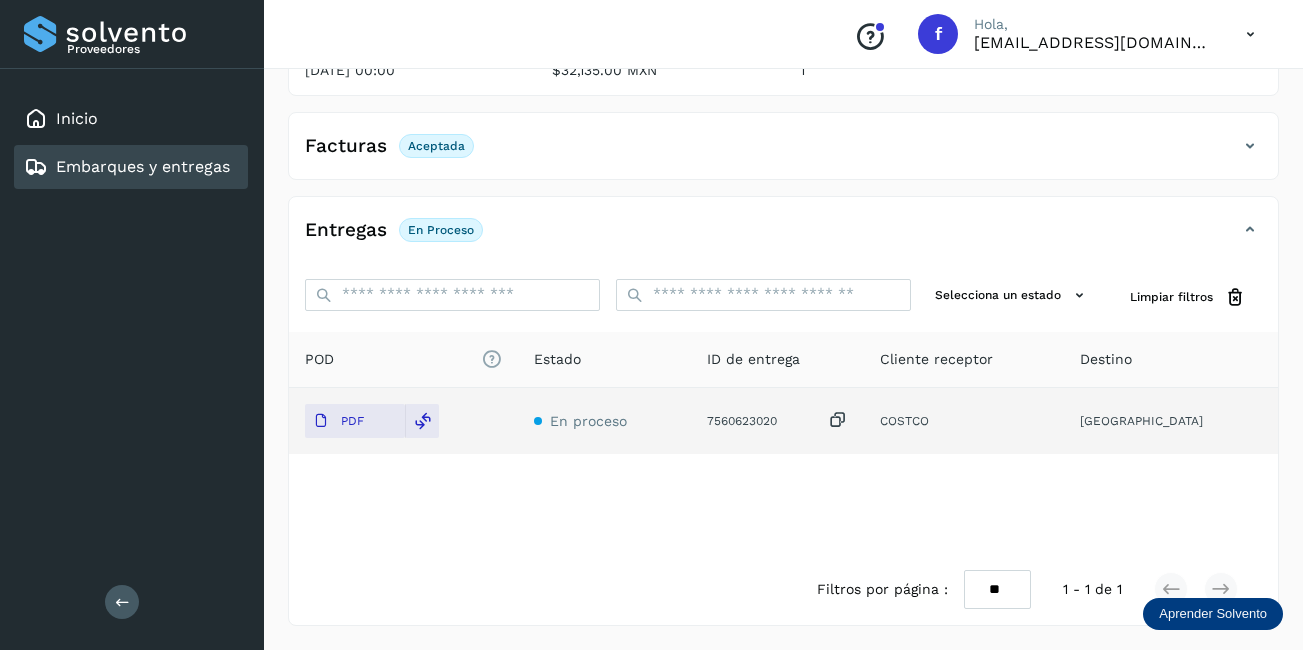 scroll, scrollTop: 311, scrollLeft: 0, axis: vertical 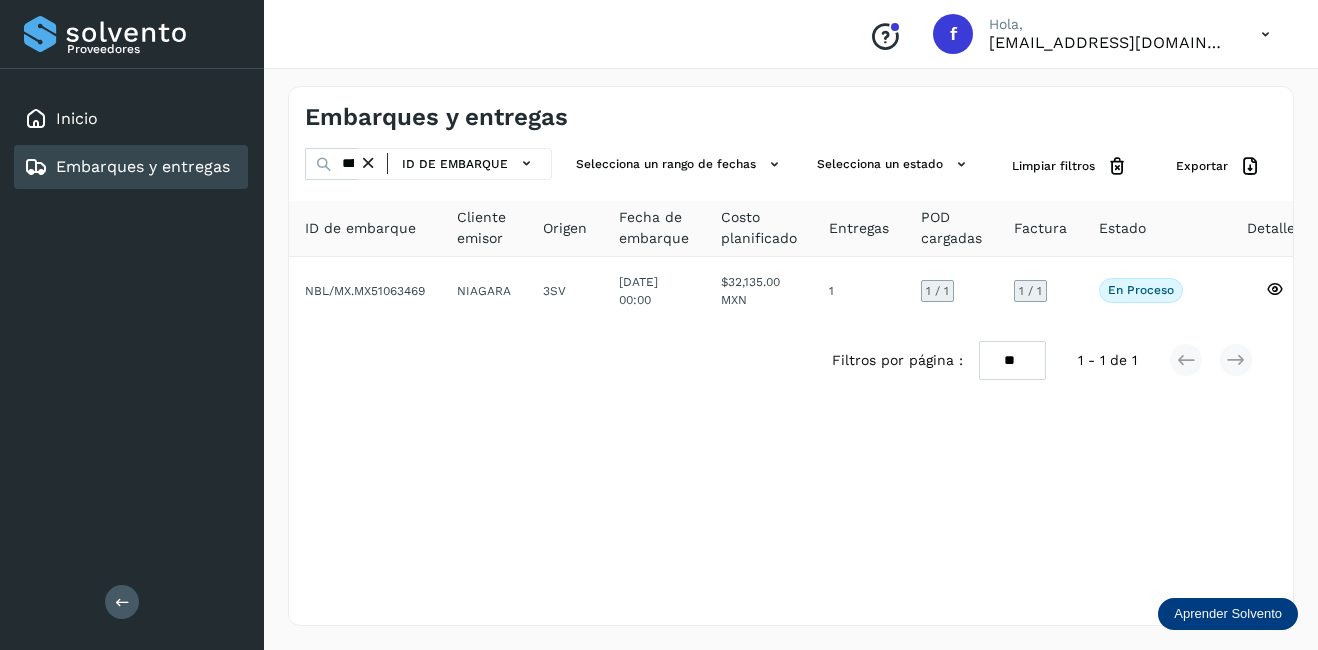 click at bounding box center [368, 163] 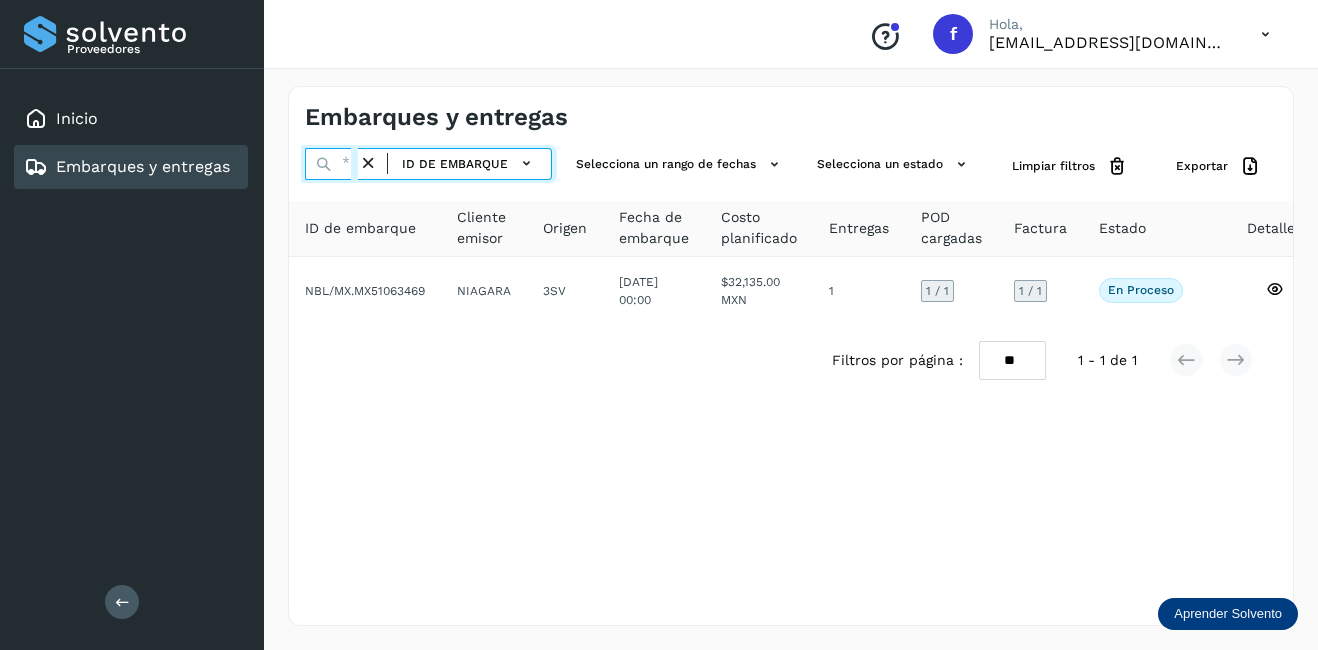 click at bounding box center (331, 164) 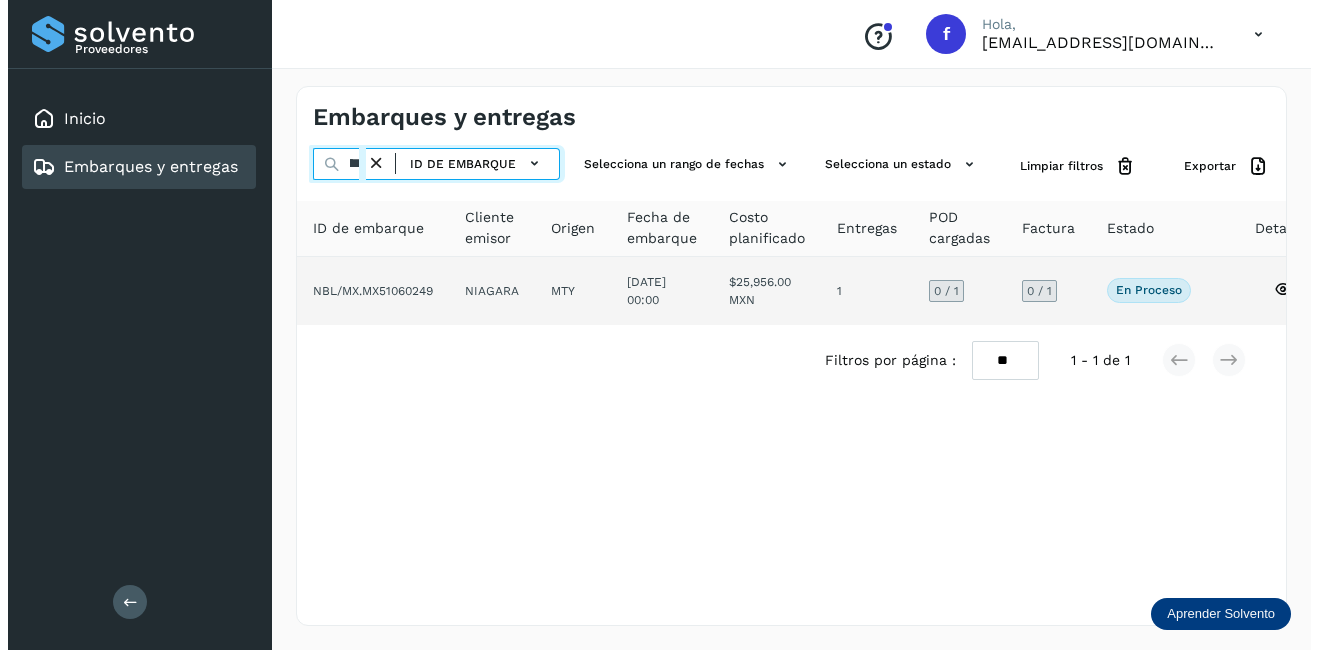 scroll, scrollTop: 0, scrollLeft: 54, axis: horizontal 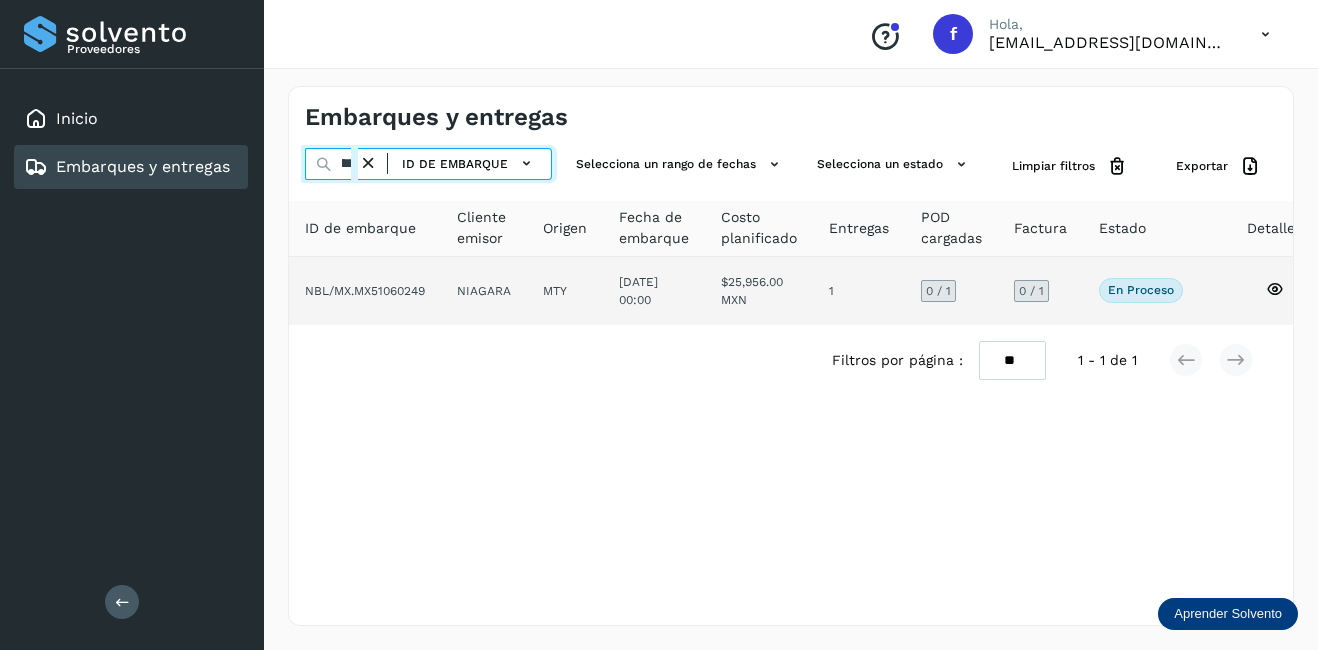 type on "********" 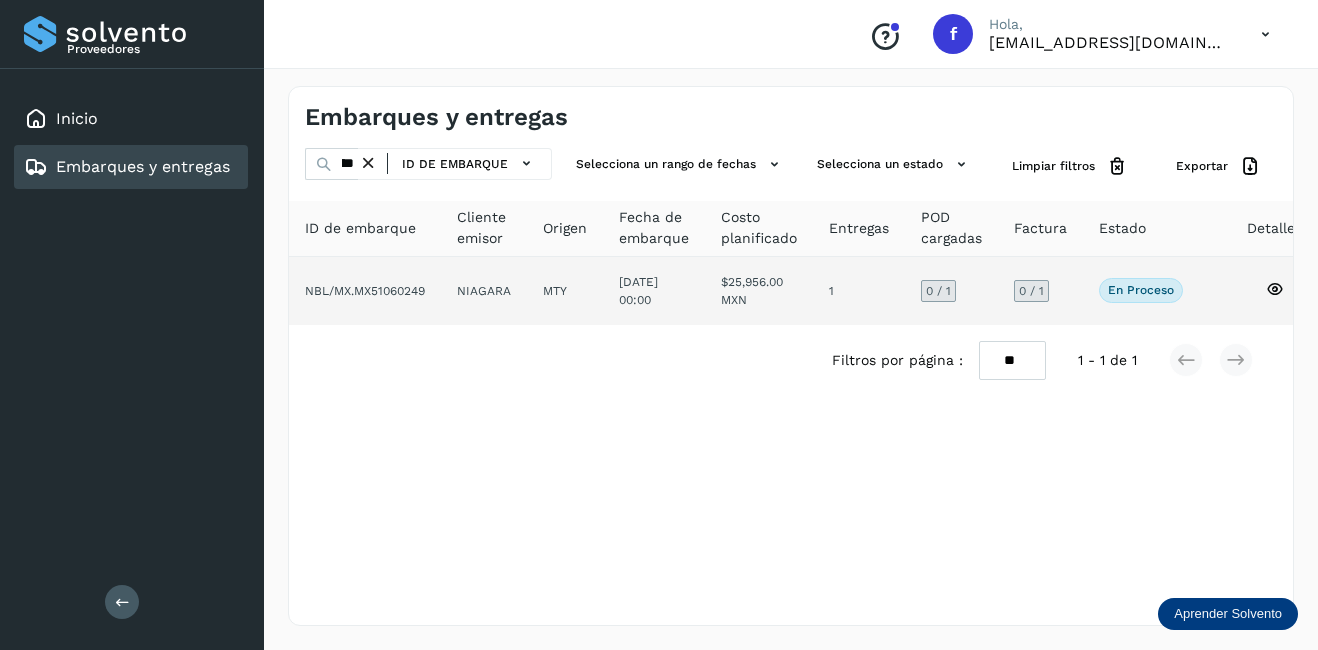 click on "NIAGARA" 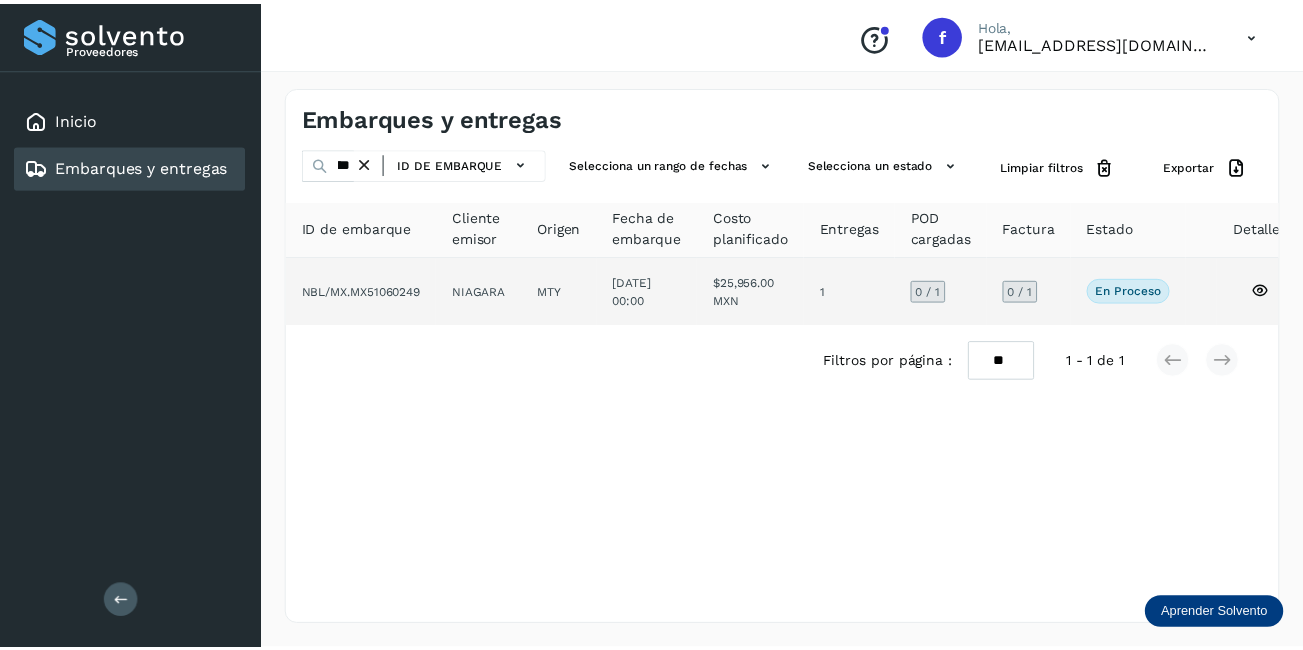 scroll, scrollTop: 0, scrollLeft: 0, axis: both 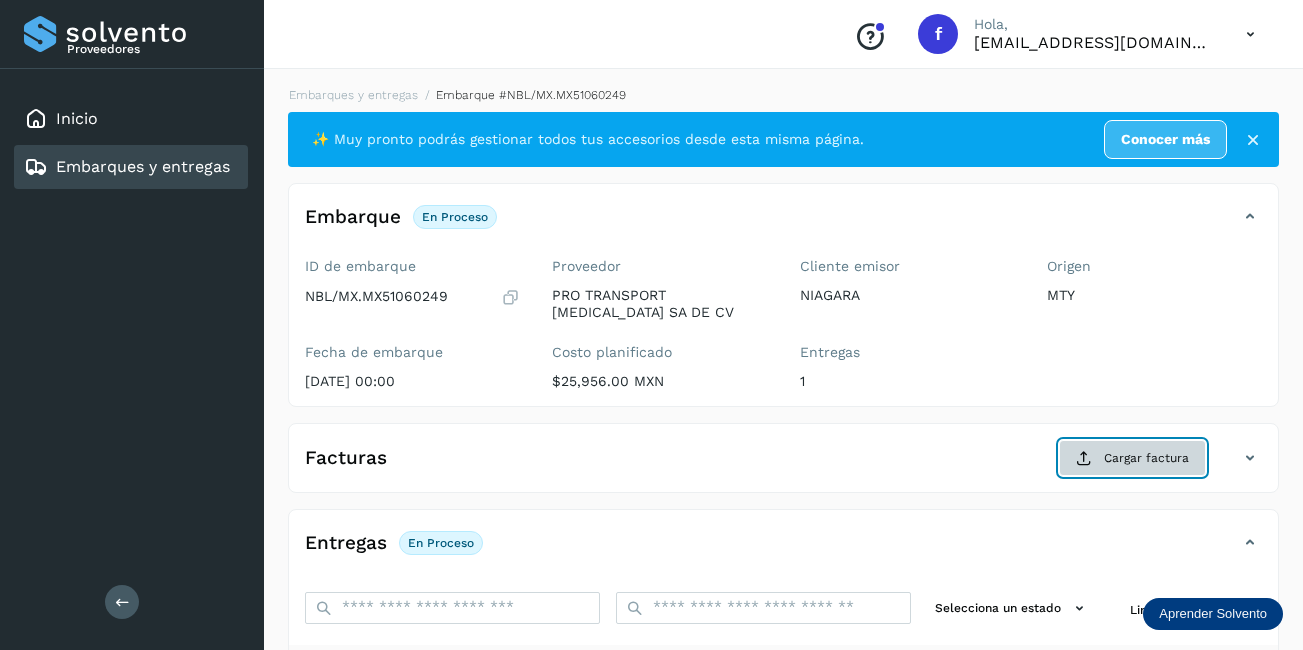 click on "Cargar factura" at bounding box center [1132, 458] 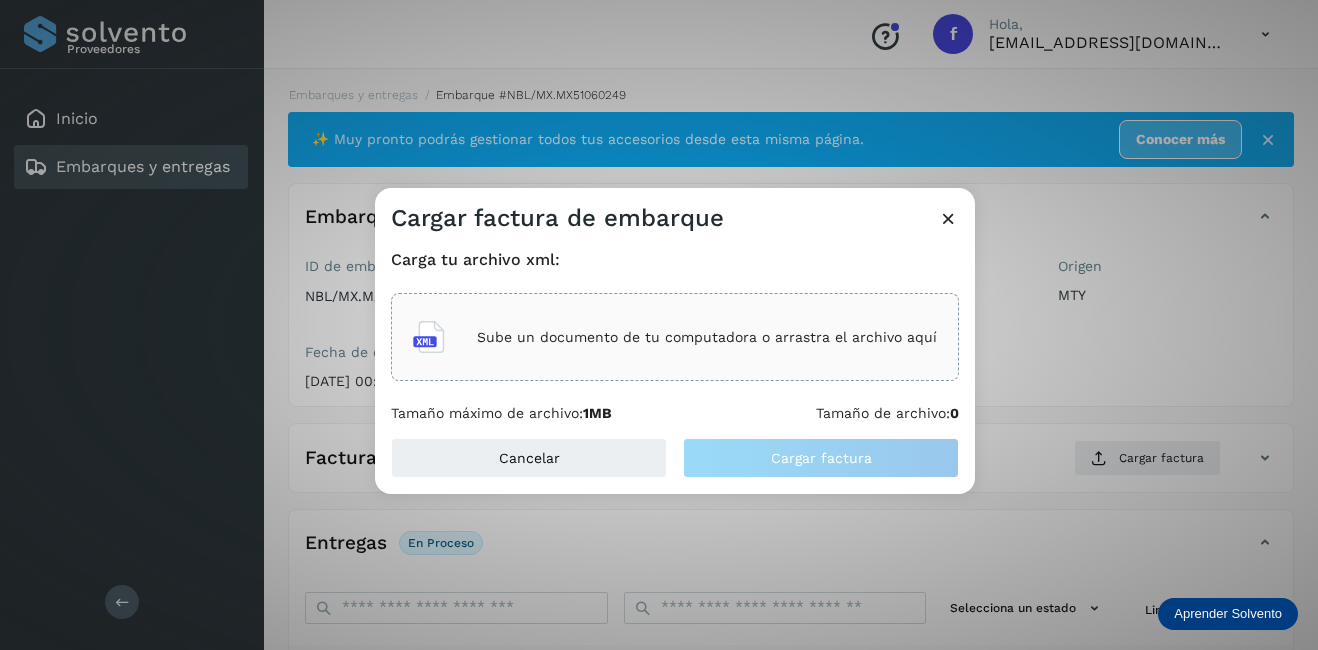 click on "Sube un documento de tu computadora o arrastra el archivo aquí" at bounding box center (707, 337) 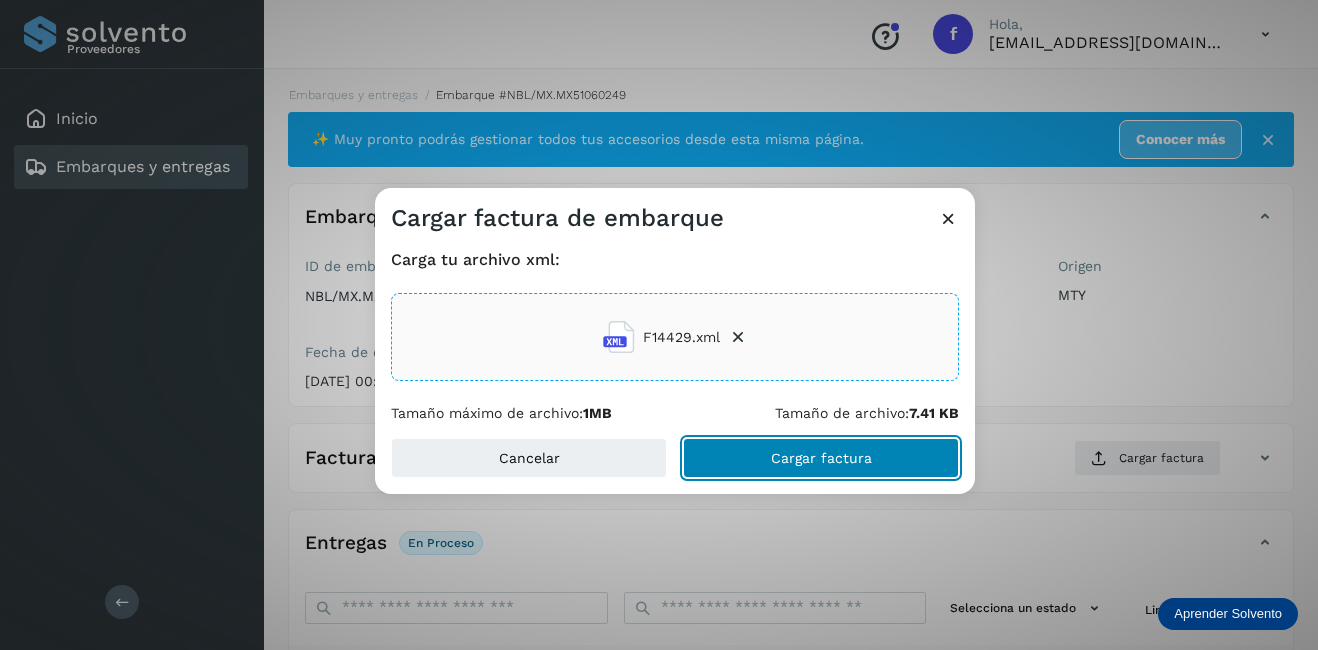 click on "Cargar factura" 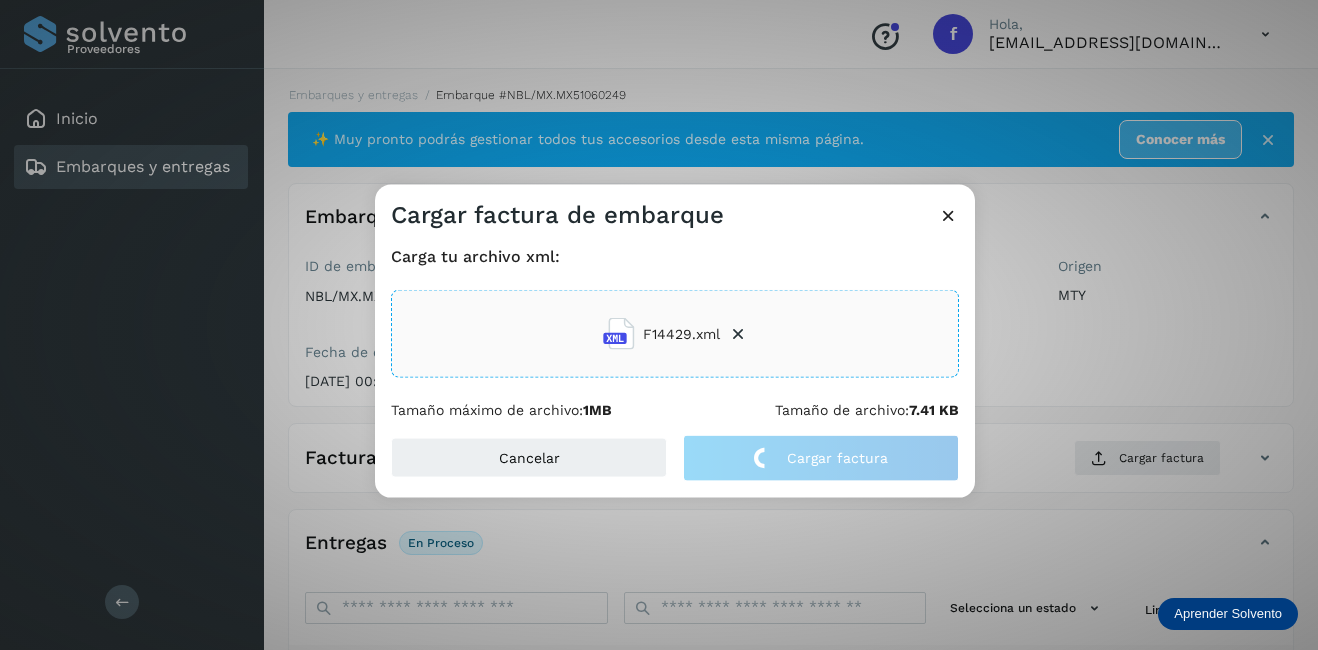 click on "Cargar factura de embarque Carga tu archivo xml: F14429.xml Tamaño máximo de archivo:  1MB Tamaño de archivo:  7.41 KB Cancelar Cargar factura" 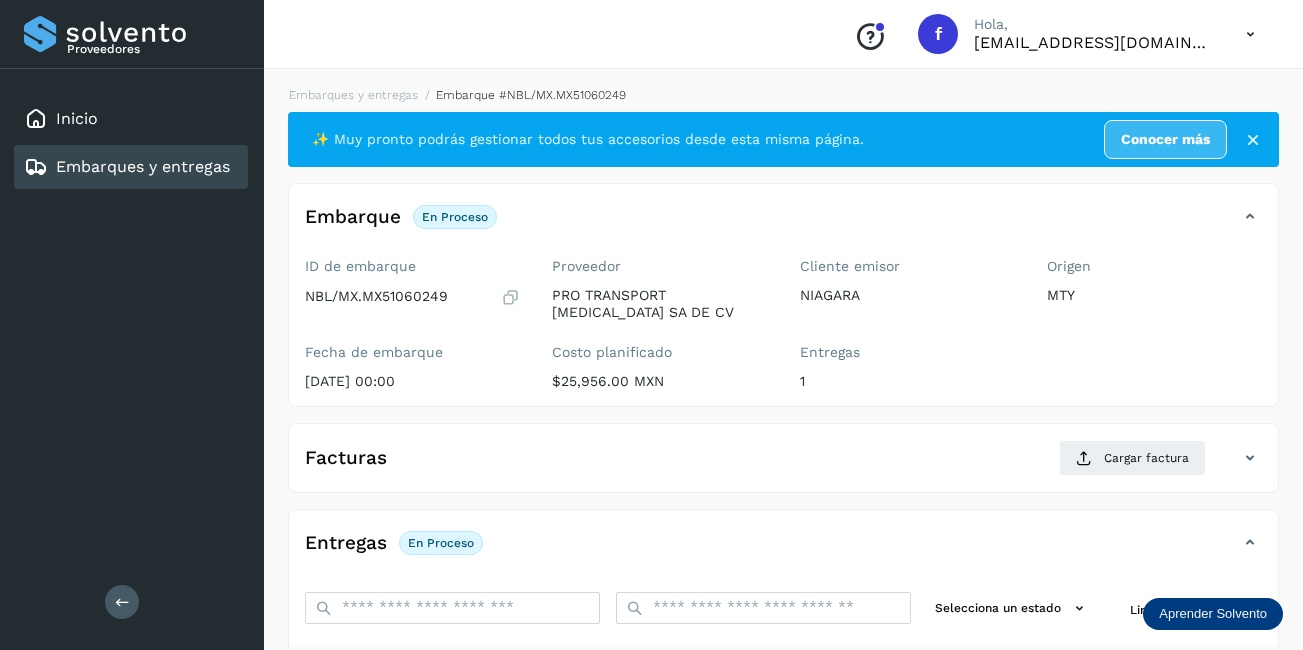 scroll, scrollTop: 313, scrollLeft: 0, axis: vertical 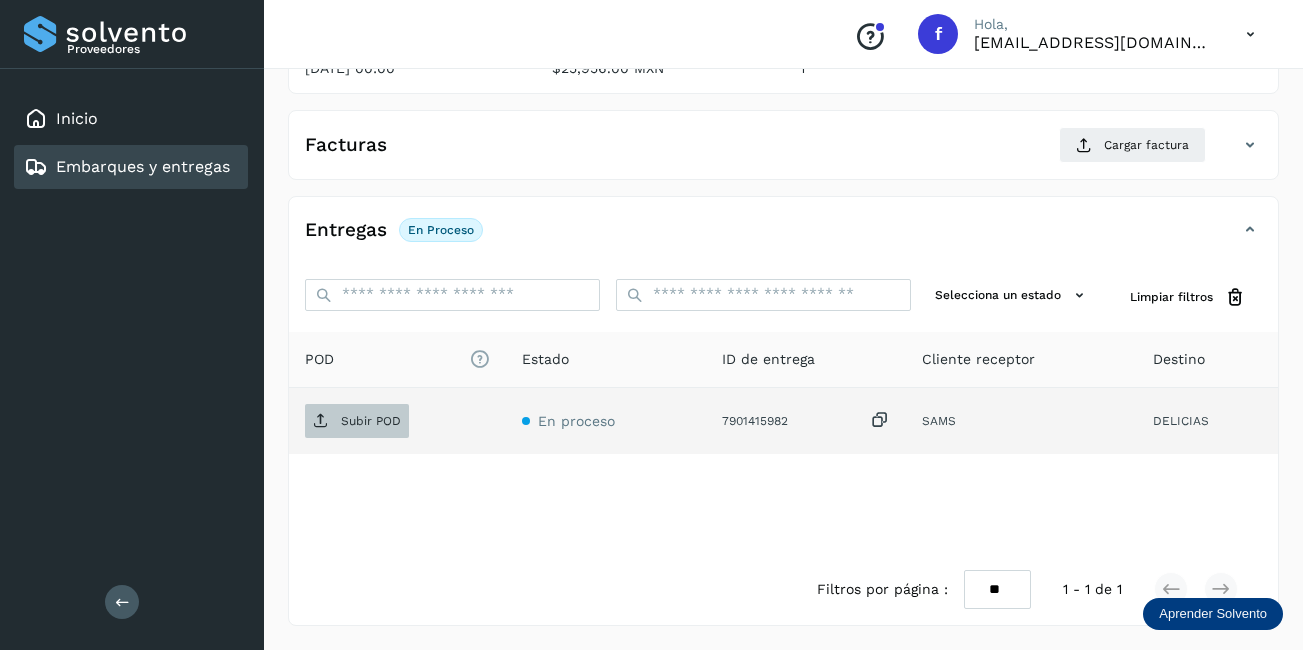 click on "Subir POD" at bounding box center [357, 421] 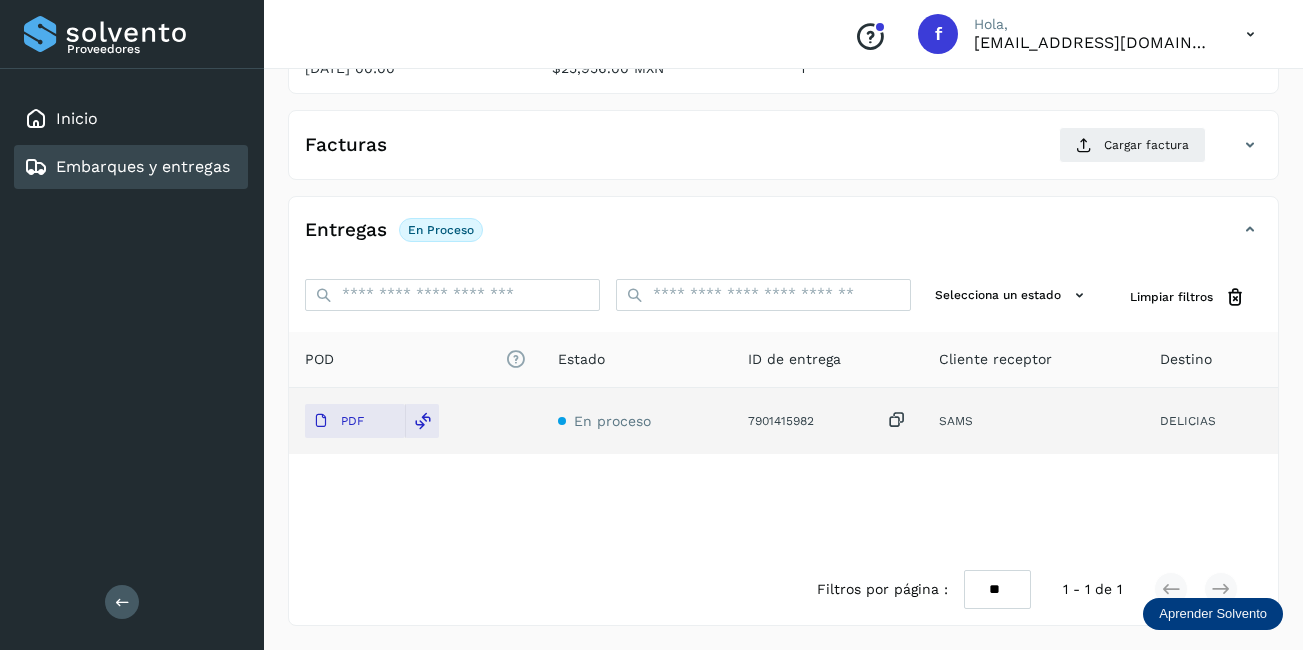 scroll, scrollTop: 13, scrollLeft: 0, axis: vertical 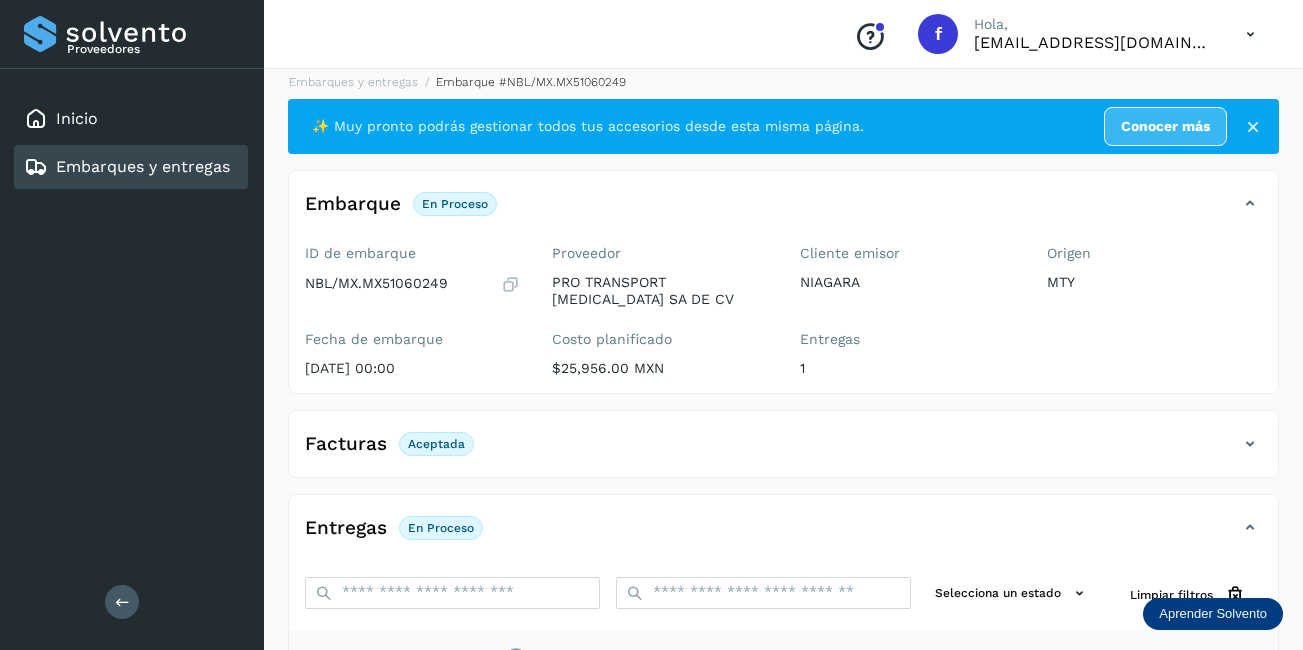 click on "Embarques y entregas" at bounding box center [127, 167] 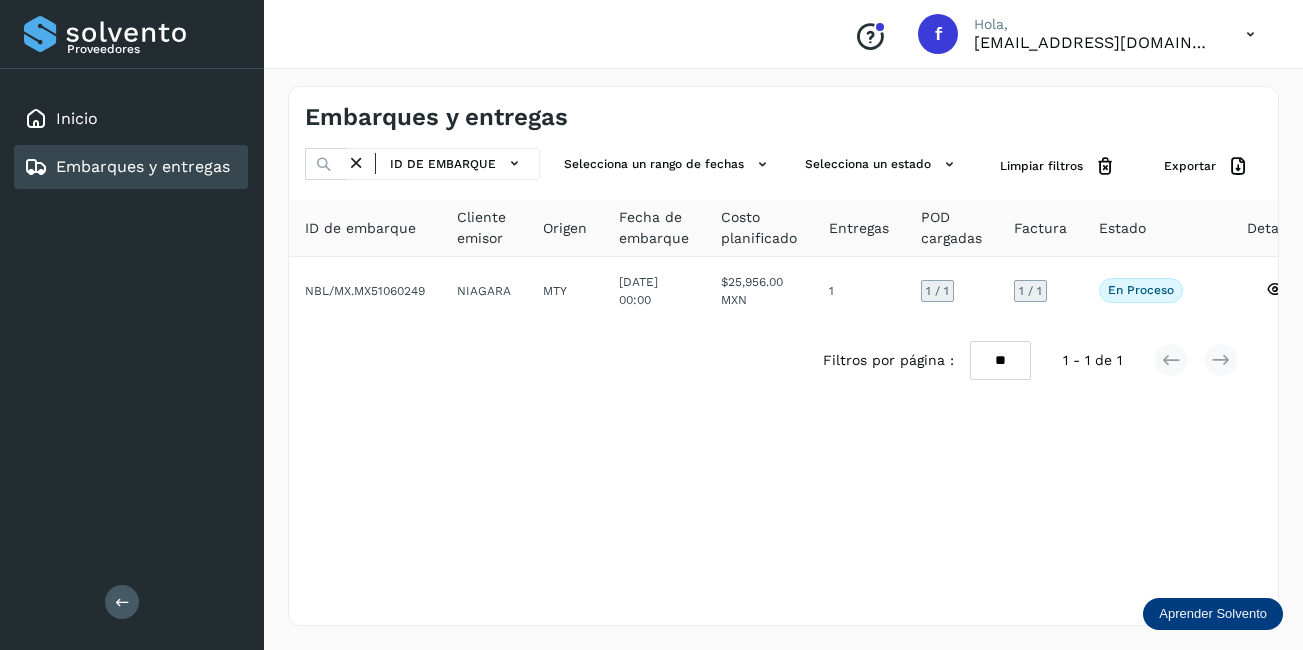 scroll, scrollTop: 0, scrollLeft: 0, axis: both 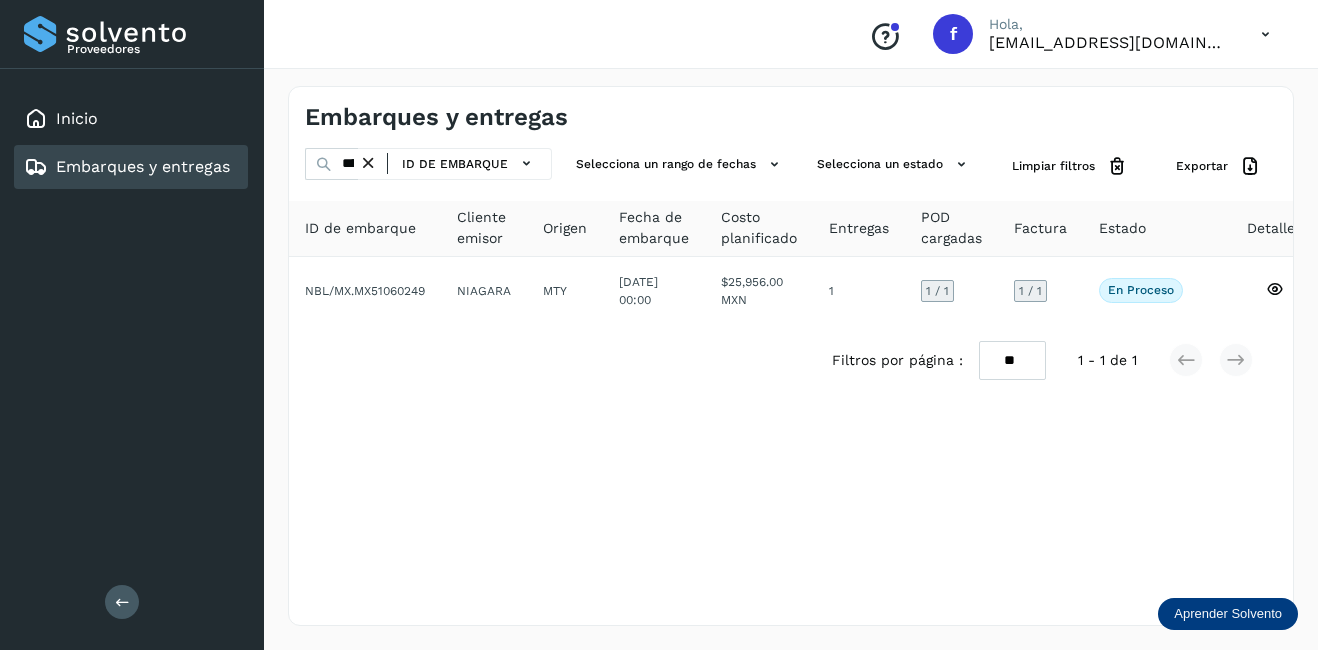 click at bounding box center [368, 163] 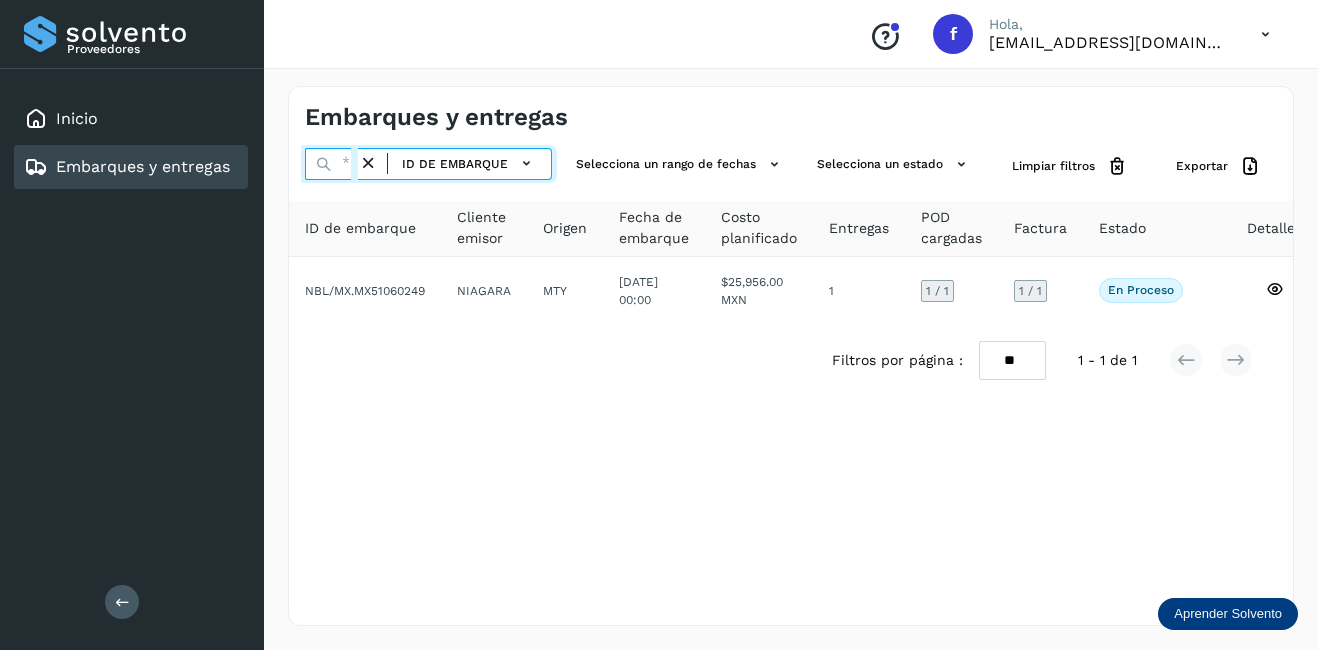 click at bounding box center (331, 164) 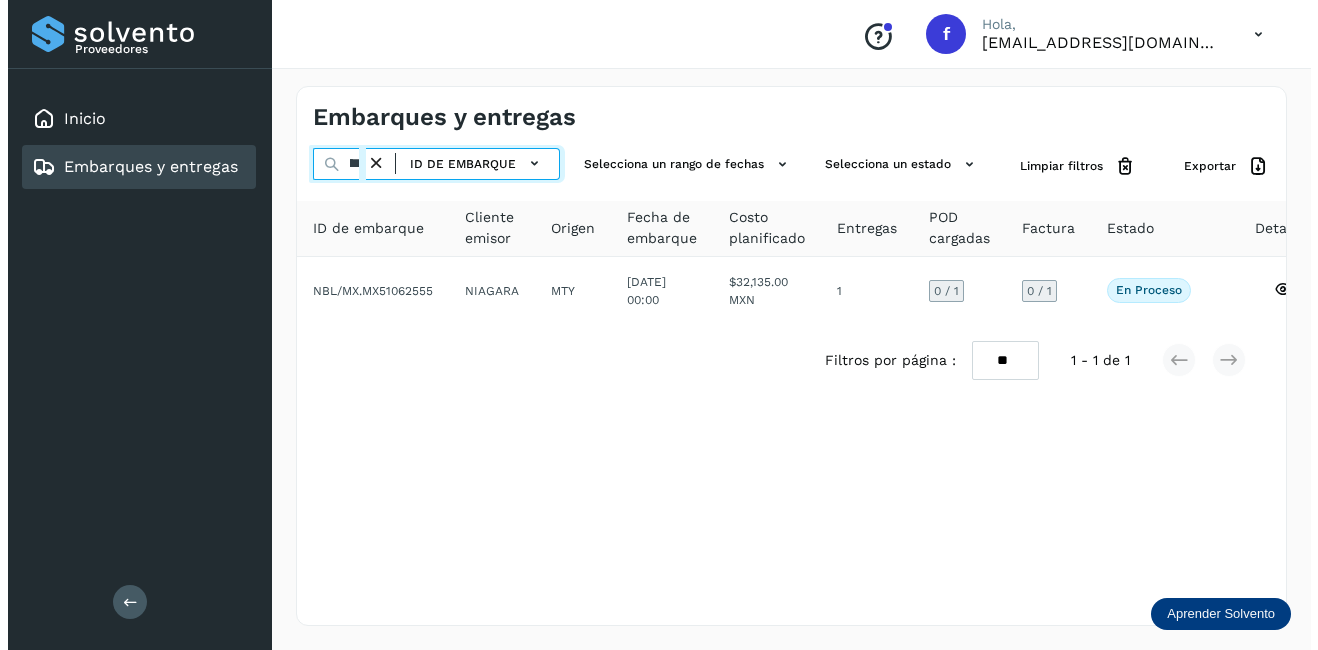 scroll, scrollTop: 0, scrollLeft: 51, axis: horizontal 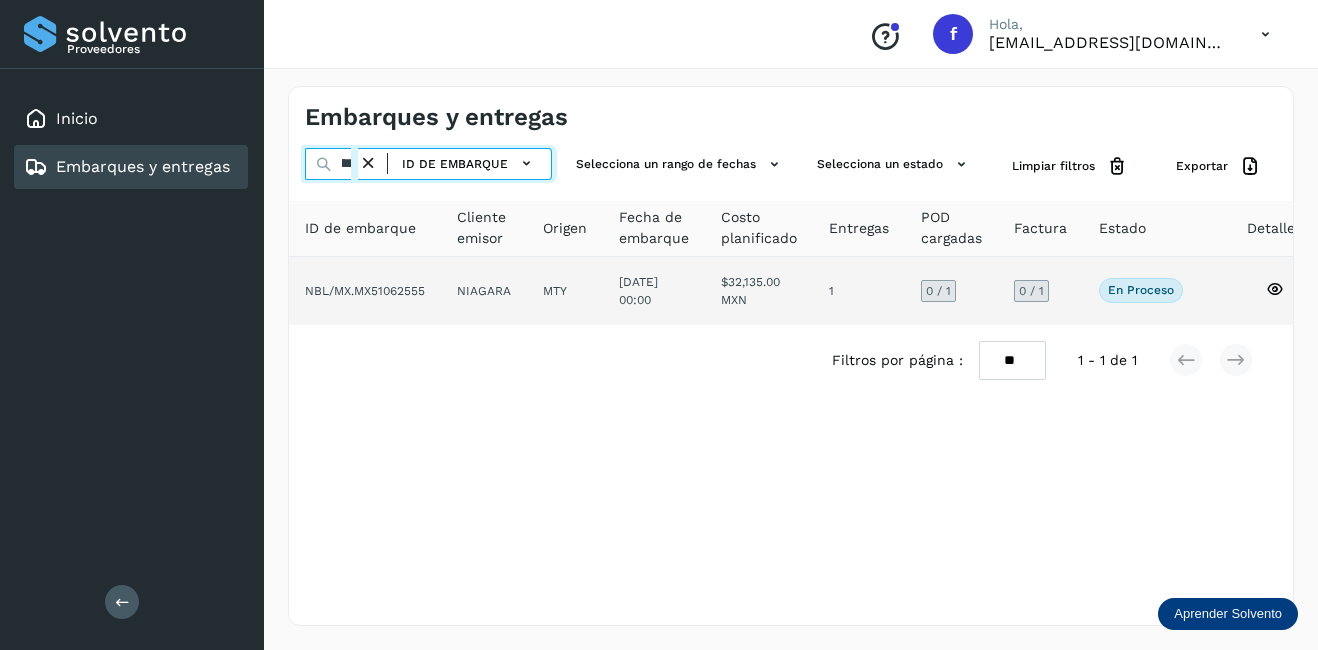 type on "********" 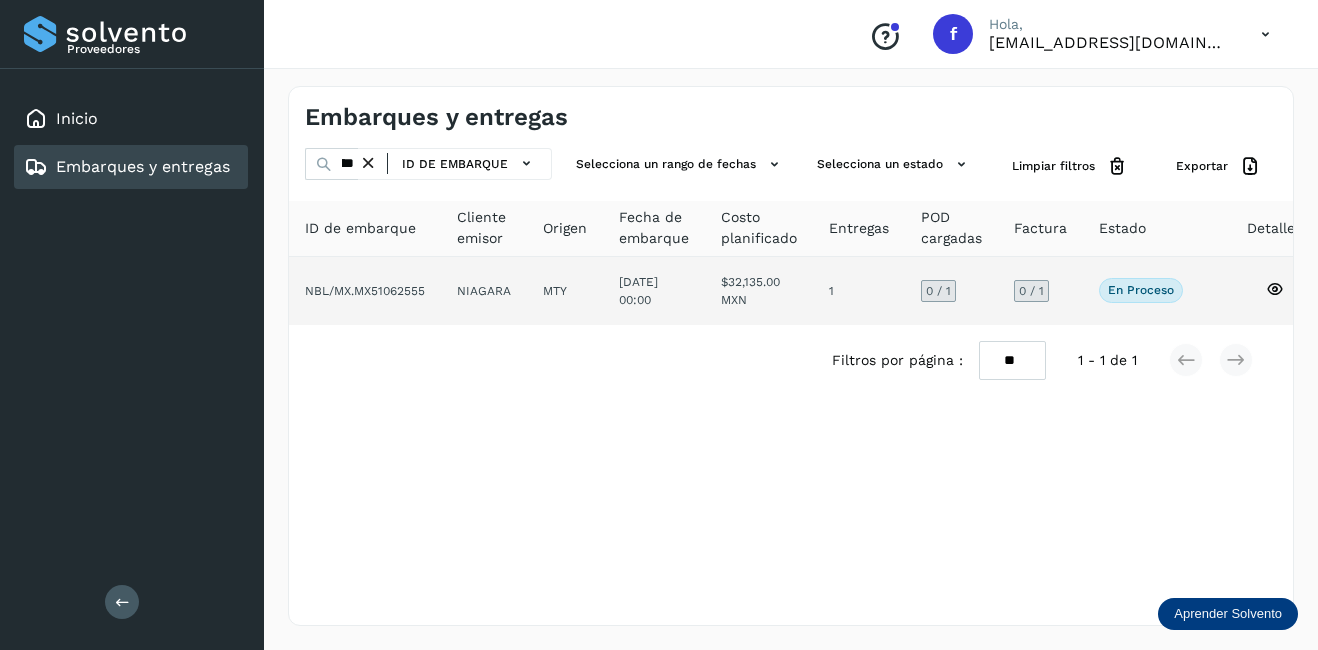click 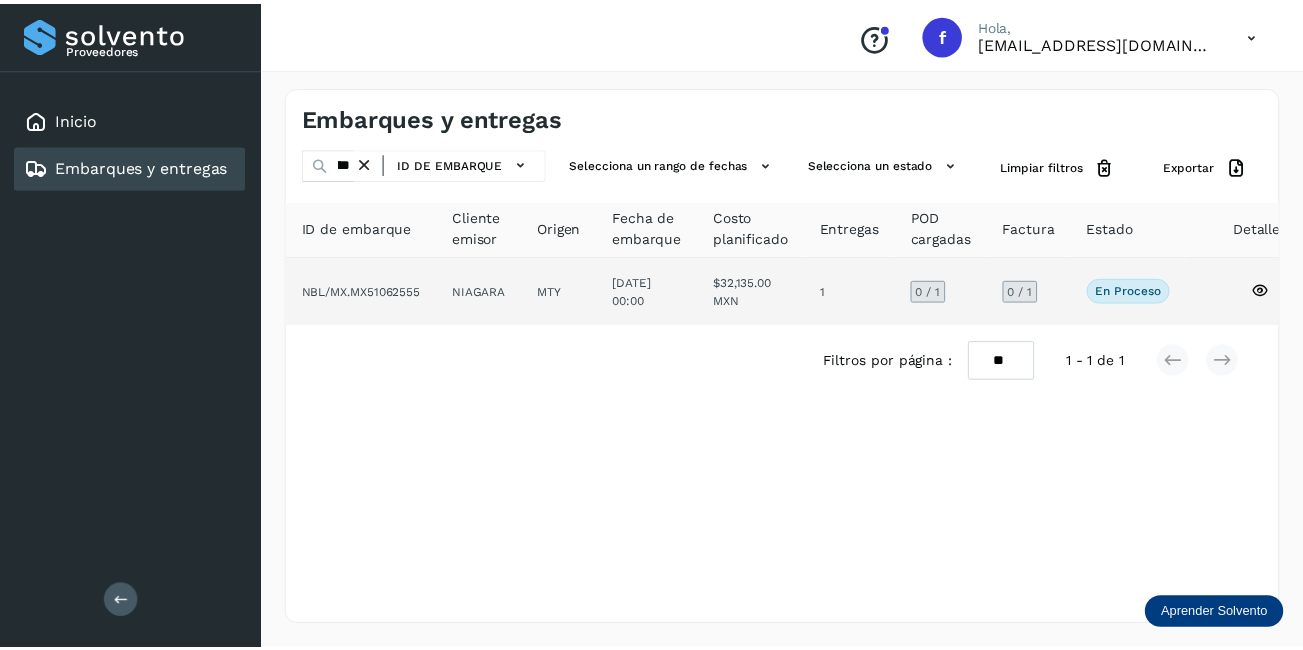 scroll, scrollTop: 0, scrollLeft: 0, axis: both 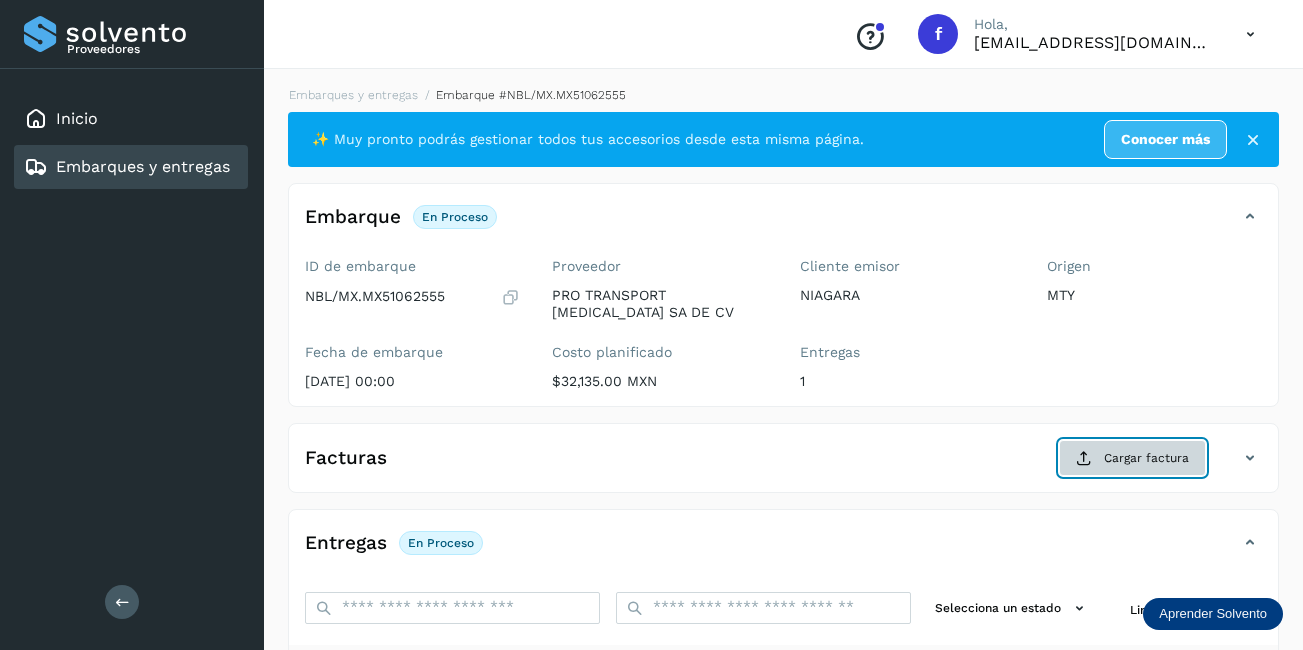 click on "Cargar factura" 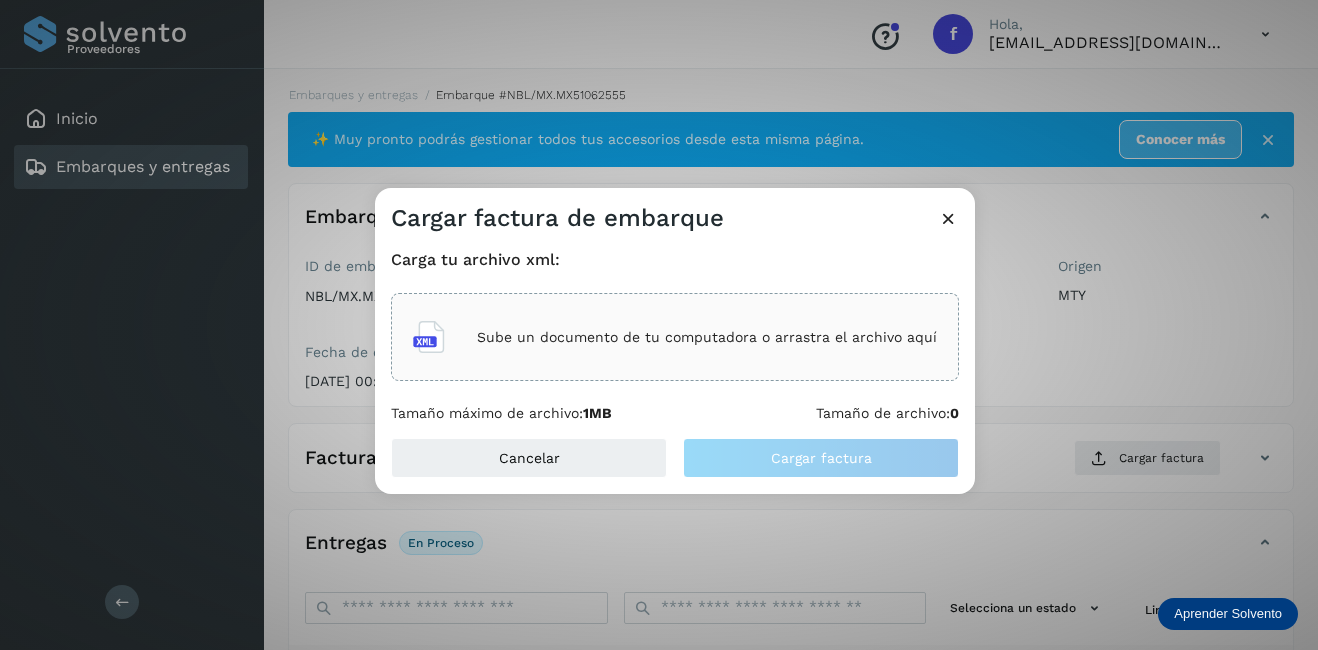 click on "Sube un documento de tu computadora o arrastra el archivo aquí" at bounding box center (707, 337) 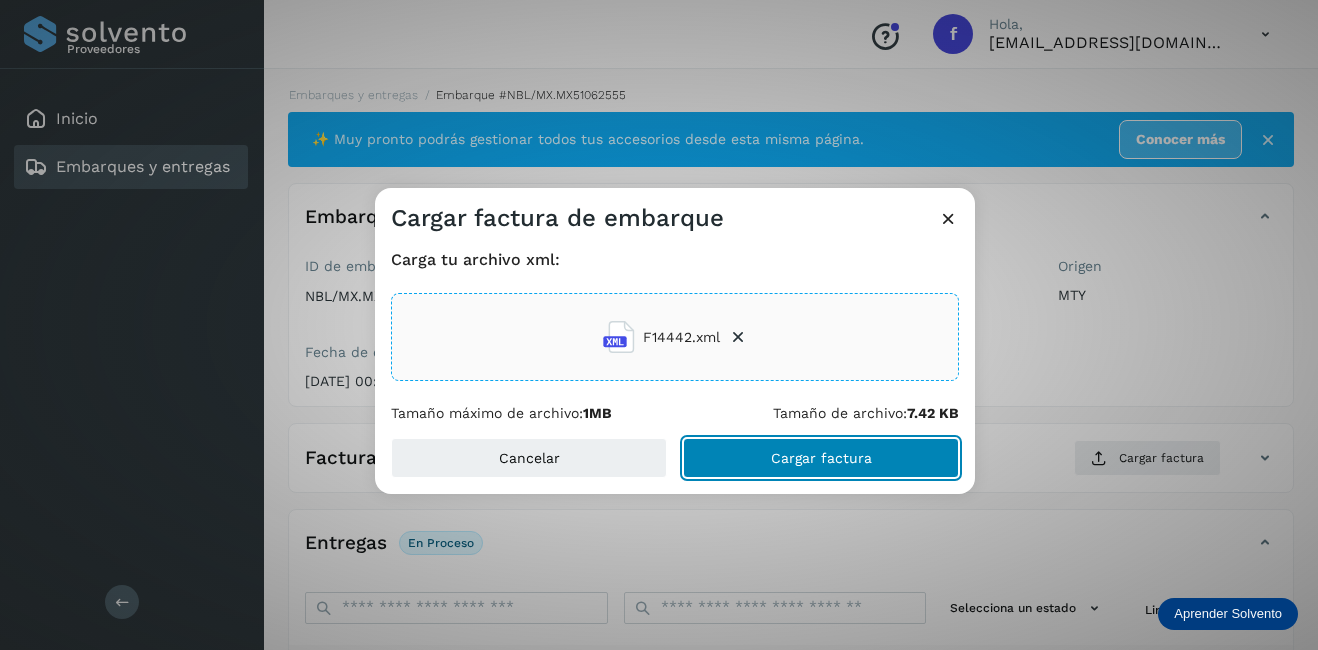 drag, startPoint x: 866, startPoint y: 456, endPoint x: 893, endPoint y: 458, distance: 27.073973 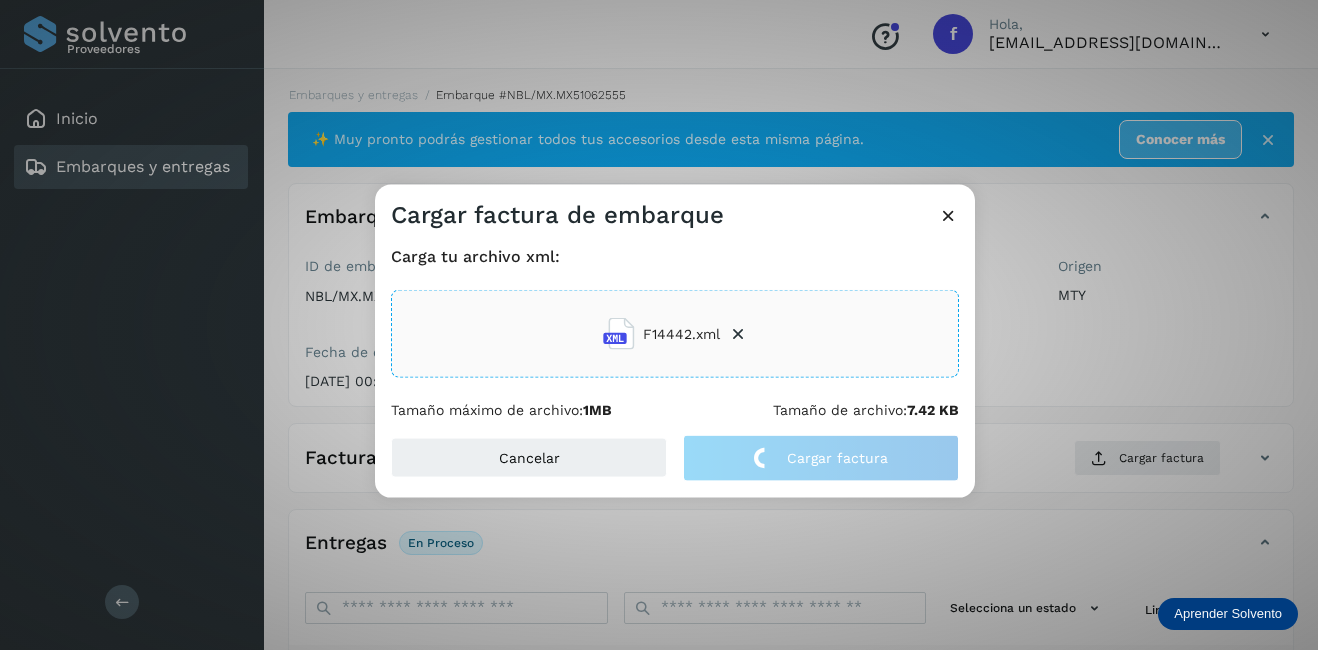 click on "Cargar factura de embarque Carga tu archivo xml: F14442.xml Tamaño máximo de archivo:  1MB Tamaño de archivo:  7.42 KB Cancelar Cargar factura" 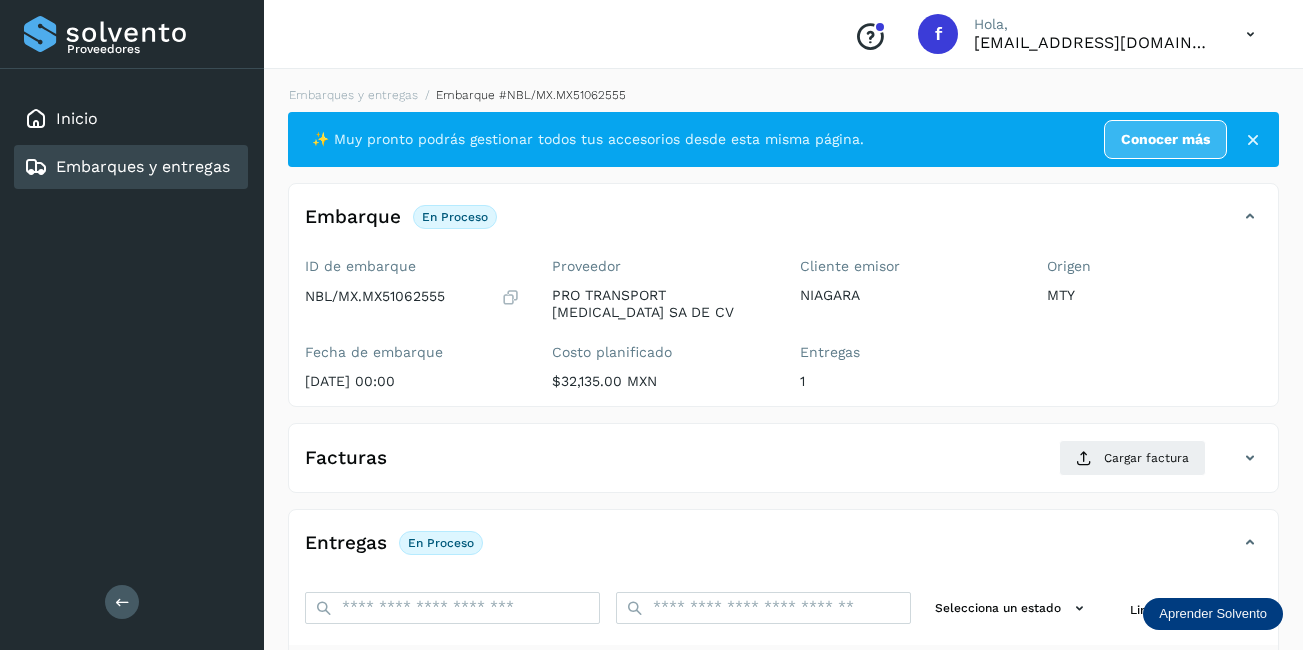 scroll, scrollTop: 300, scrollLeft: 0, axis: vertical 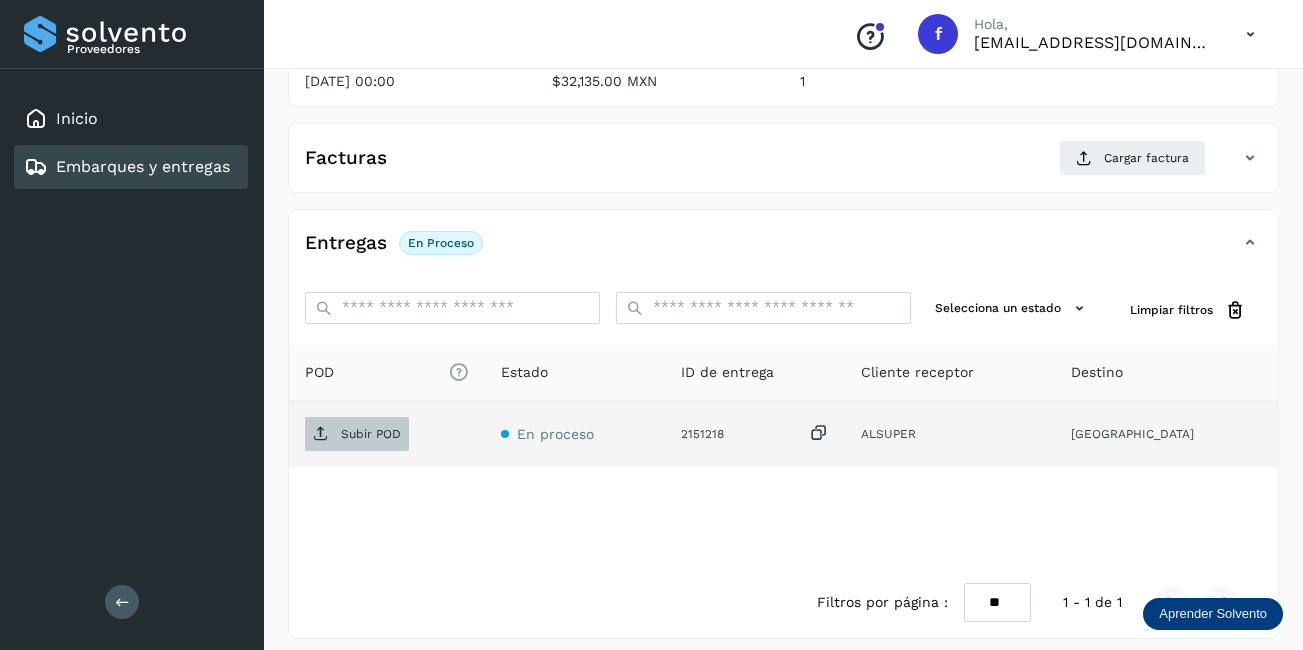 click on "Subir POD" at bounding box center [371, 434] 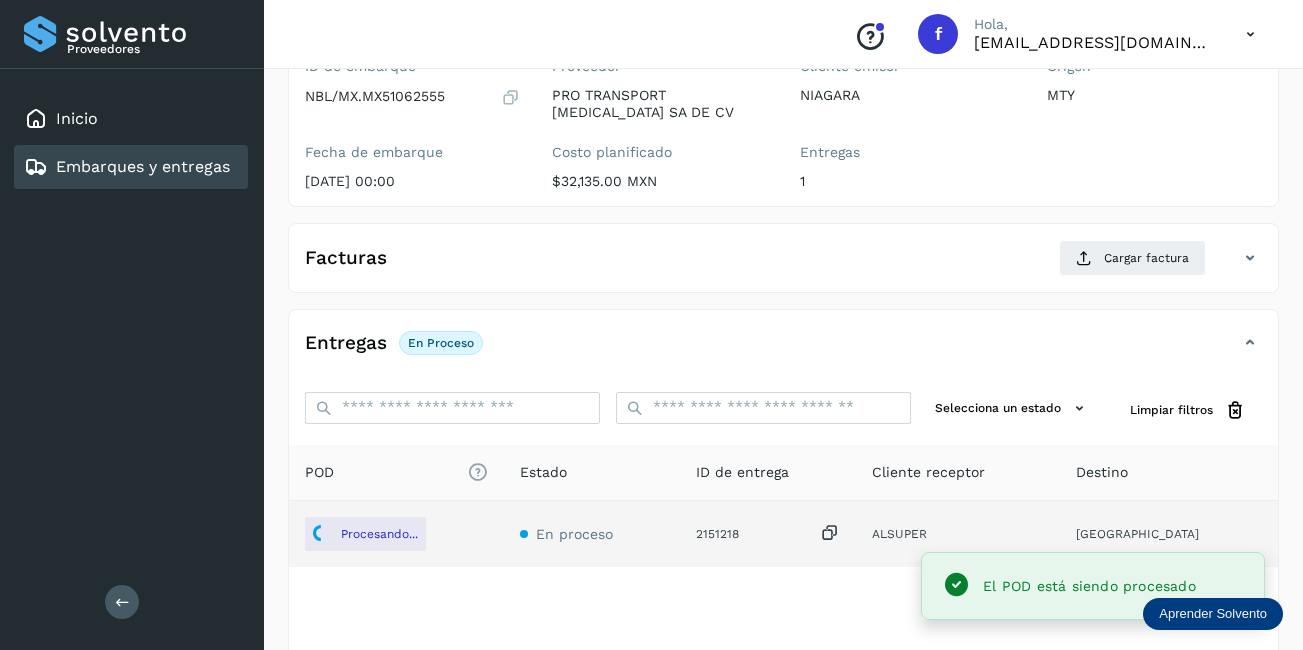 scroll, scrollTop: 0, scrollLeft: 0, axis: both 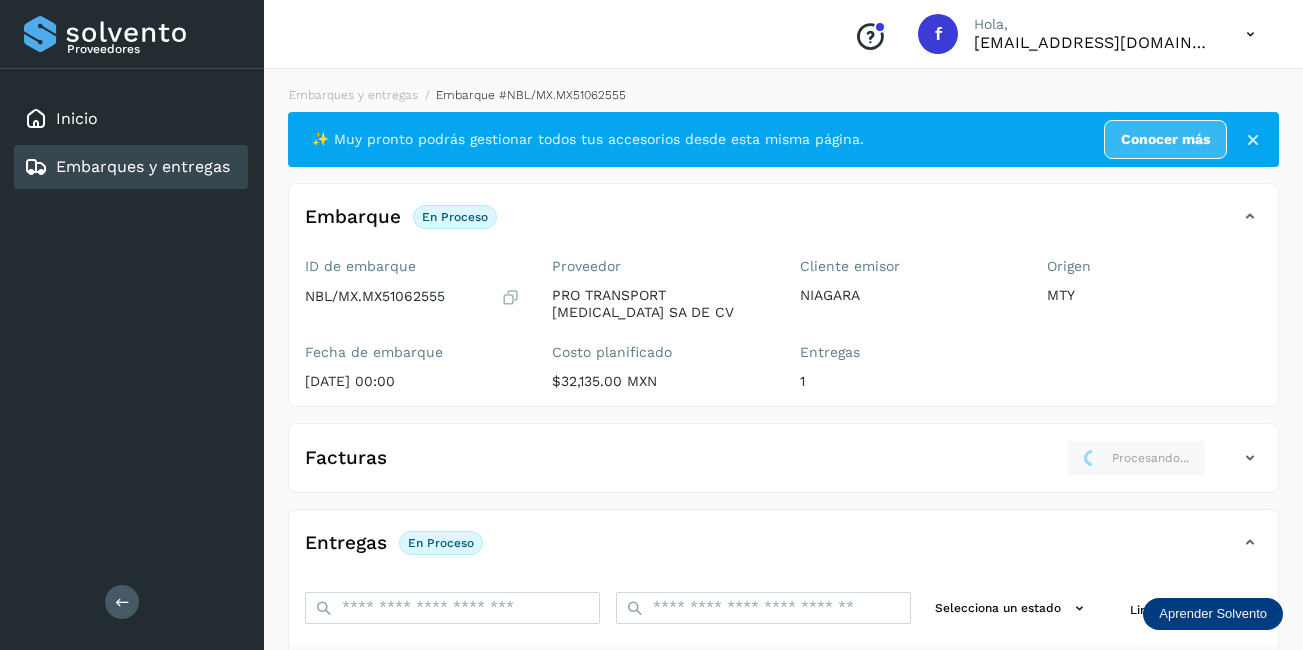 click on "Embarques y entregas" 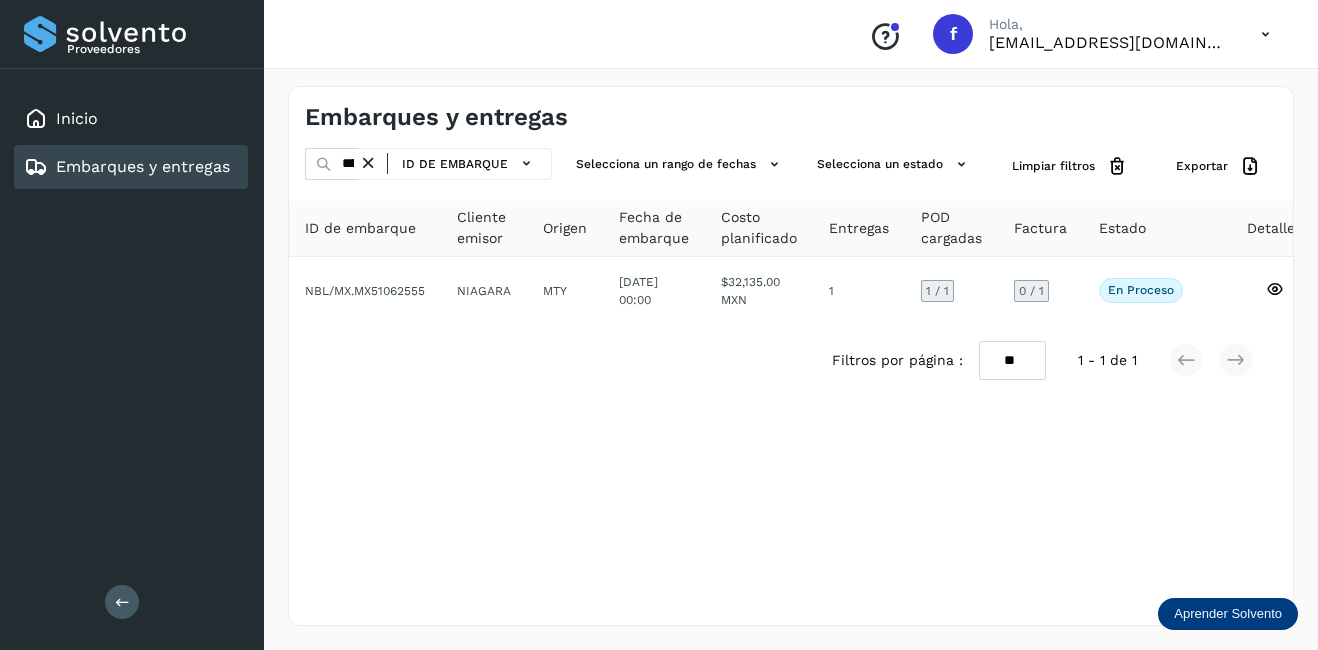click at bounding box center (368, 163) 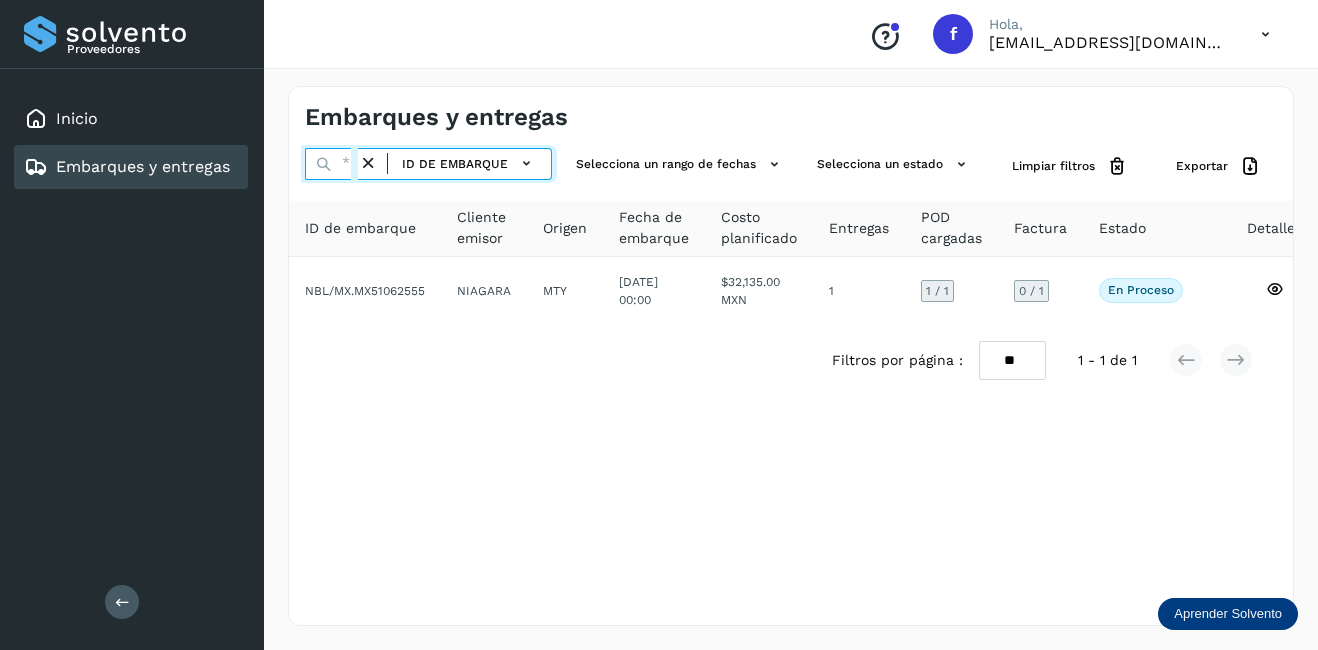 click at bounding box center (331, 164) 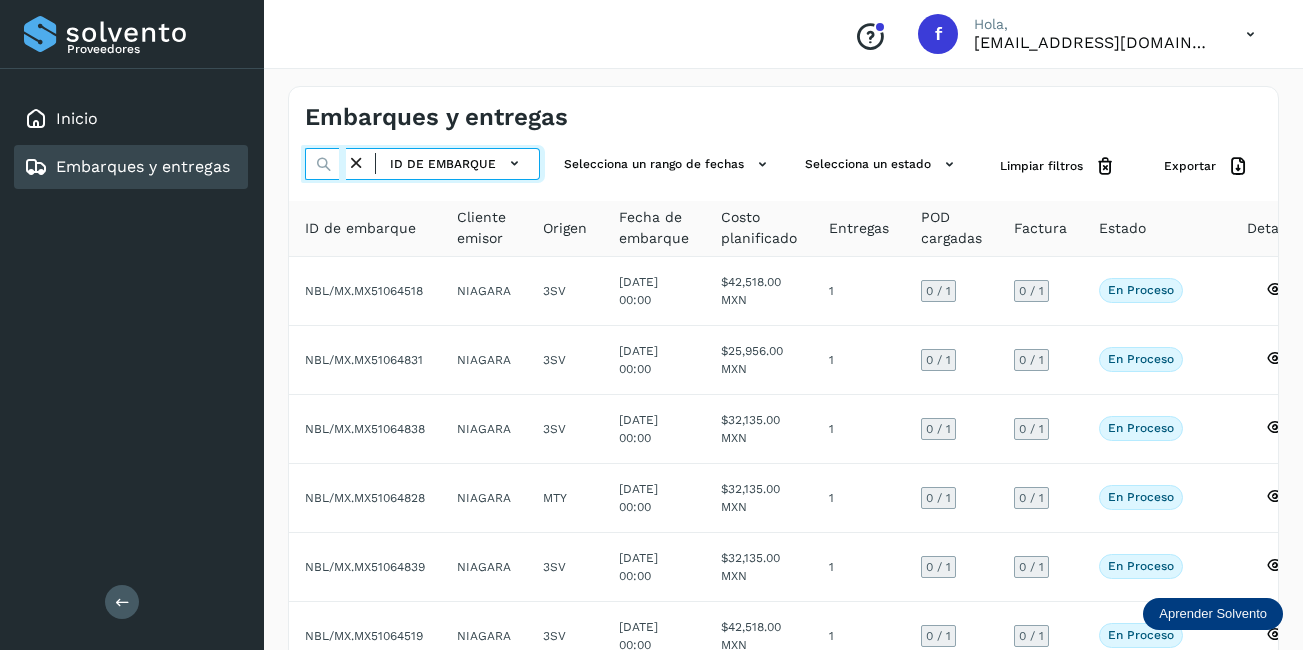 scroll, scrollTop: 0, scrollLeft: 65, axis: horizontal 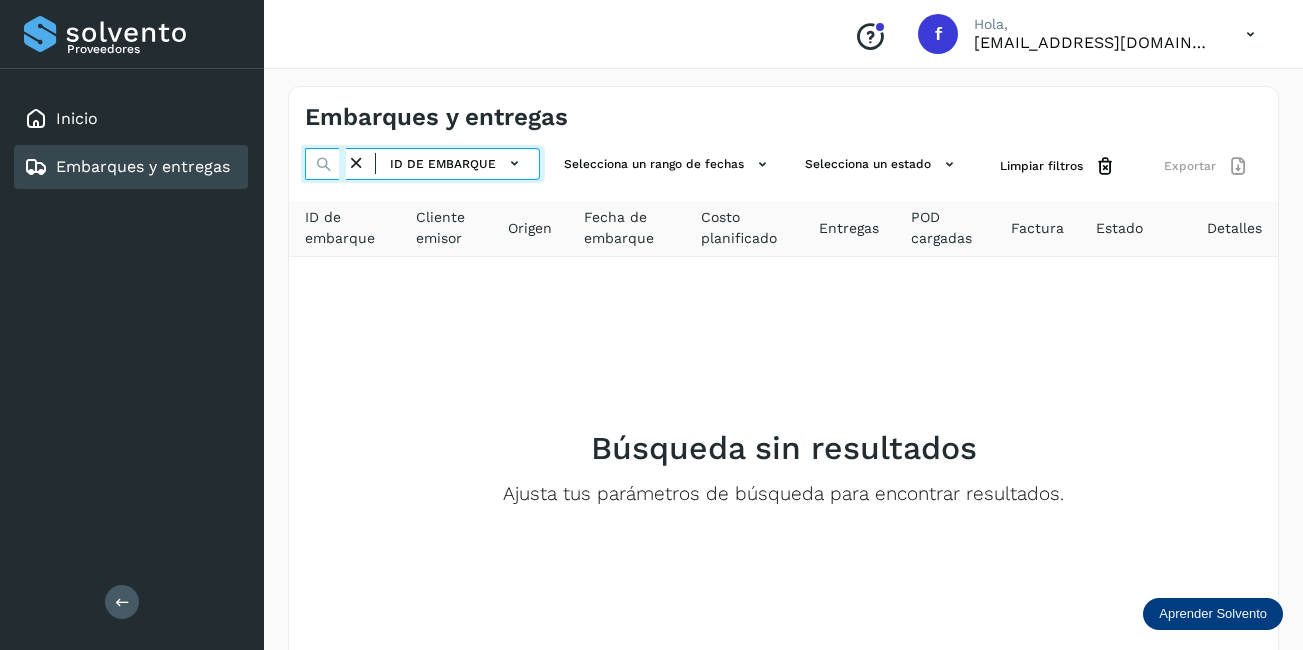 type on "********" 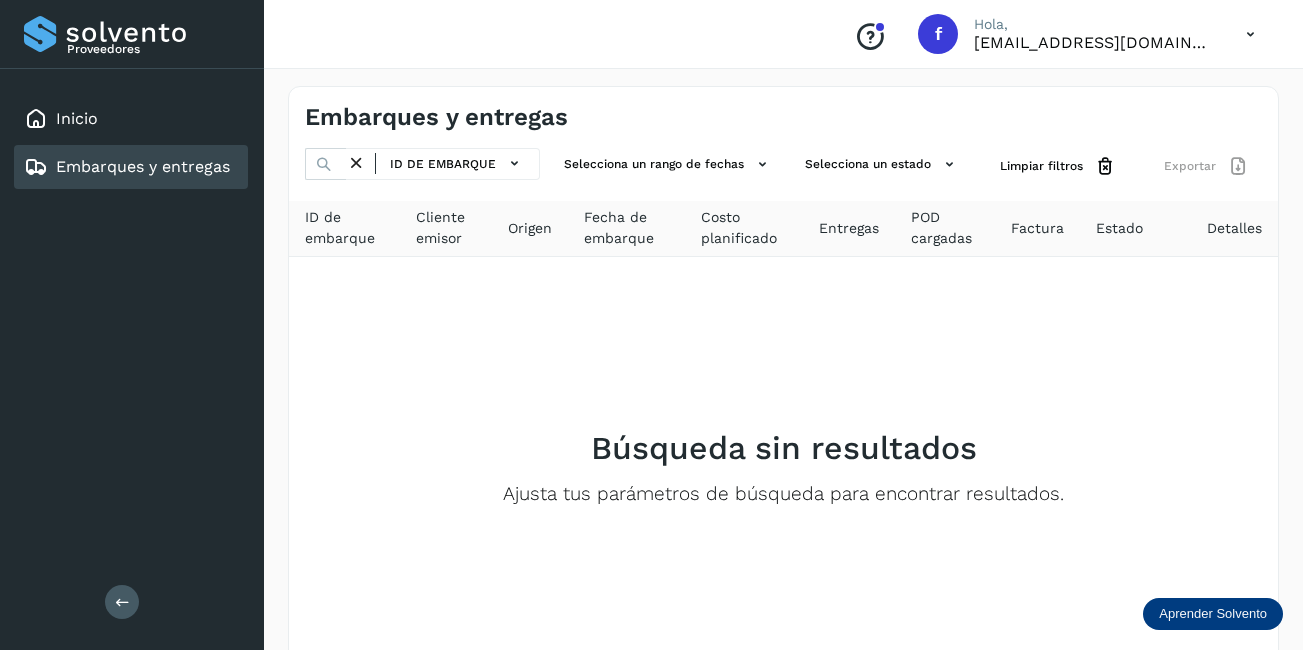click at bounding box center (356, 163) 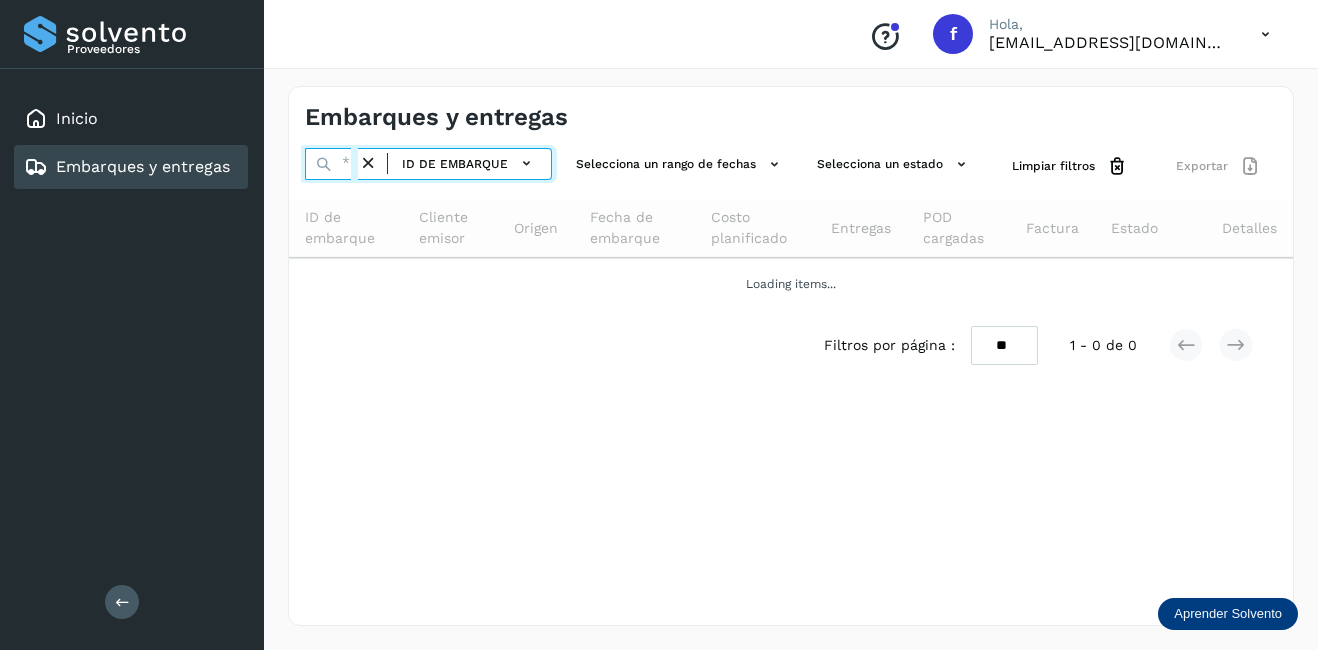 click at bounding box center (331, 164) 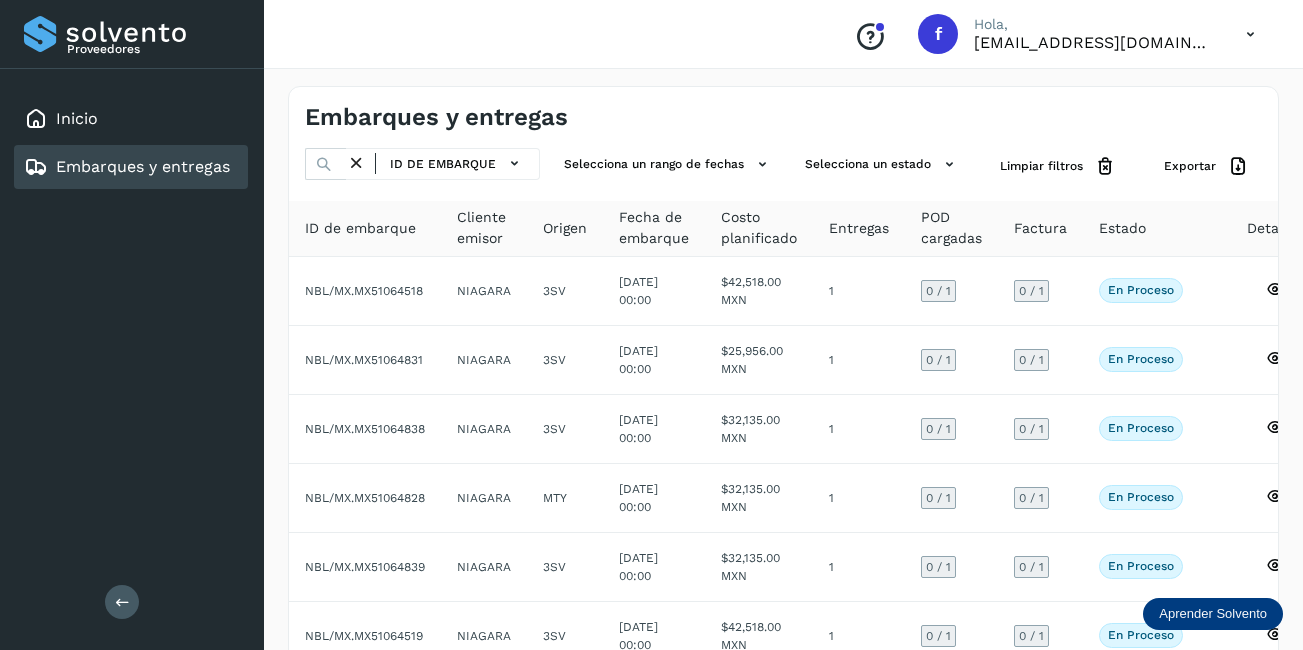 click at bounding box center [356, 163] 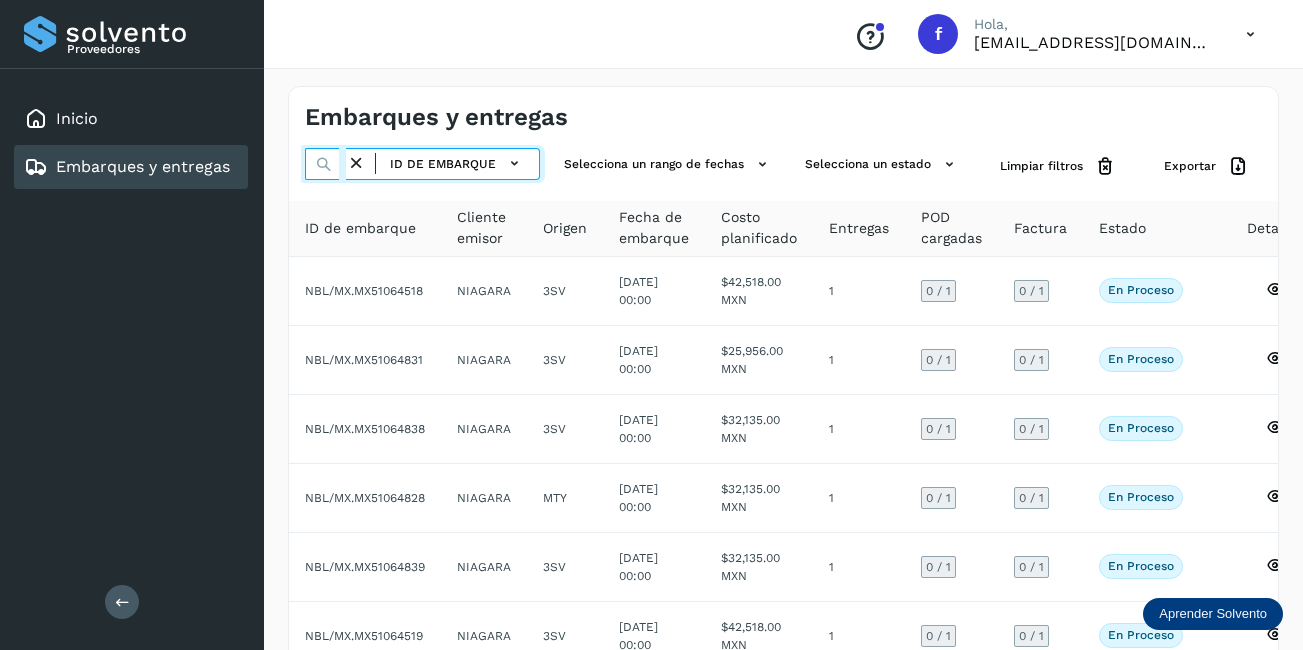 click at bounding box center (325, 164) 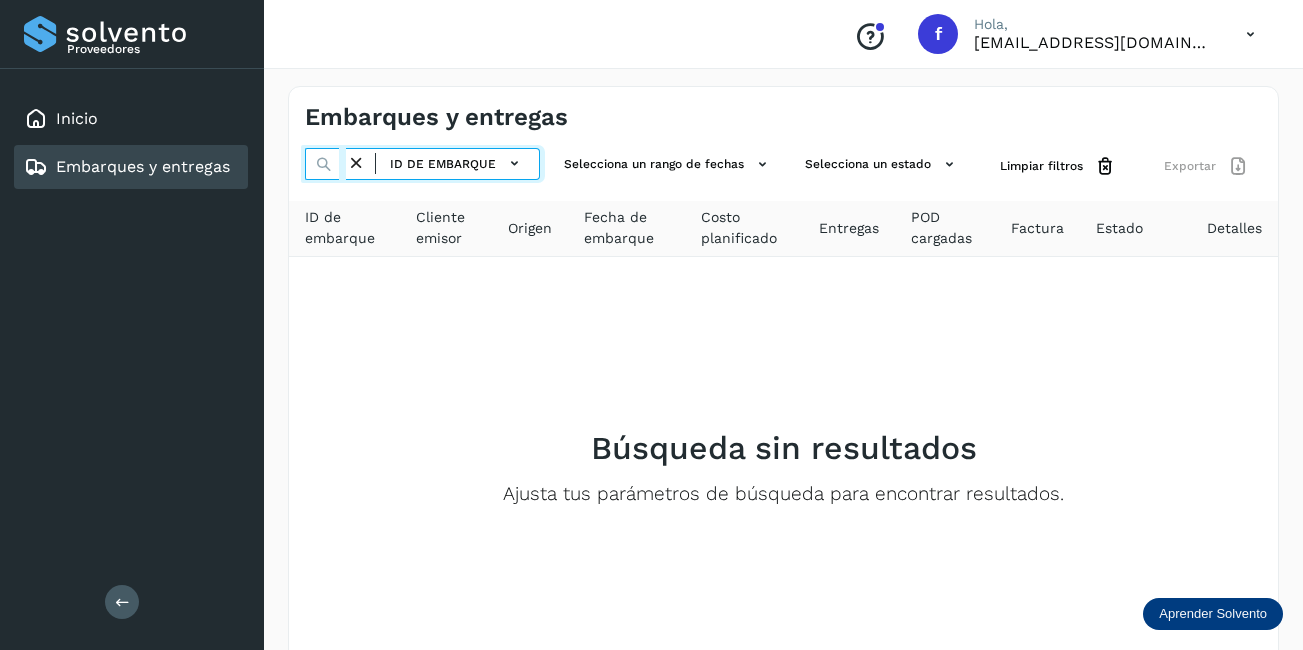 type on "********" 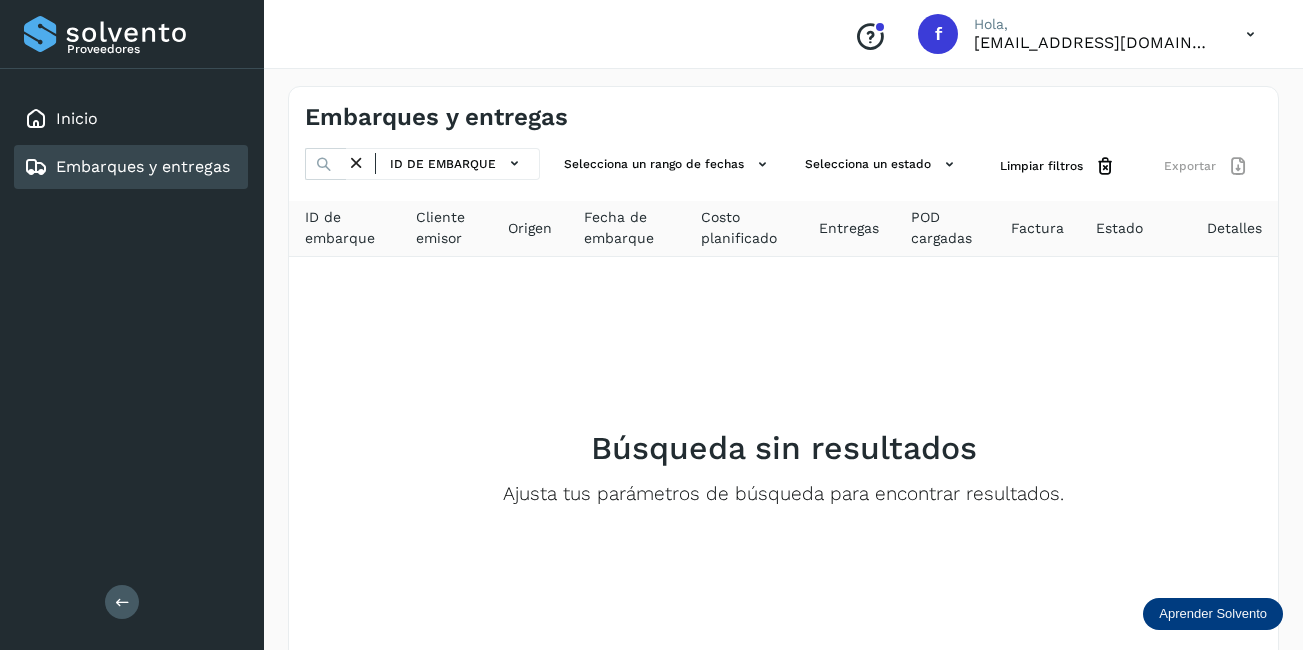 click at bounding box center (356, 163) 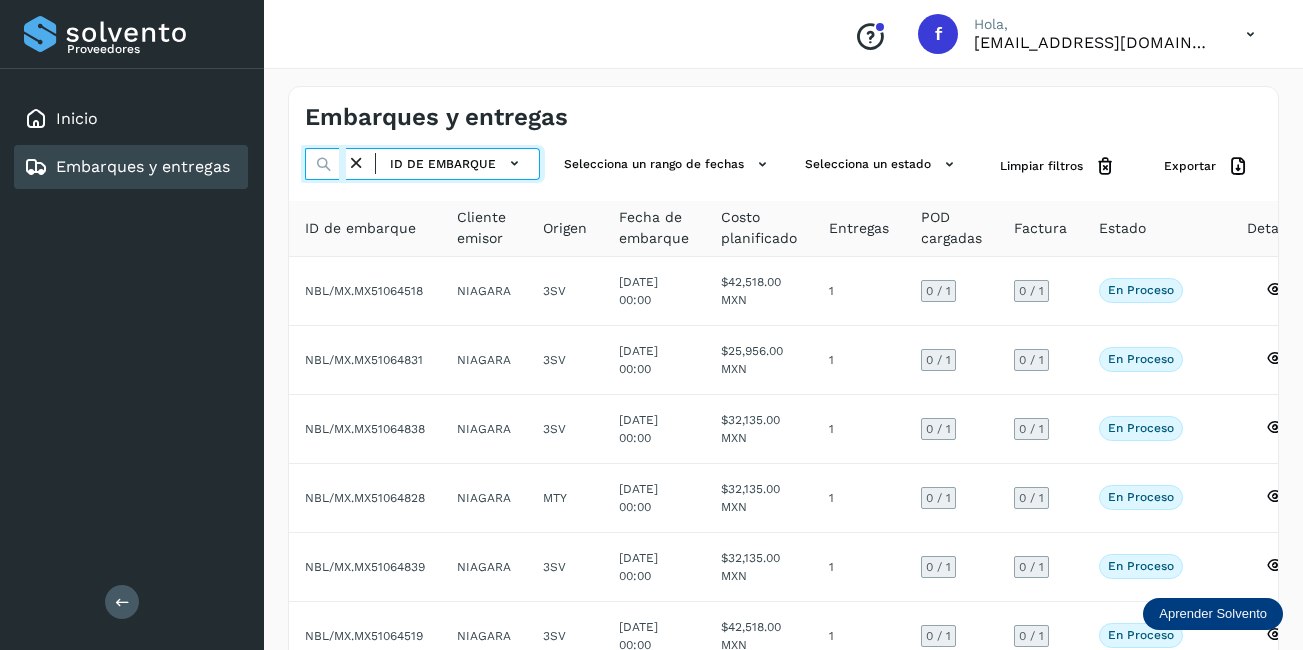 click at bounding box center (325, 164) 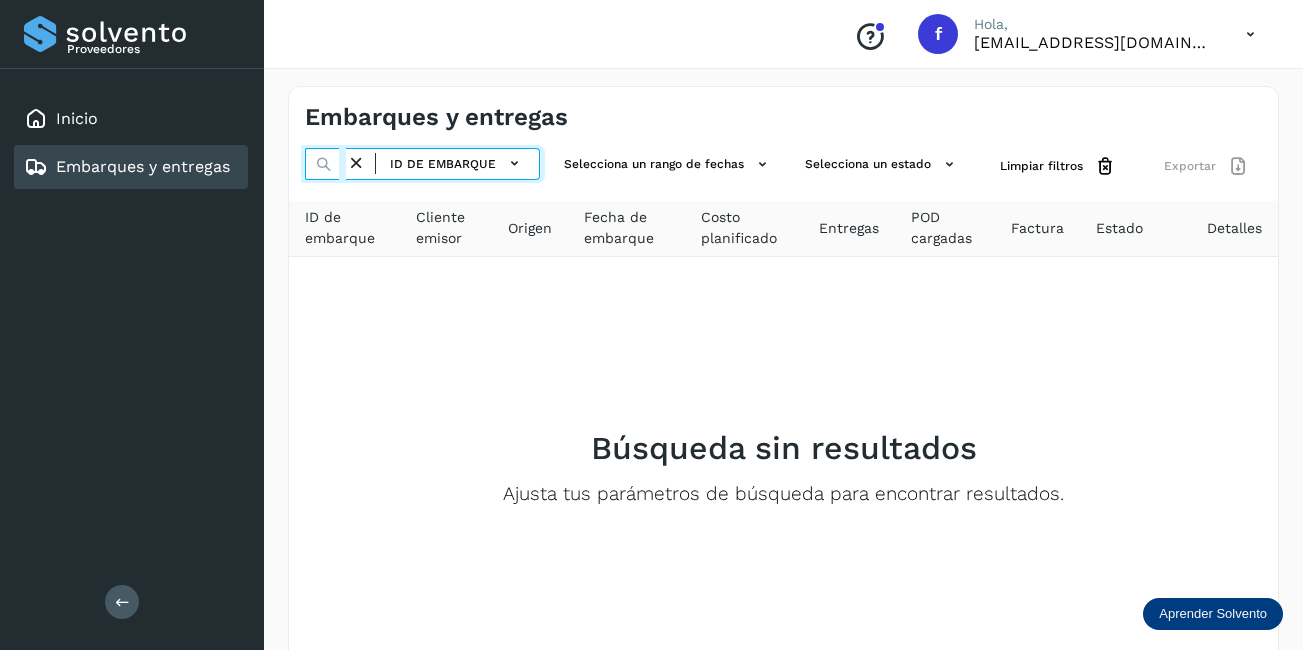type on "********" 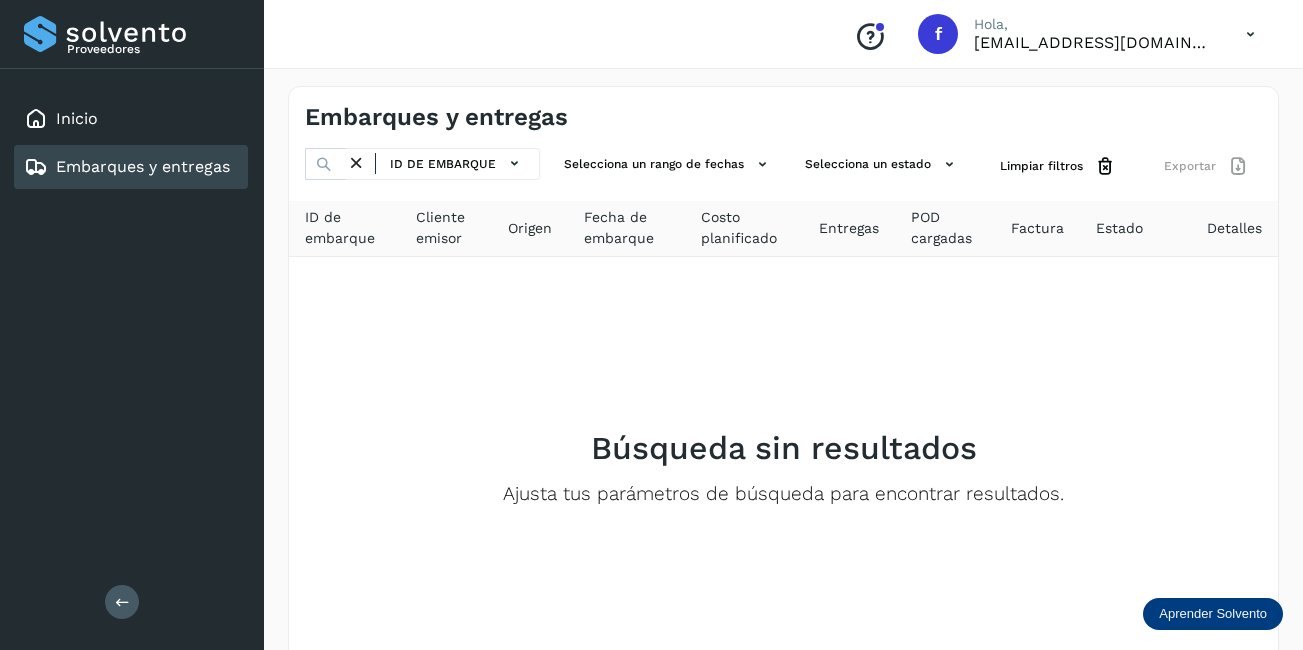 click at bounding box center [356, 163] 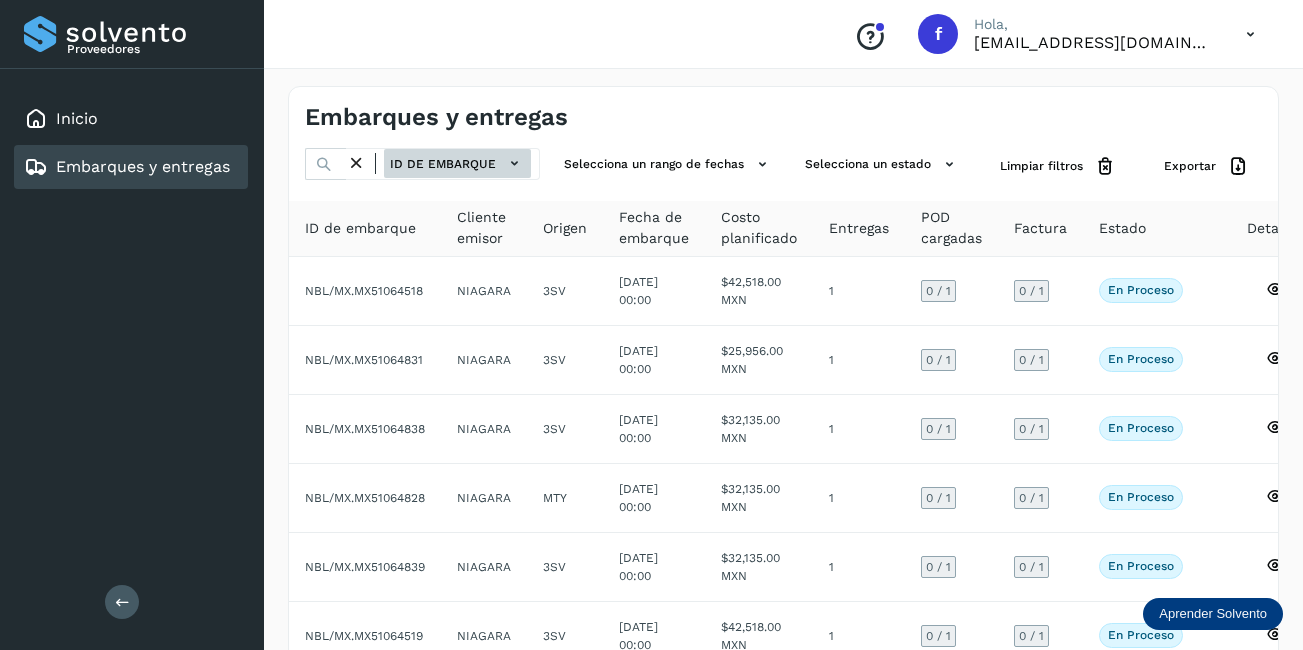 click on "ID de embarque" 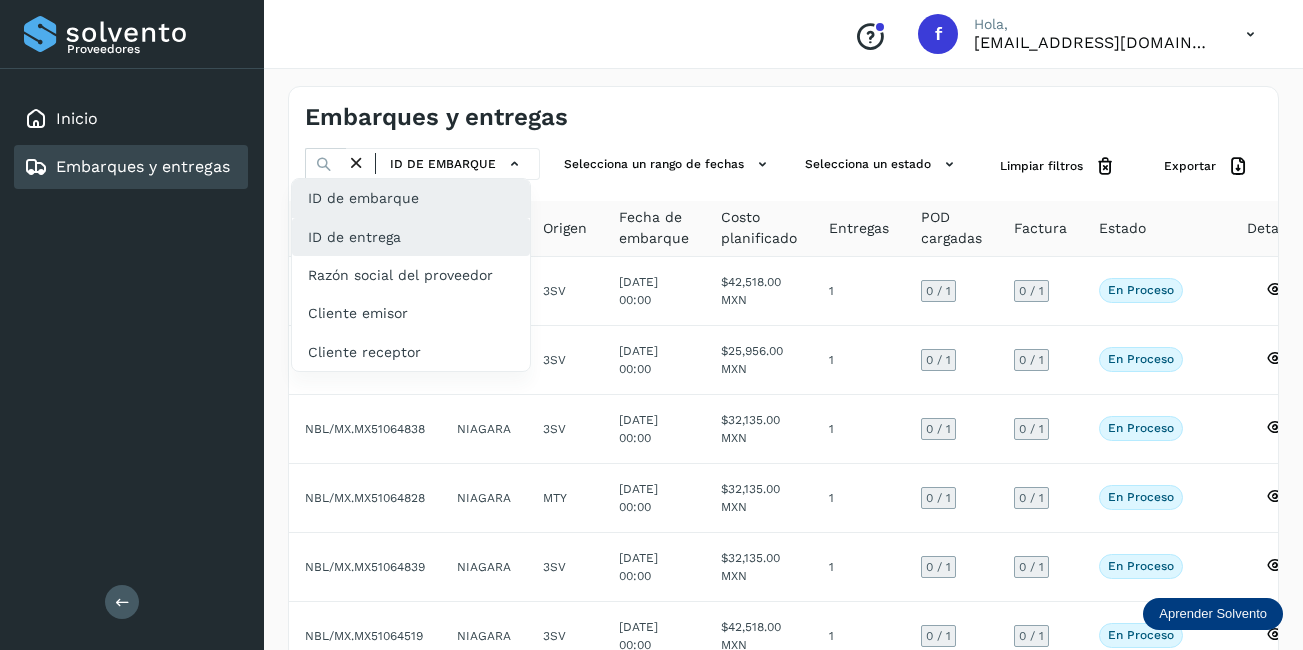 click on "ID de entrega" 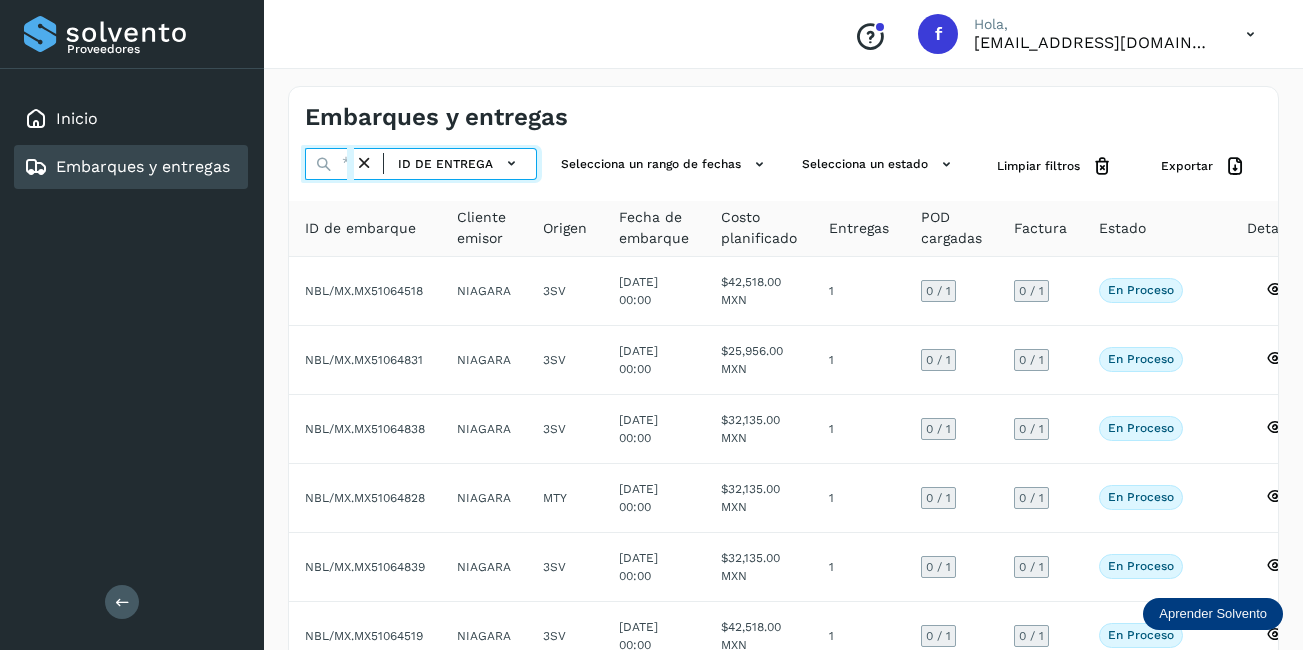 click at bounding box center [329, 164] 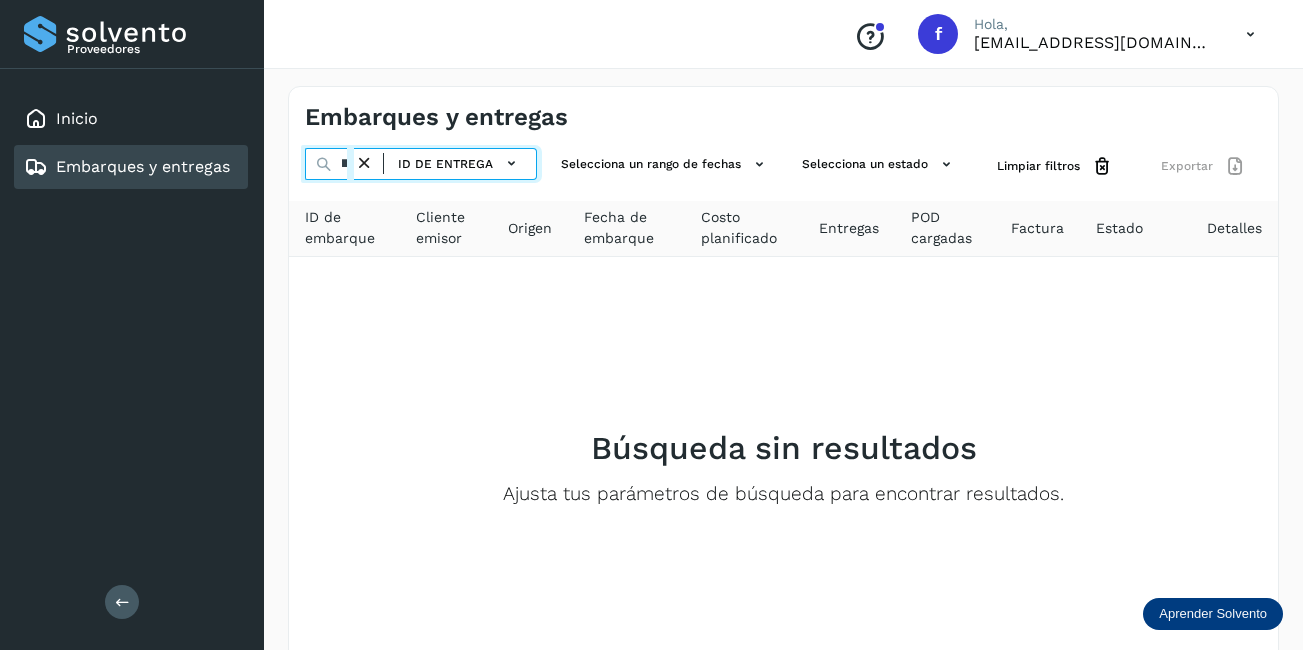scroll, scrollTop: 0, scrollLeft: 58, axis: horizontal 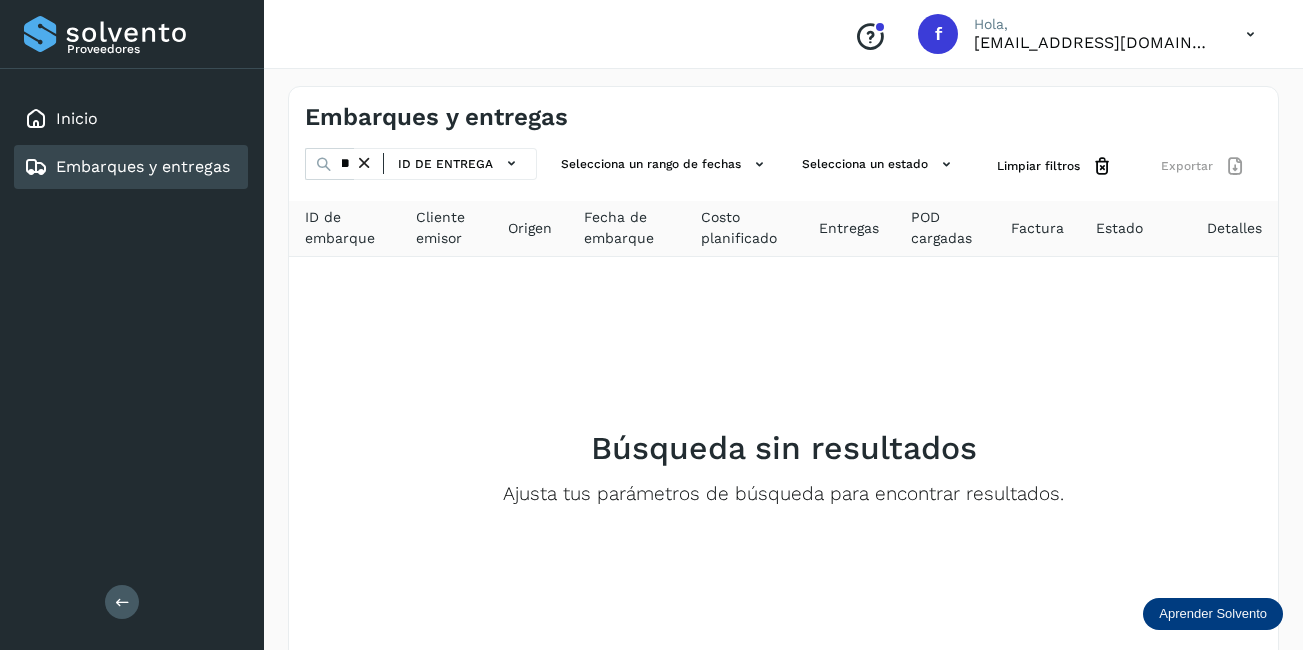 click at bounding box center [364, 163] 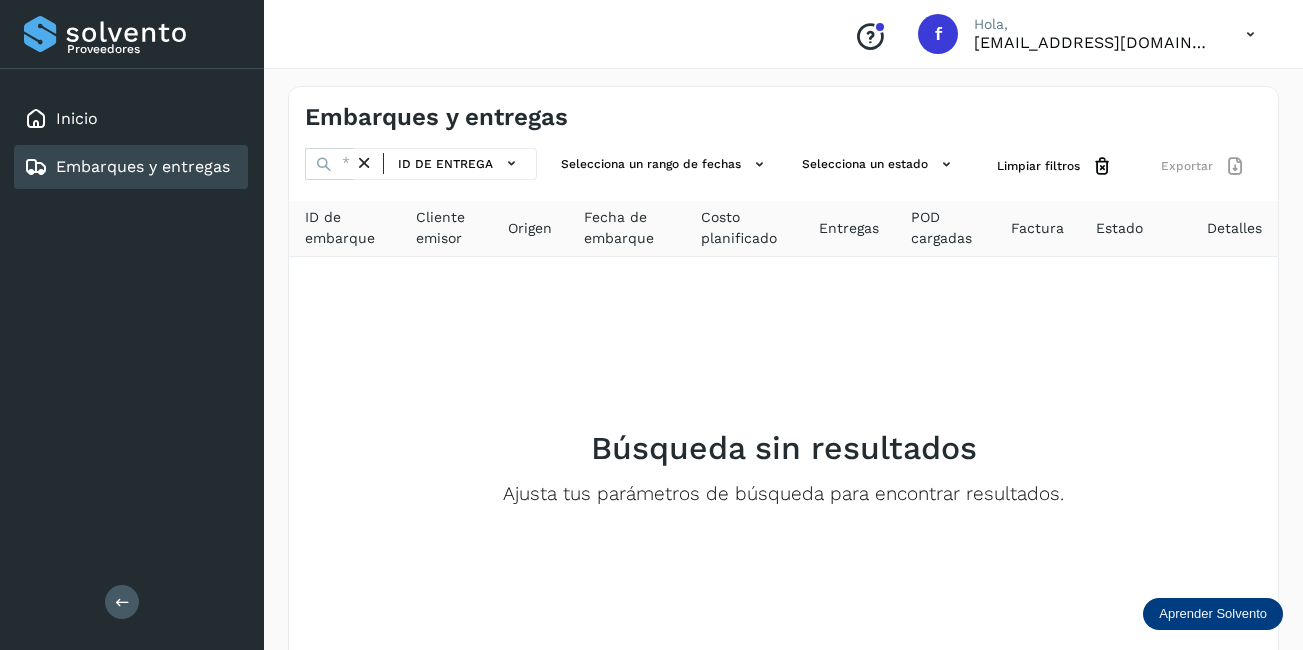 scroll, scrollTop: 0, scrollLeft: 0, axis: both 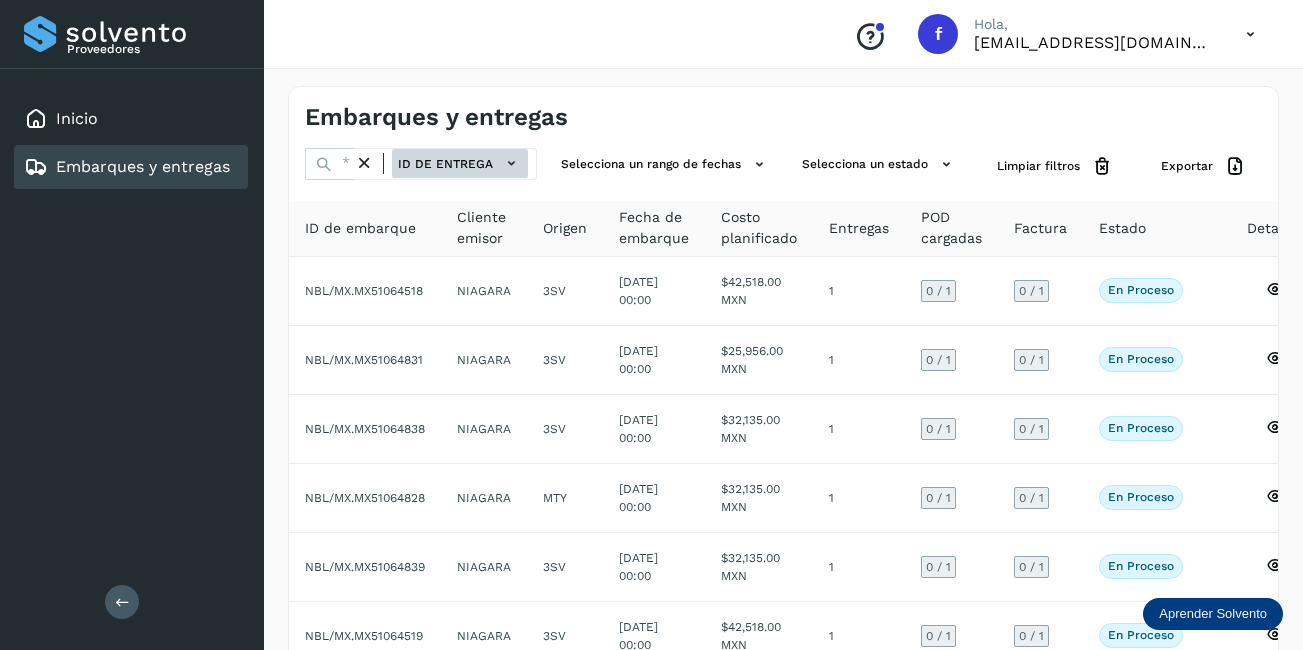 click on "ID de entrega" 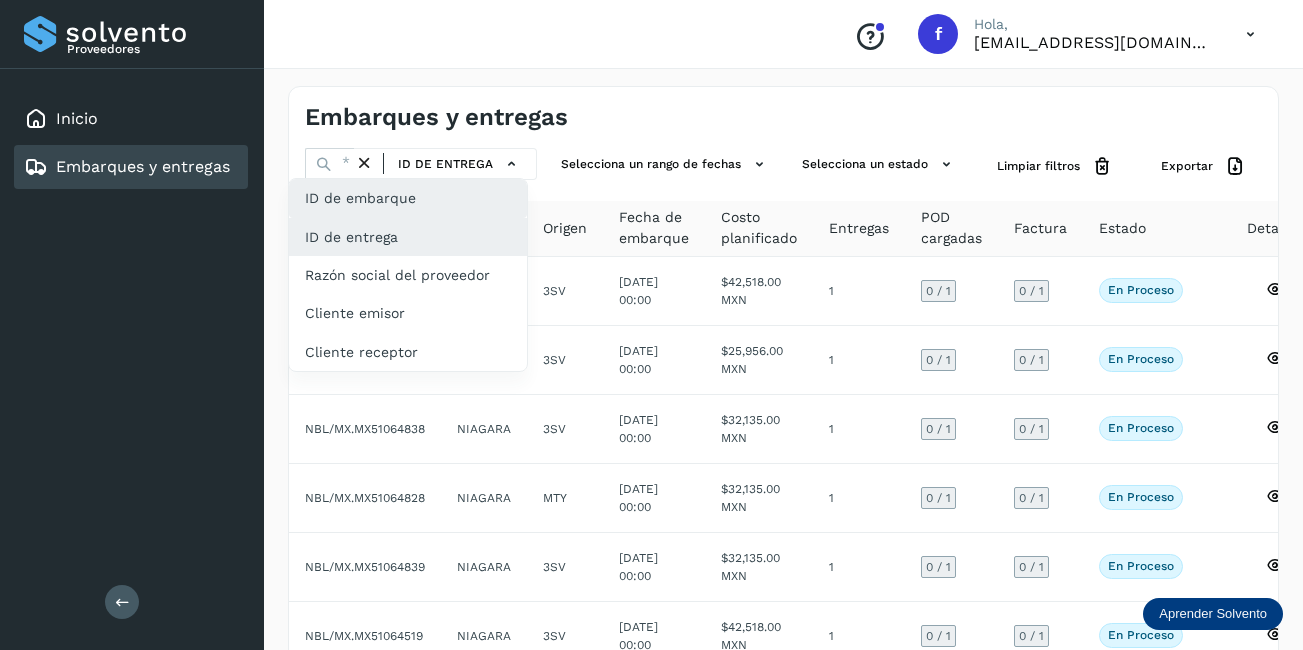 click on "ID de embarque" 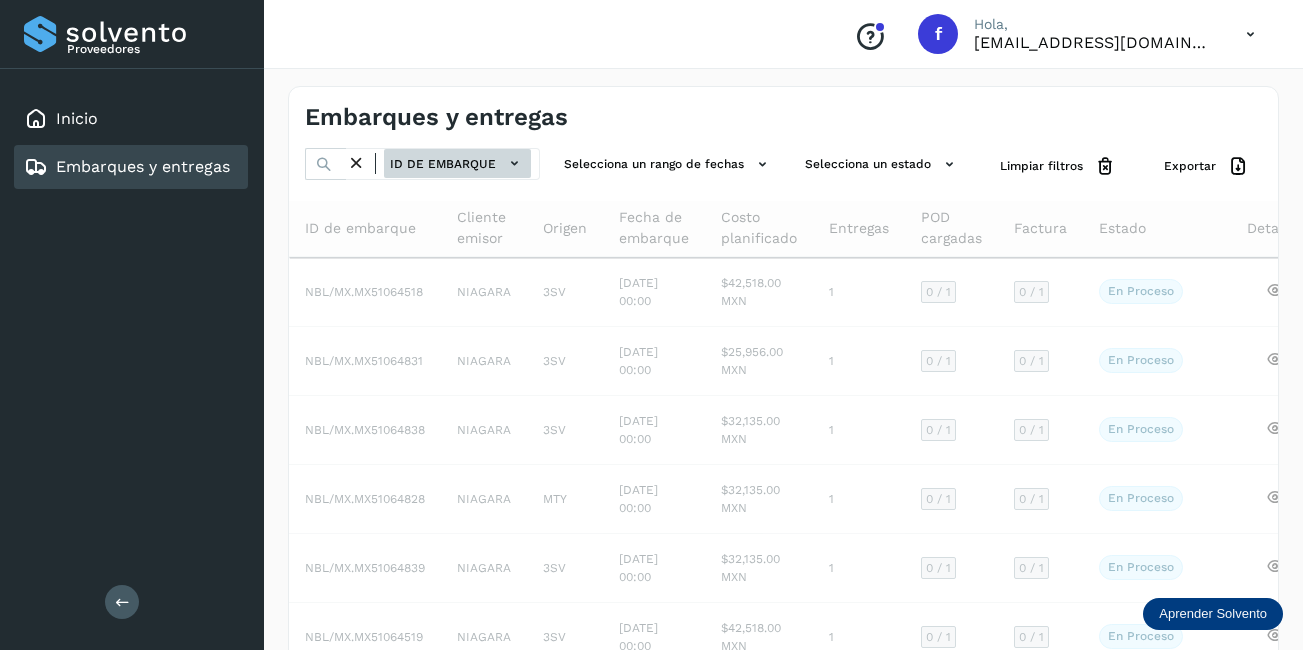 click on "ID de embarque" at bounding box center [457, 163] 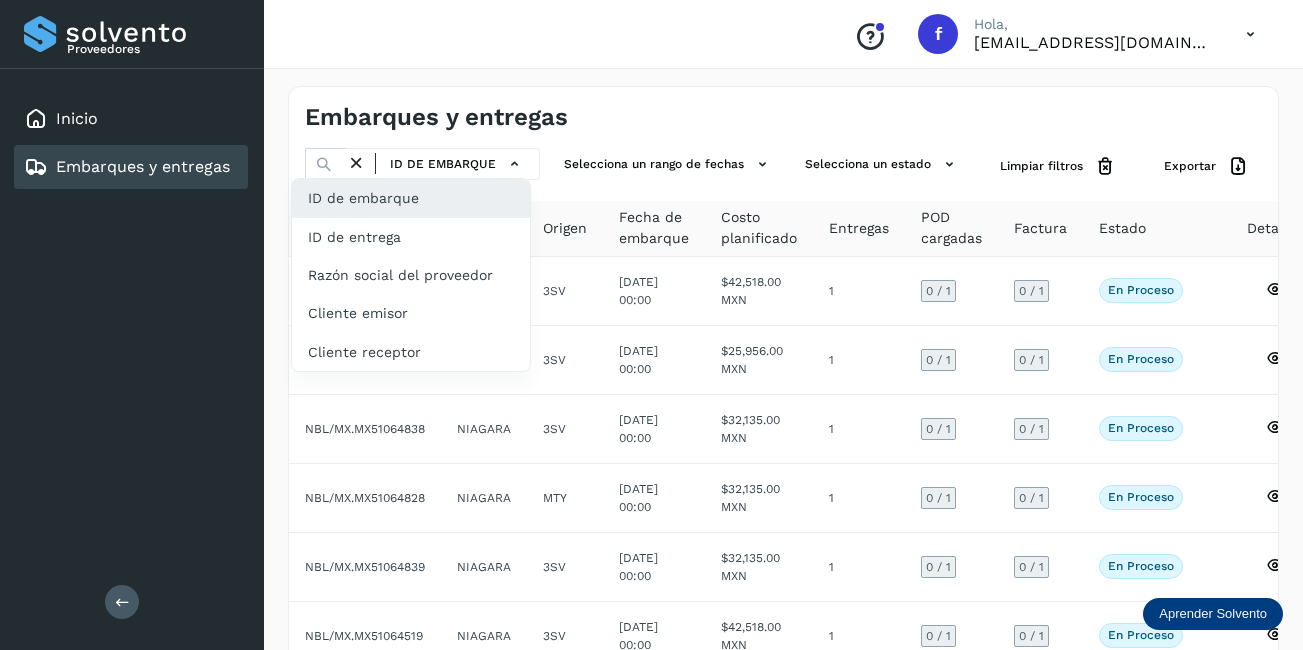 click at bounding box center [651, 325] 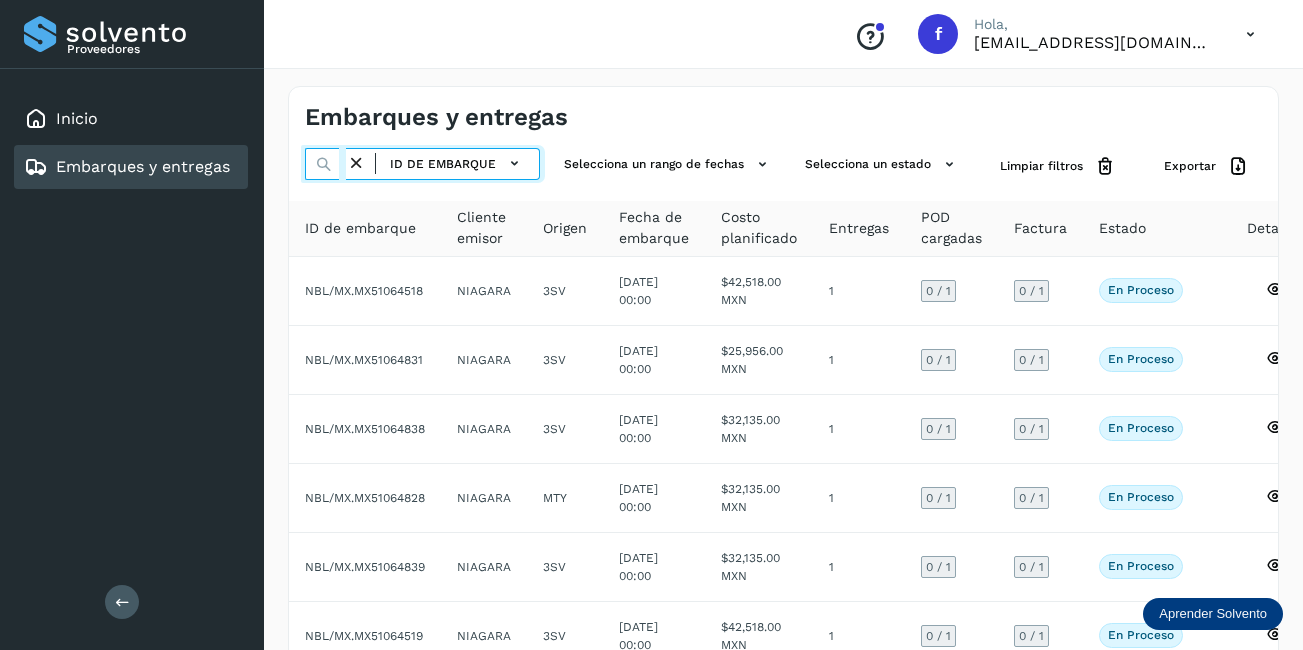 click at bounding box center [325, 164] 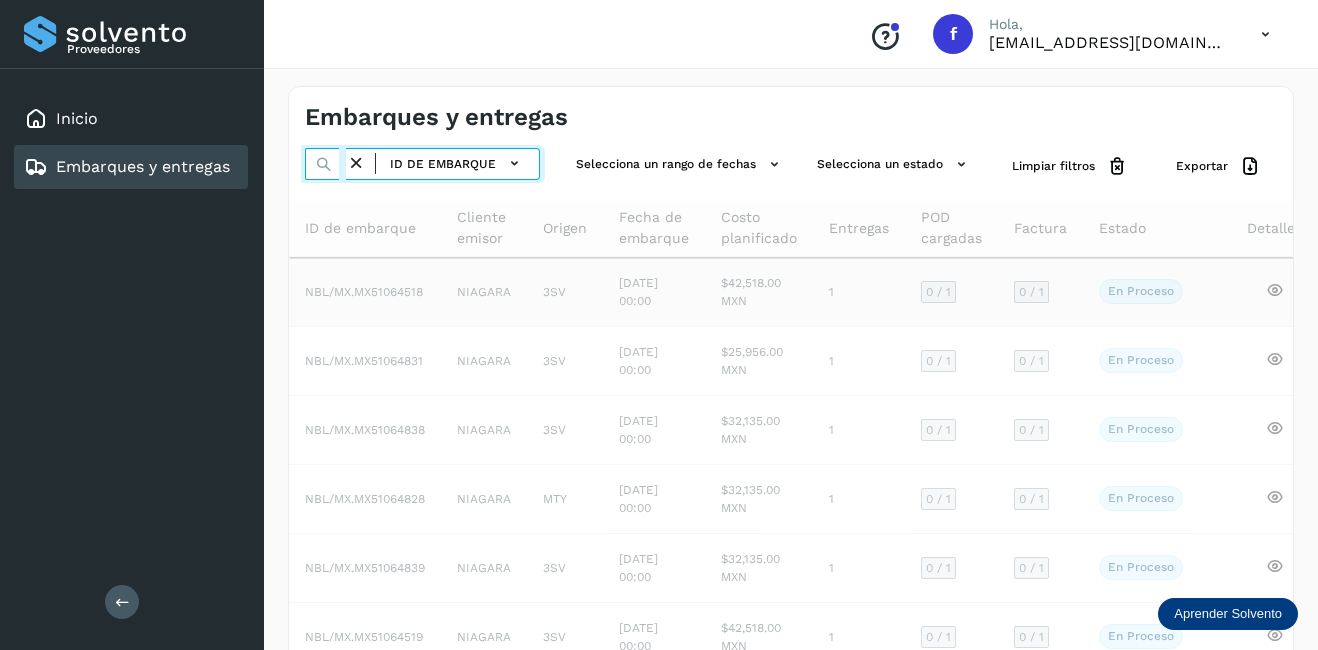 scroll, scrollTop: 0, scrollLeft: 51, axis: horizontal 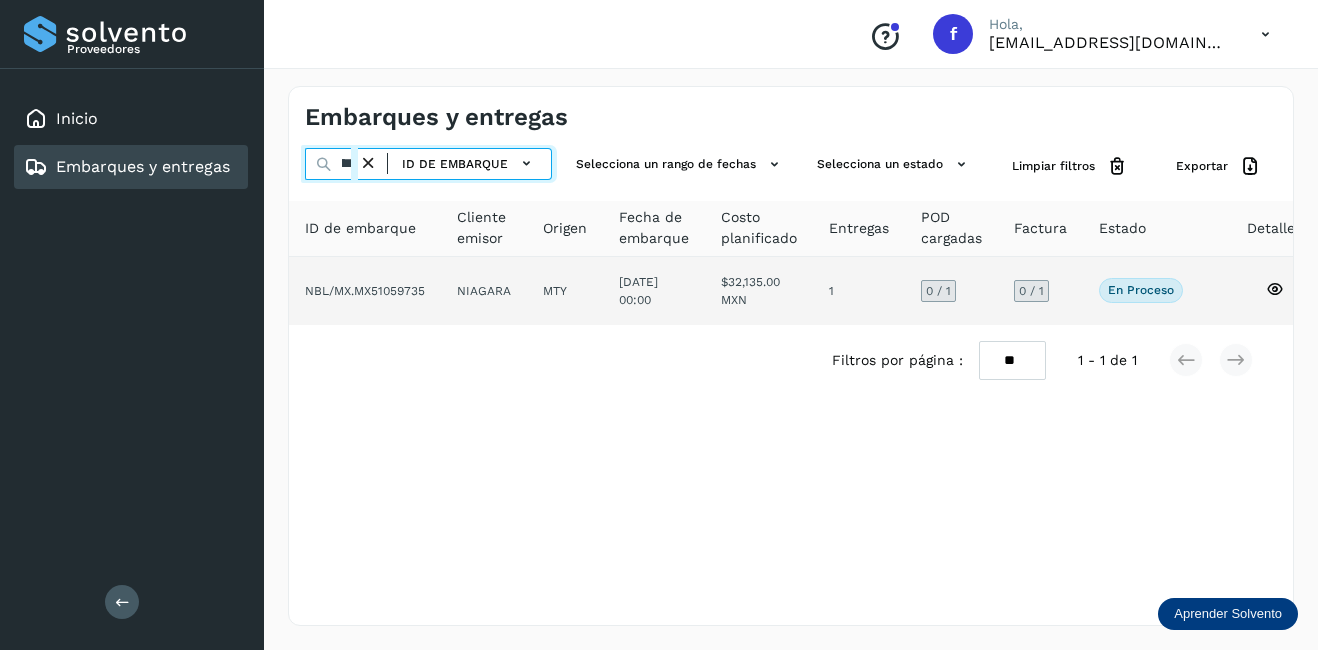 type on "********" 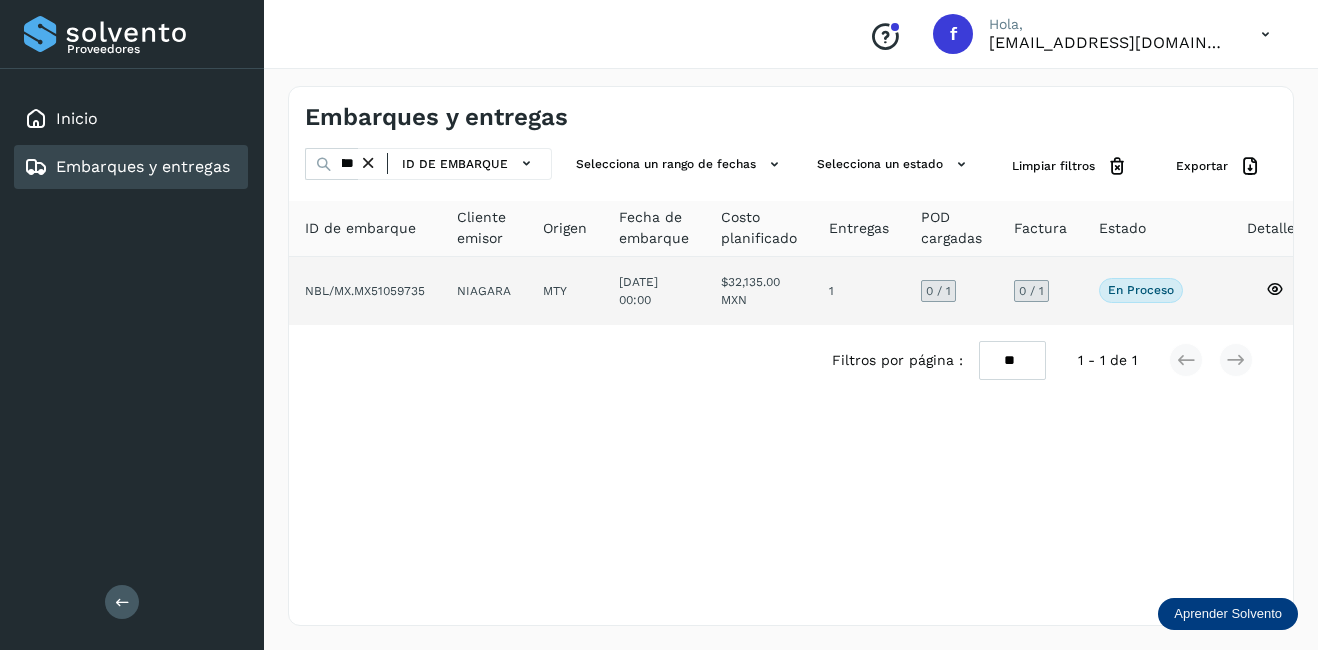 click on "[DATE] 00:00" 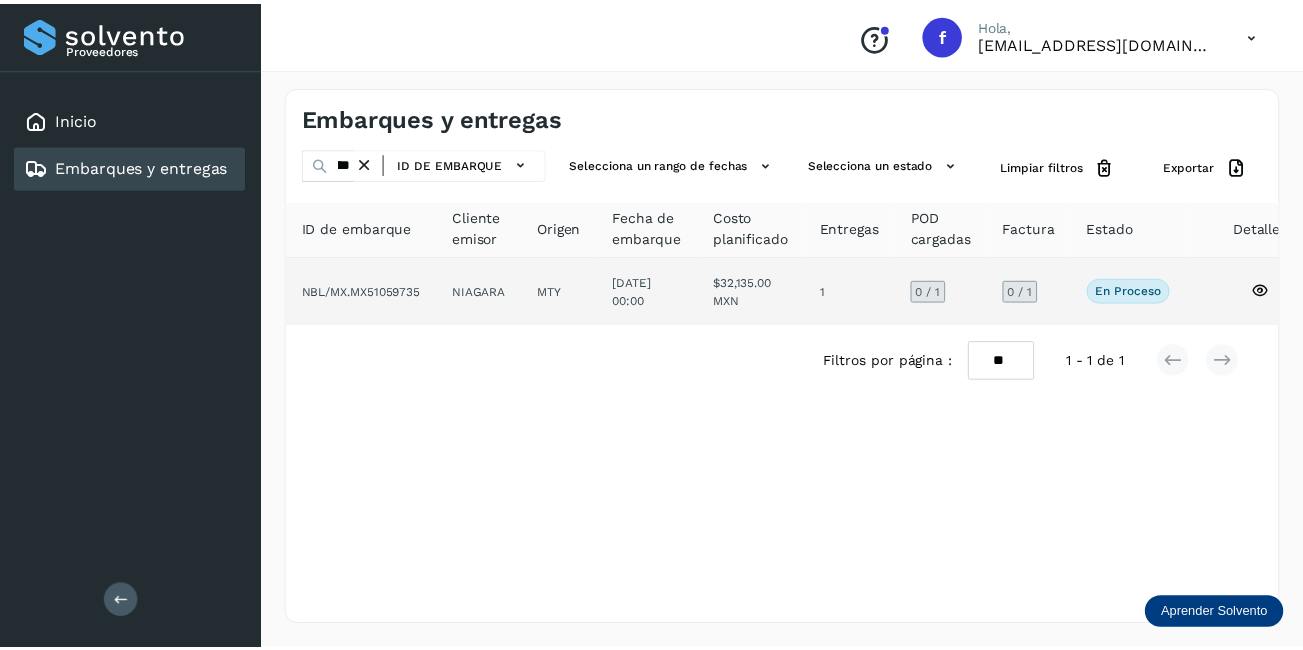 scroll, scrollTop: 0, scrollLeft: 0, axis: both 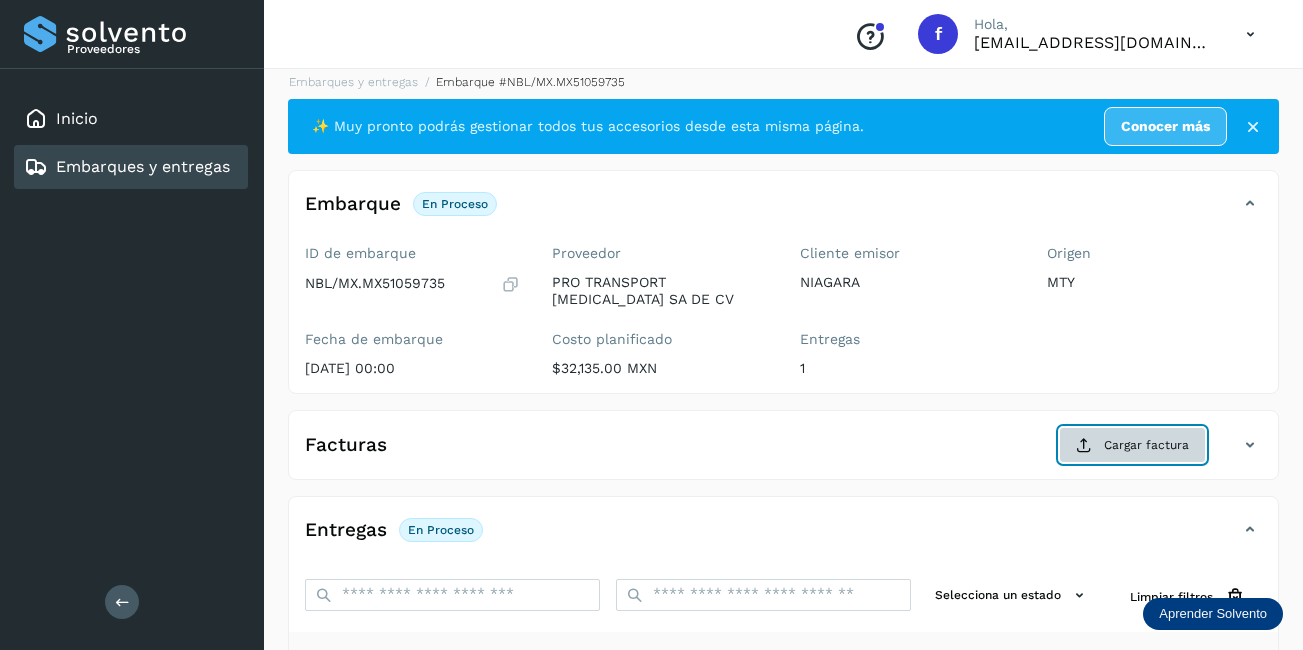 click on "Cargar factura" 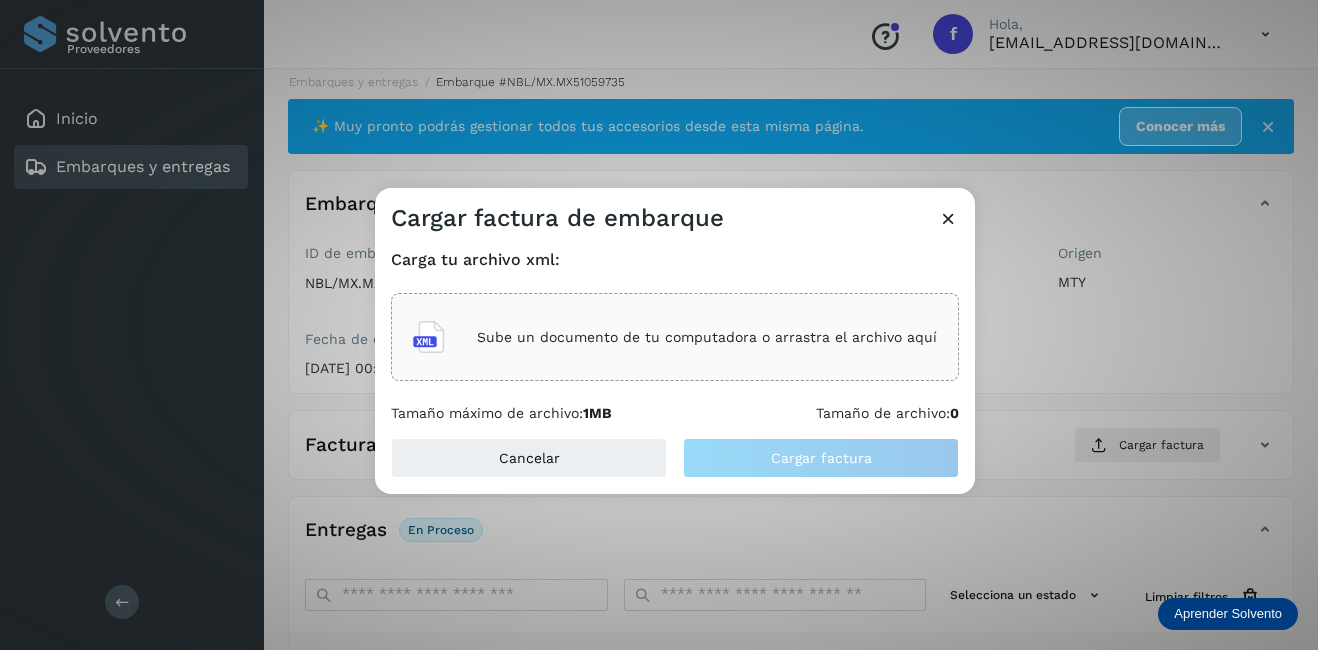 click on "Sube un documento de tu computadora o arrastra el archivo aquí" at bounding box center (707, 337) 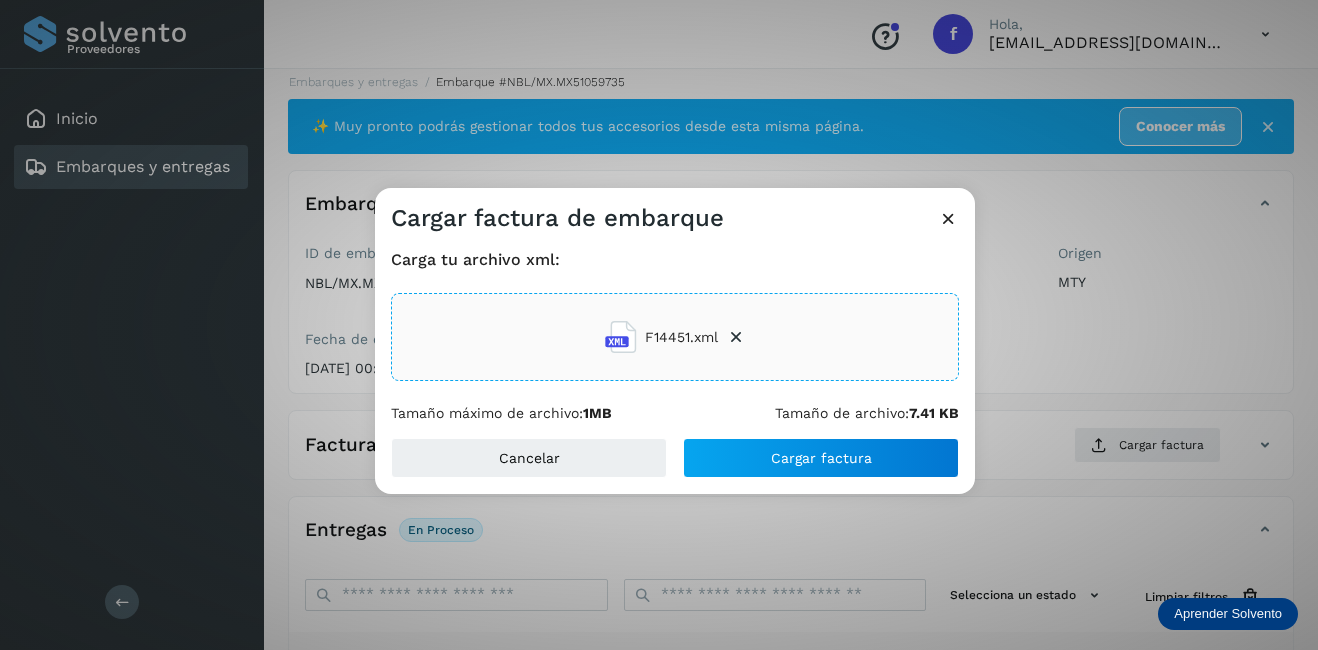 click on "Cancelar Cargar factura" at bounding box center [675, 466] 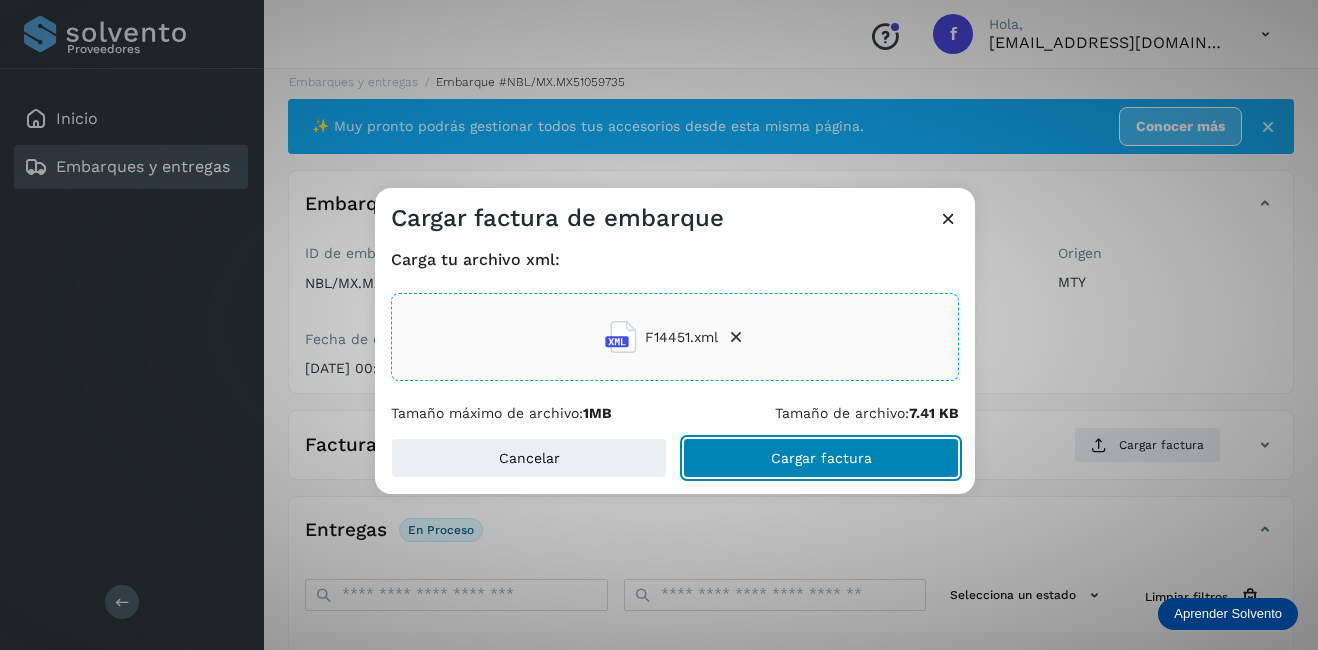 drag, startPoint x: 712, startPoint y: 473, endPoint x: 759, endPoint y: 479, distance: 47.38143 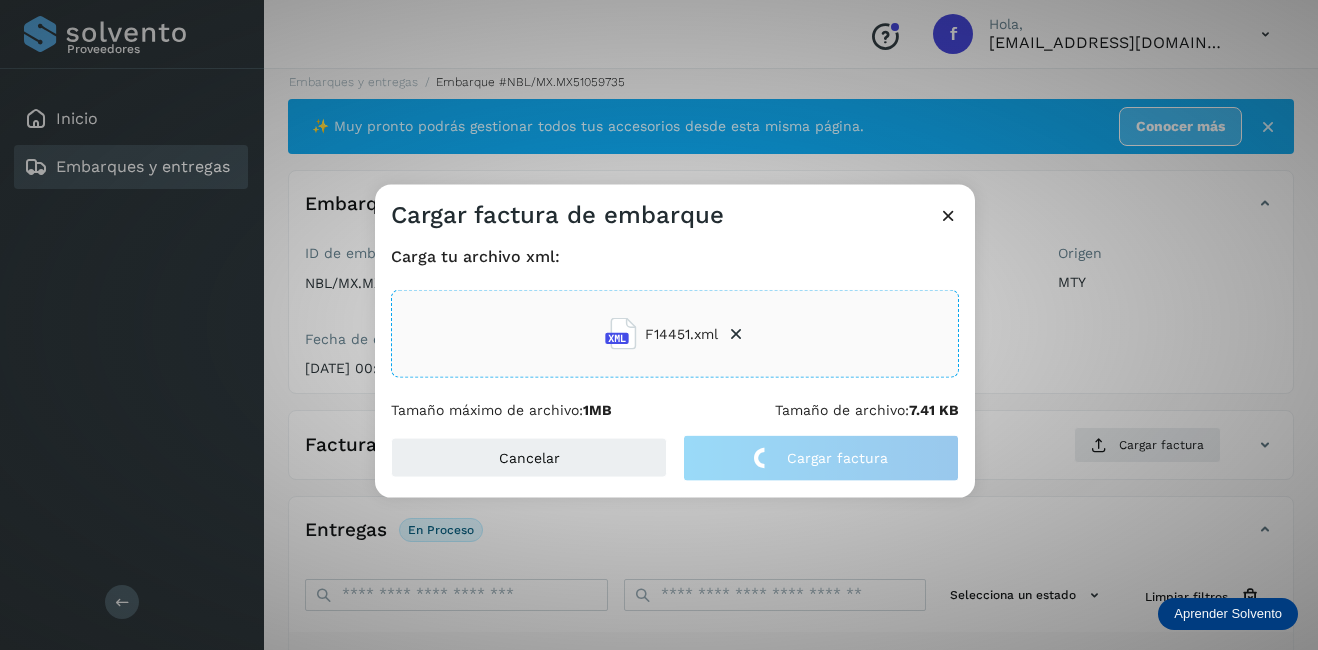 click on "Cargar factura de embarque Carga tu archivo xml: F14451.xml Tamaño máximo de archivo:  1MB Tamaño de archivo:  7.41 KB Cancelar Cargar factura" 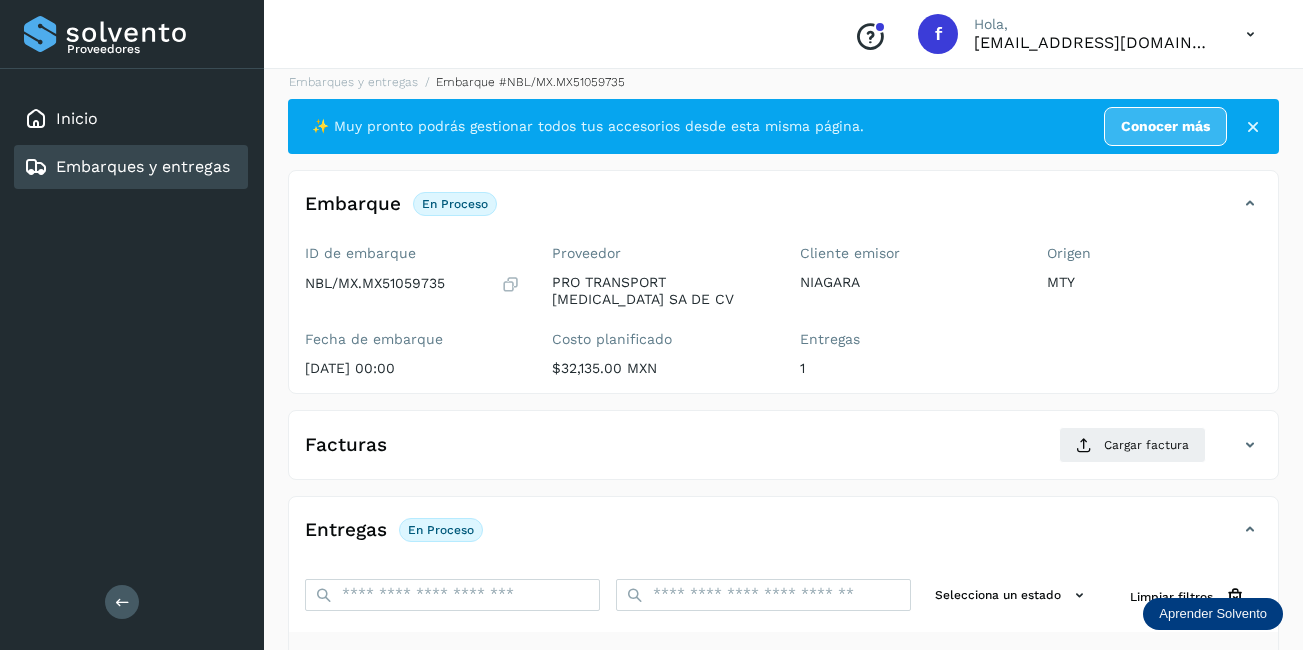 scroll, scrollTop: 313, scrollLeft: 0, axis: vertical 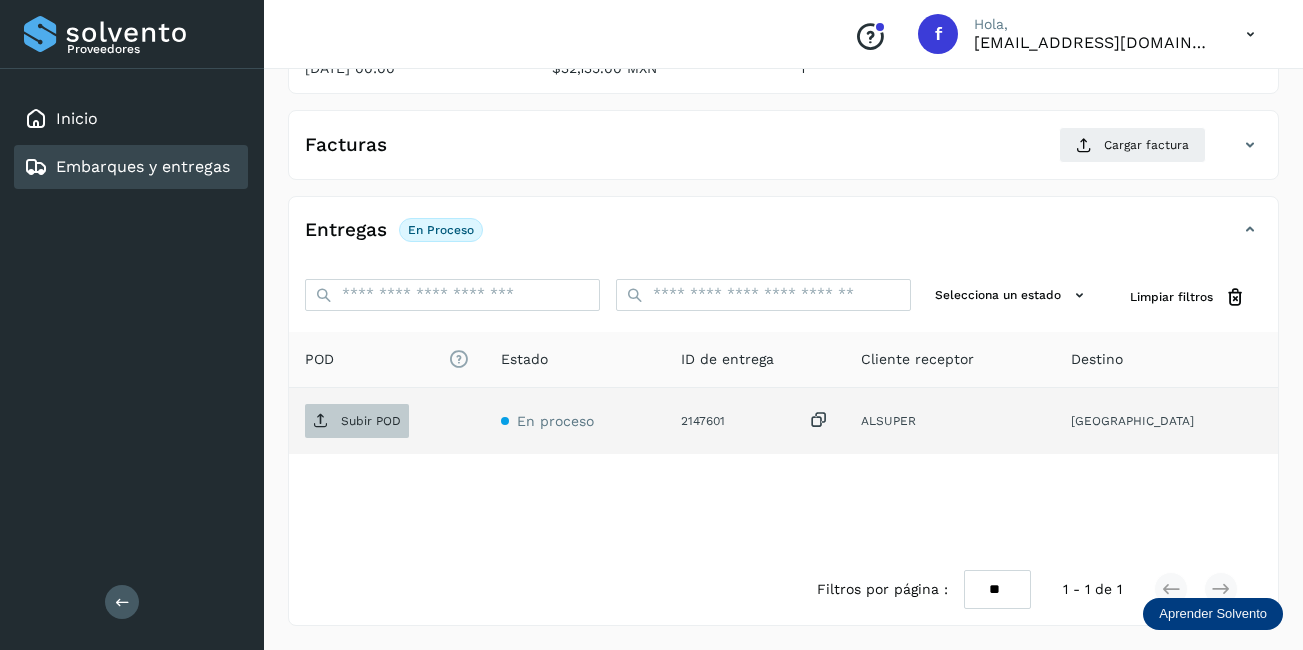click on "Subir POD" at bounding box center (357, 421) 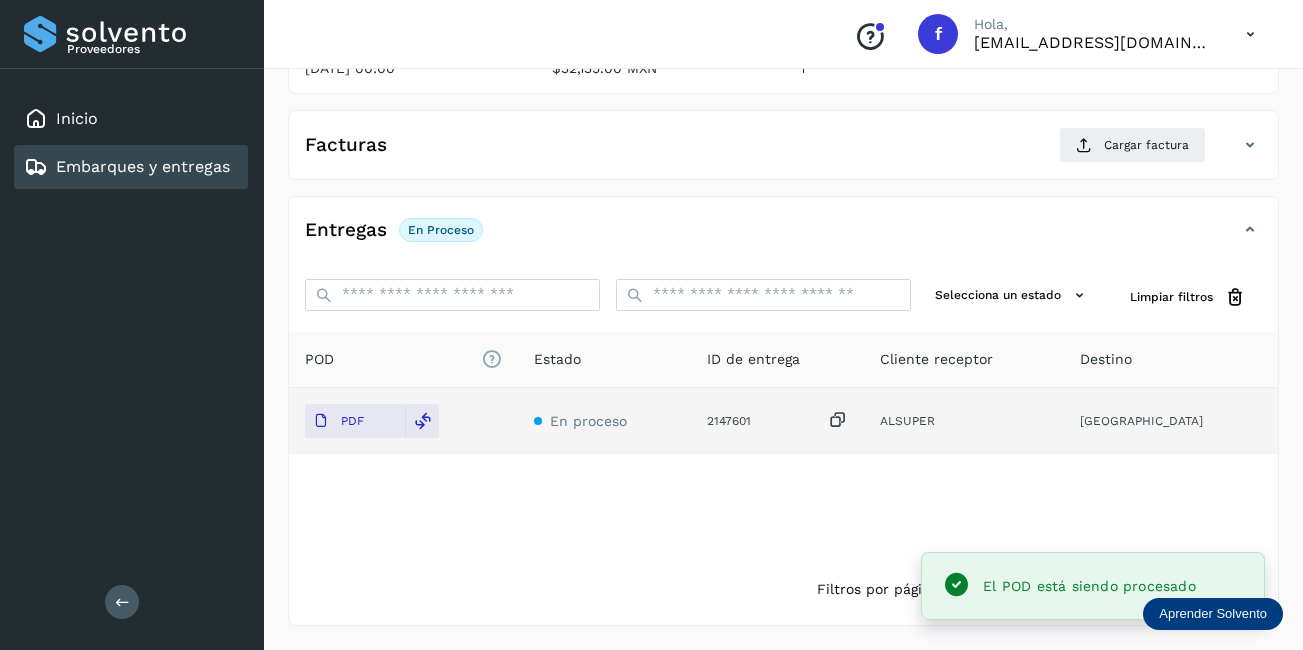 scroll, scrollTop: 13, scrollLeft: 0, axis: vertical 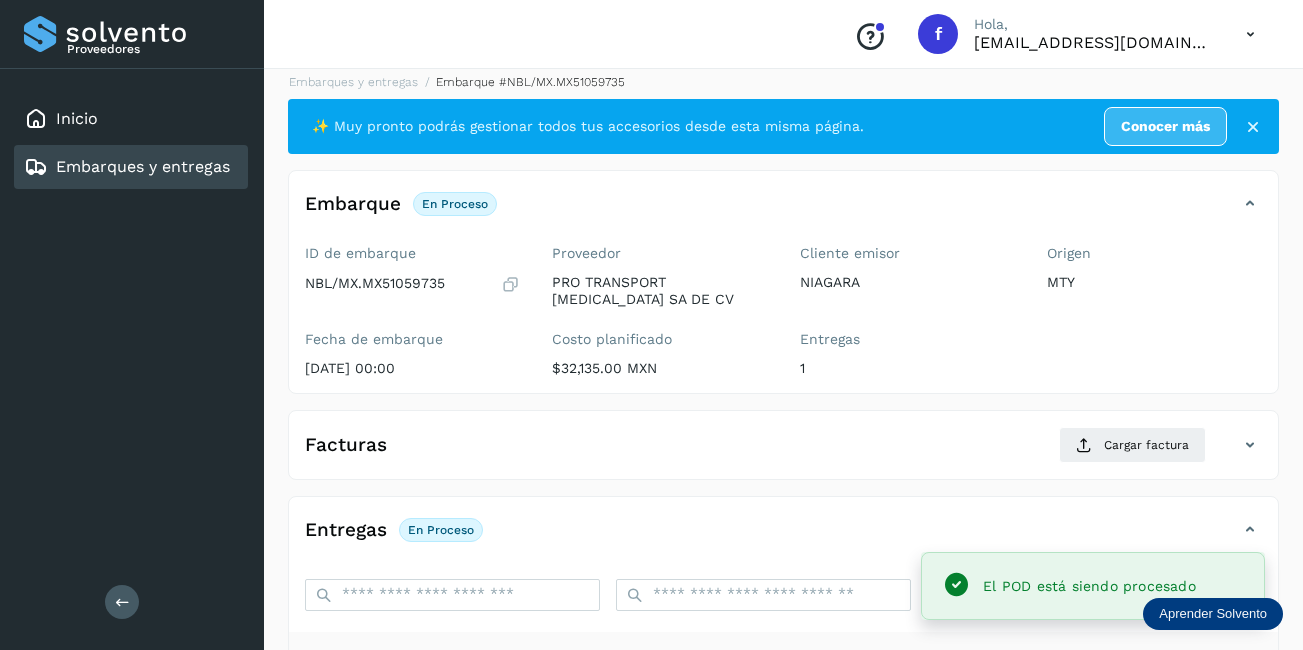 click on "Embarques y entregas" at bounding box center [143, 166] 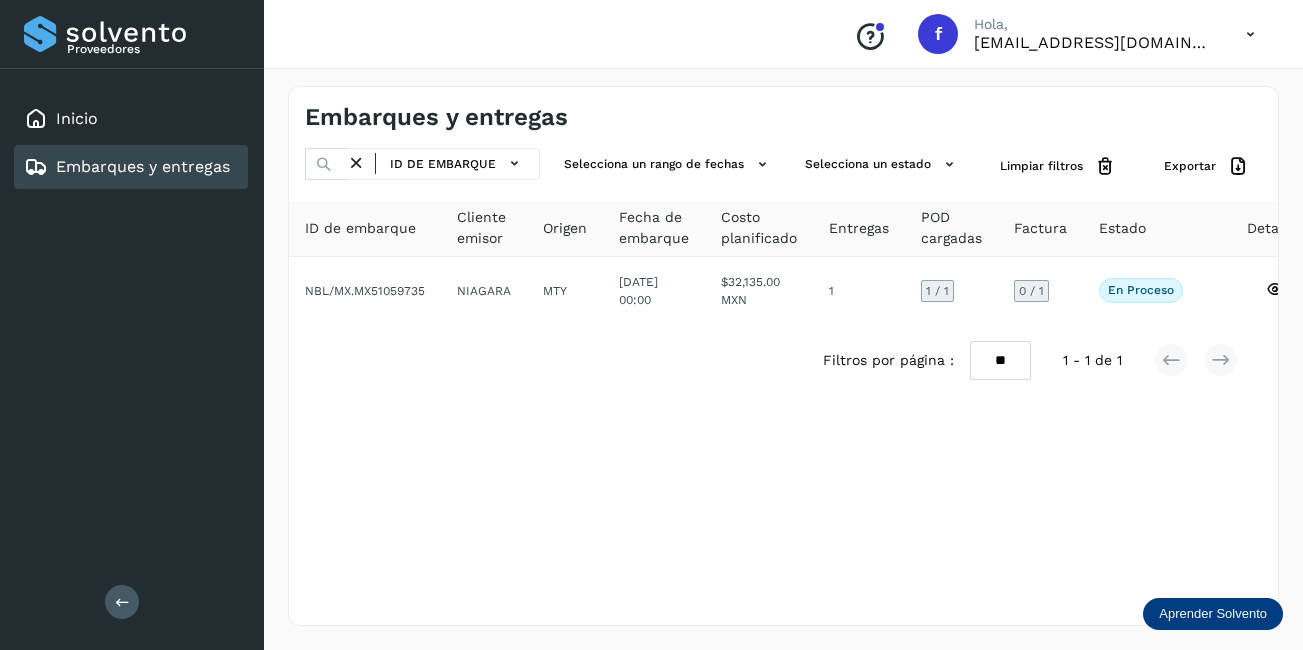 scroll, scrollTop: 0, scrollLeft: 0, axis: both 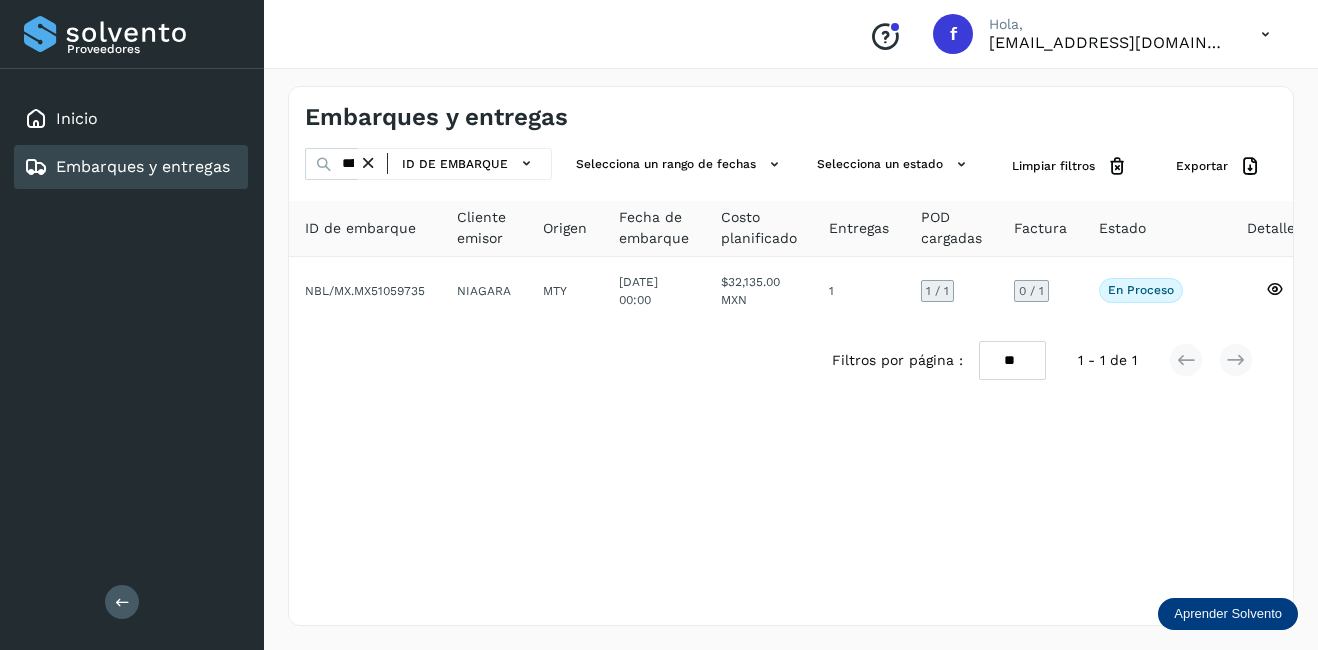 click at bounding box center [368, 163] 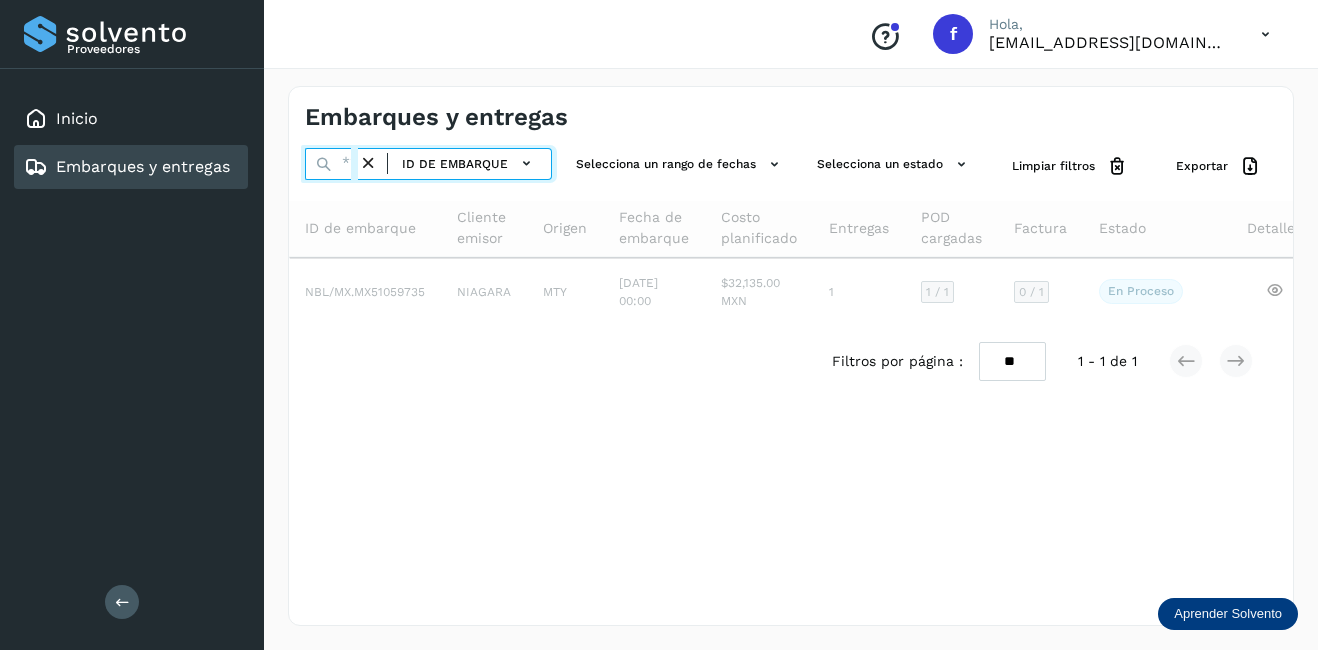 click at bounding box center [331, 164] 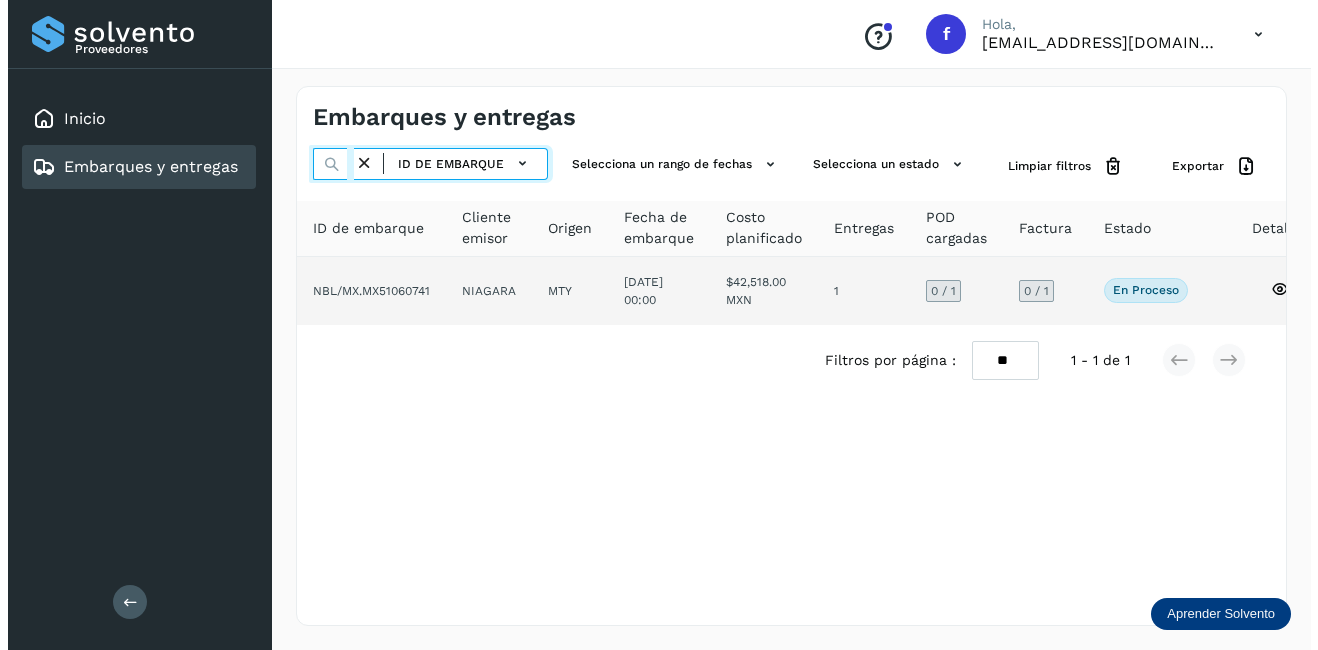 scroll, scrollTop: 0, scrollLeft: 49, axis: horizontal 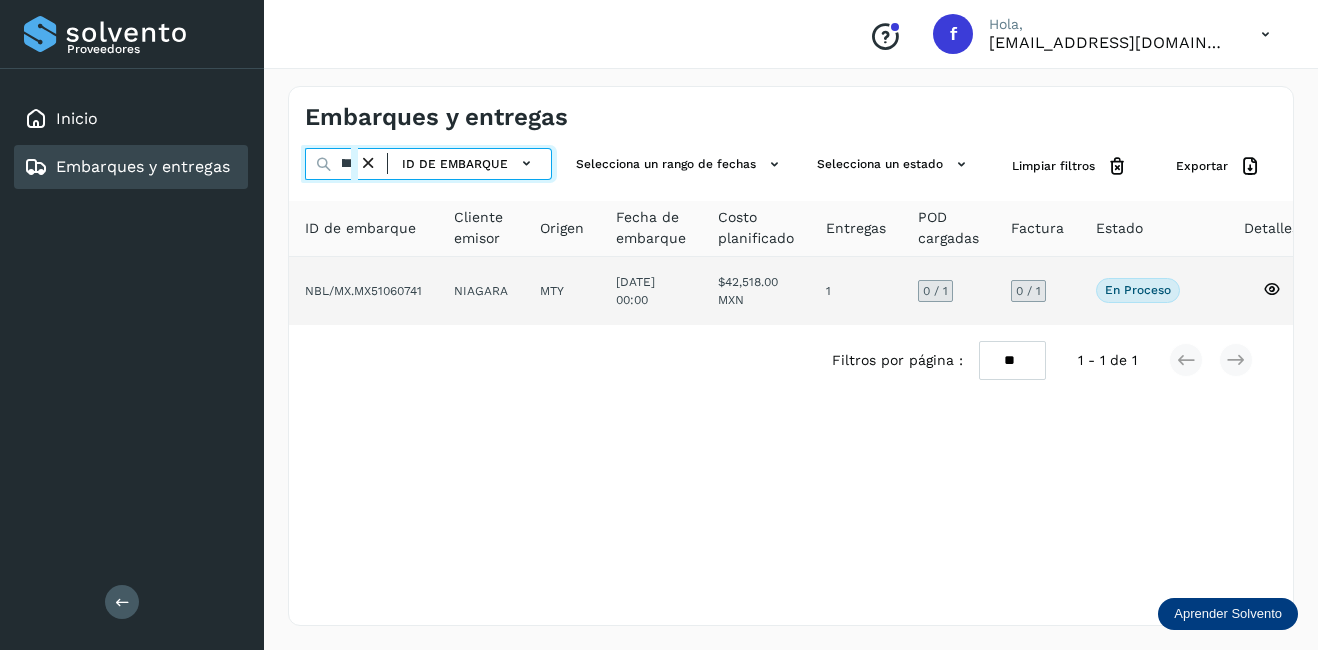 type on "********" 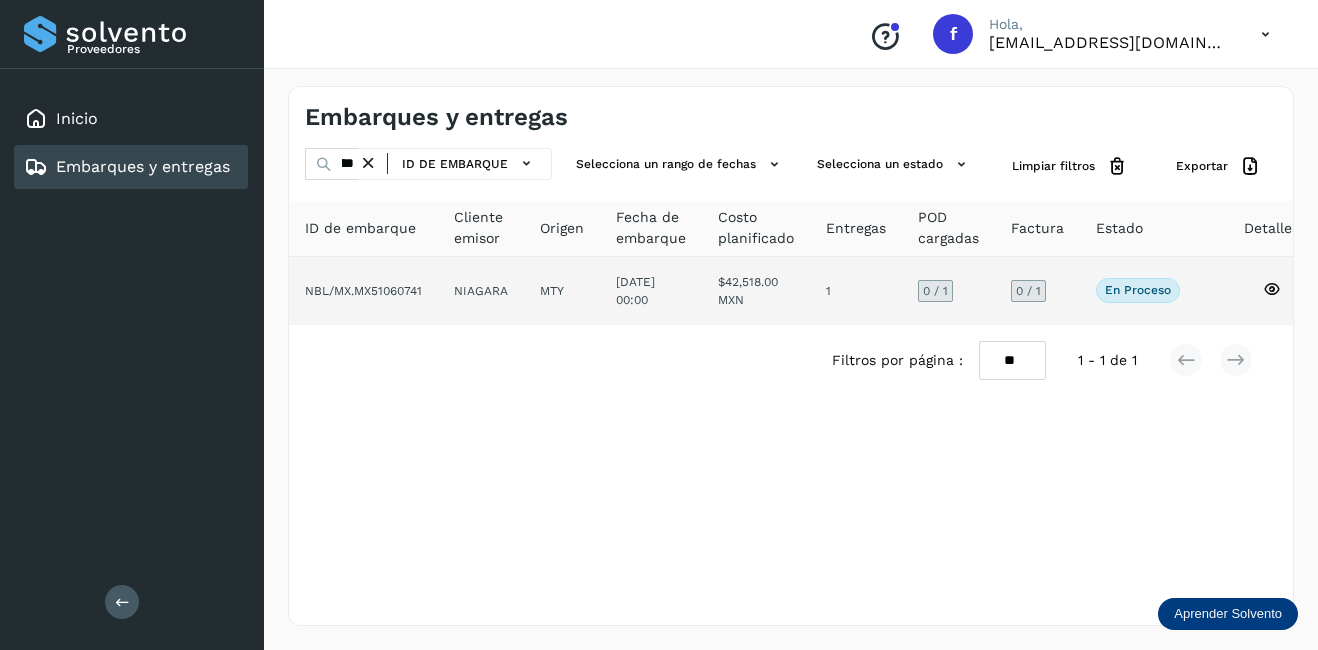 click on "MTY" 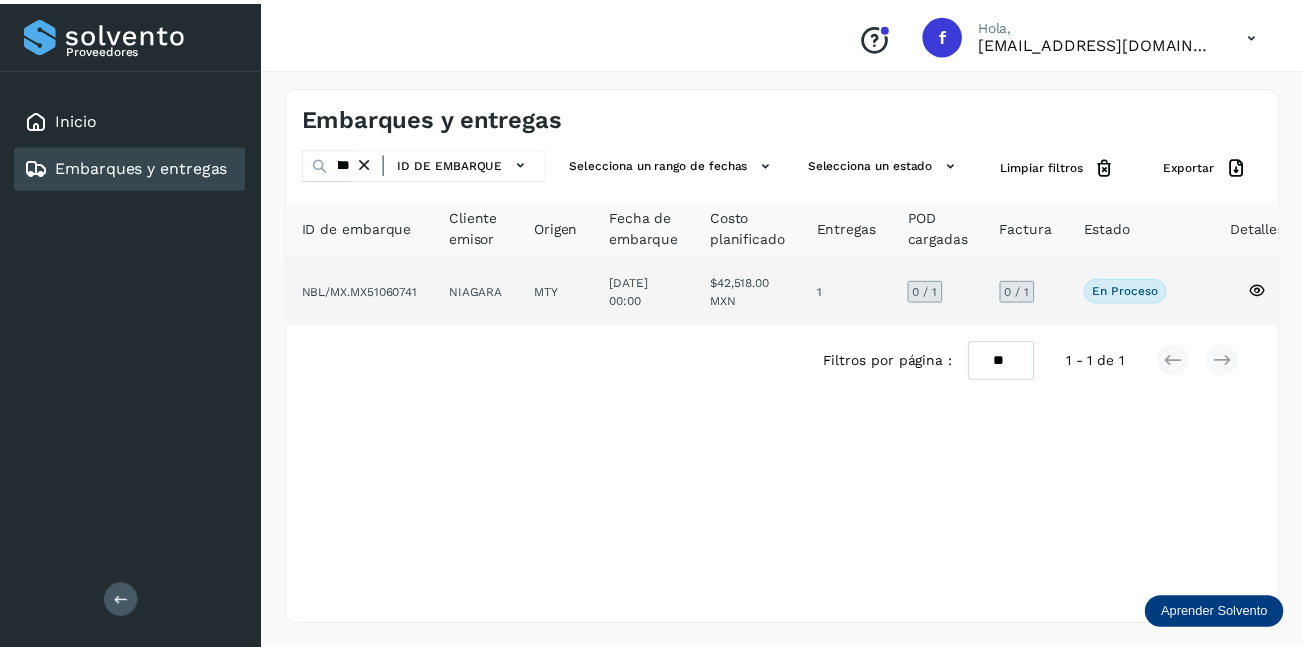 scroll, scrollTop: 0, scrollLeft: 0, axis: both 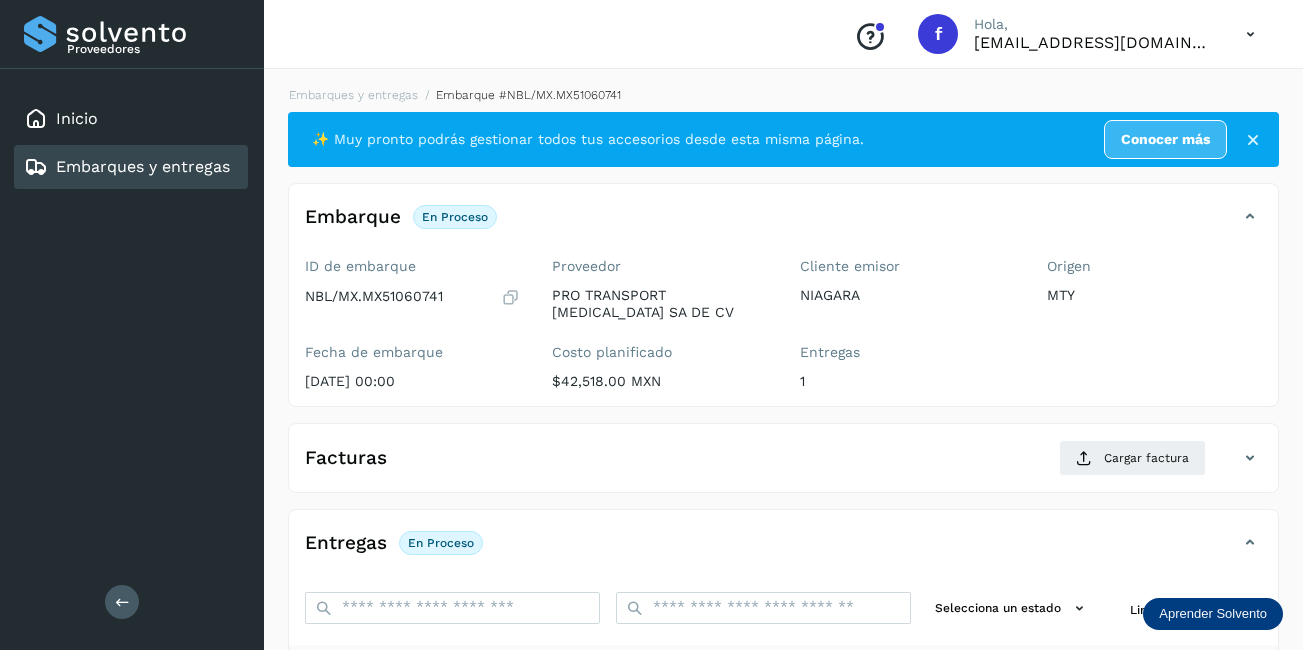 click on "Facturas Cargar factura Aún no has subido ninguna factura" 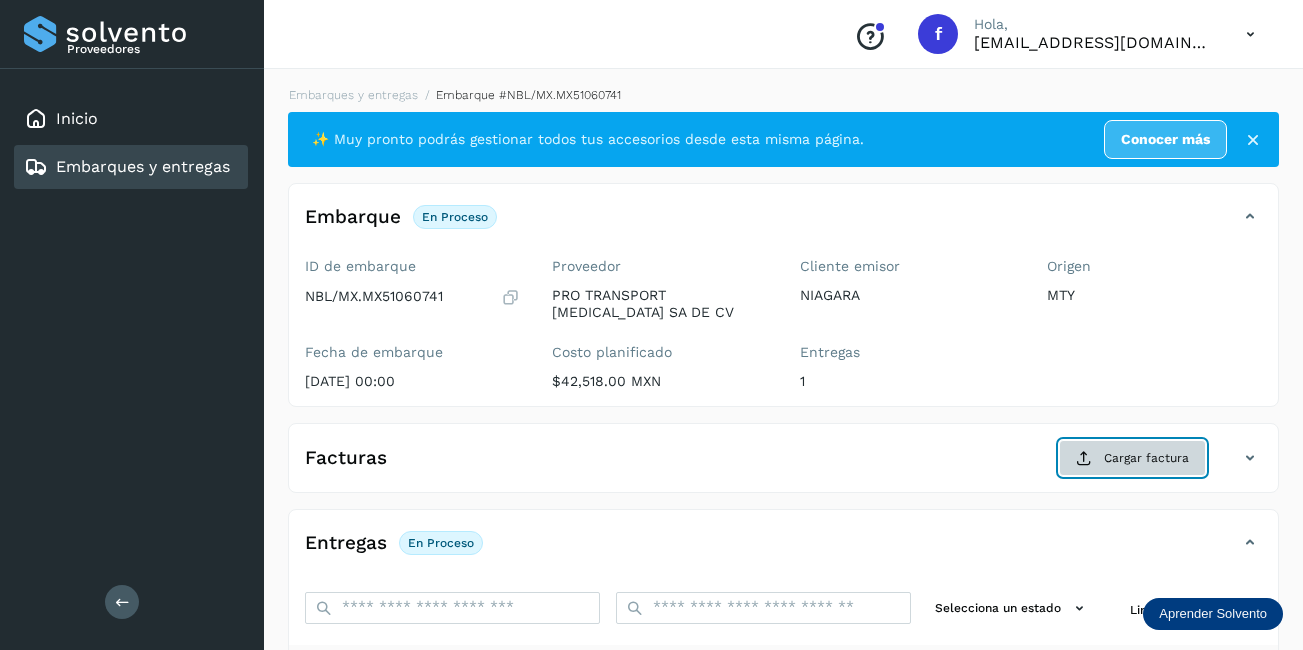 click on "Cargar factura" at bounding box center [1132, 458] 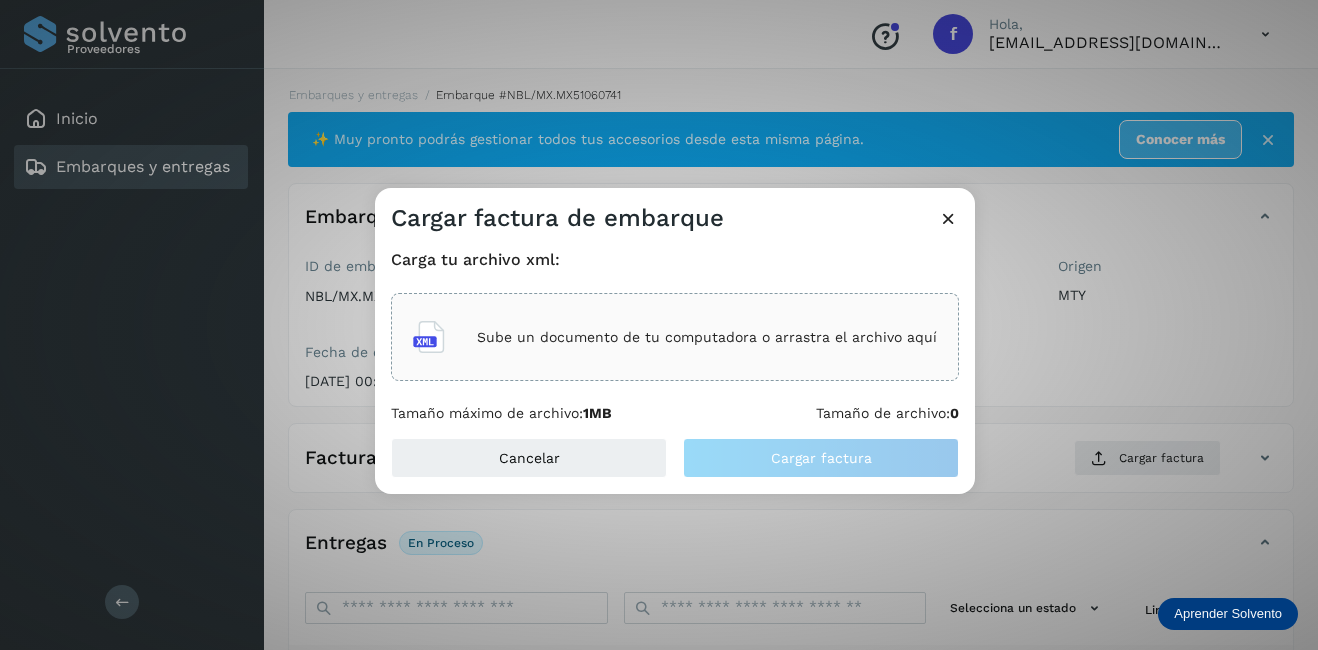 click on "Sube un documento de tu computadora o arrastra el archivo aquí" at bounding box center [707, 337] 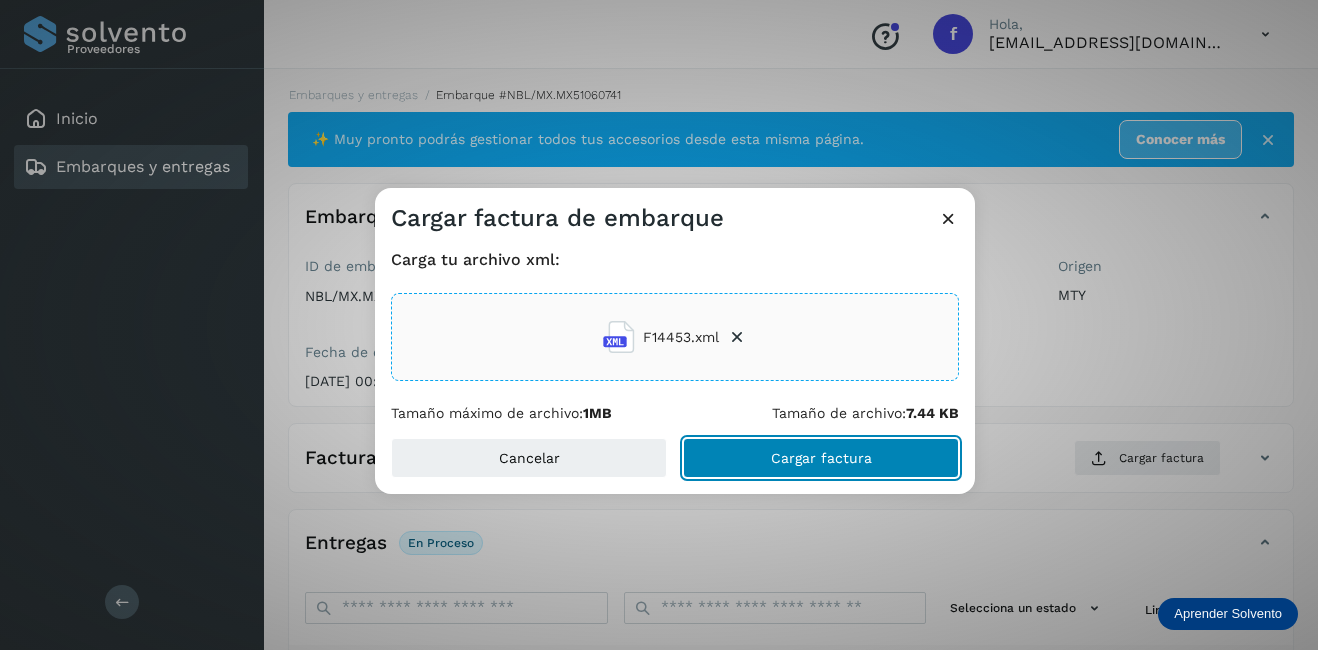 click on "Cargar factura" 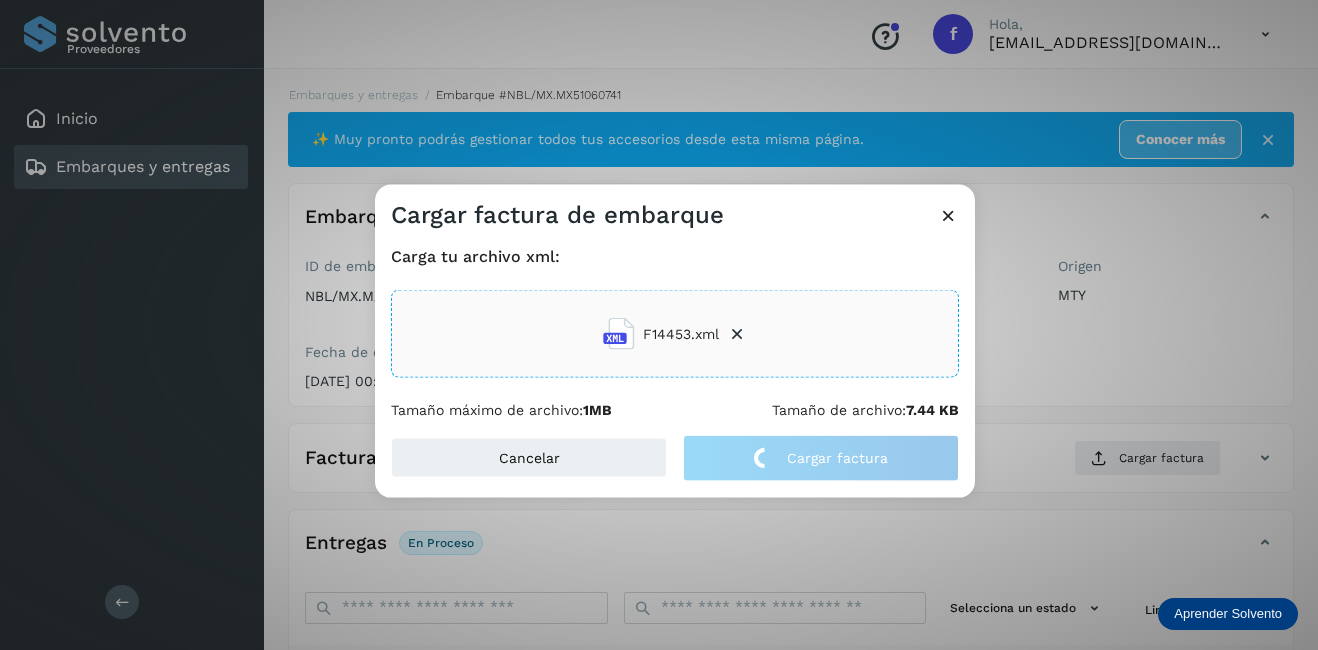 click on "Cargar factura de embarque Carga tu archivo xml: F14453.xml Tamaño máximo de archivo:  1MB Tamaño de archivo:  7.44 KB Cancelar Cargar factura" 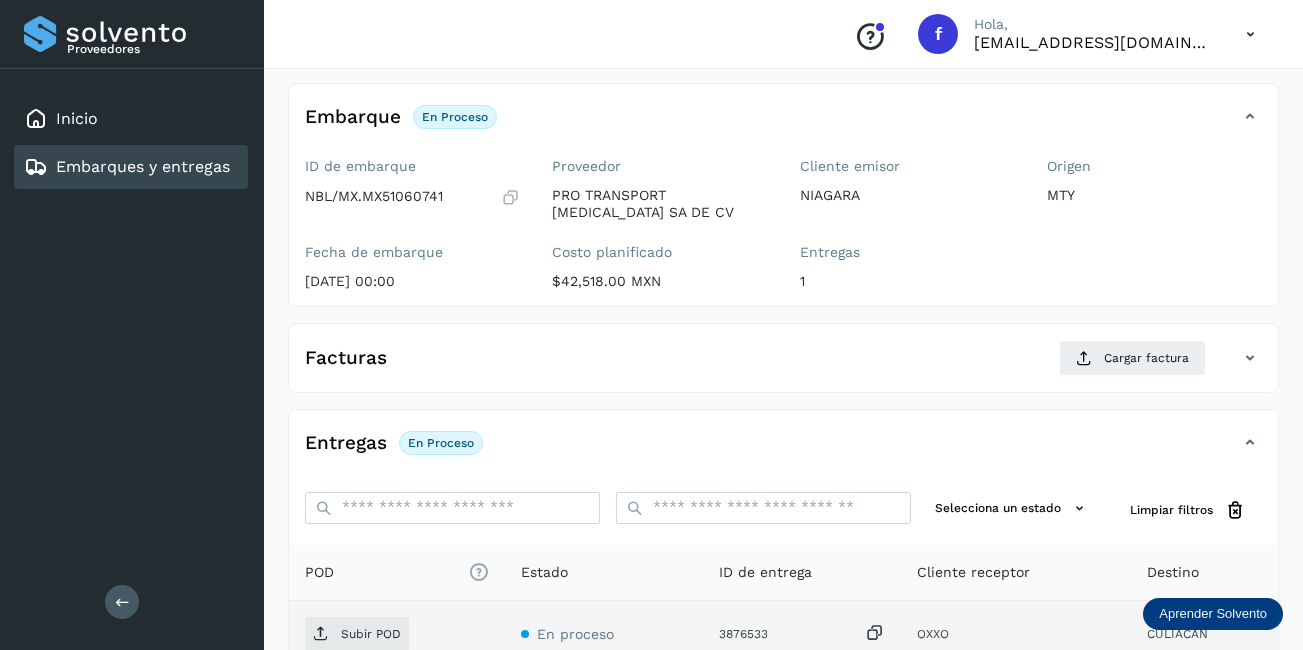 scroll, scrollTop: 313, scrollLeft: 0, axis: vertical 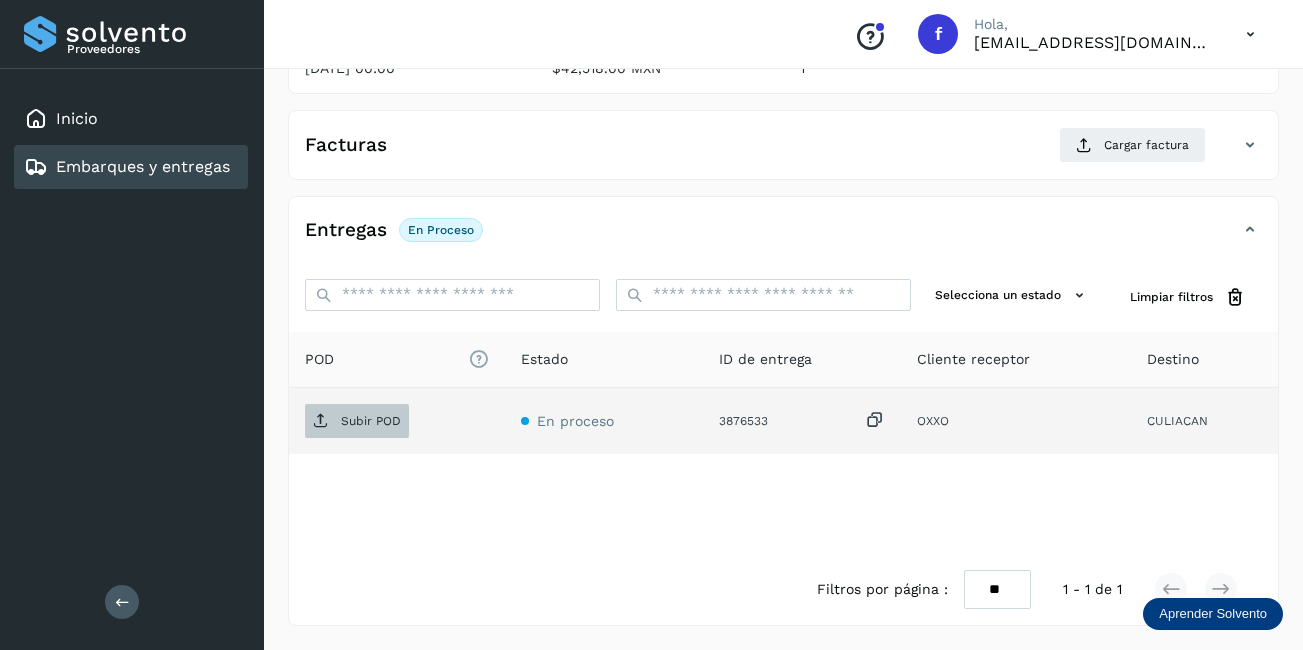 click on "Subir POD" at bounding box center (371, 421) 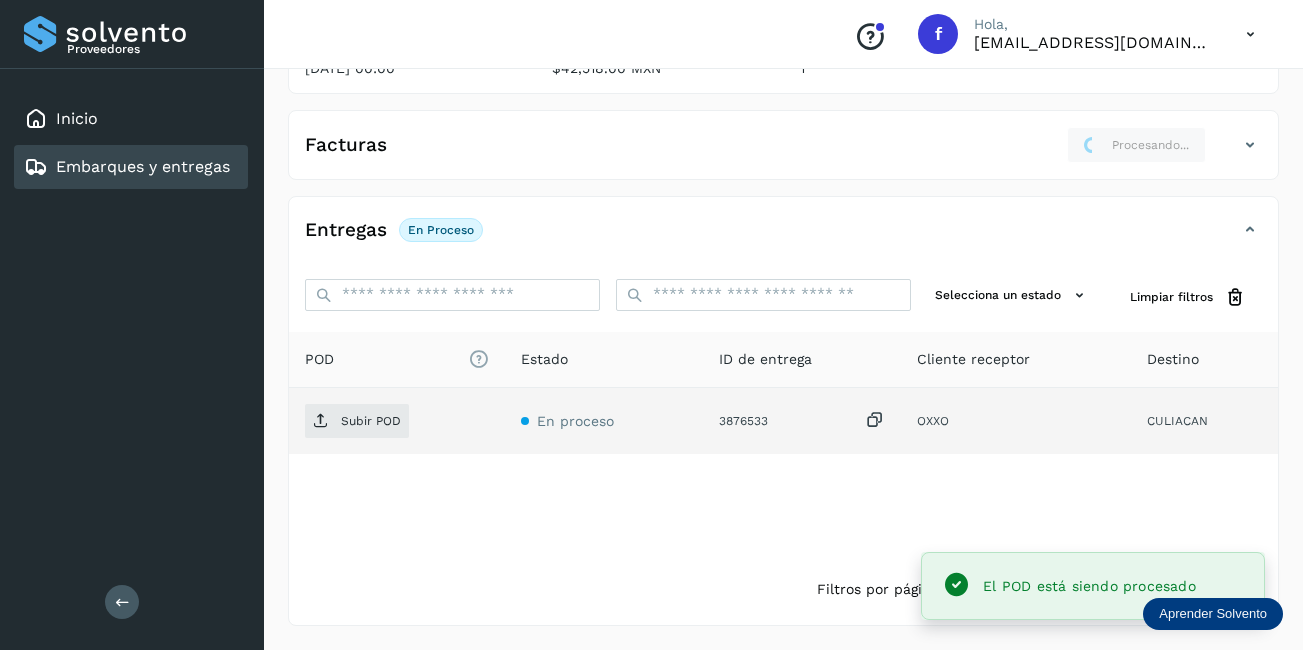 scroll, scrollTop: 113, scrollLeft: 0, axis: vertical 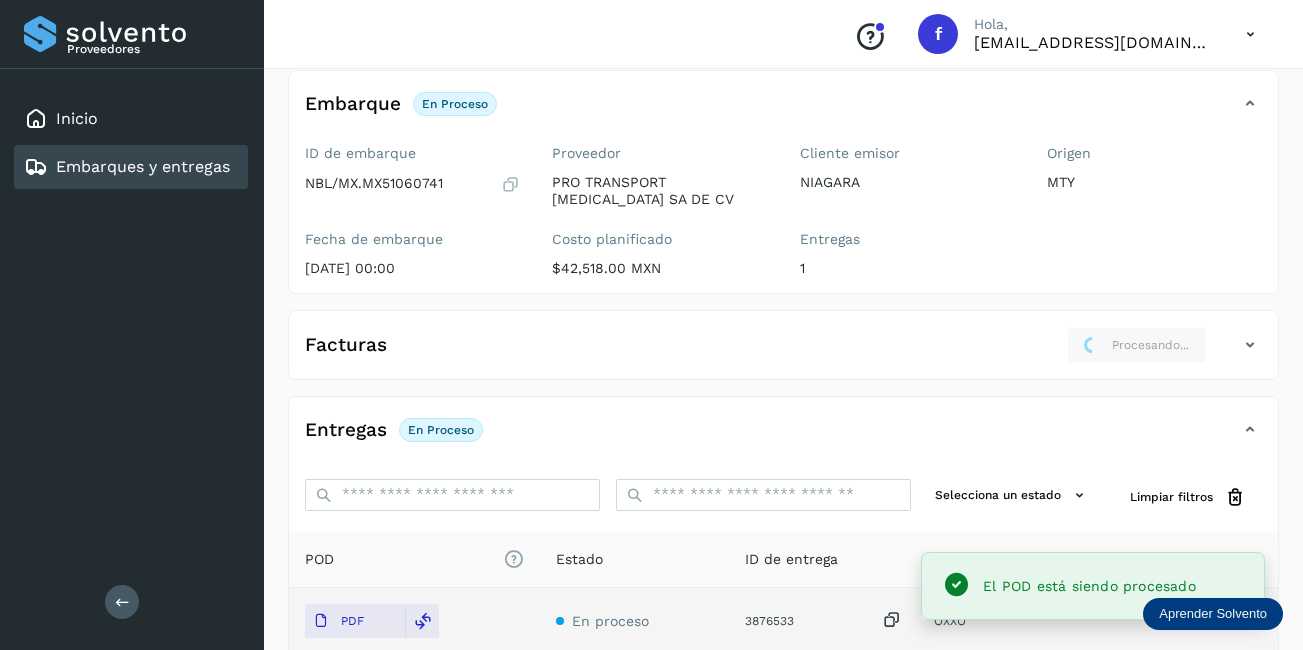 click on "Embarques y entregas" 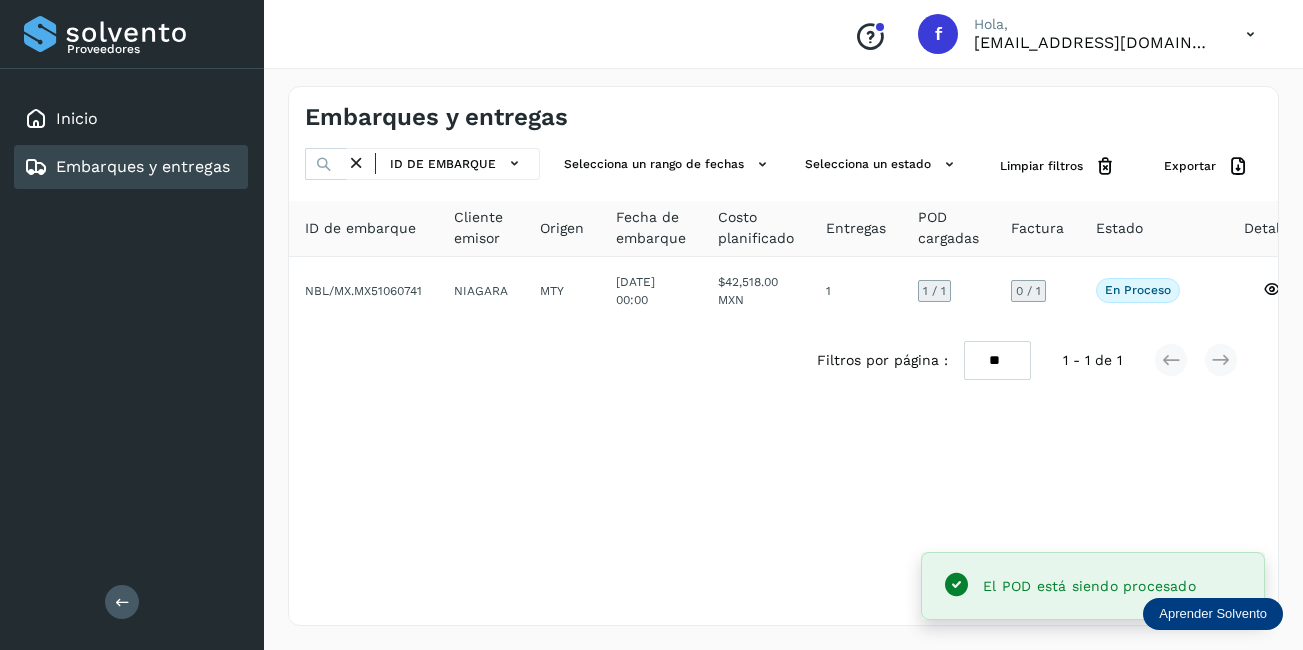scroll, scrollTop: 0, scrollLeft: 0, axis: both 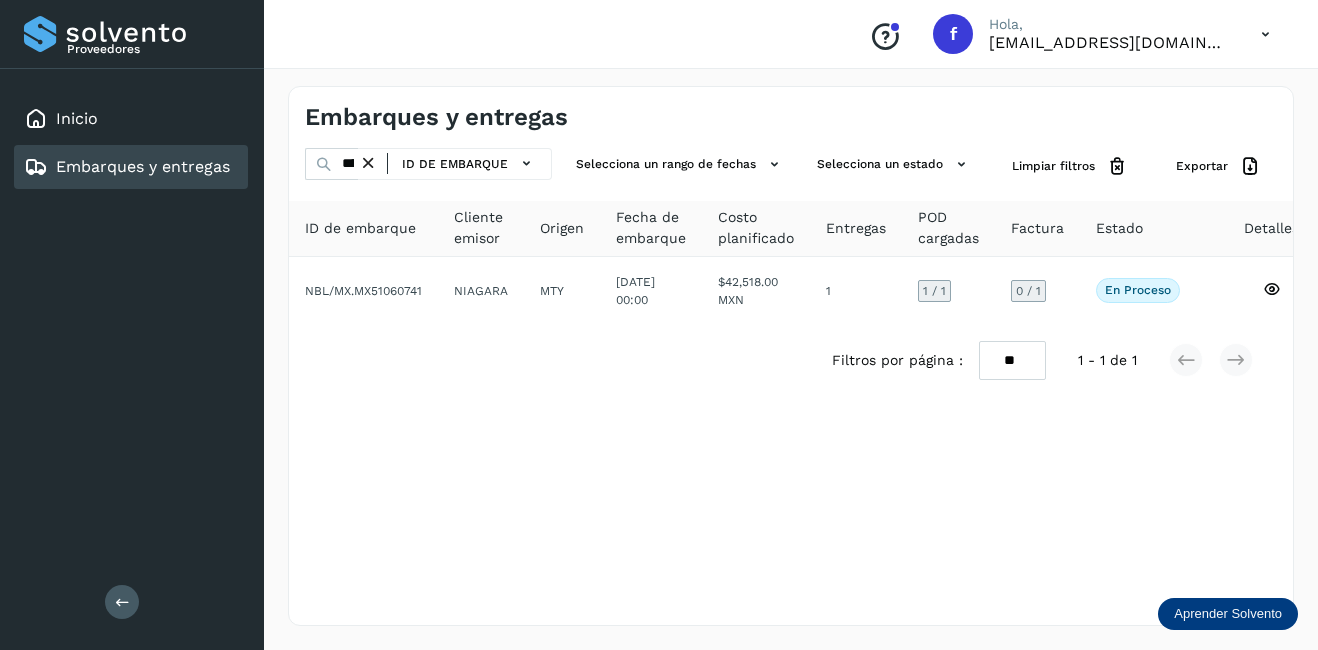 click at bounding box center [368, 163] 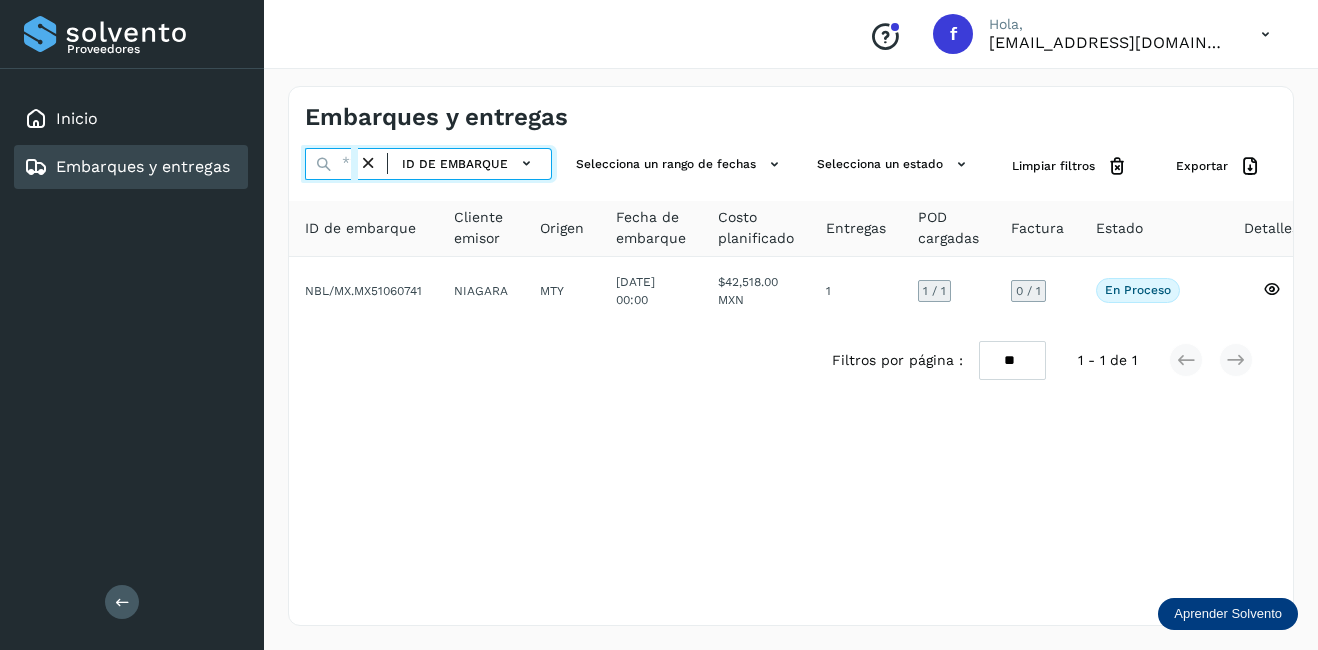 click at bounding box center [331, 164] 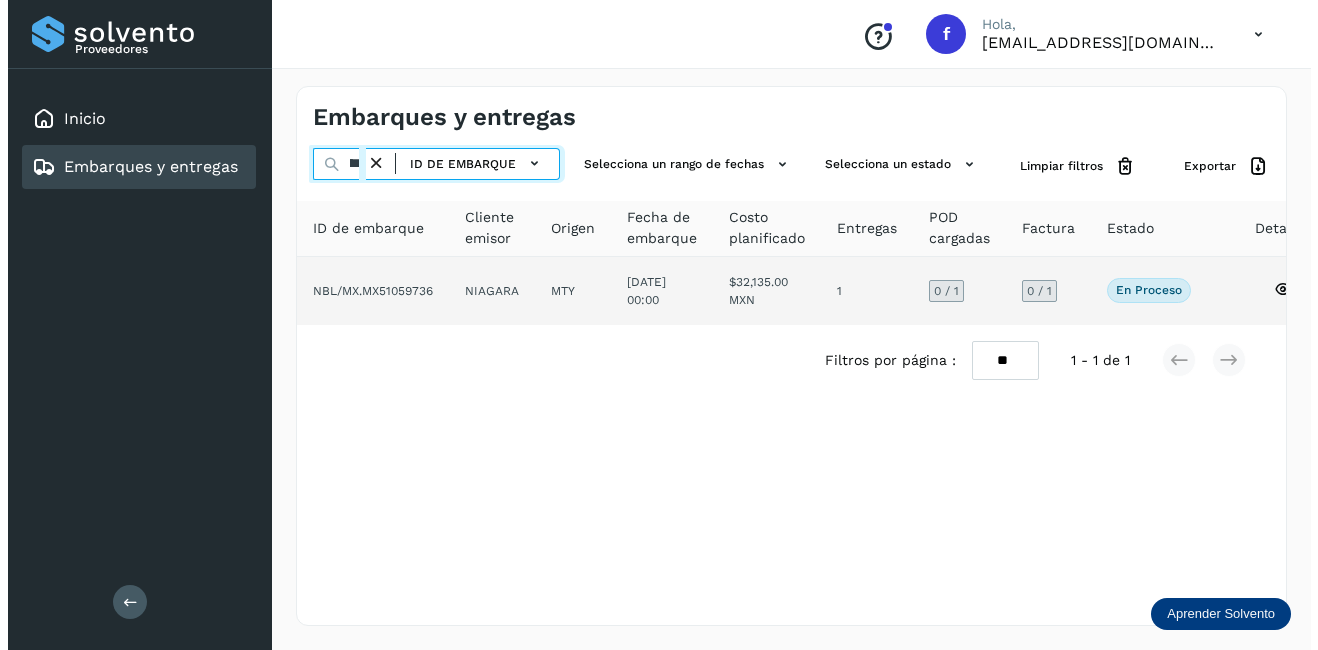 scroll, scrollTop: 0, scrollLeft: 52, axis: horizontal 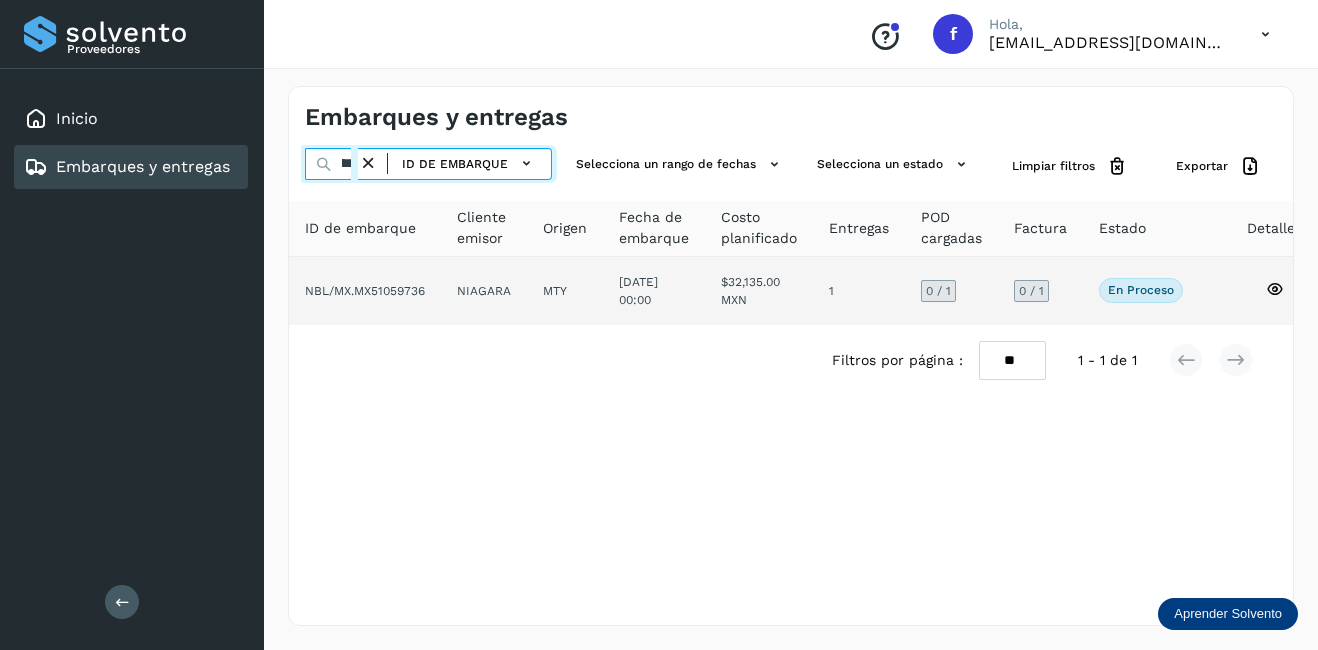 type on "********" 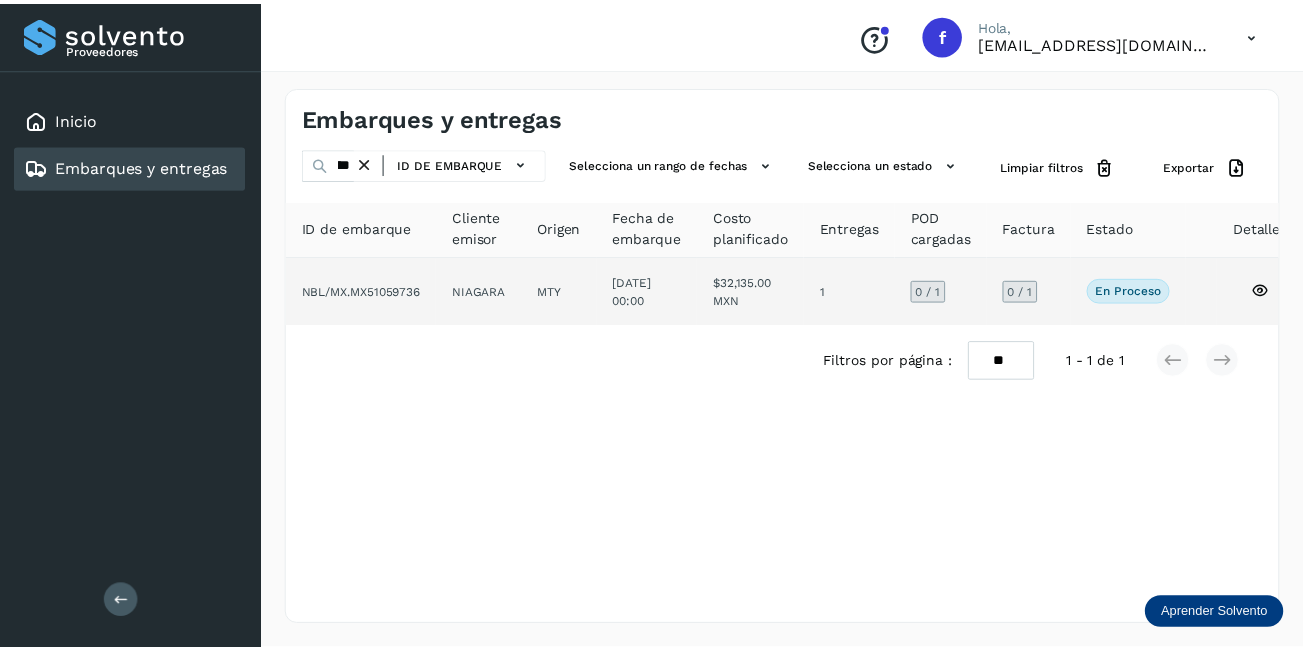 scroll, scrollTop: 0, scrollLeft: 0, axis: both 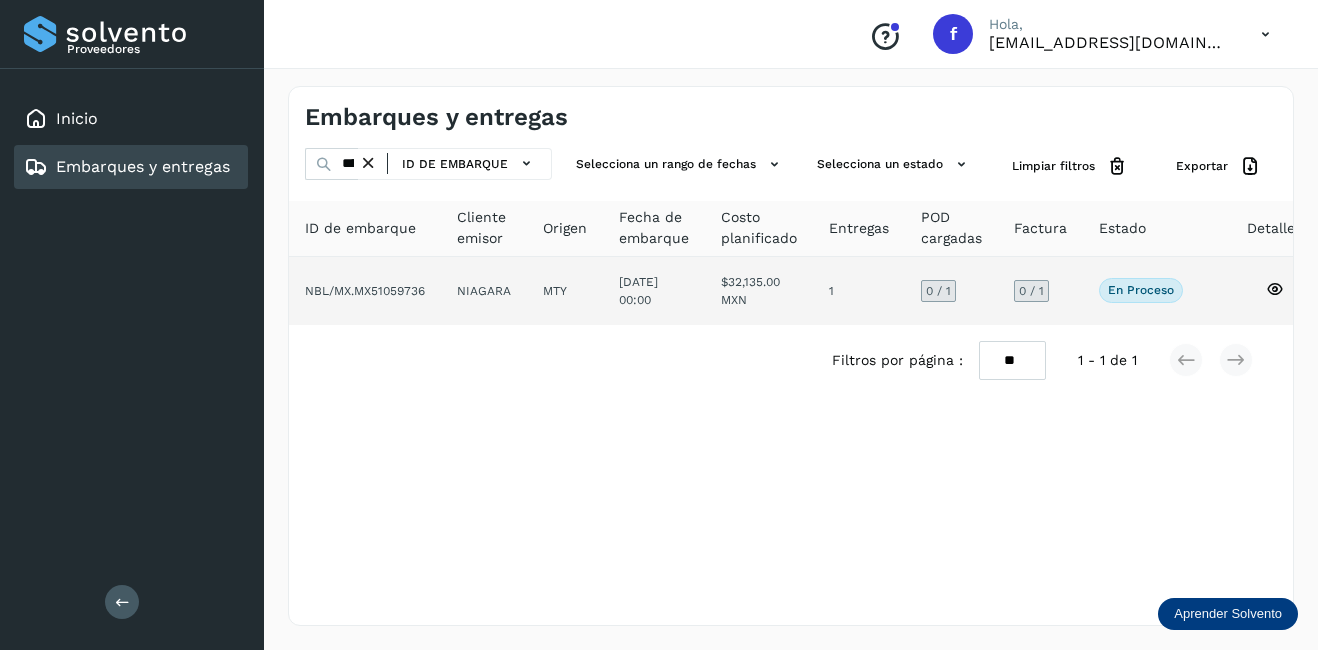 click 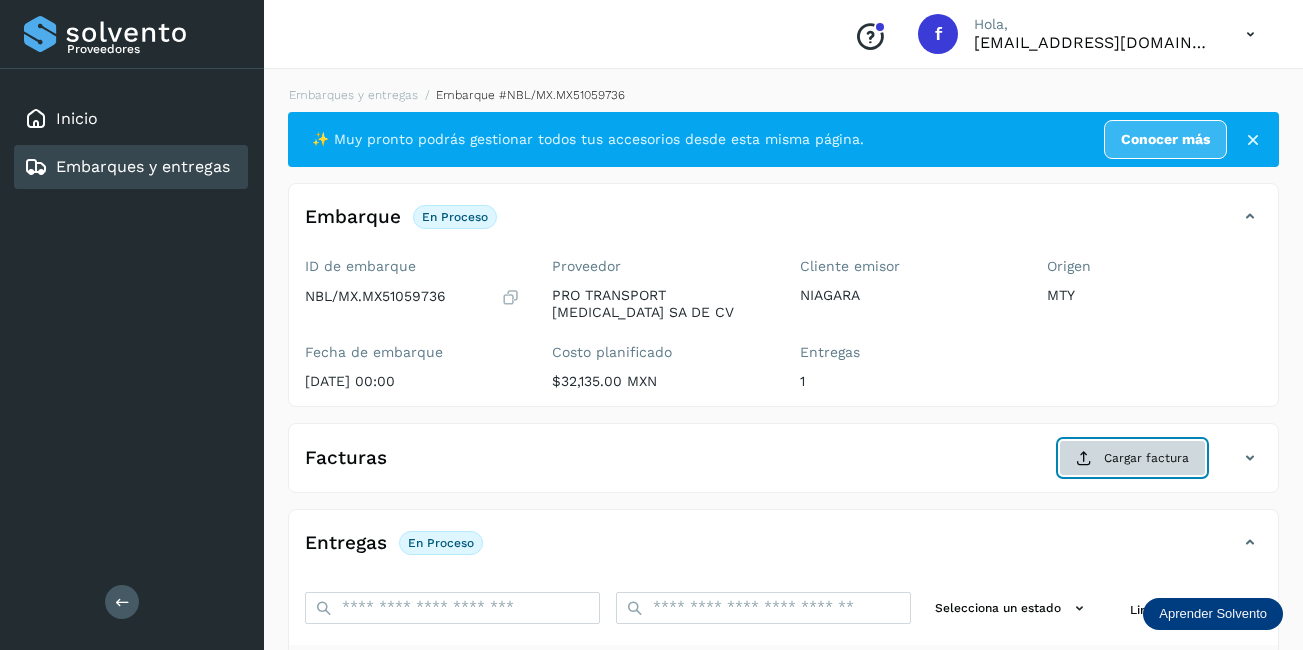 click on "Cargar factura" 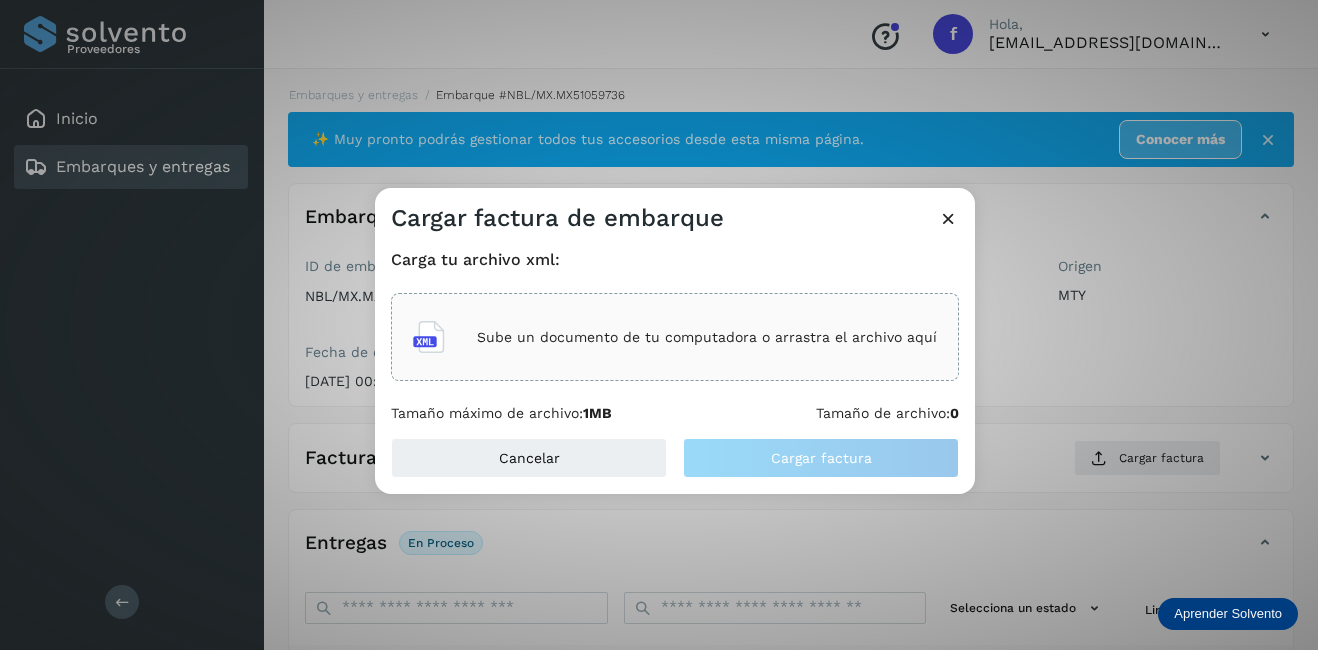 click on "Sube un documento de tu computadora o arrastra el archivo aquí" 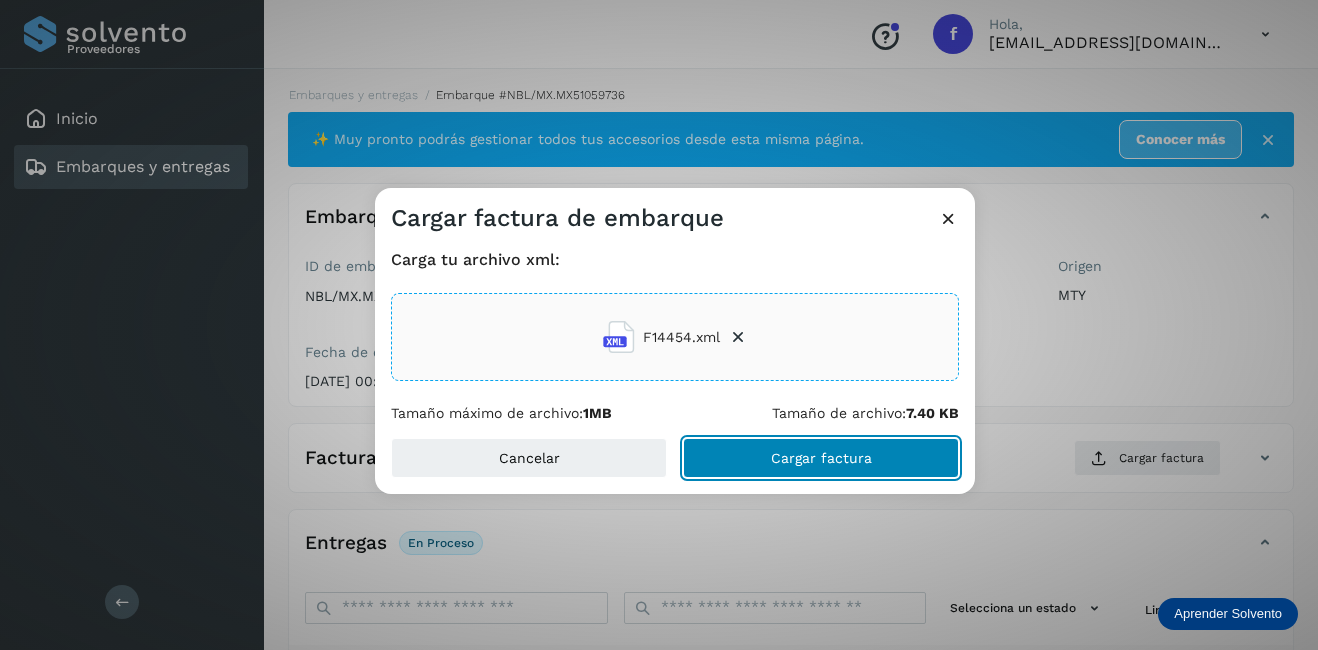 click on "Cargar factura" 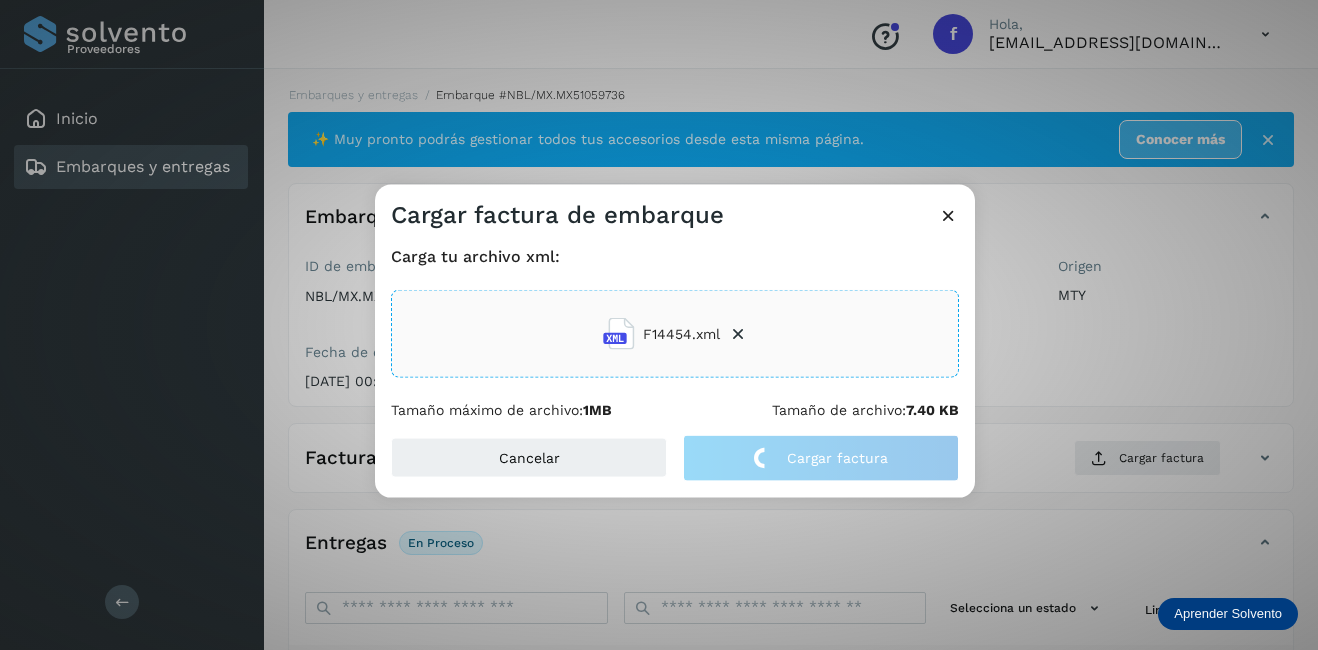 click on "Cargar factura de embarque Carga tu archivo xml: F14454.xml Tamaño máximo de archivo:  1MB Tamaño de archivo:  7.40 KB Cancelar Cargar factura" 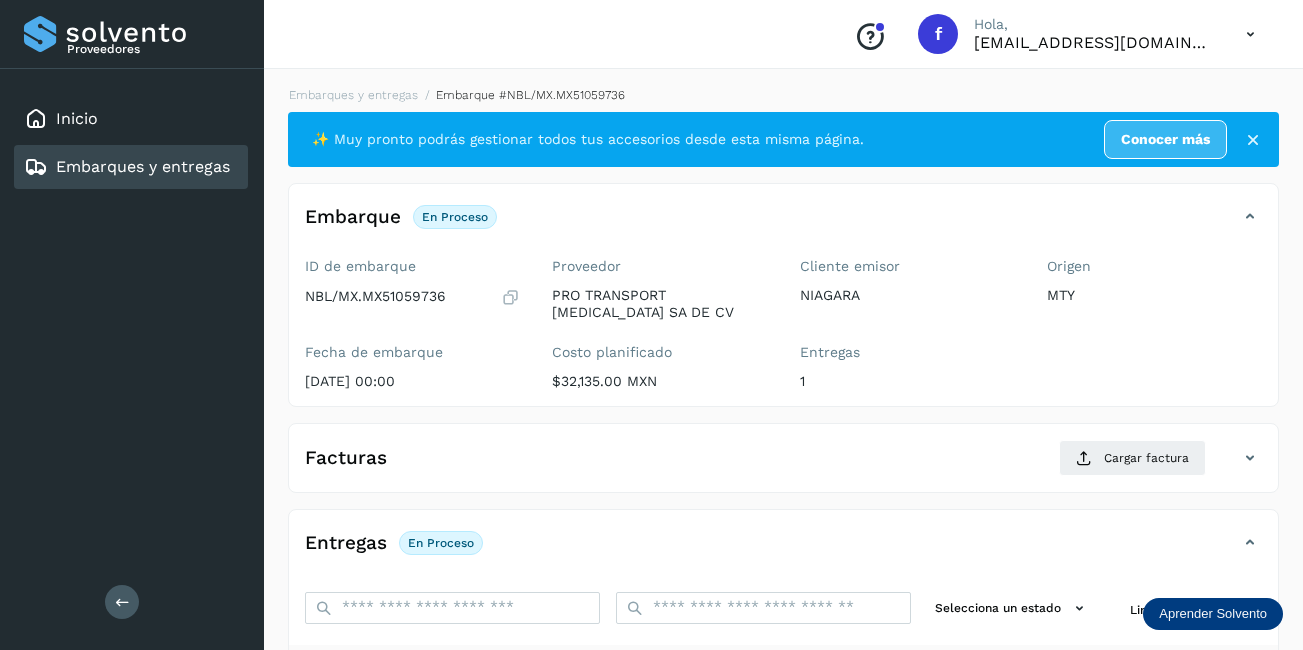 scroll, scrollTop: 313, scrollLeft: 0, axis: vertical 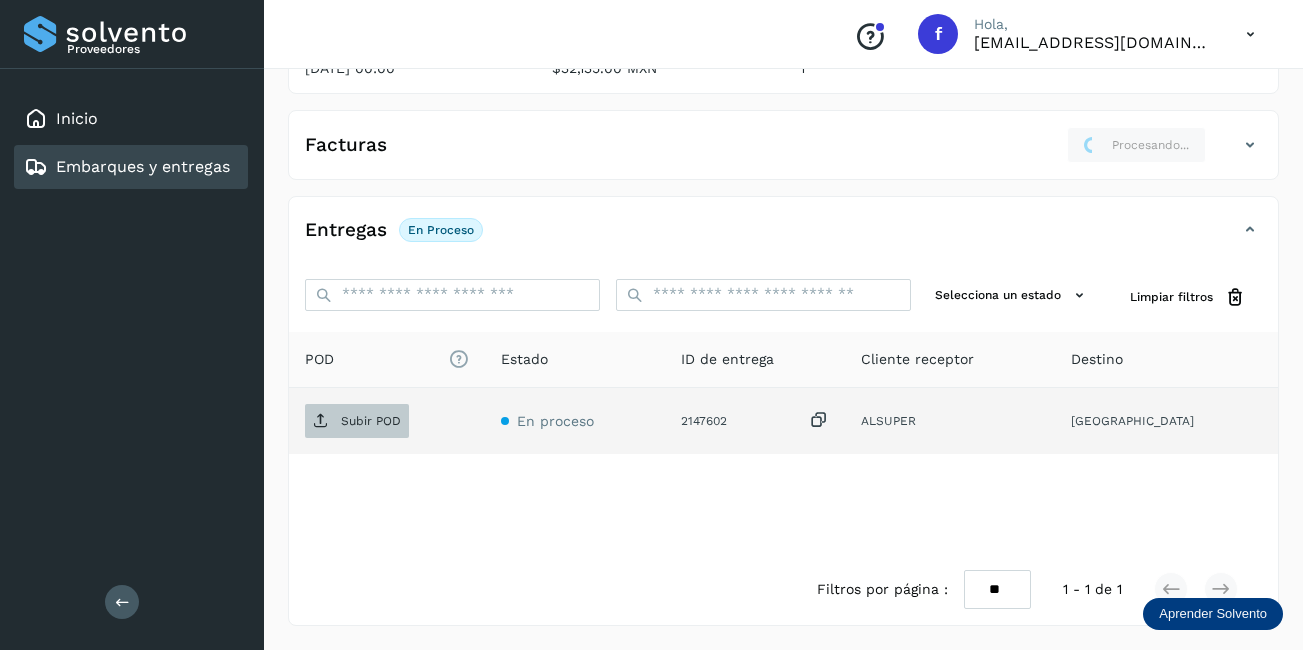 click on "Subir POD" at bounding box center [357, 421] 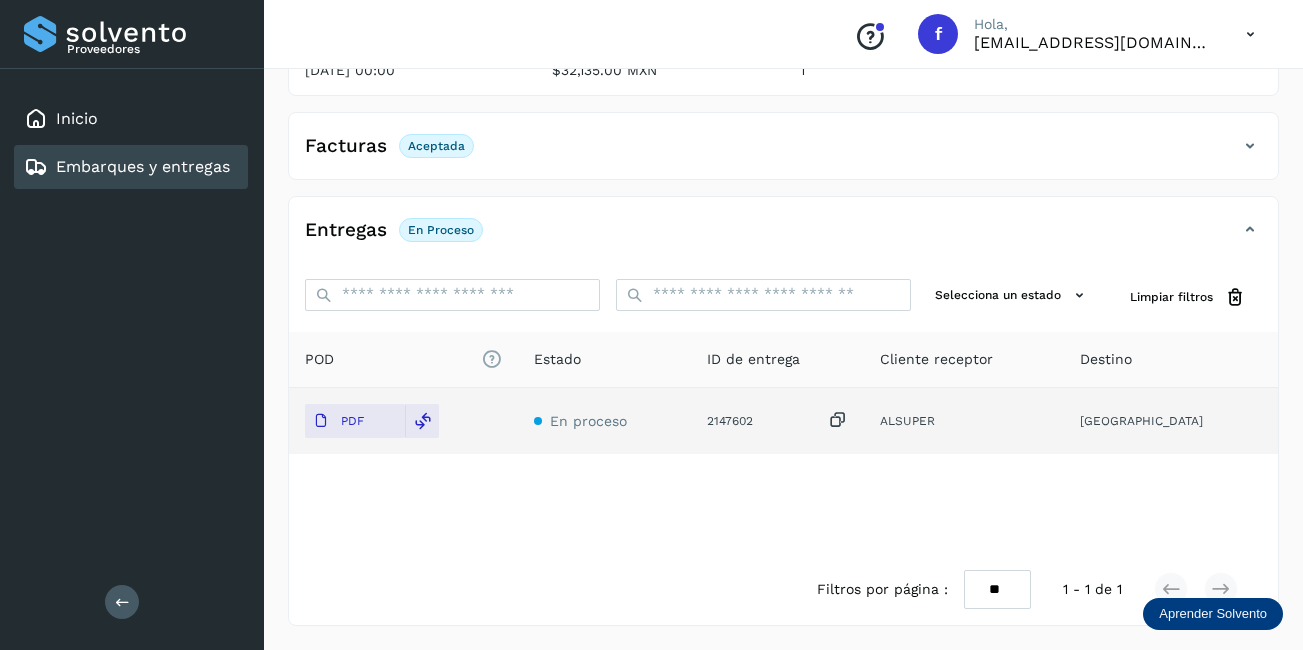 scroll, scrollTop: 0, scrollLeft: 0, axis: both 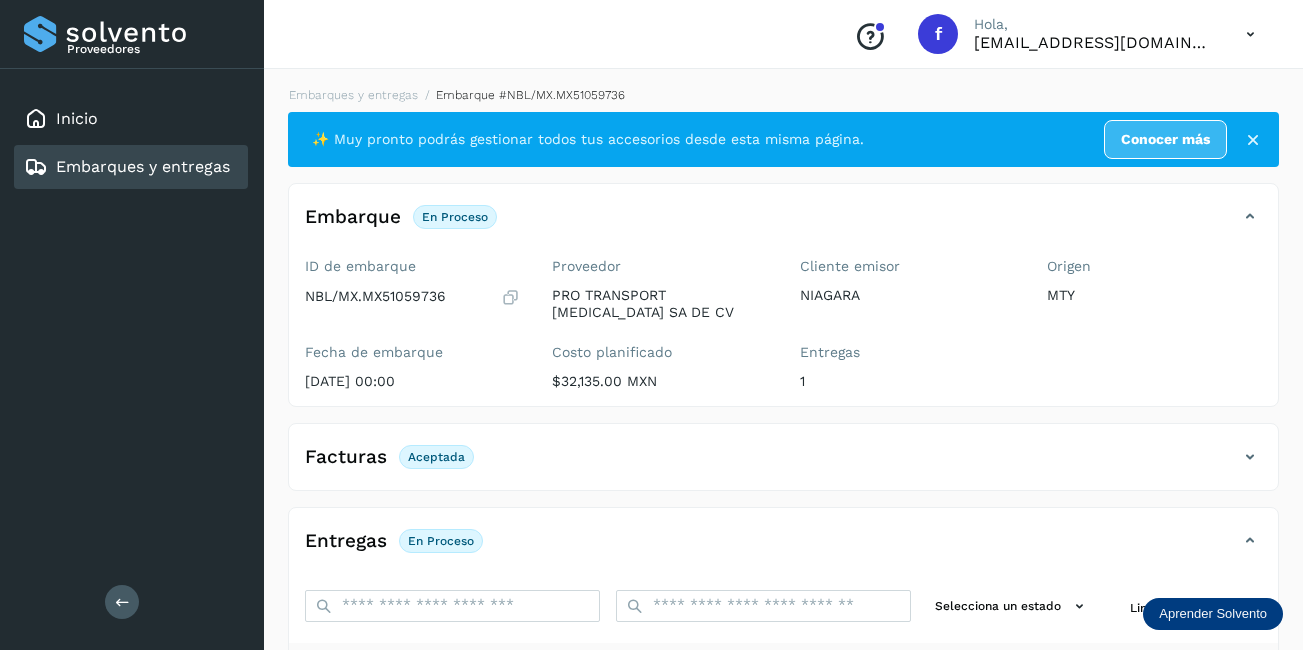 click on "Embarques y entregas" at bounding box center (143, 166) 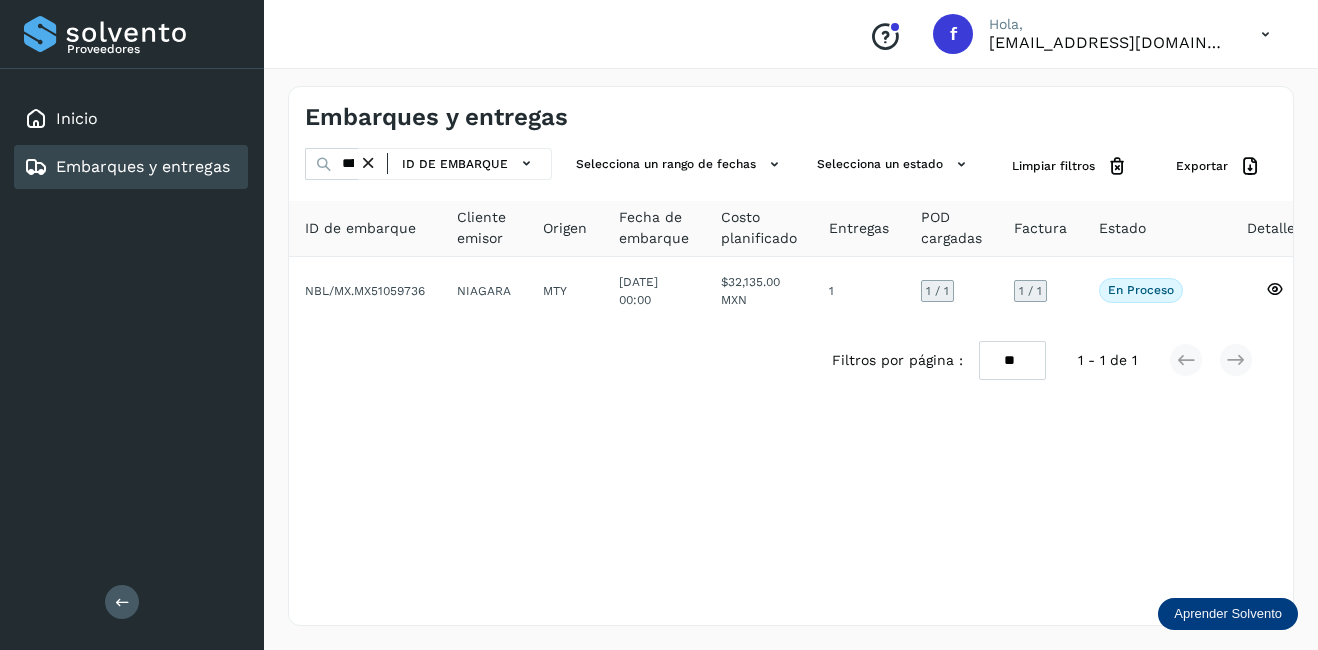 click at bounding box center (368, 163) 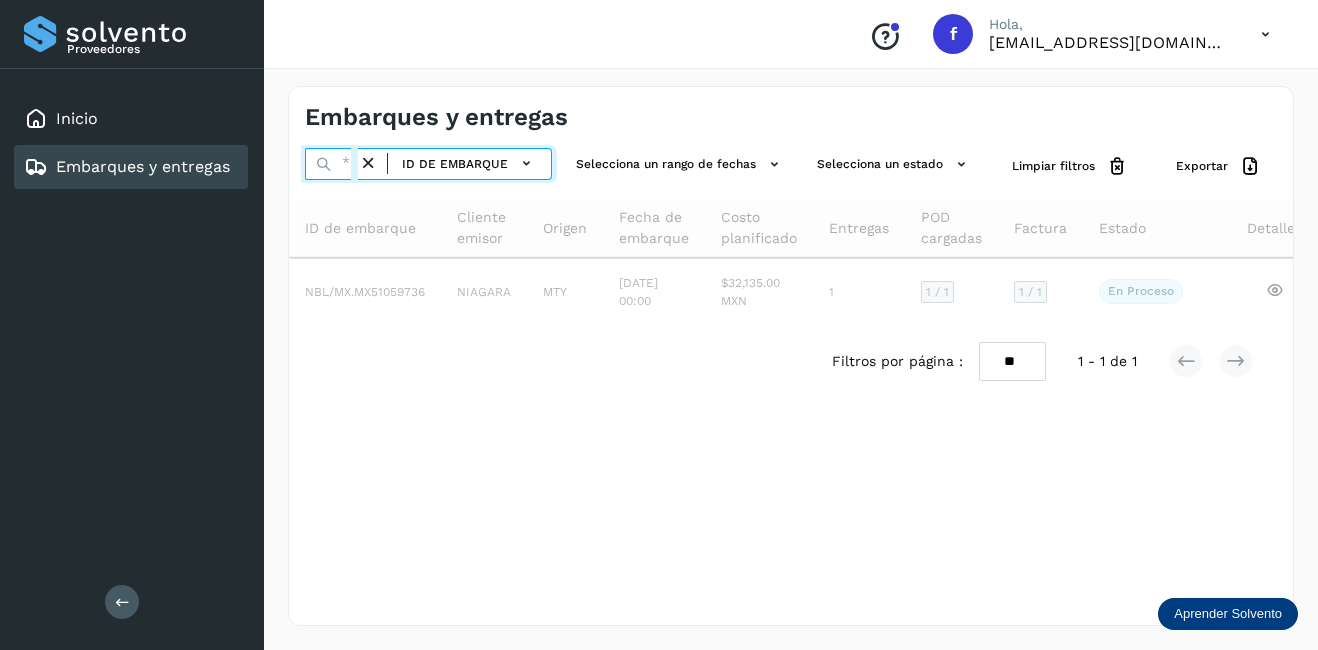 click at bounding box center (331, 164) 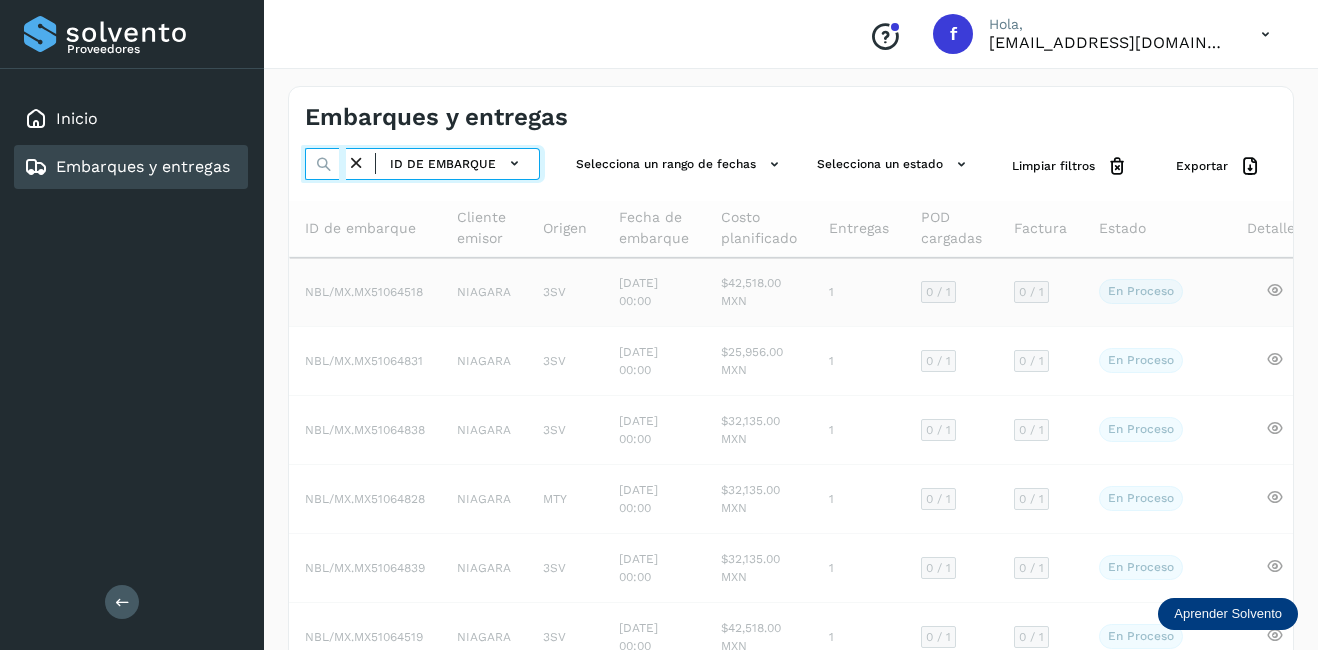 scroll, scrollTop: 0, scrollLeft: 54, axis: horizontal 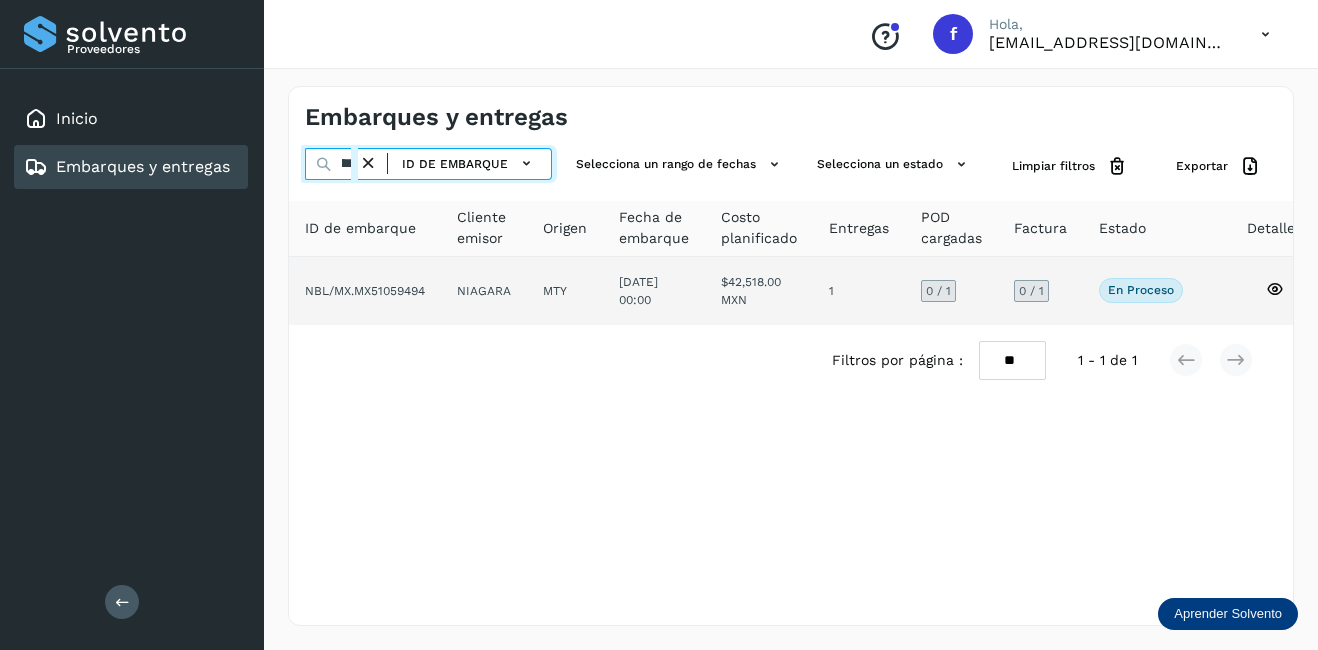 type on "********" 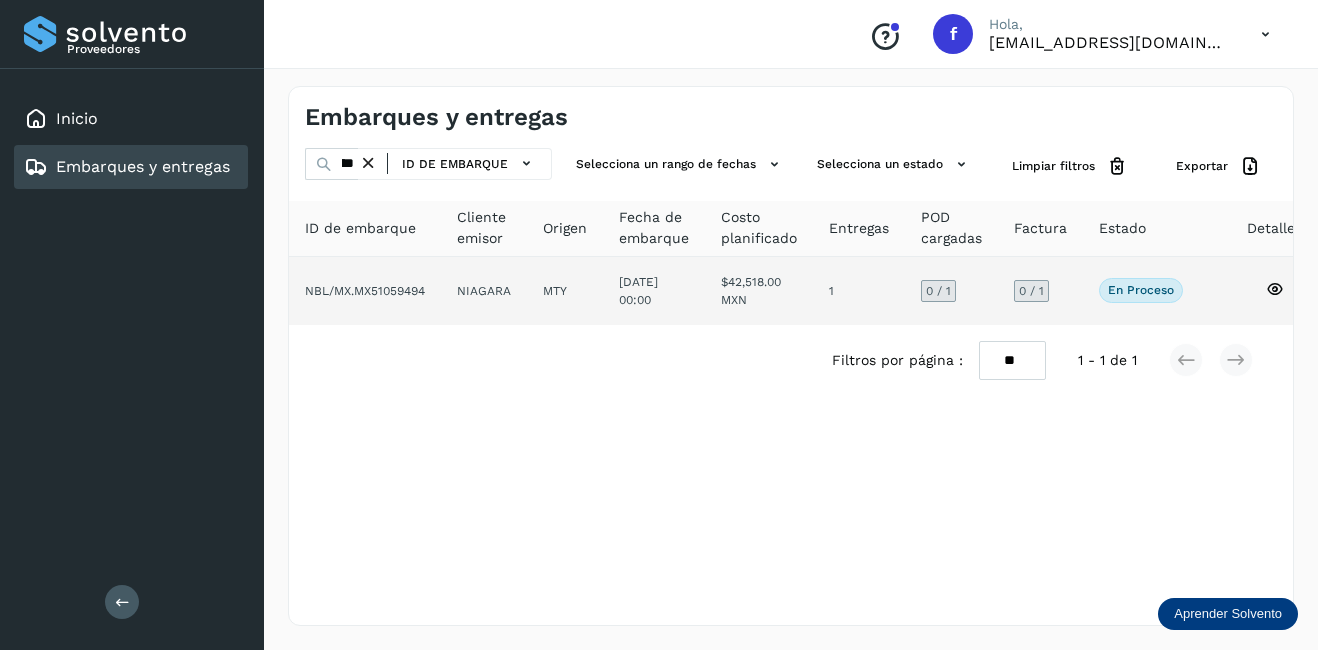 click on "MTY" 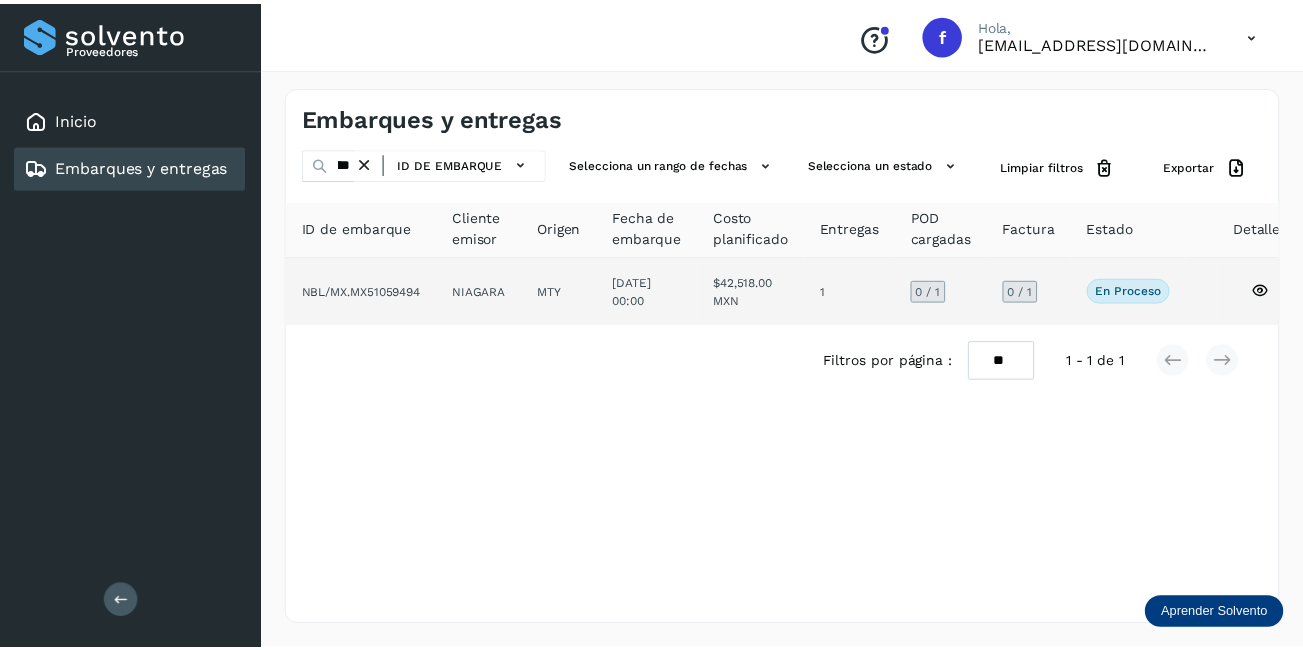 scroll, scrollTop: 0, scrollLeft: 0, axis: both 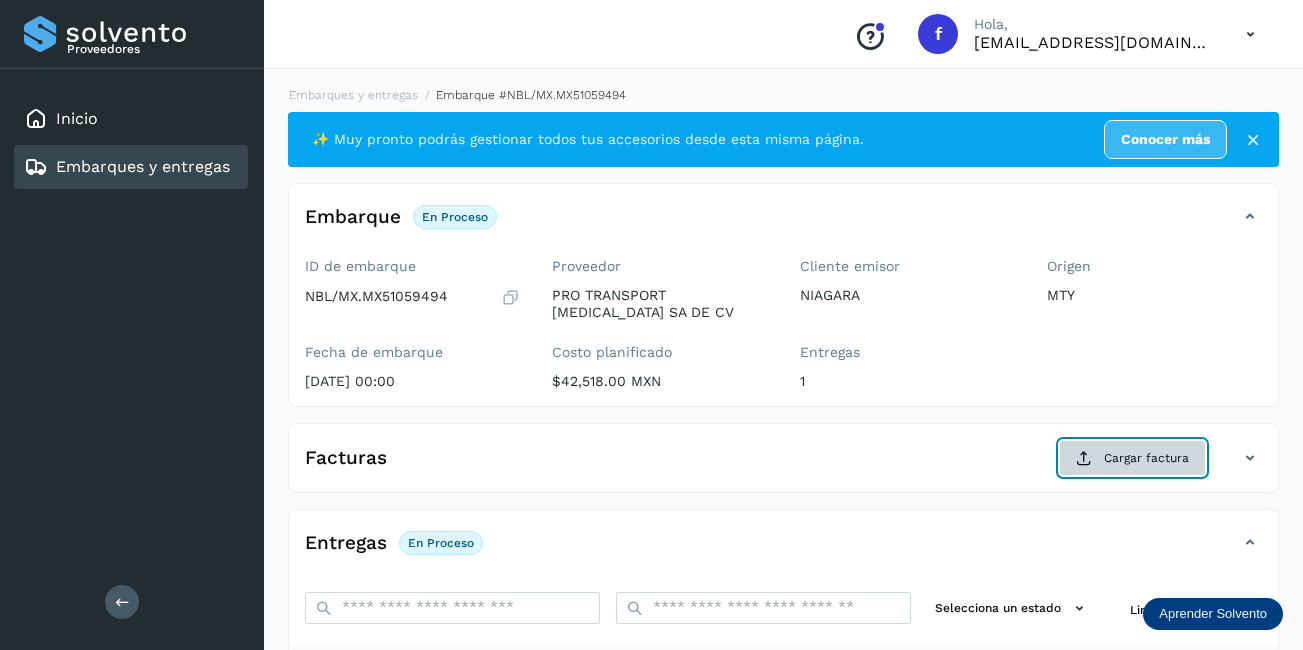 click at bounding box center (1084, 458) 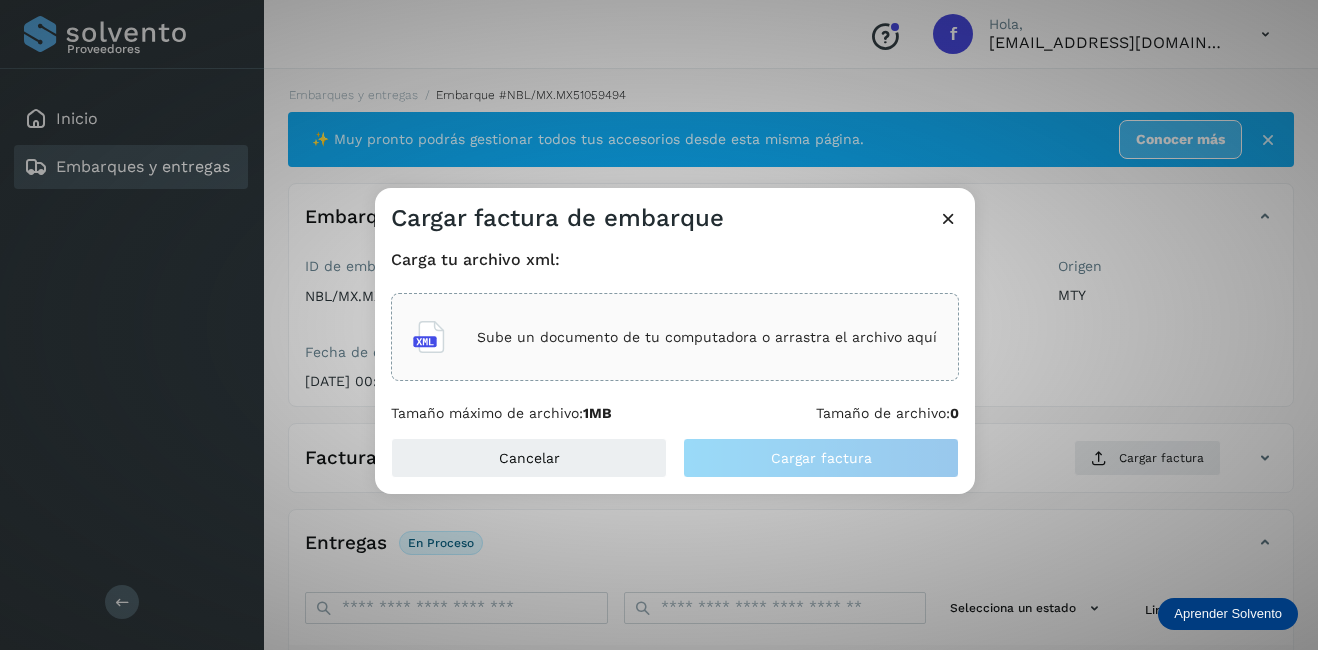 click on "Sube un documento de tu computadora o arrastra el archivo aquí" 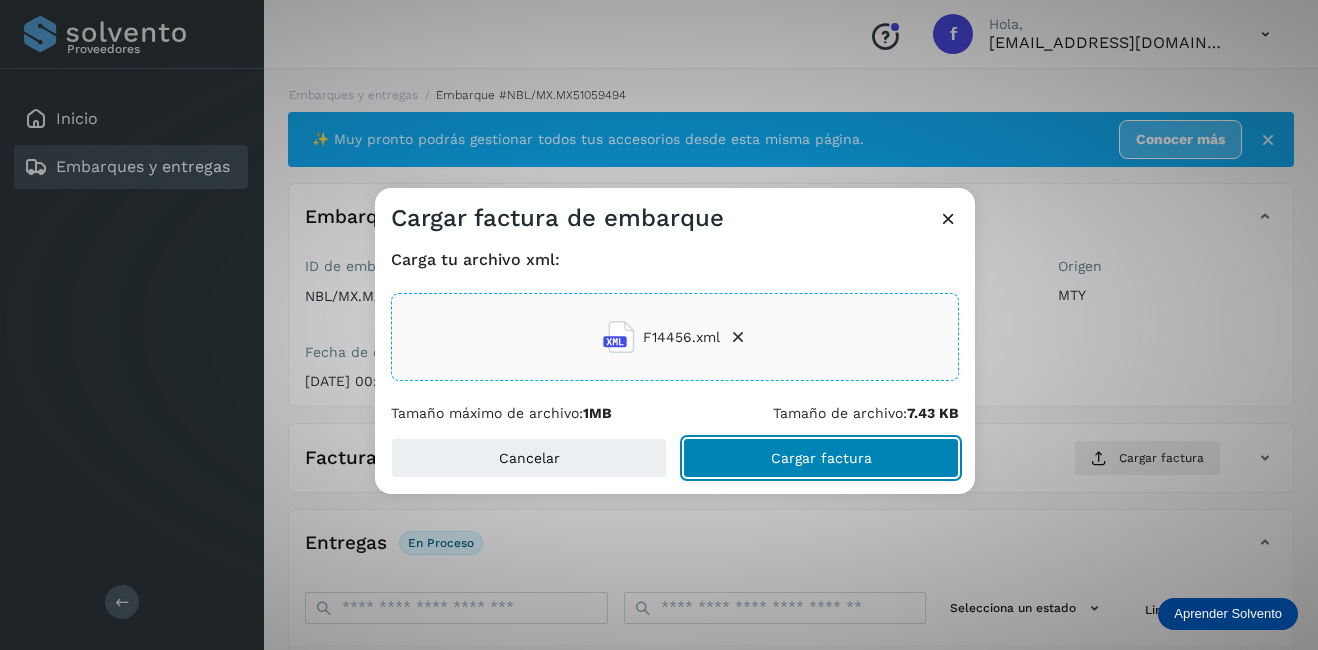 click on "Cargar factura" 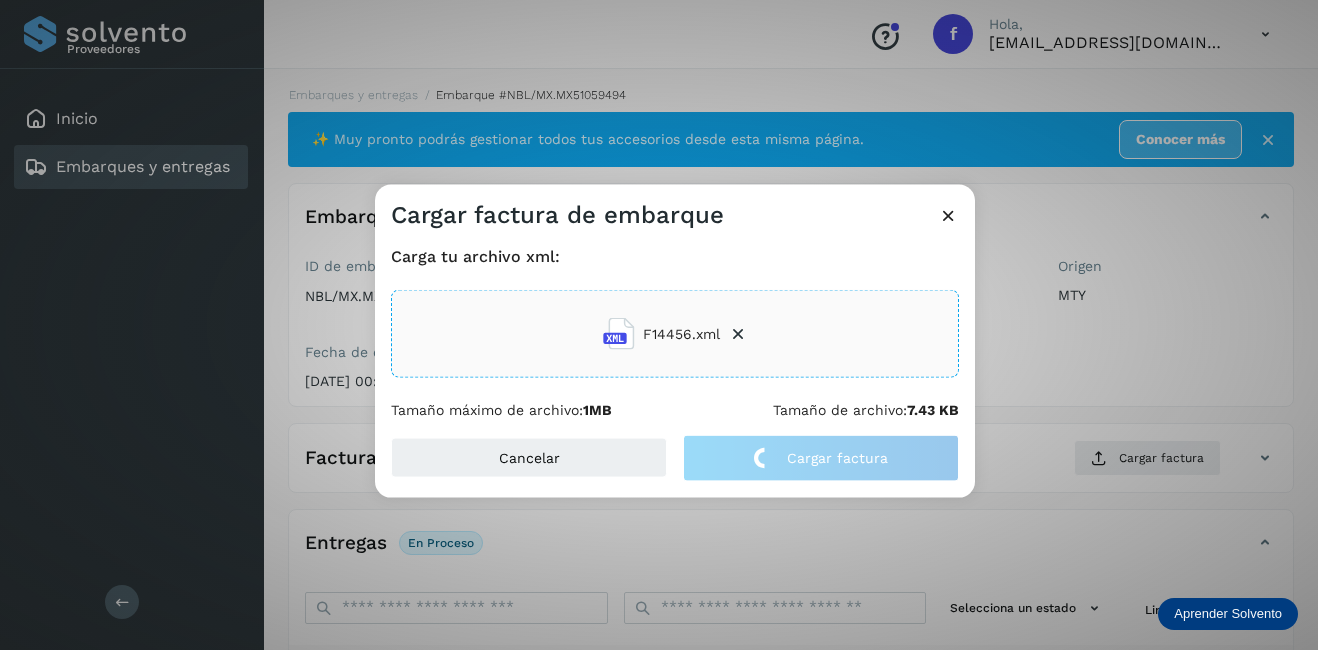 click on "Cargar factura de embarque Carga tu archivo xml: F14456.xml Tamaño máximo de archivo:  1MB Tamaño de archivo:  7.43 KB Cancelar Cargar factura" 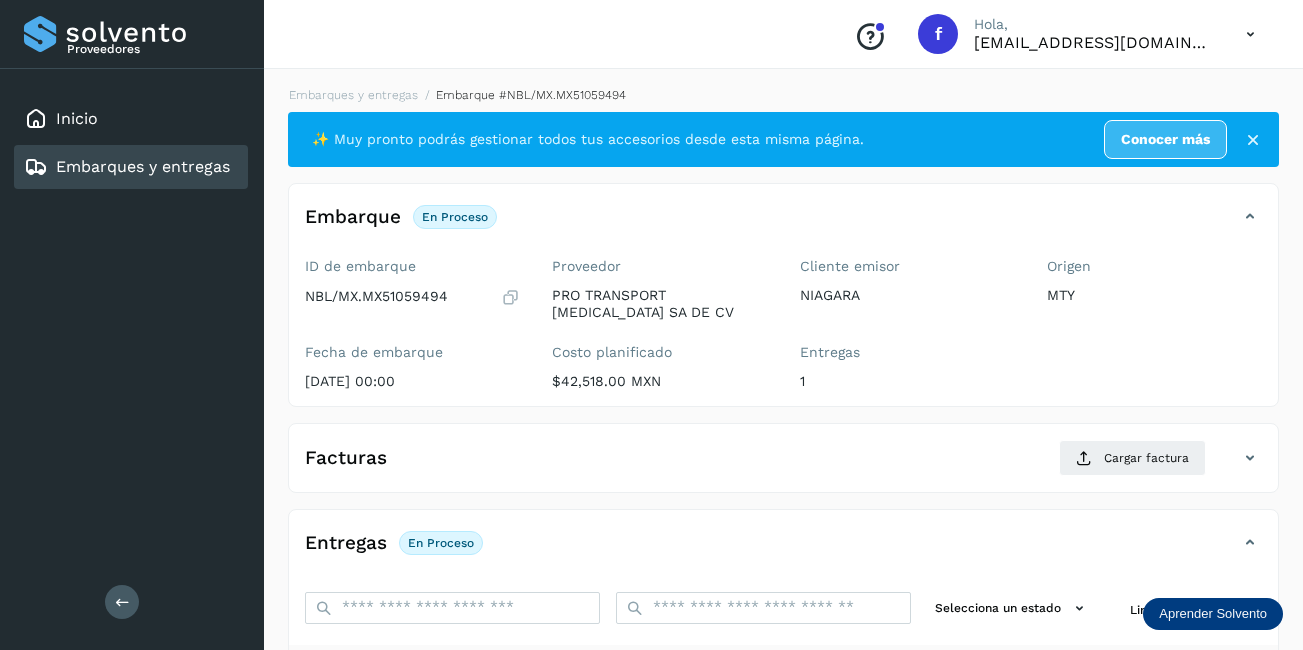 scroll, scrollTop: 300, scrollLeft: 0, axis: vertical 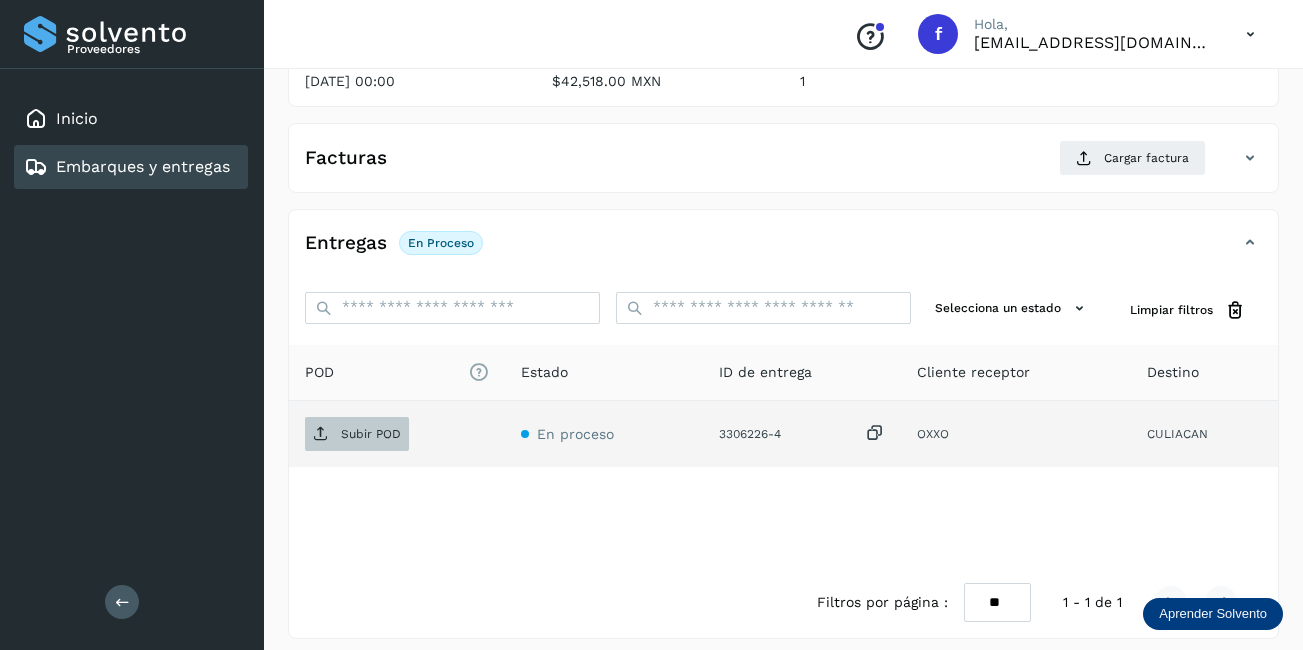 click on "Subir POD" at bounding box center [357, 434] 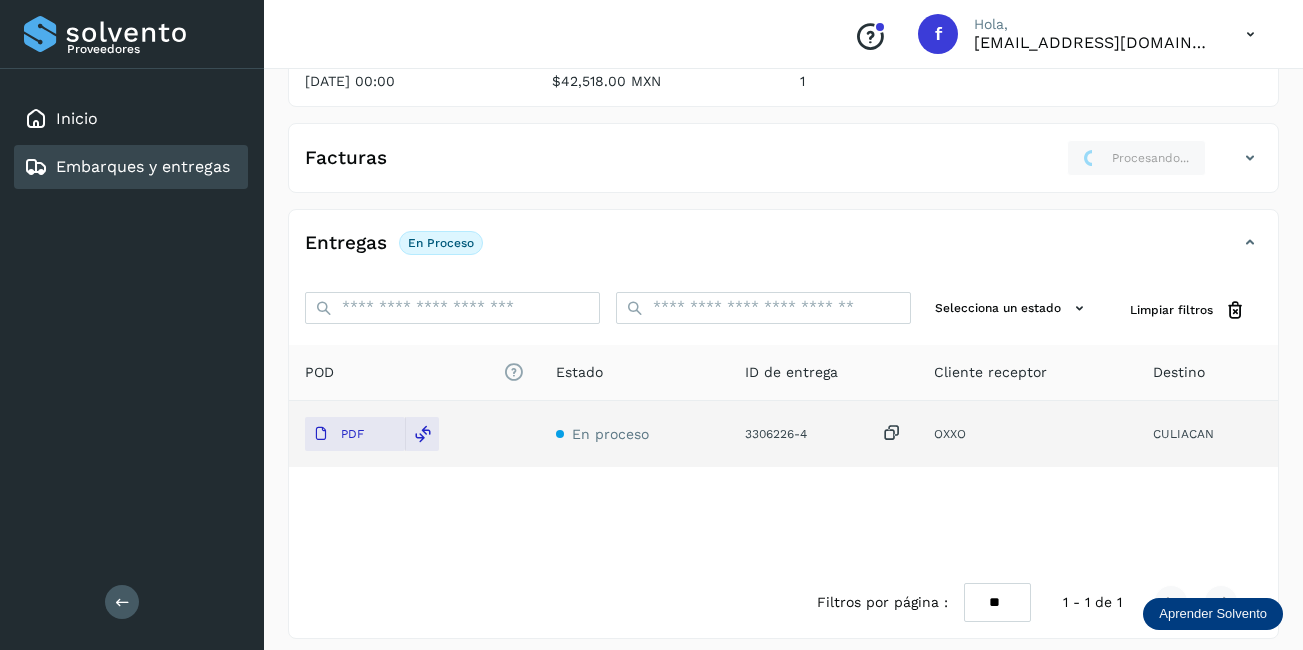 click on "Embarques y entregas" at bounding box center (143, 166) 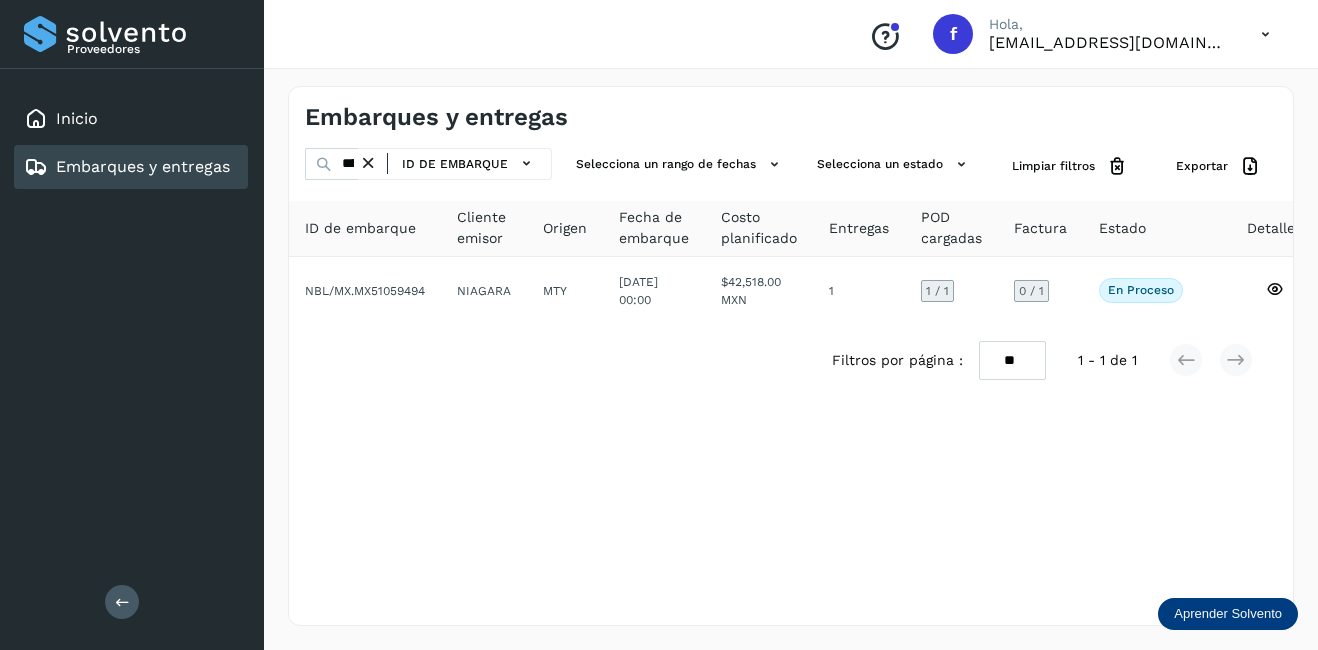 click at bounding box center (368, 163) 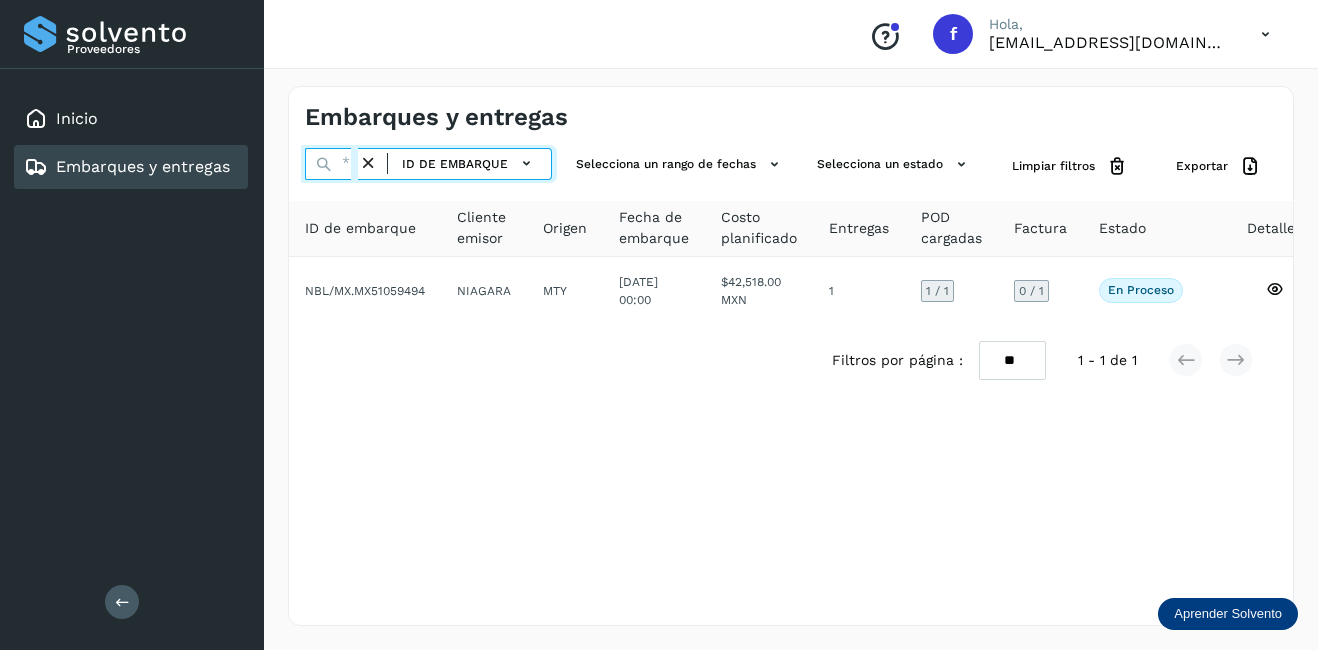 click at bounding box center [331, 164] 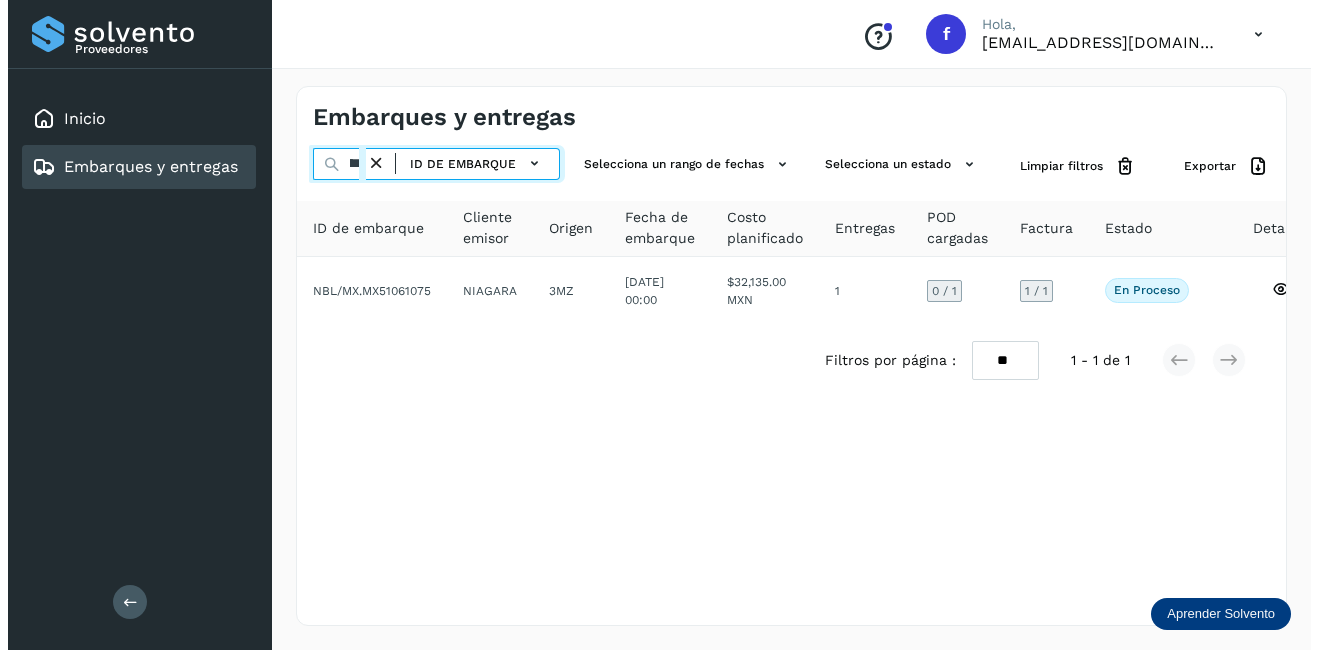 scroll, scrollTop: 0, scrollLeft: 49, axis: horizontal 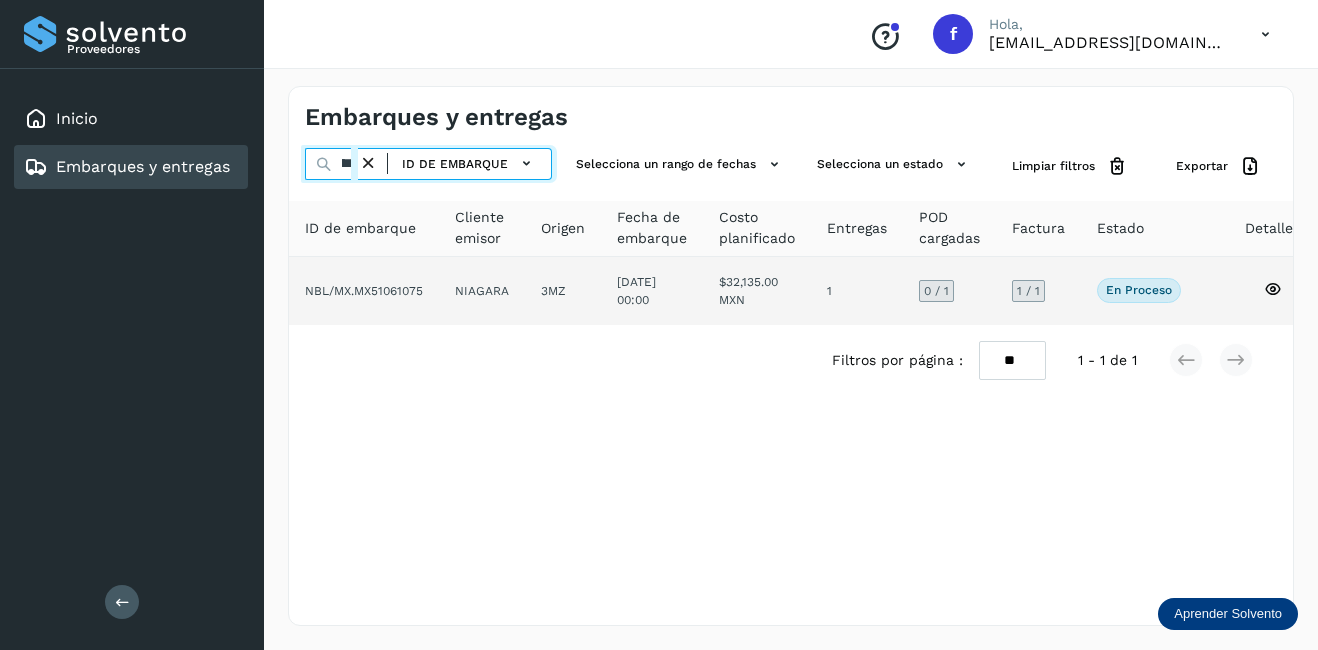 type on "********" 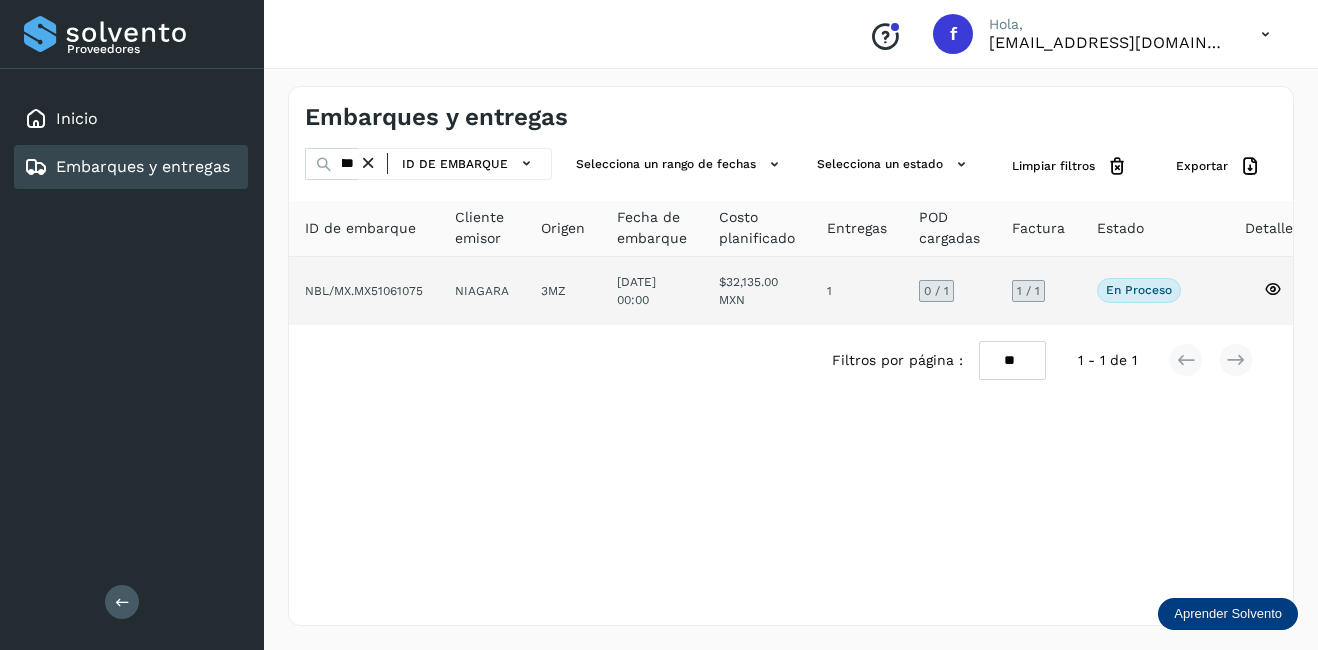 click on "$32,135.00 MXN" 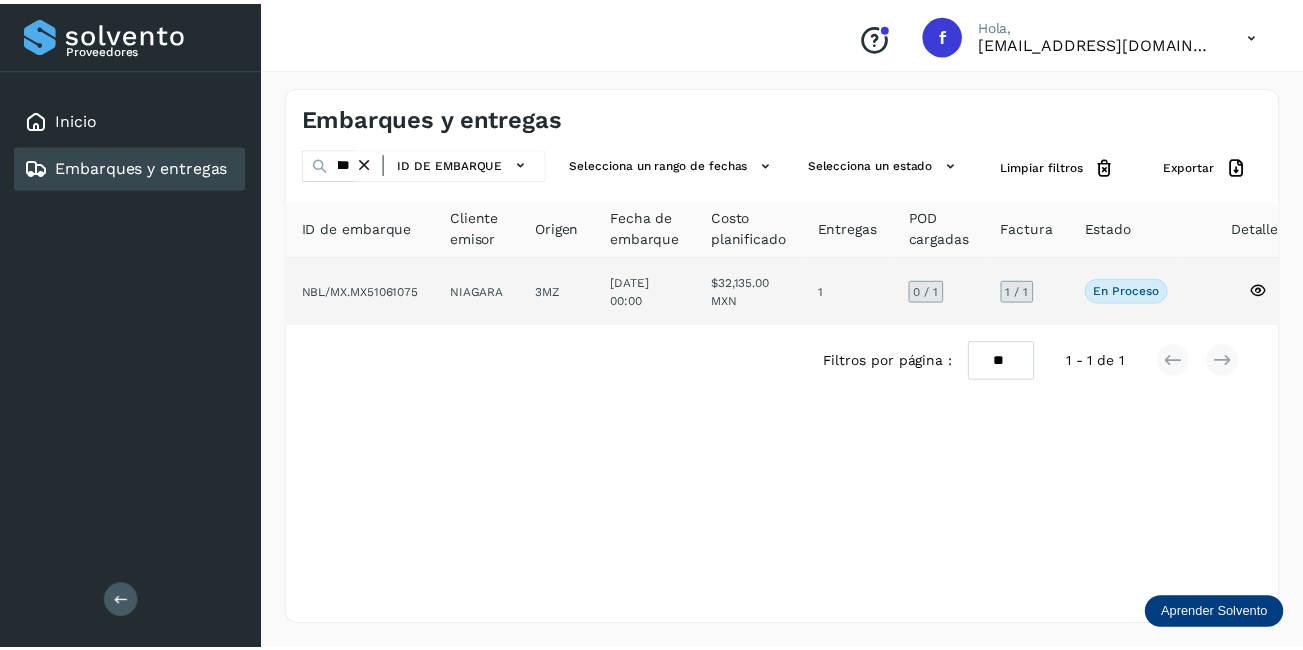 scroll, scrollTop: 0, scrollLeft: 0, axis: both 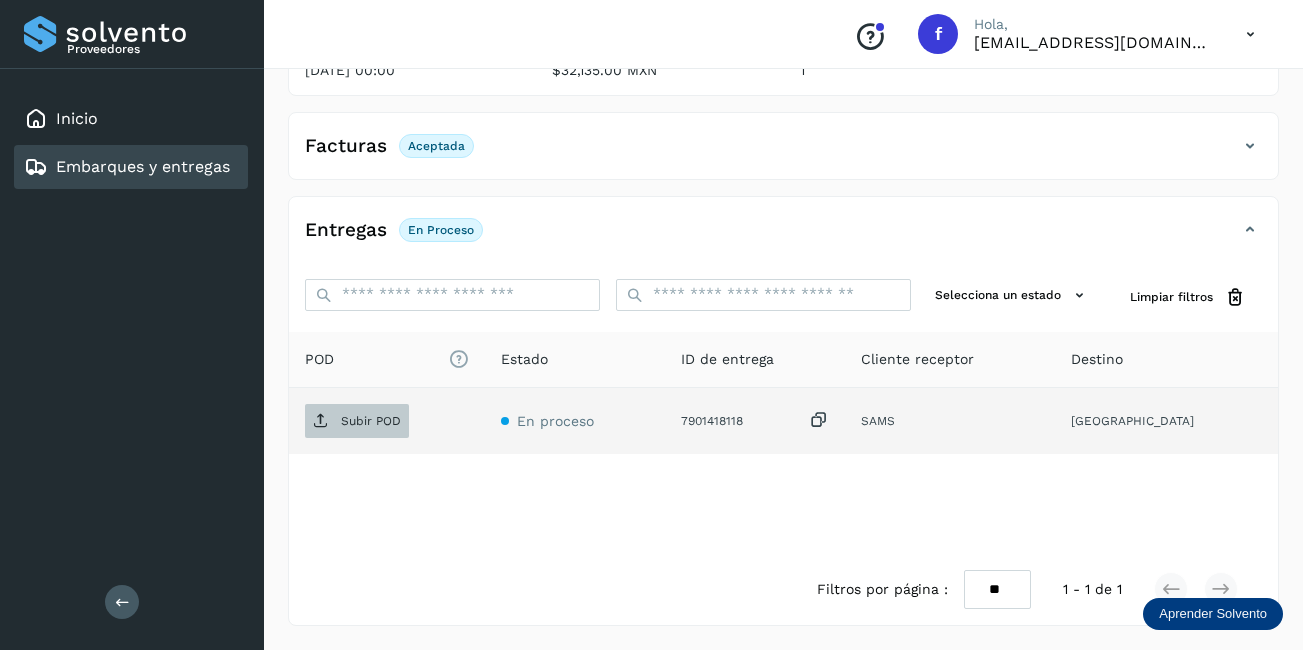 click on "Subir POD" at bounding box center (371, 421) 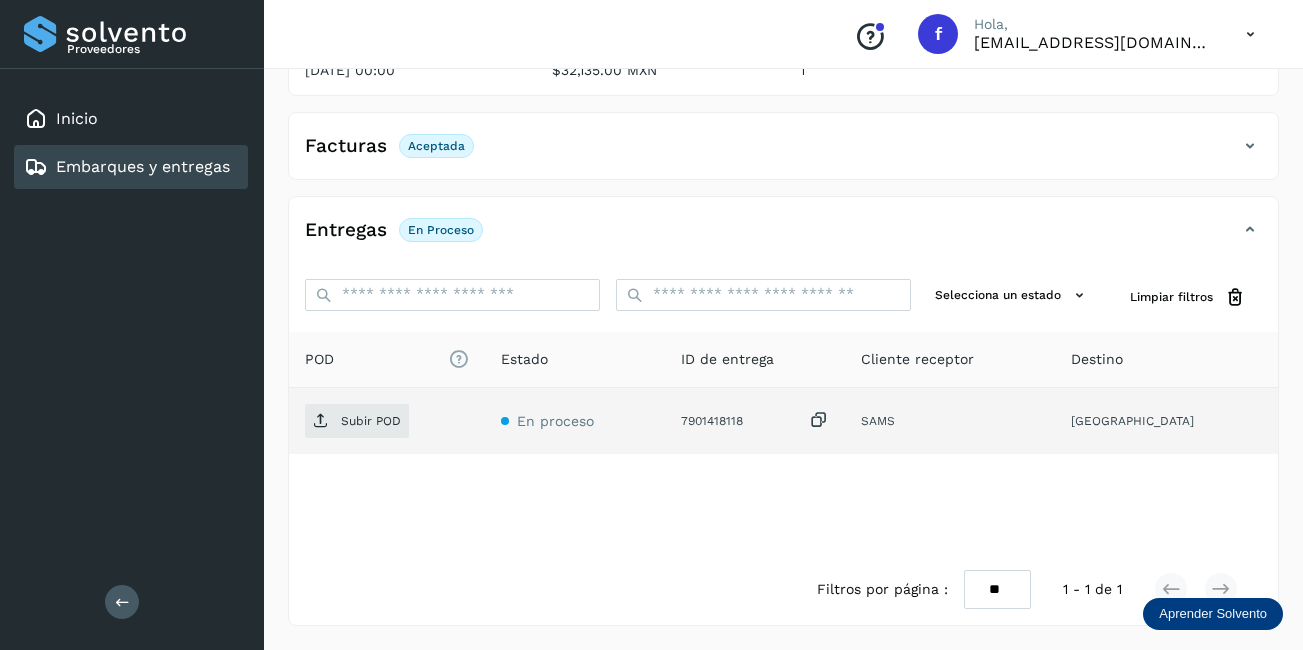 scroll, scrollTop: 0, scrollLeft: 0, axis: both 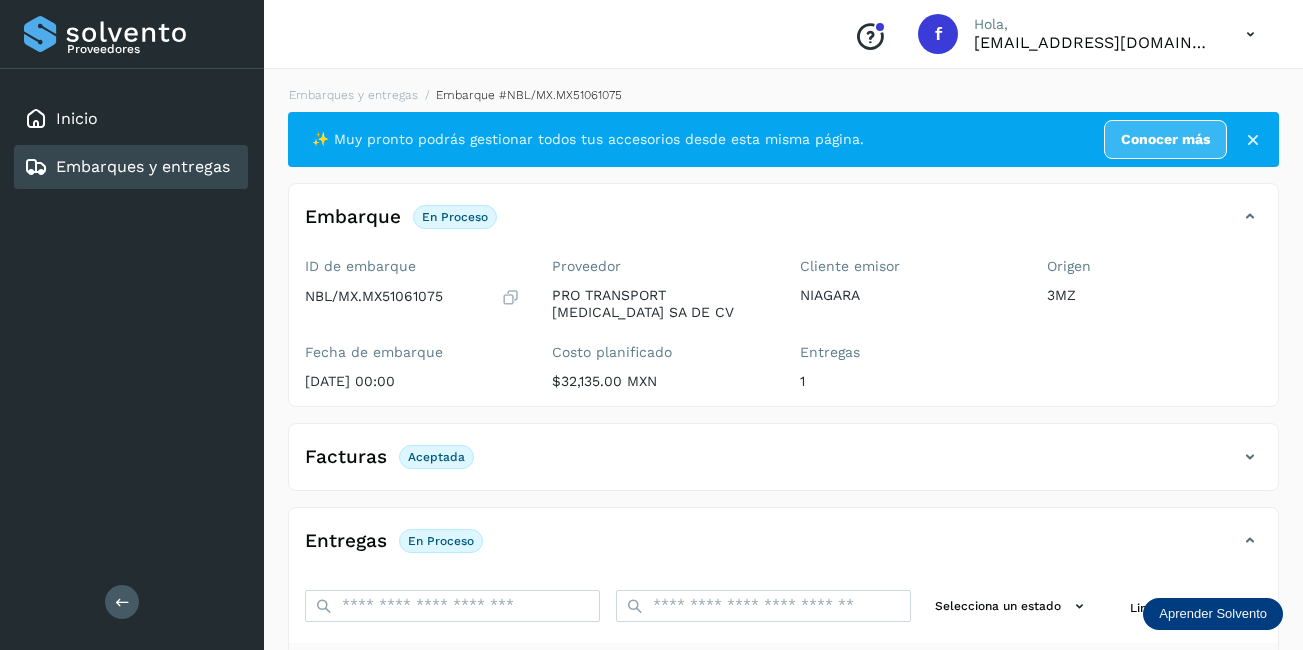 click on "Entregas En proceso Selecciona un estado Limpiar filtros POD
El tamaño máximo de archivo es de 20 Mb.
Estado ID de entrega Cliente receptor Destino Subir POD En proceso 7901418118  [PERSON_NAME] CHIHUAHUA [PERSON_NAME] 7901418118 POD Destino: CHIHUAHUA En proceso Filtros por página : ** ** ** 1 - 1 de 1" 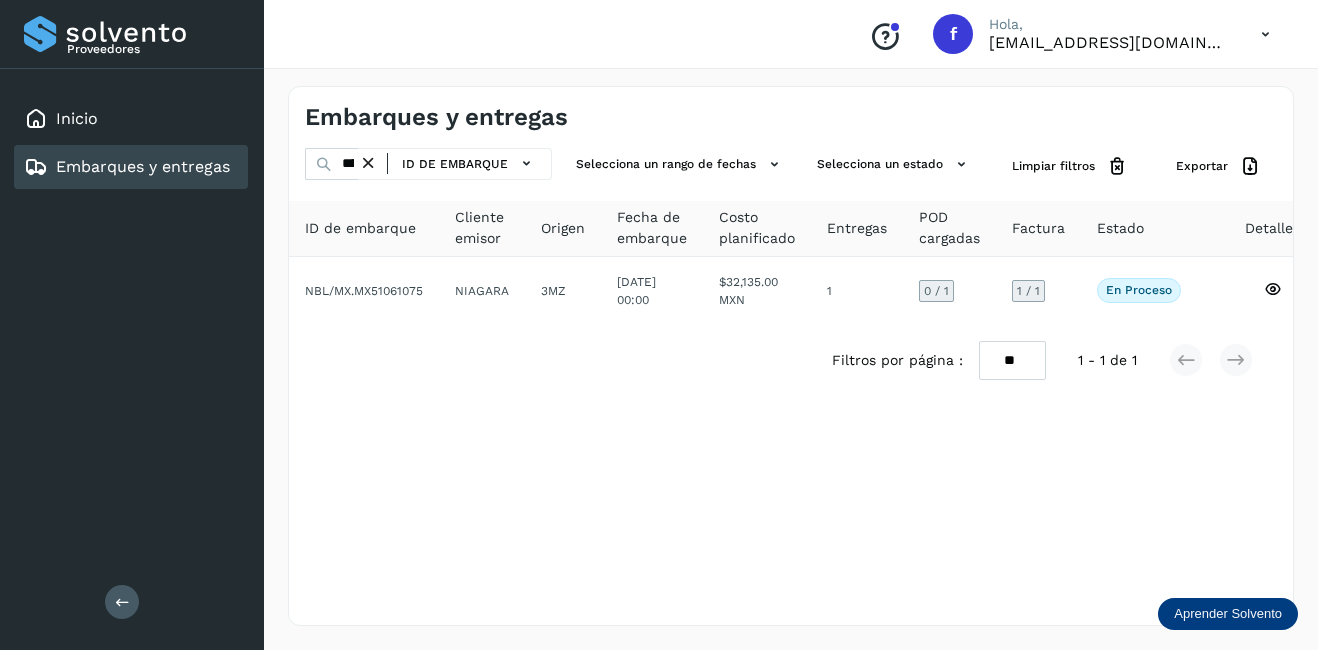 click at bounding box center (368, 163) 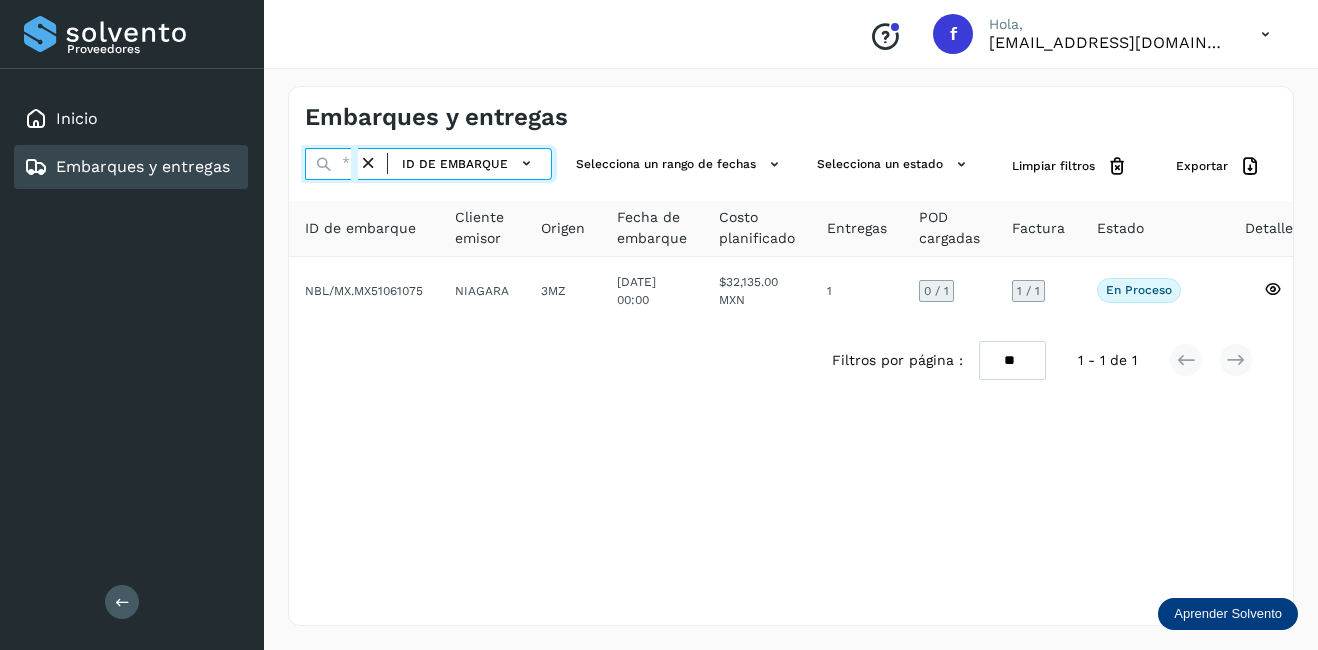 click at bounding box center [331, 164] 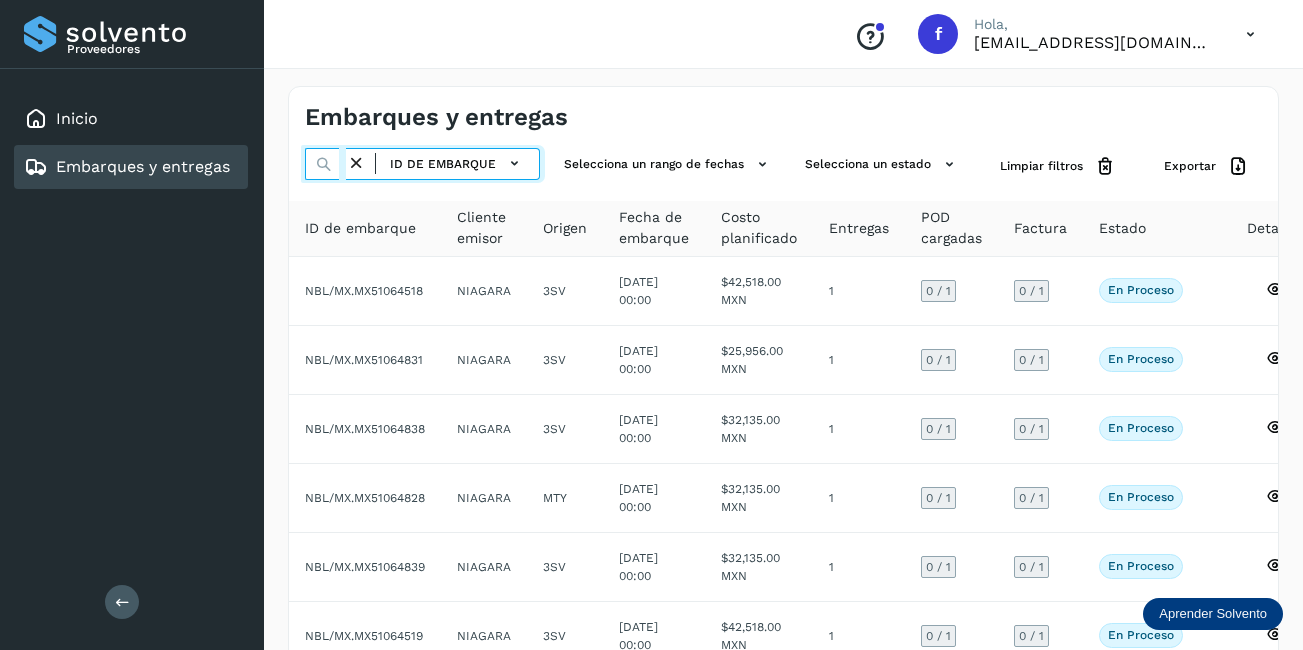 scroll, scrollTop: 0, scrollLeft: 65, axis: horizontal 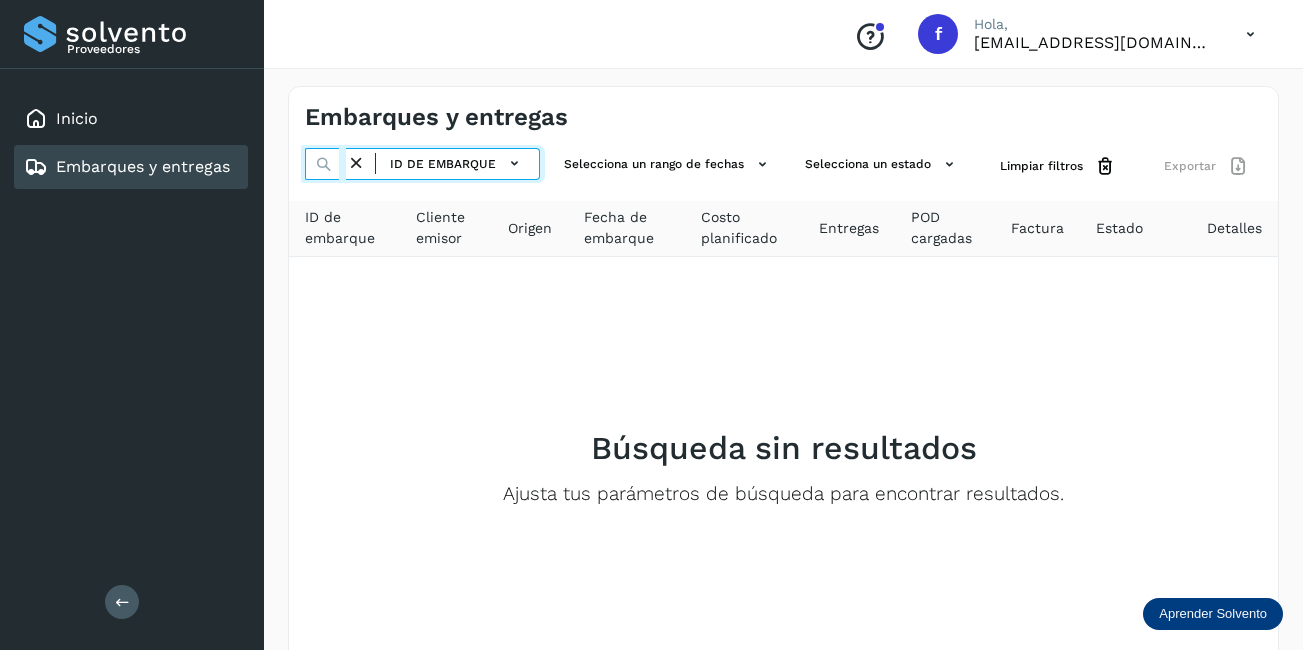 type on "********" 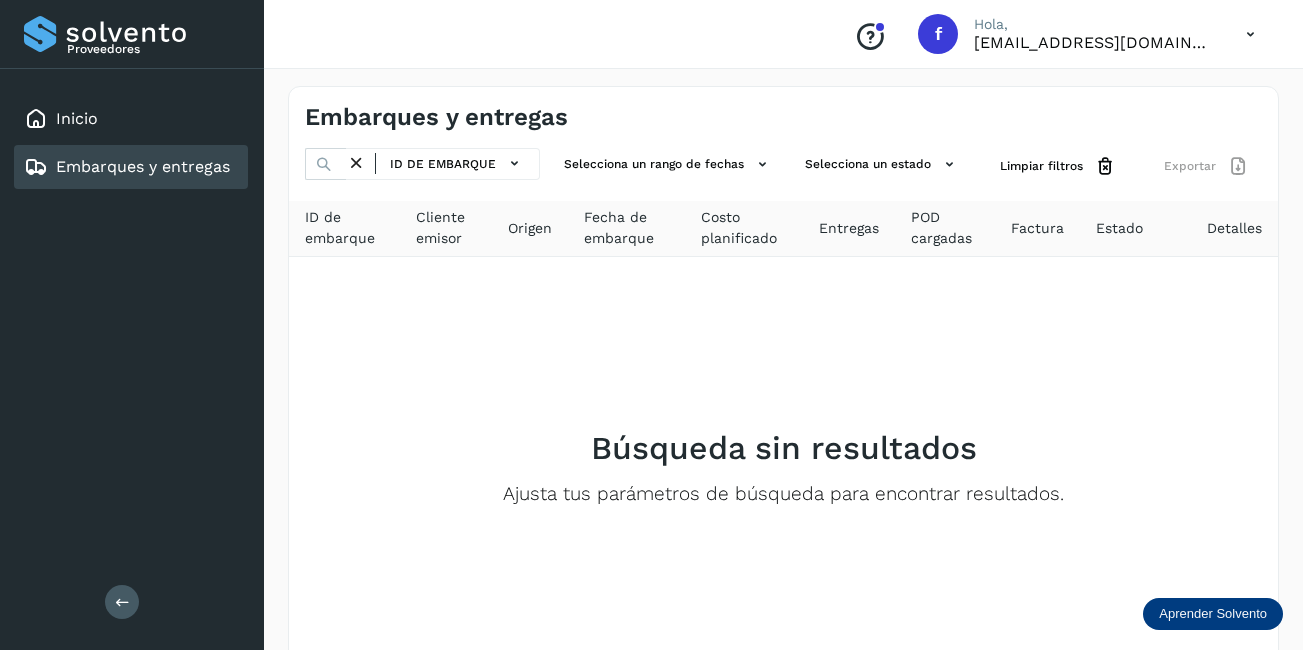 click at bounding box center (356, 163) 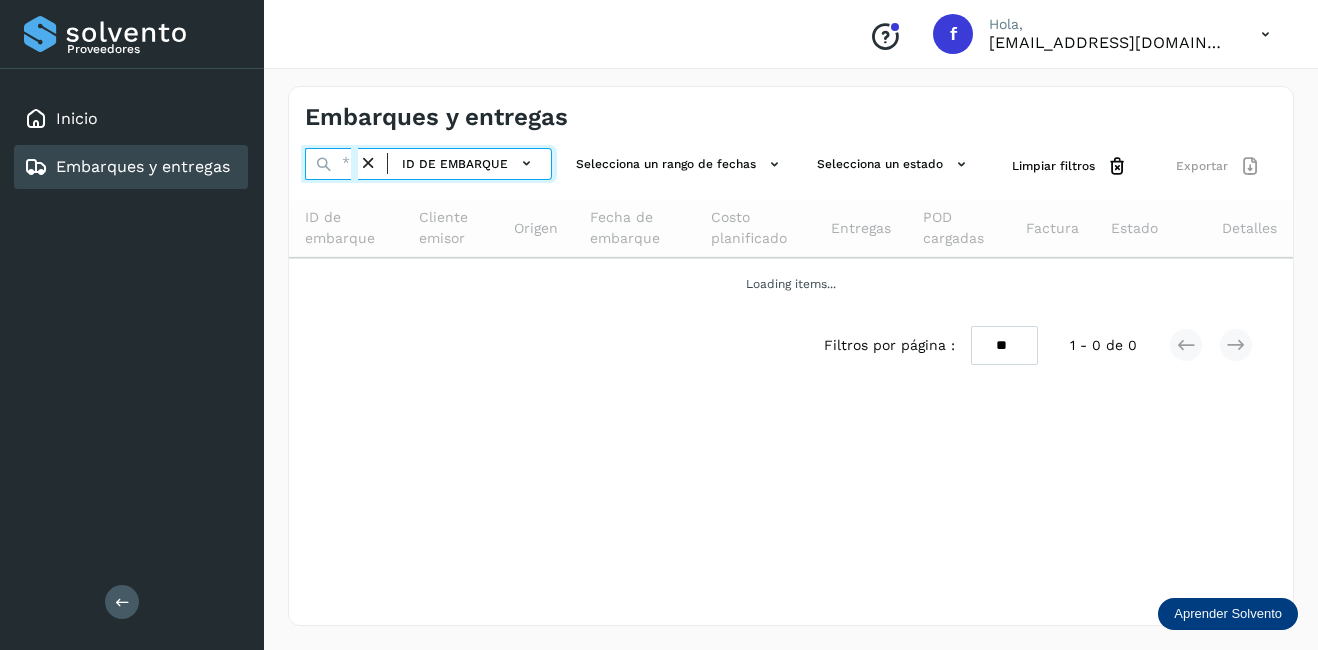 click at bounding box center [331, 164] 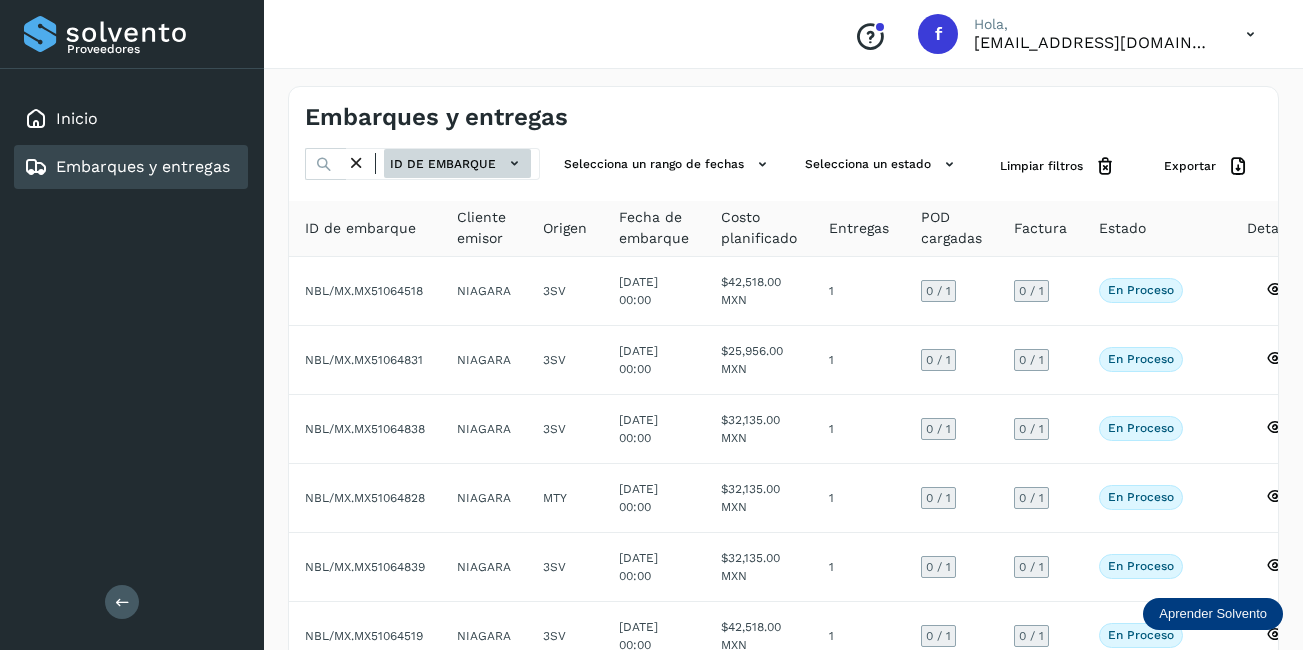 click on "ID de embarque" 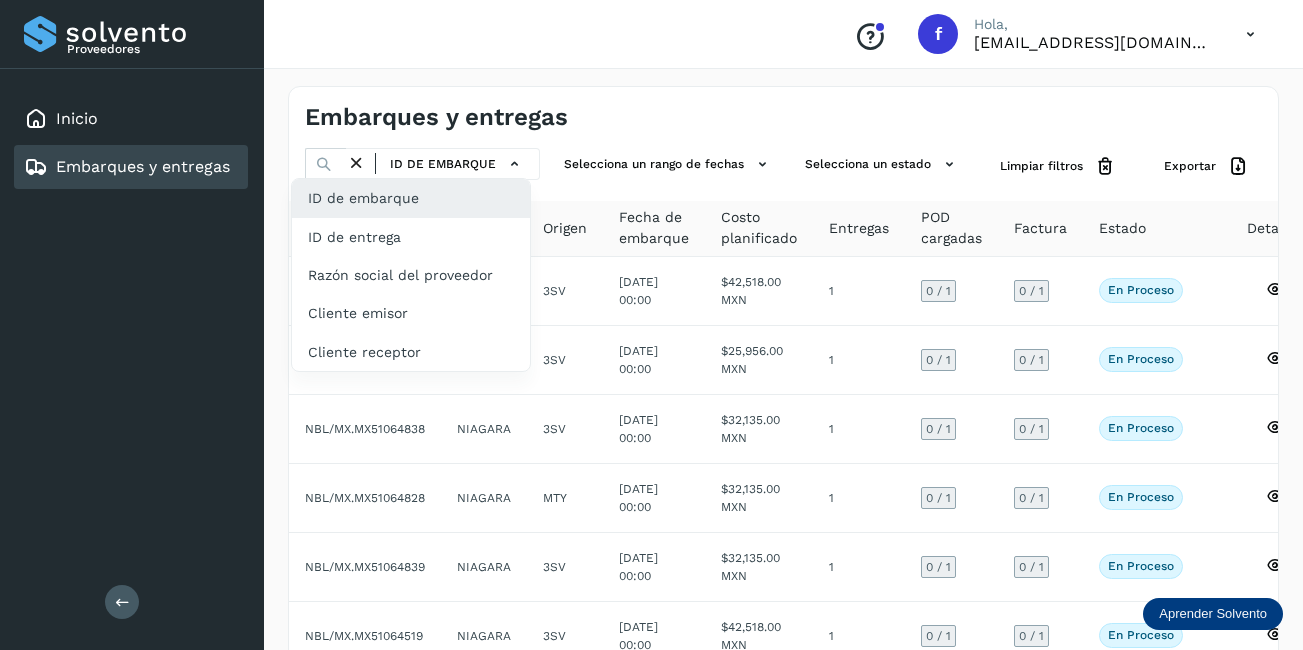 click at bounding box center [651, 325] 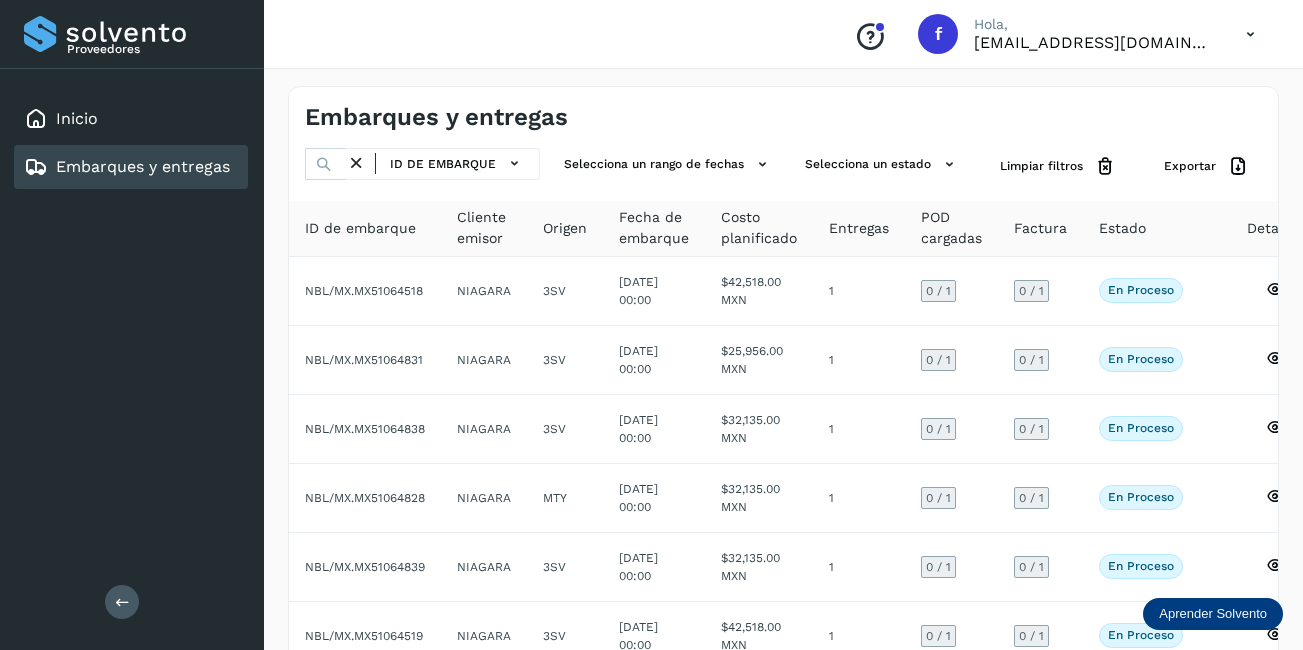 click on "ID de embarque ID de entrega Razón social del proveedor Cliente emisor Cliente receptor" at bounding box center [416, 255] 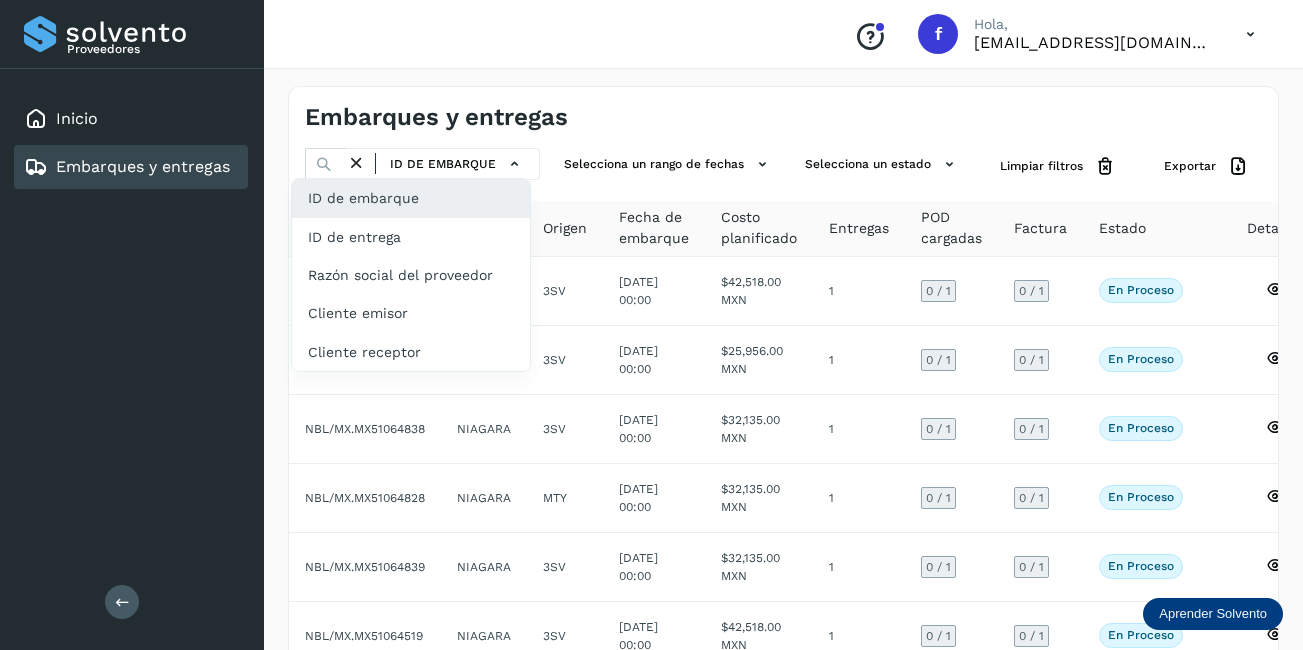 click at bounding box center (651, 325) 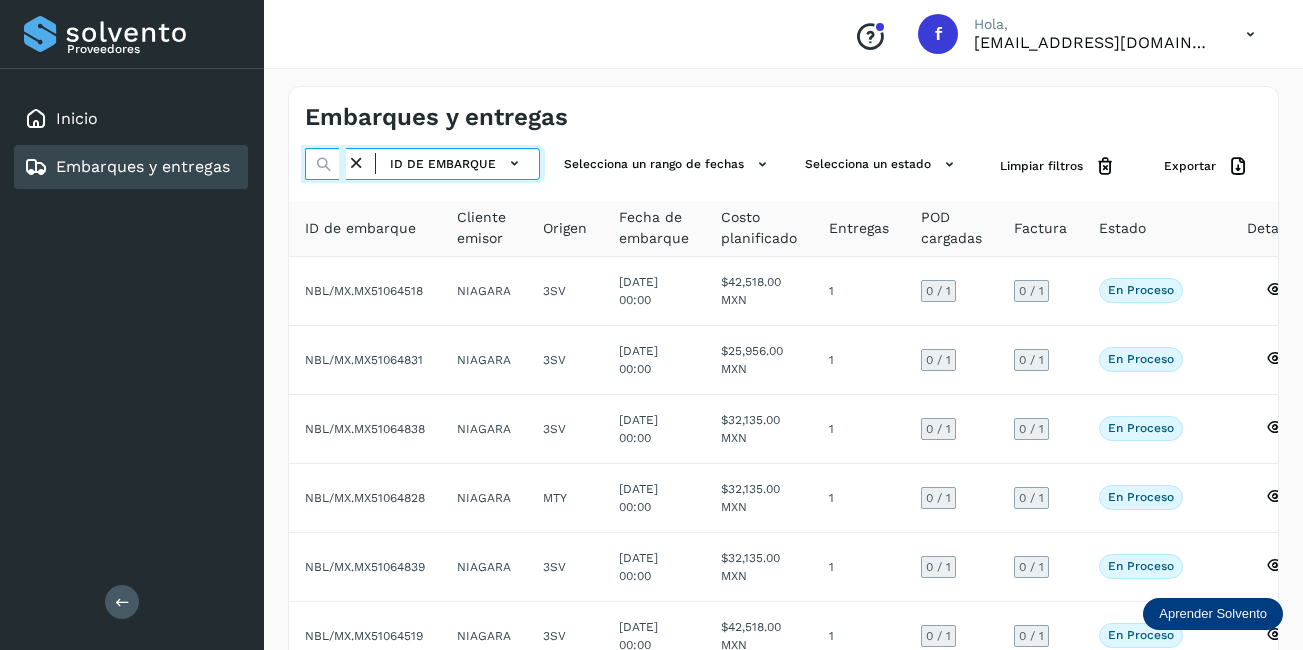click at bounding box center [325, 164] 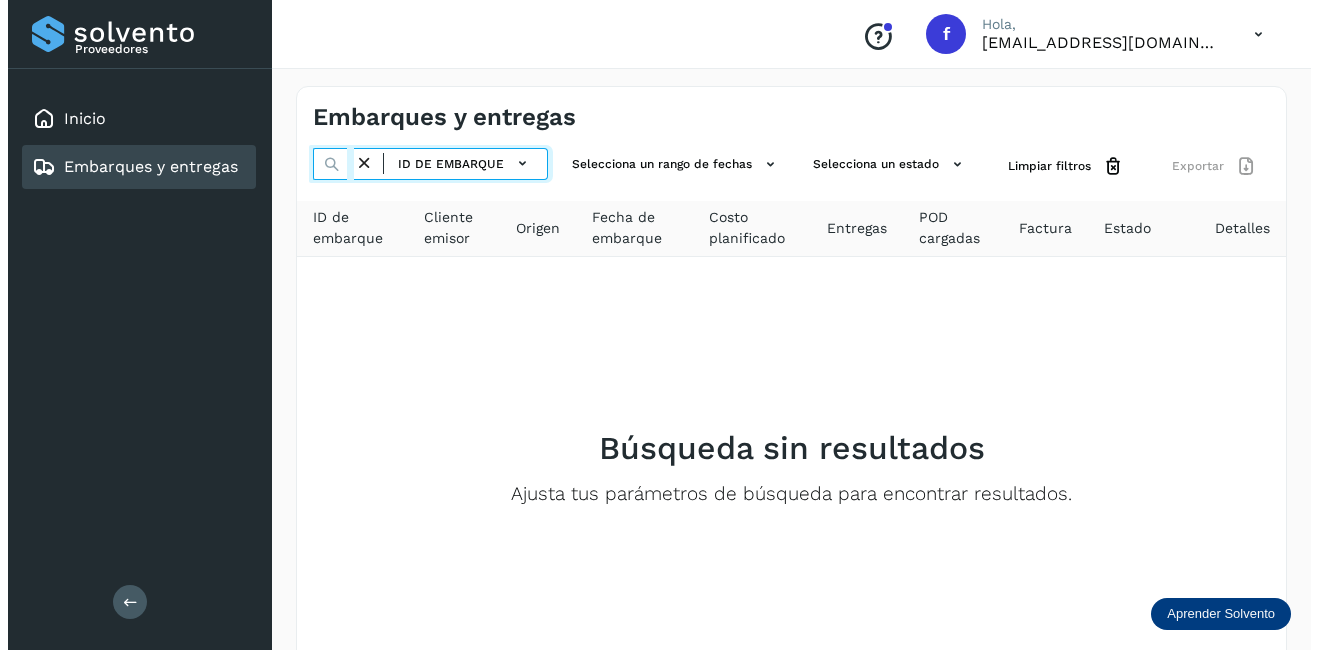 scroll, scrollTop: 0, scrollLeft: 48, axis: horizontal 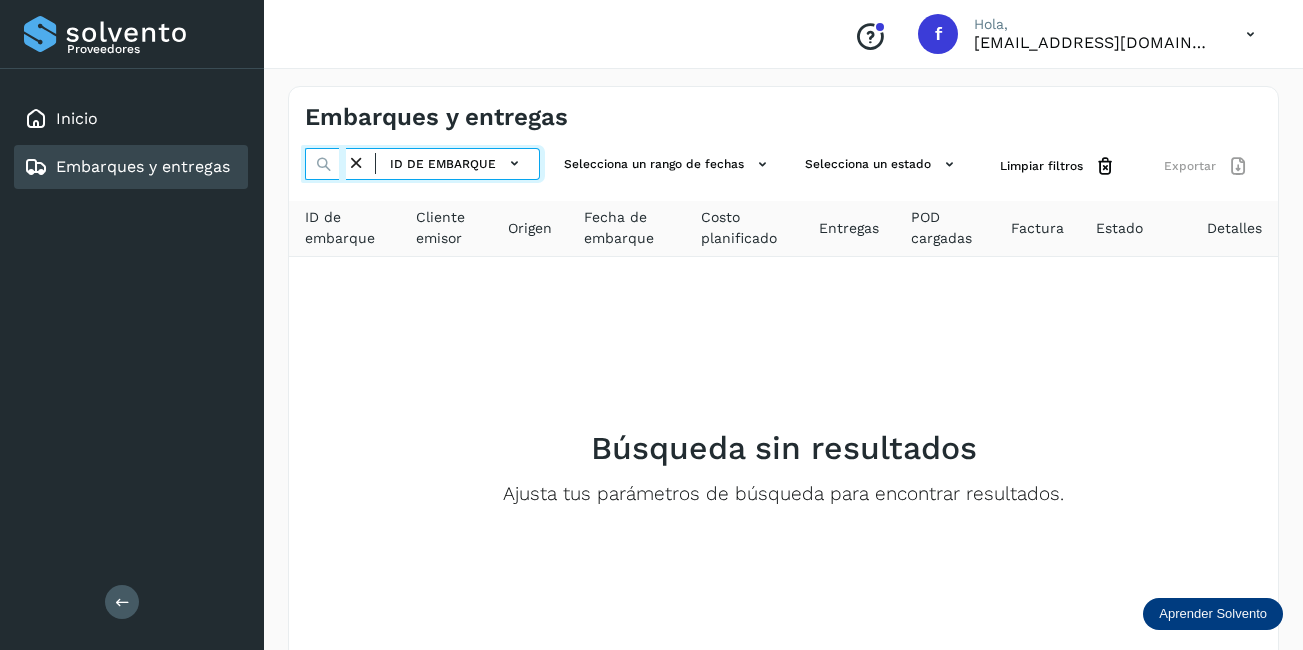 type on "*" 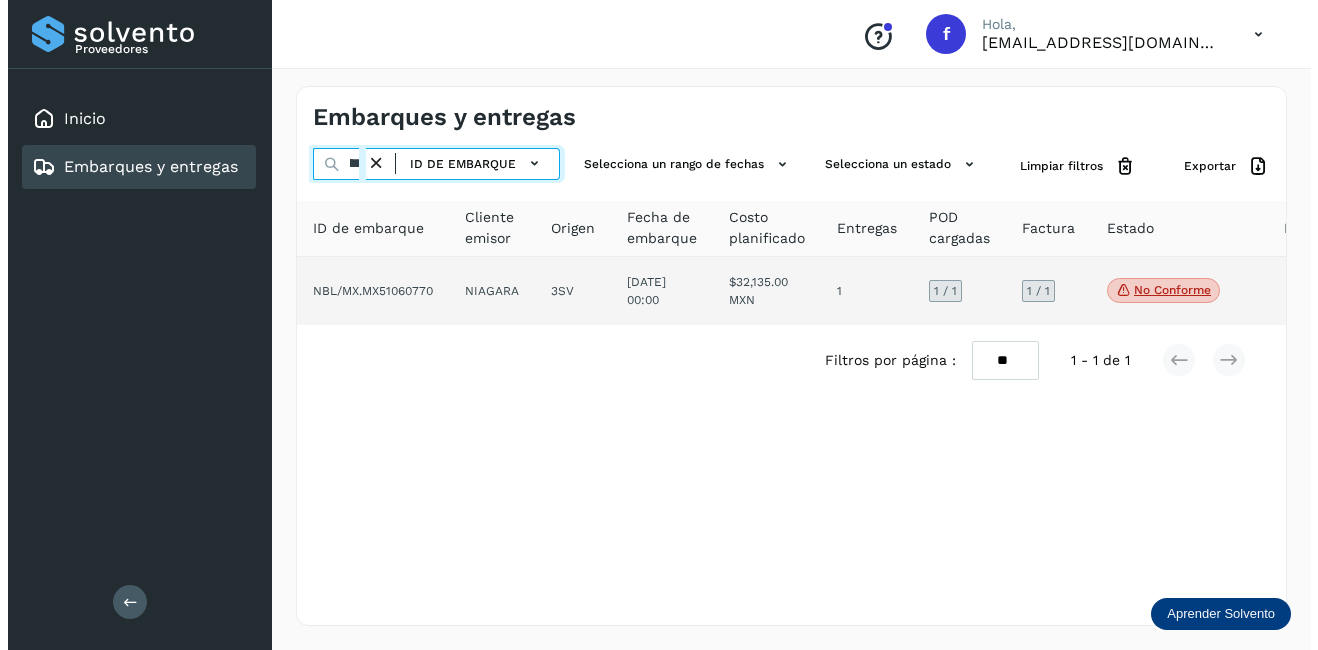 scroll, scrollTop: 0, scrollLeft: 53, axis: horizontal 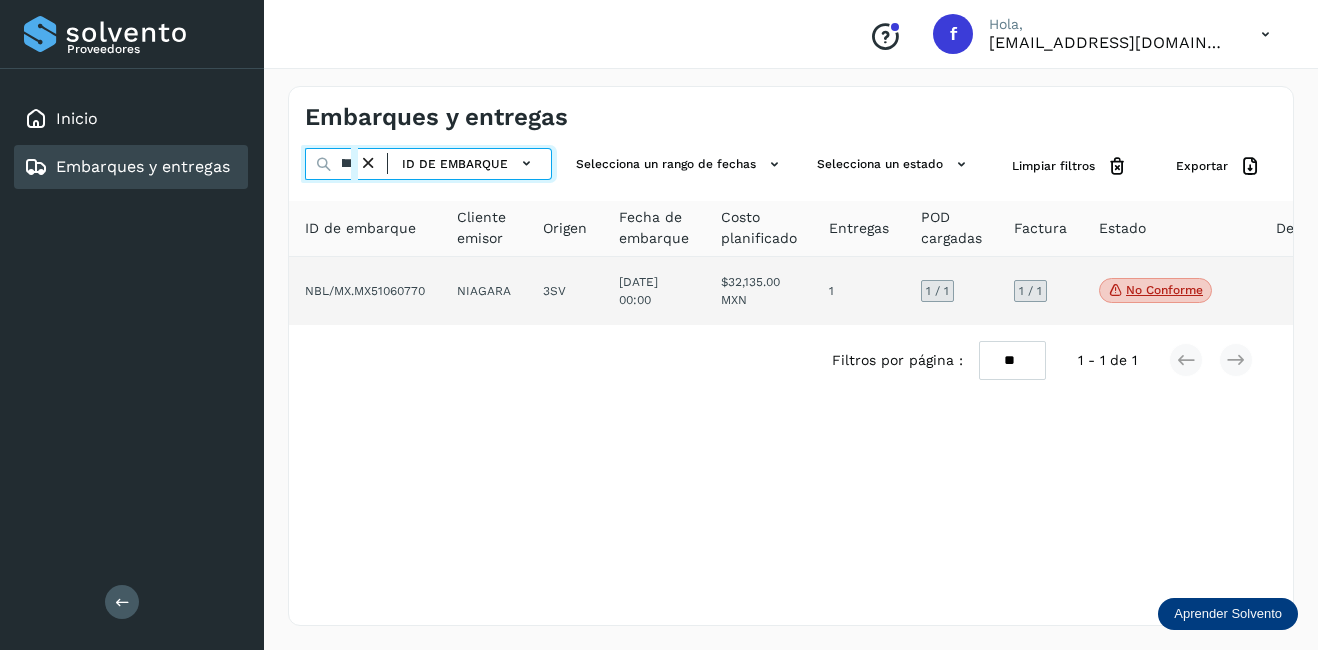 type on "********" 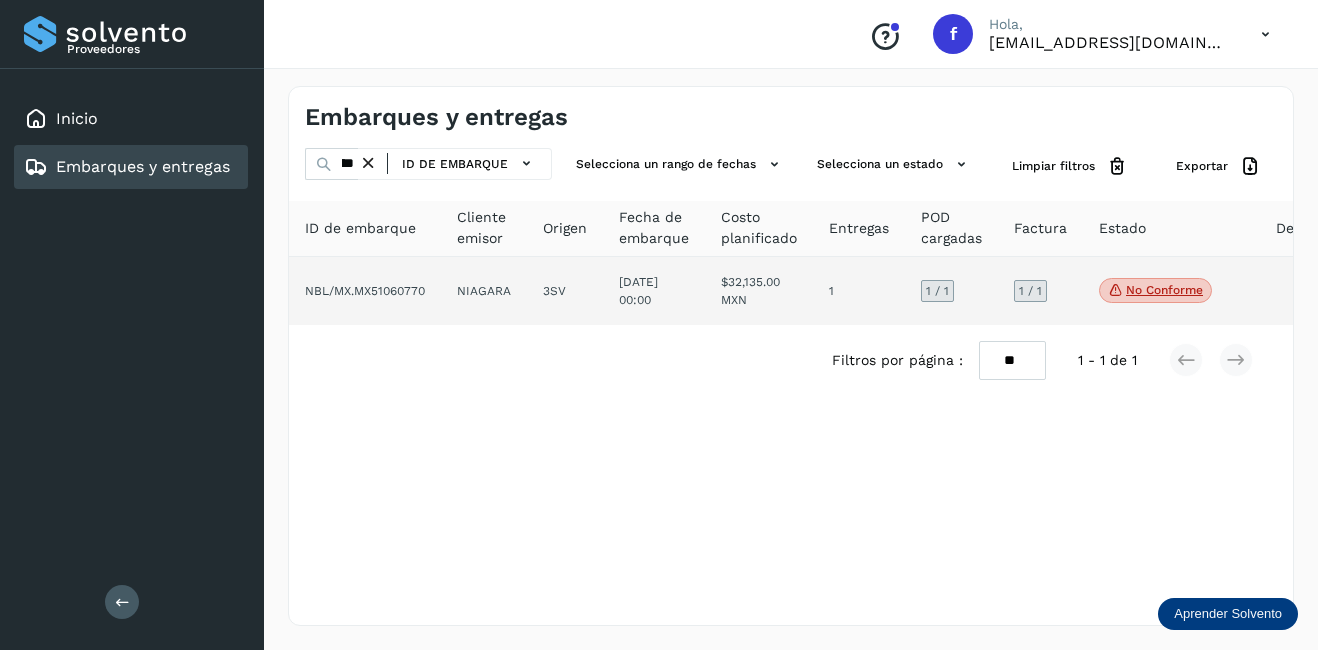 click on "[DATE] 00:00" 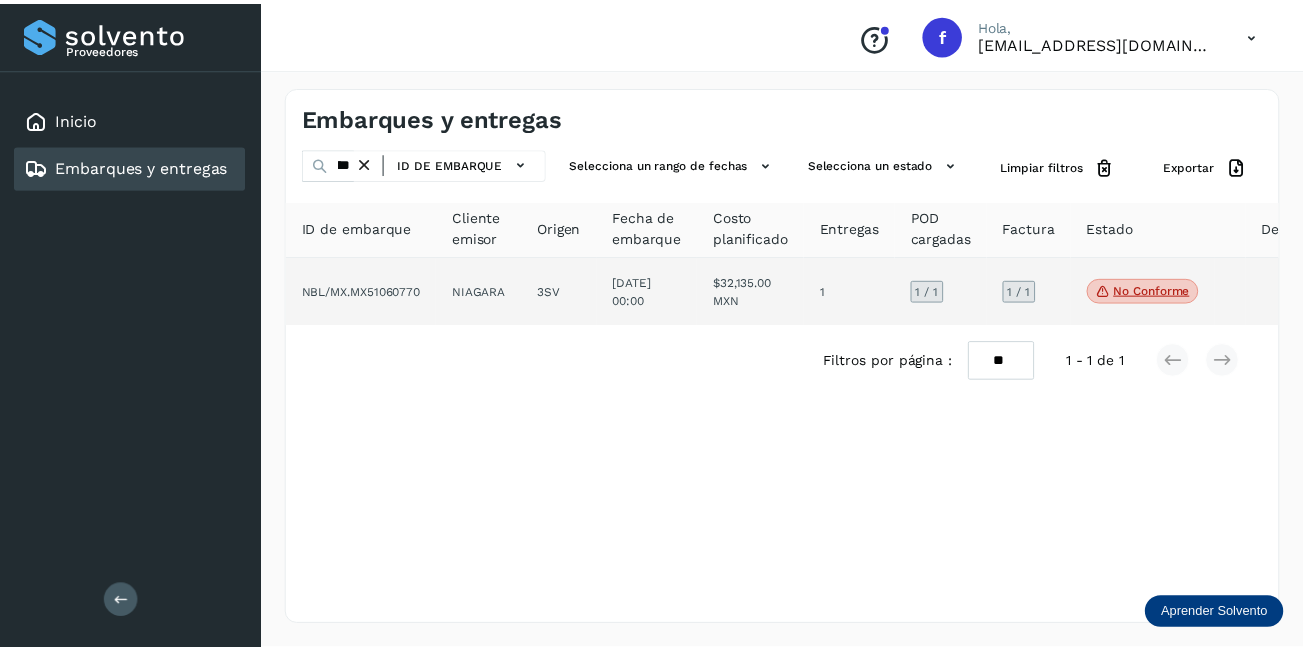 scroll, scrollTop: 0, scrollLeft: 0, axis: both 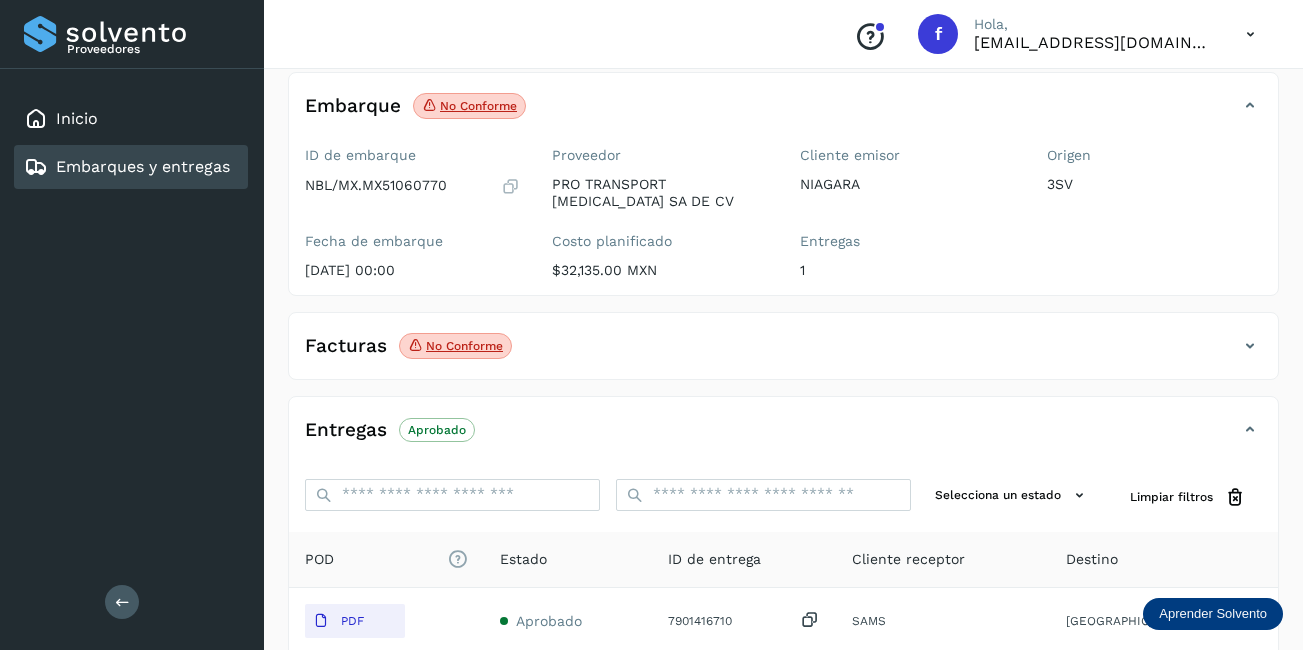 click on "No conforme" 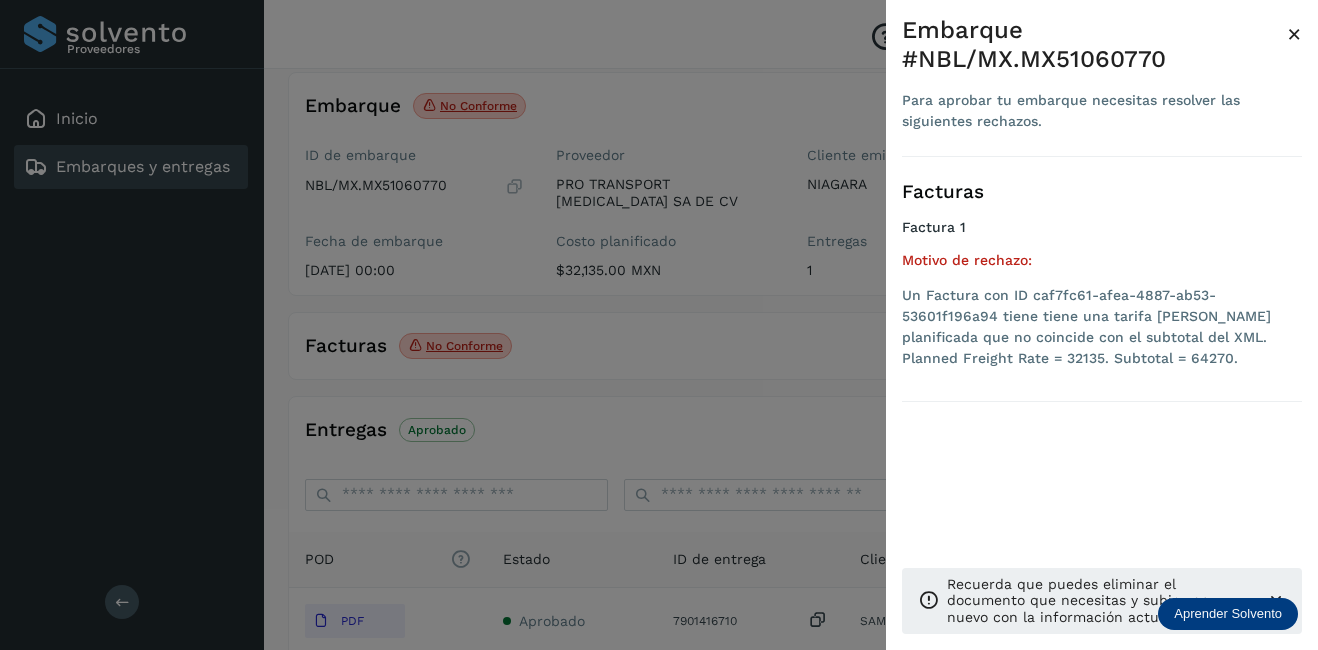 click on "×" at bounding box center [1294, 34] 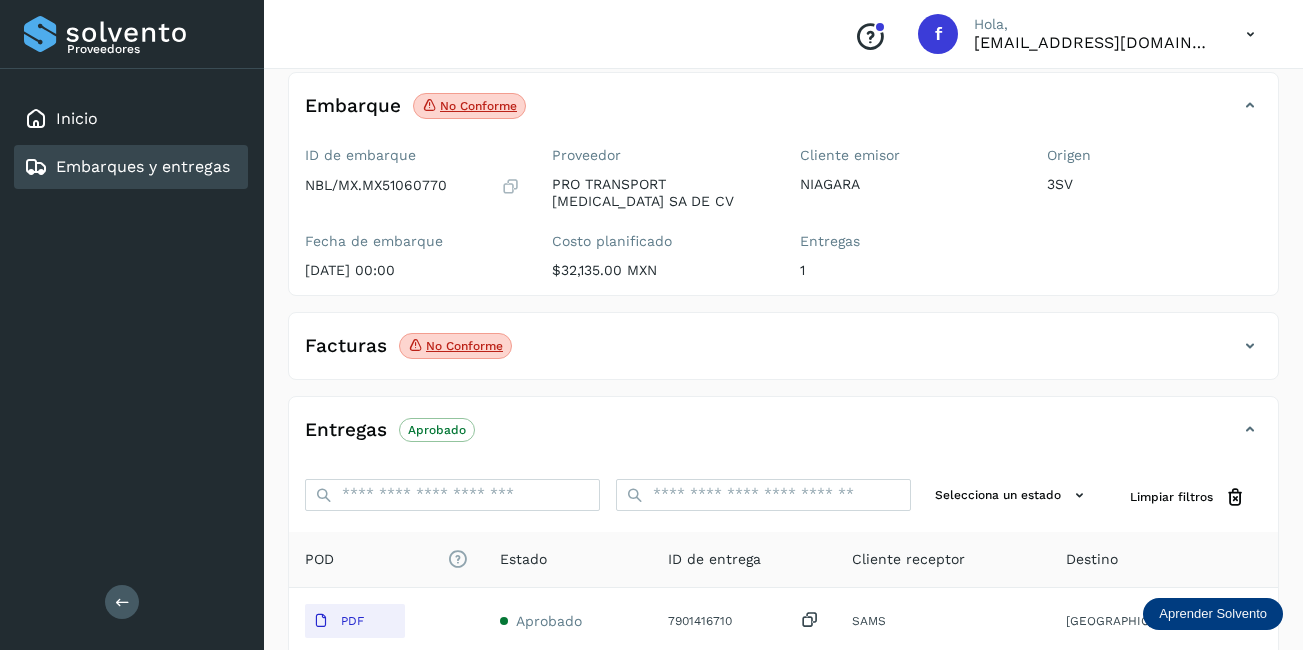 click at bounding box center [1250, 346] 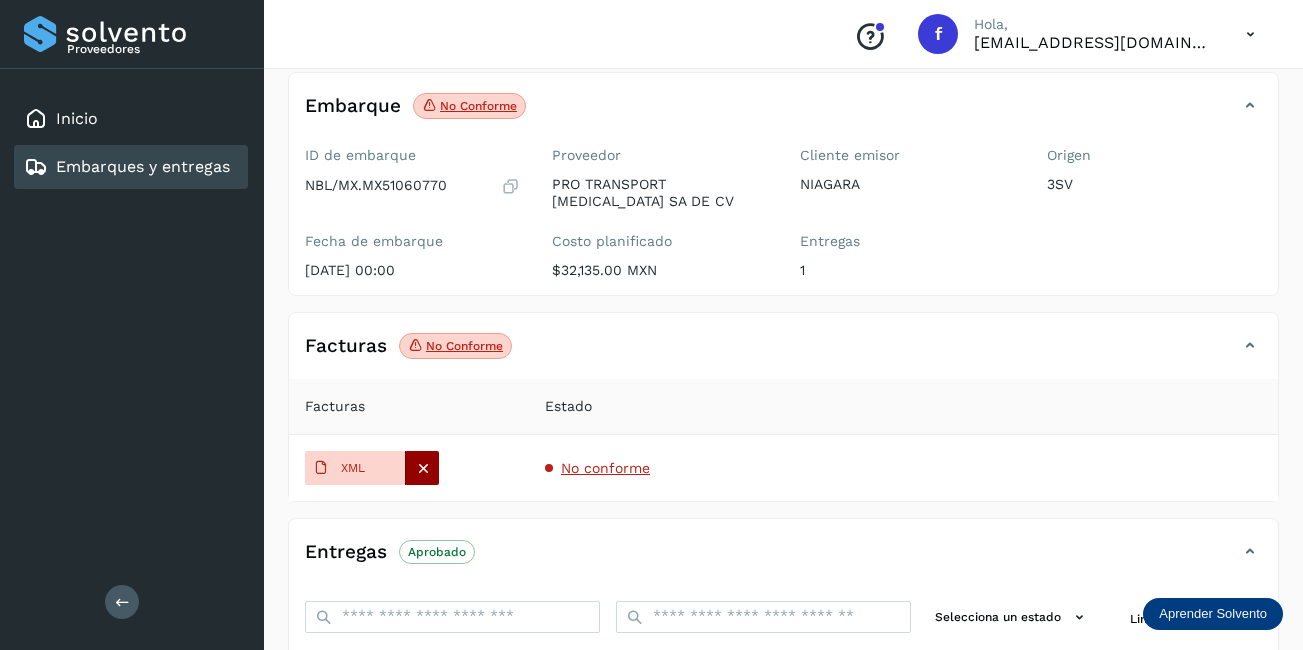 click at bounding box center (423, 468) 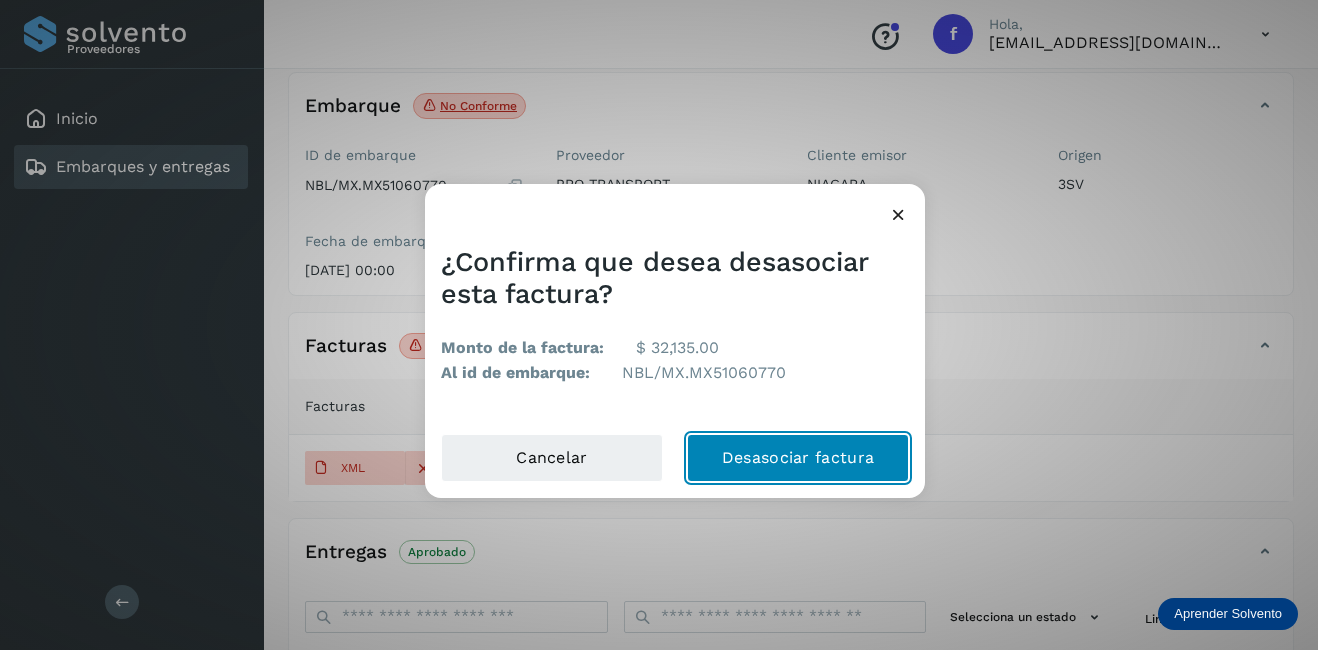 click on "Desasociar factura" 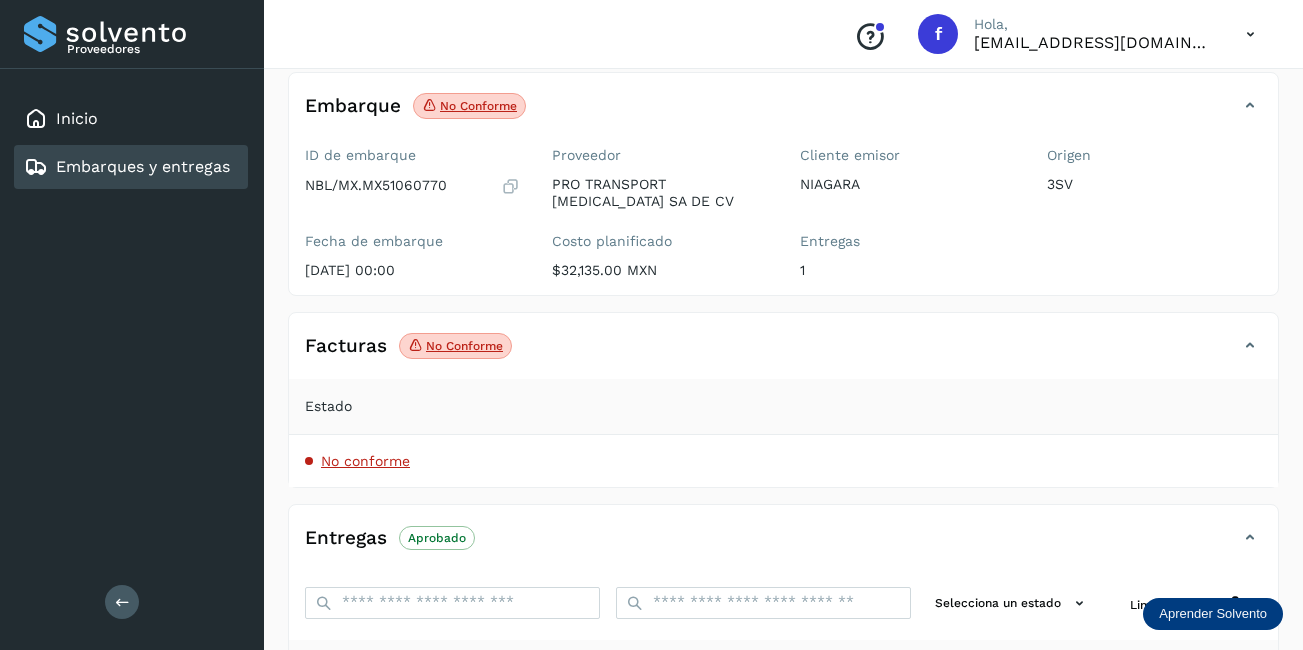 click on "No conforme" at bounding box center [365, 461] 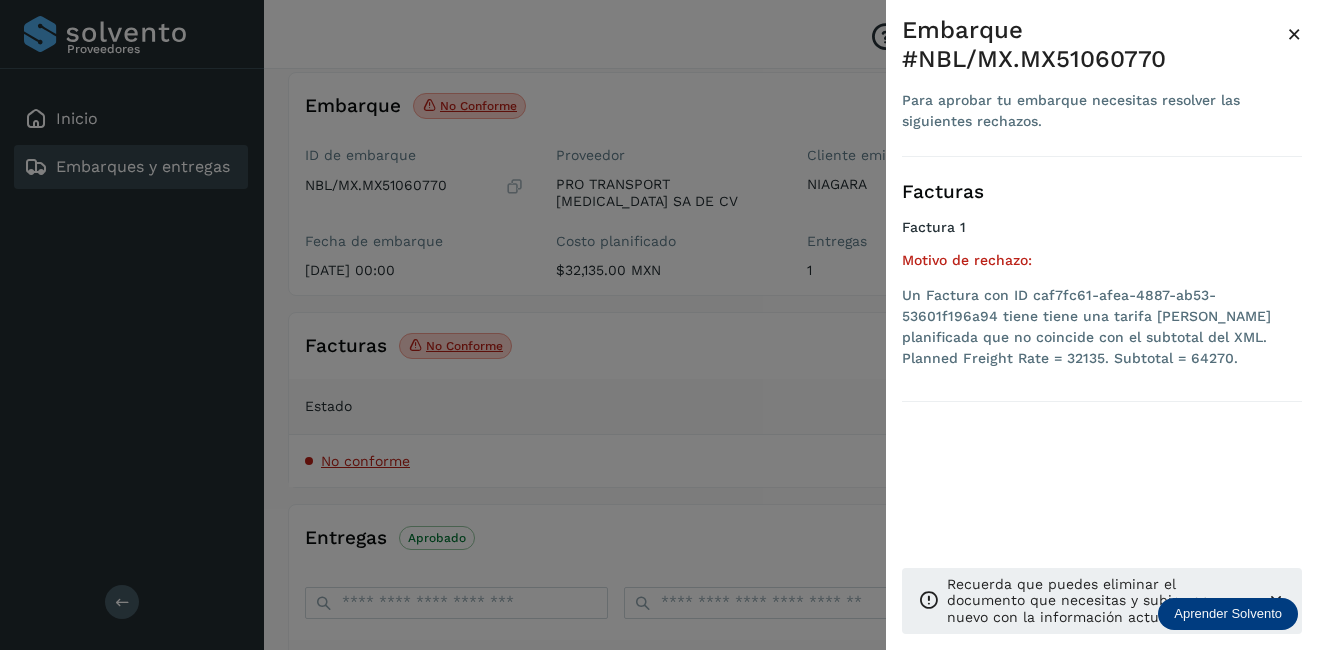 click on "×" at bounding box center [1294, 34] 